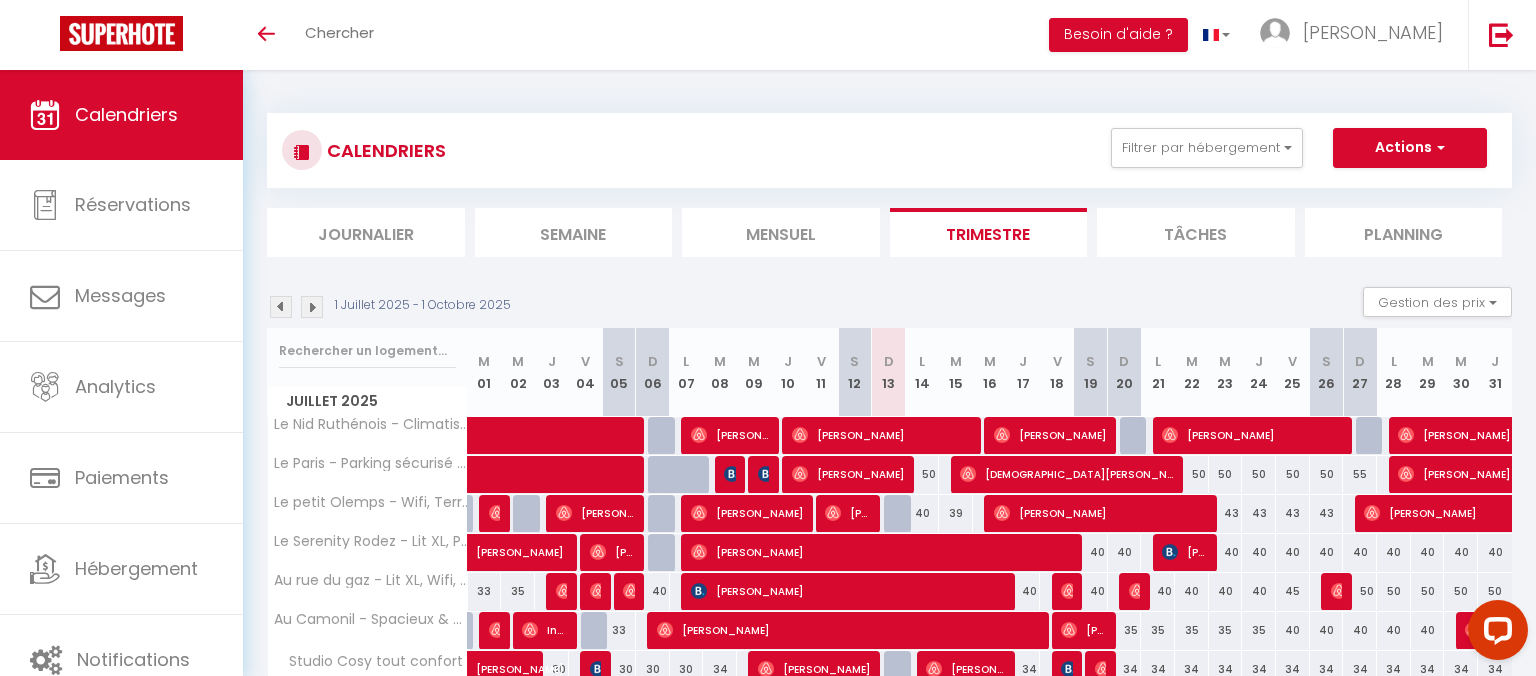 scroll, scrollTop: 0, scrollLeft: 0, axis: both 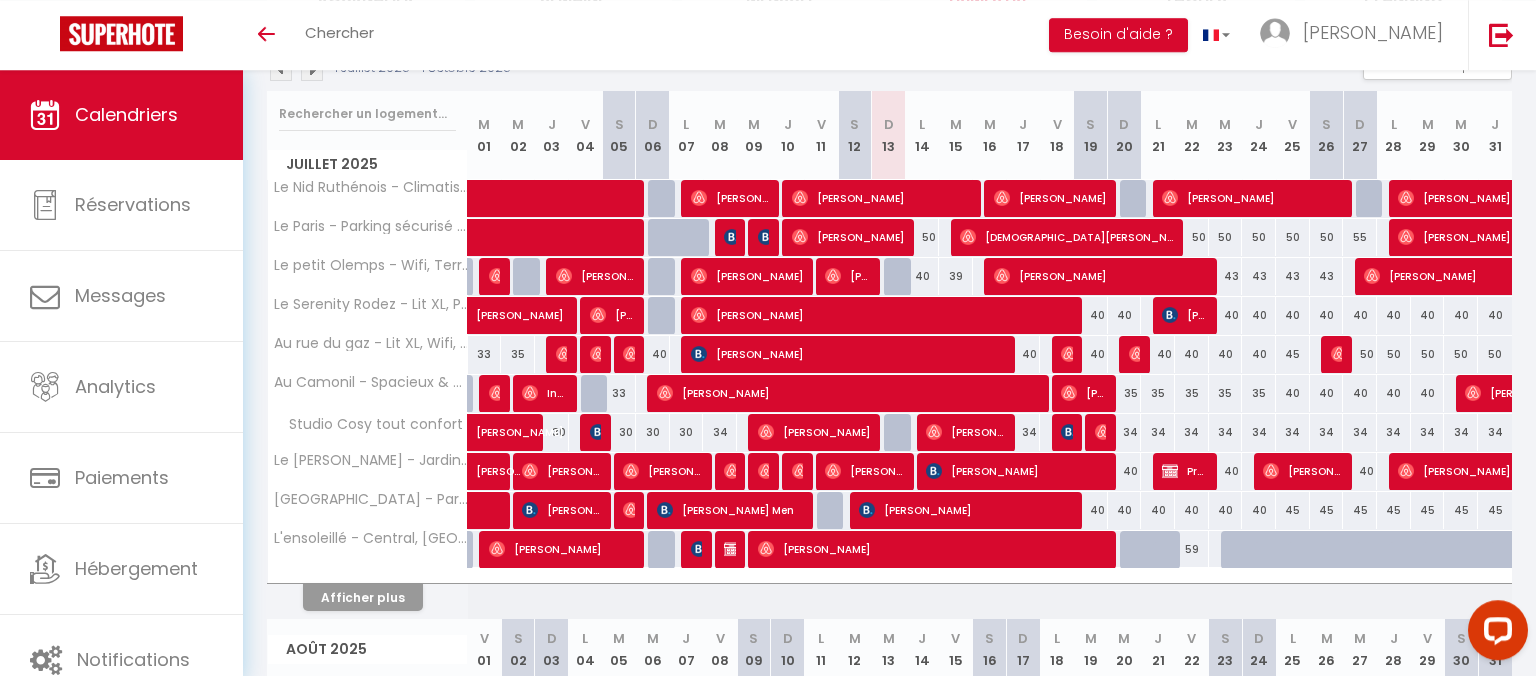 click at bounding box center (1137, 550) 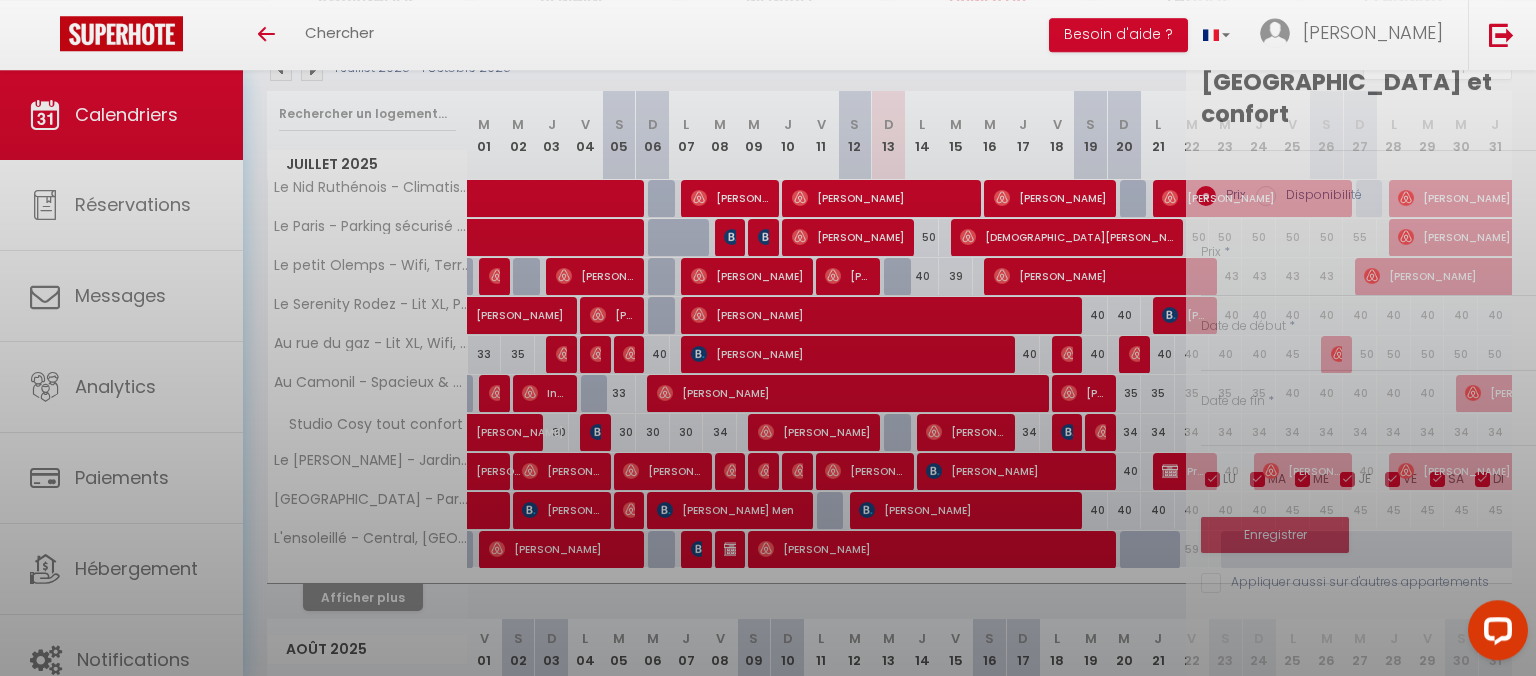 type on "59" 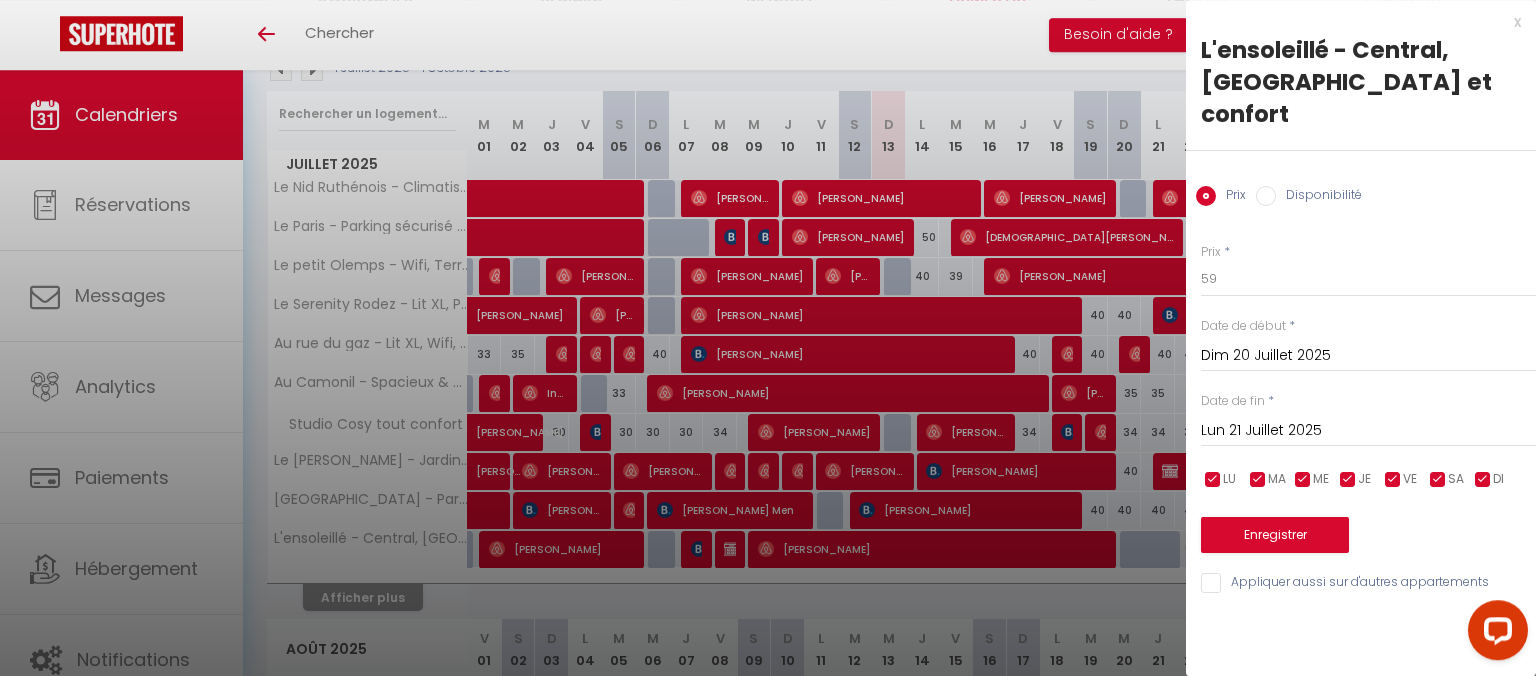 click on "Lun 21 Juillet 2025" at bounding box center [1368, 431] 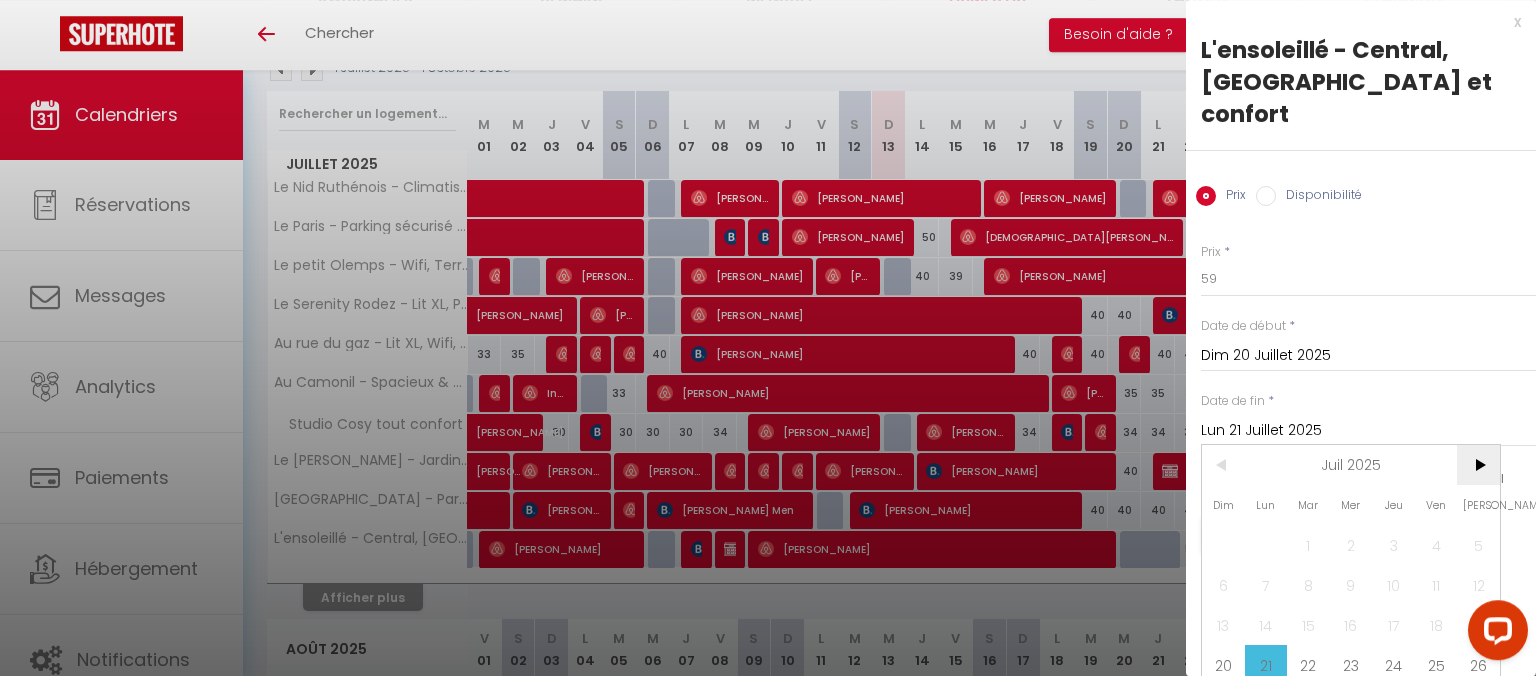 click on ">" at bounding box center (1478, 465) 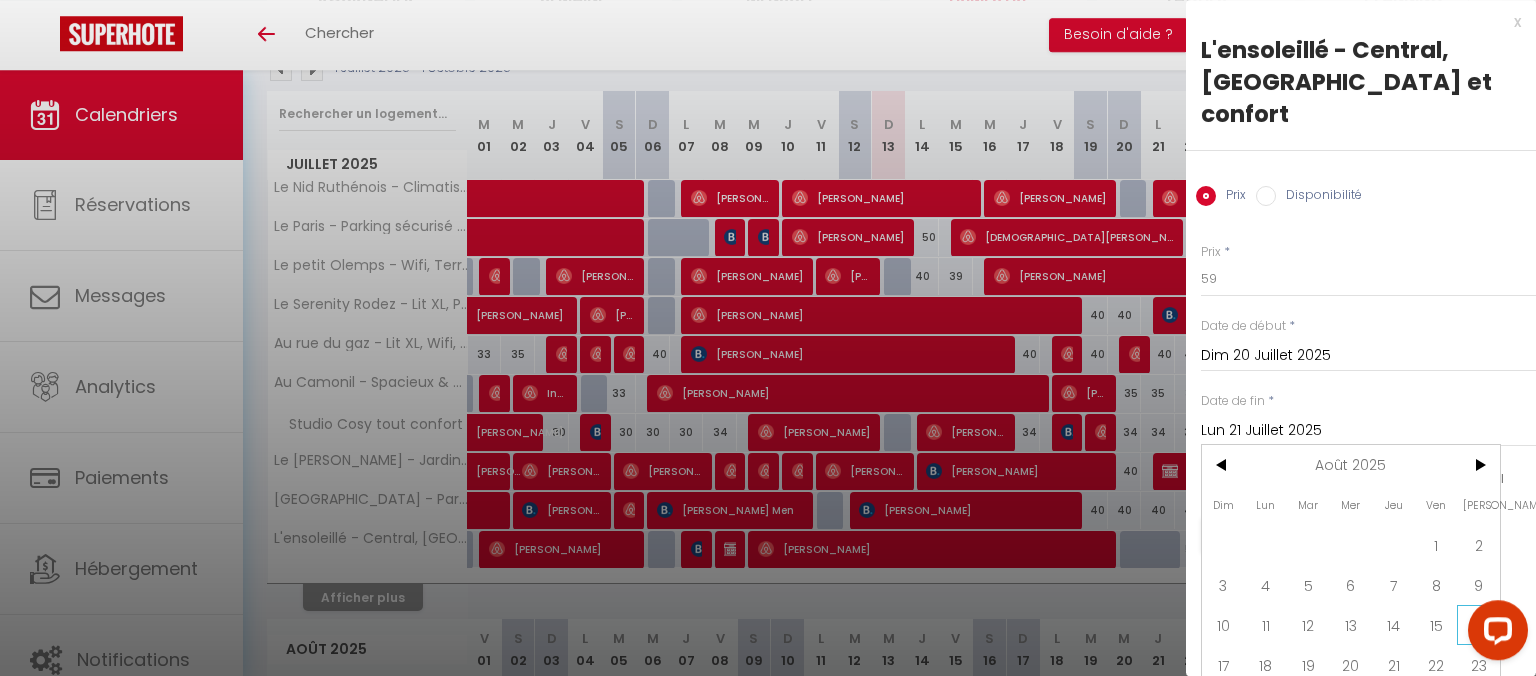 click on "16" at bounding box center [1478, 625] 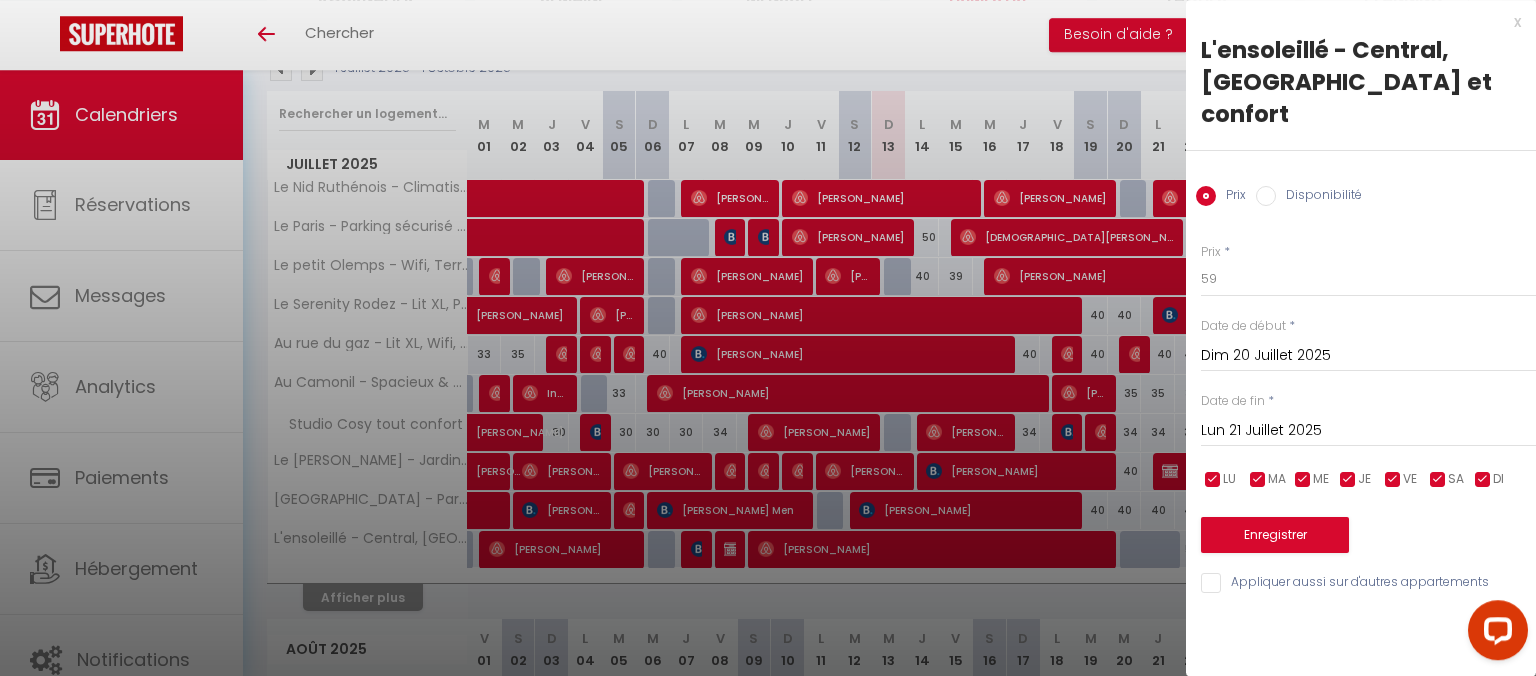 type on "[PERSON_NAME][DATE]" 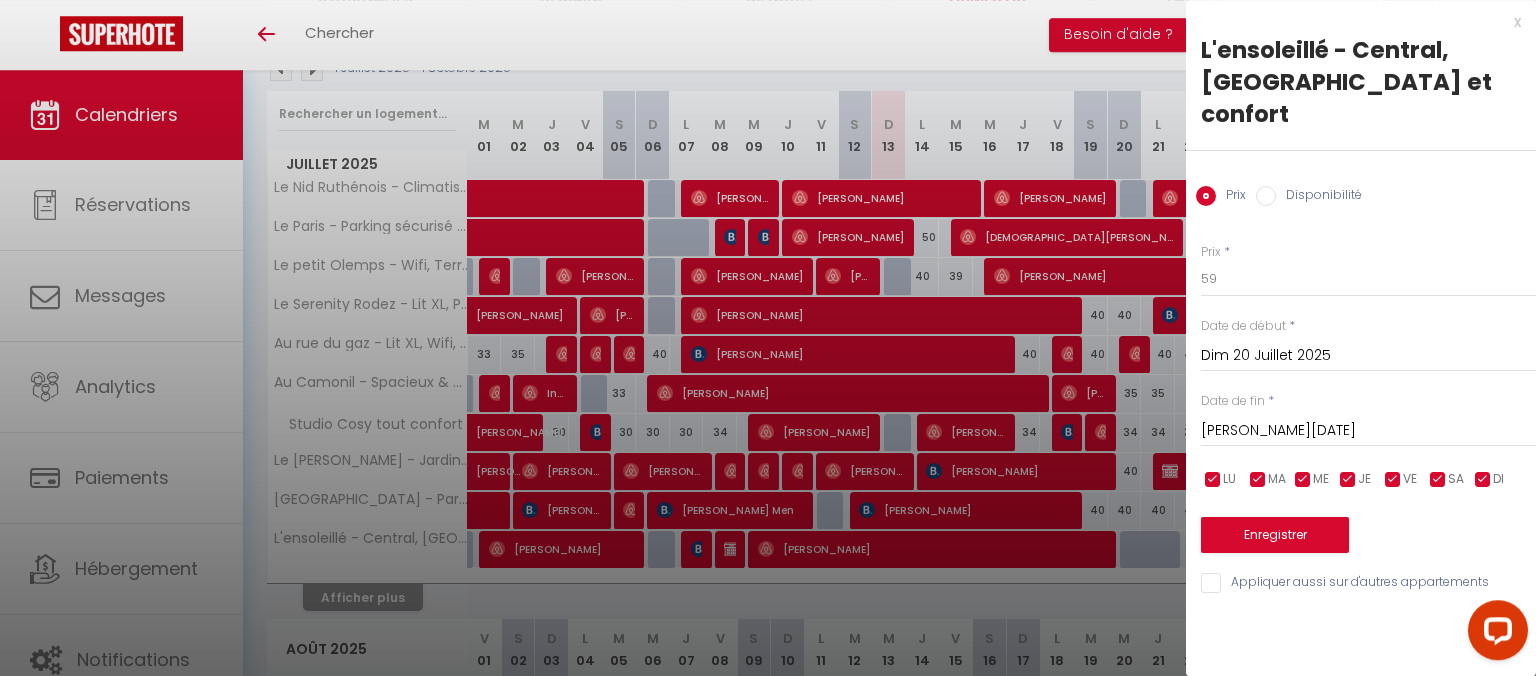 click on "Disponibilité" at bounding box center [1266, 196] 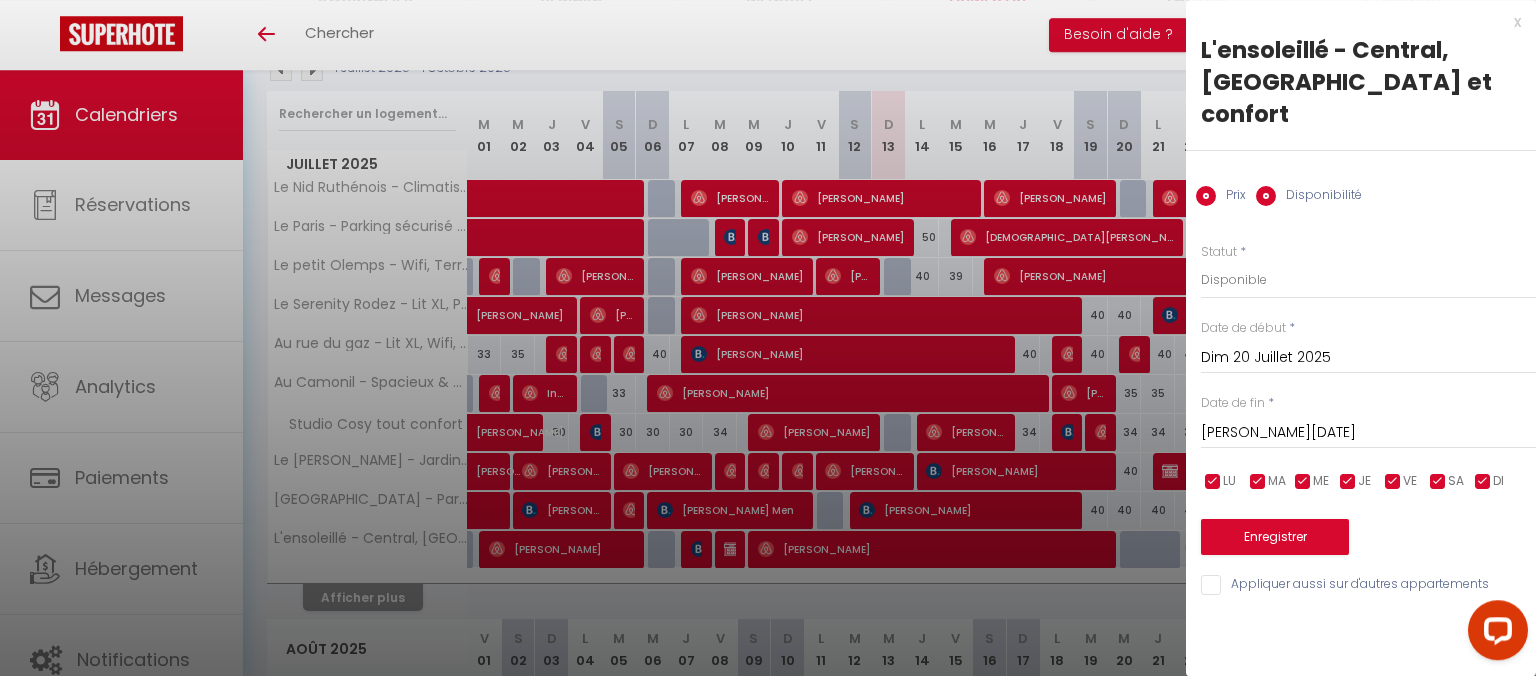 radio on "false" 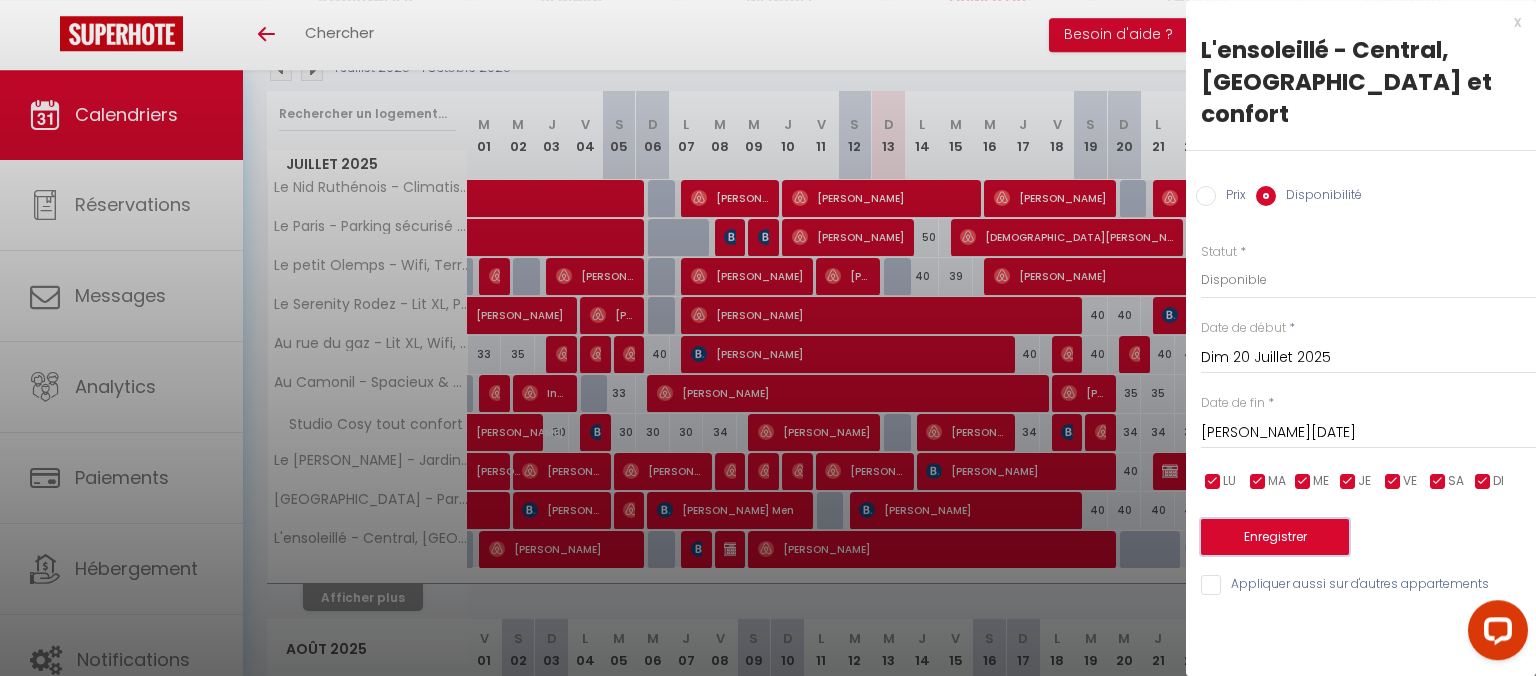 click on "Enregistrer" at bounding box center (1275, 537) 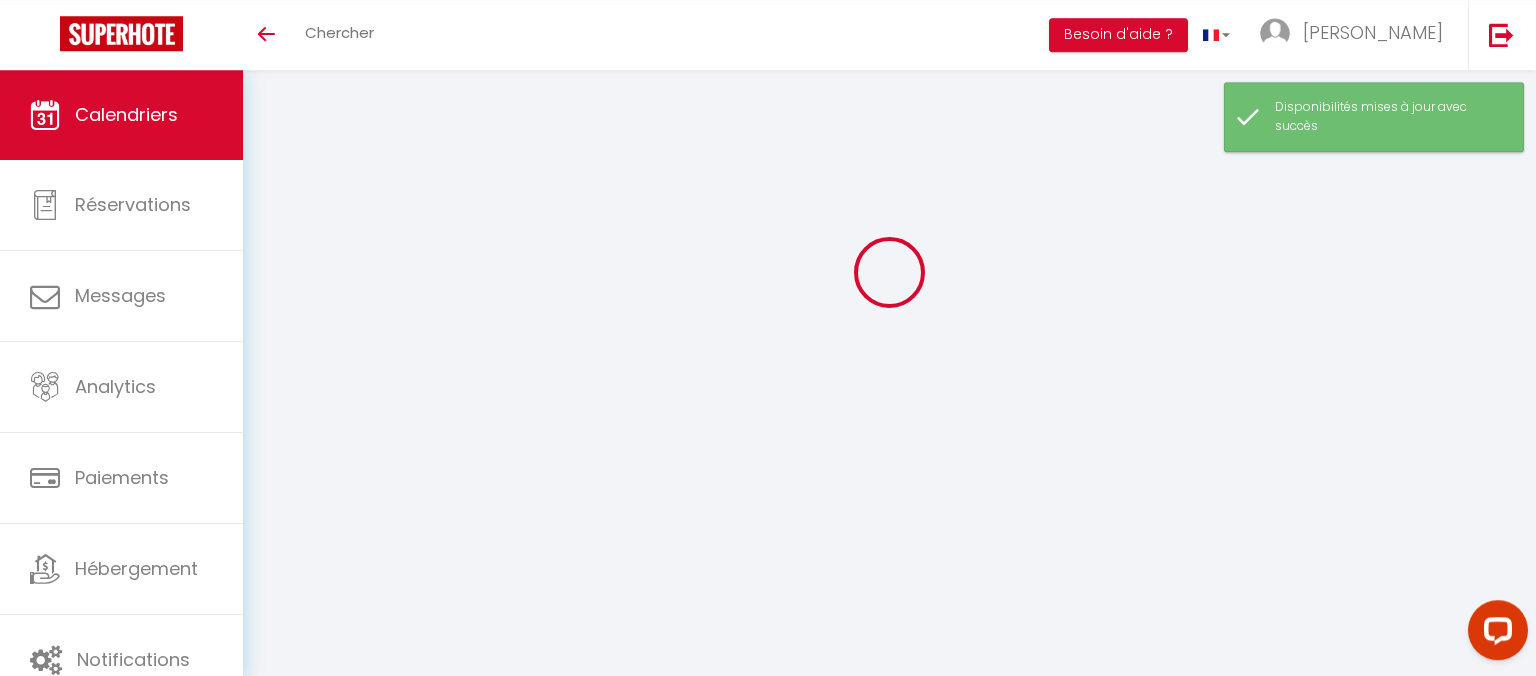 scroll, scrollTop: 70, scrollLeft: 0, axis: vertical 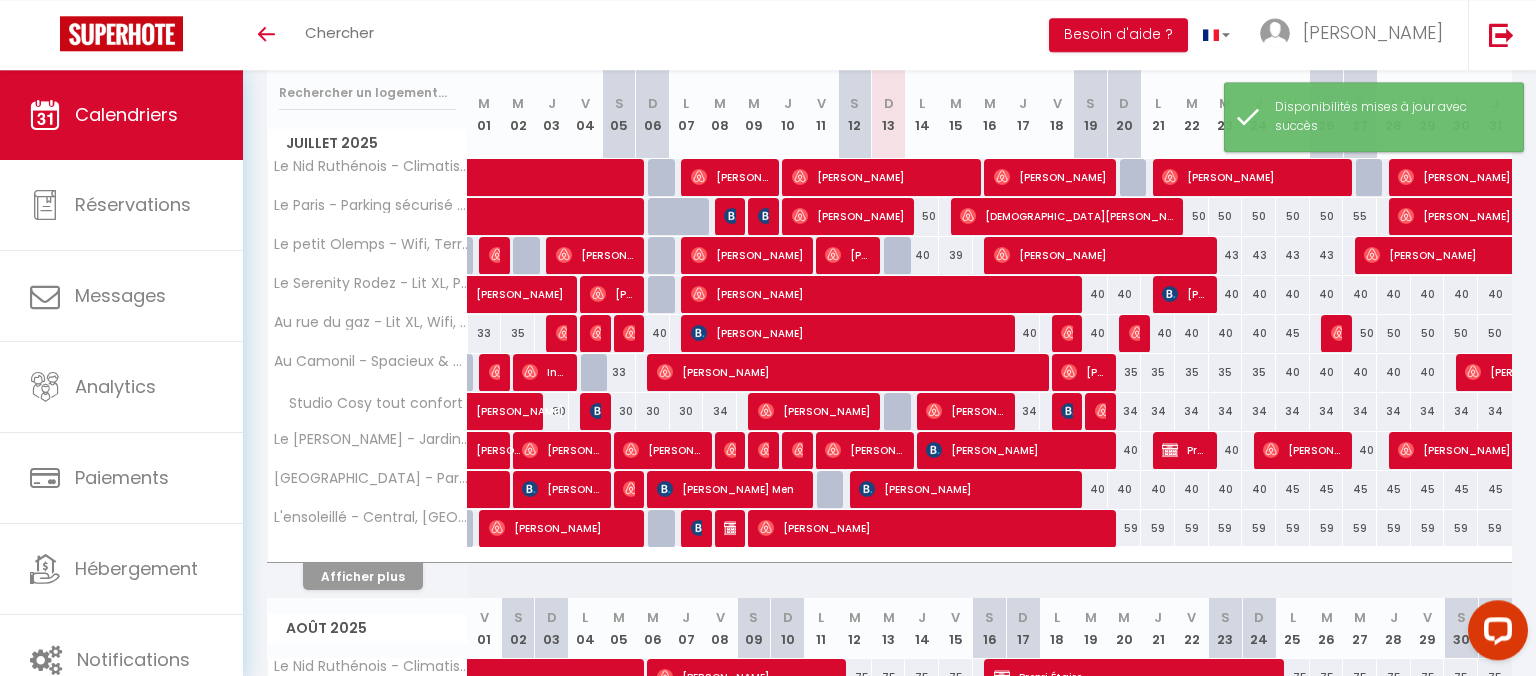 click on "59" at bounding box center (1125, 528) 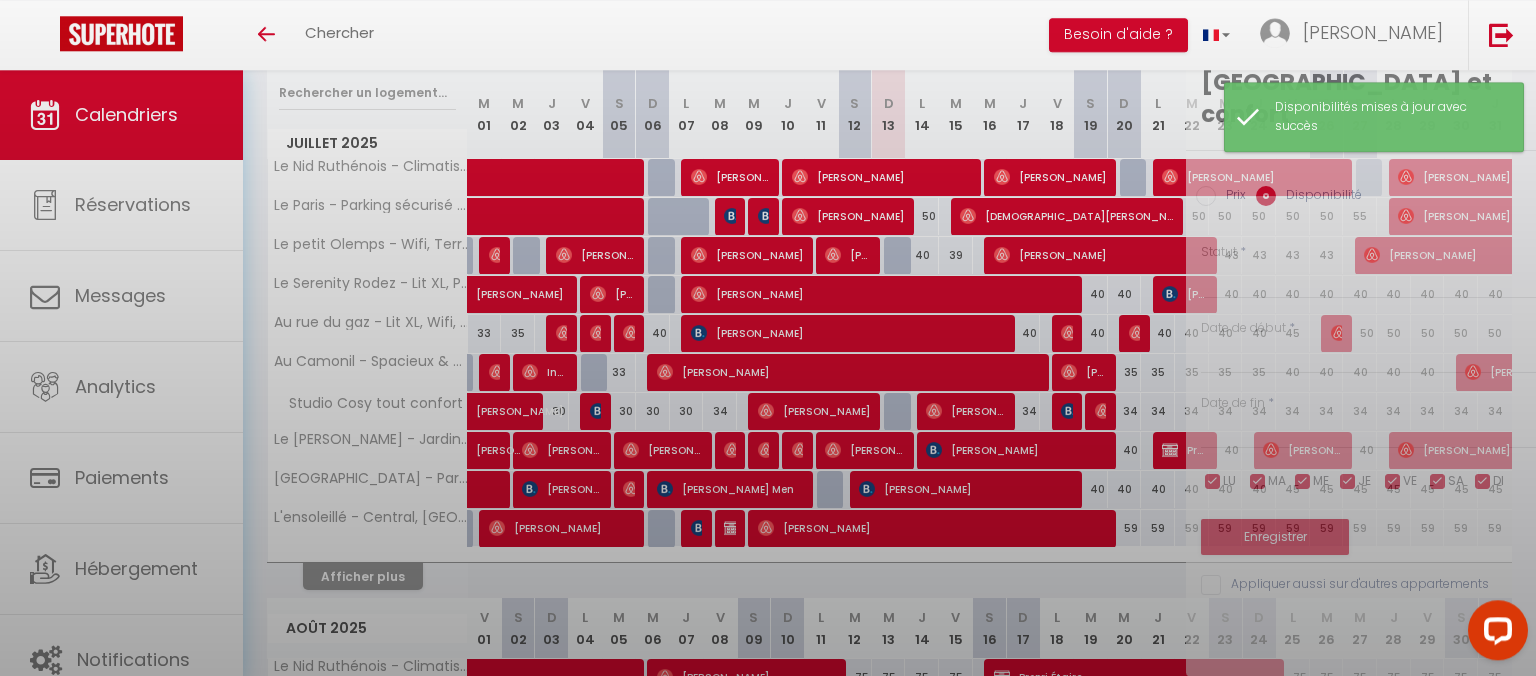 select on "1" 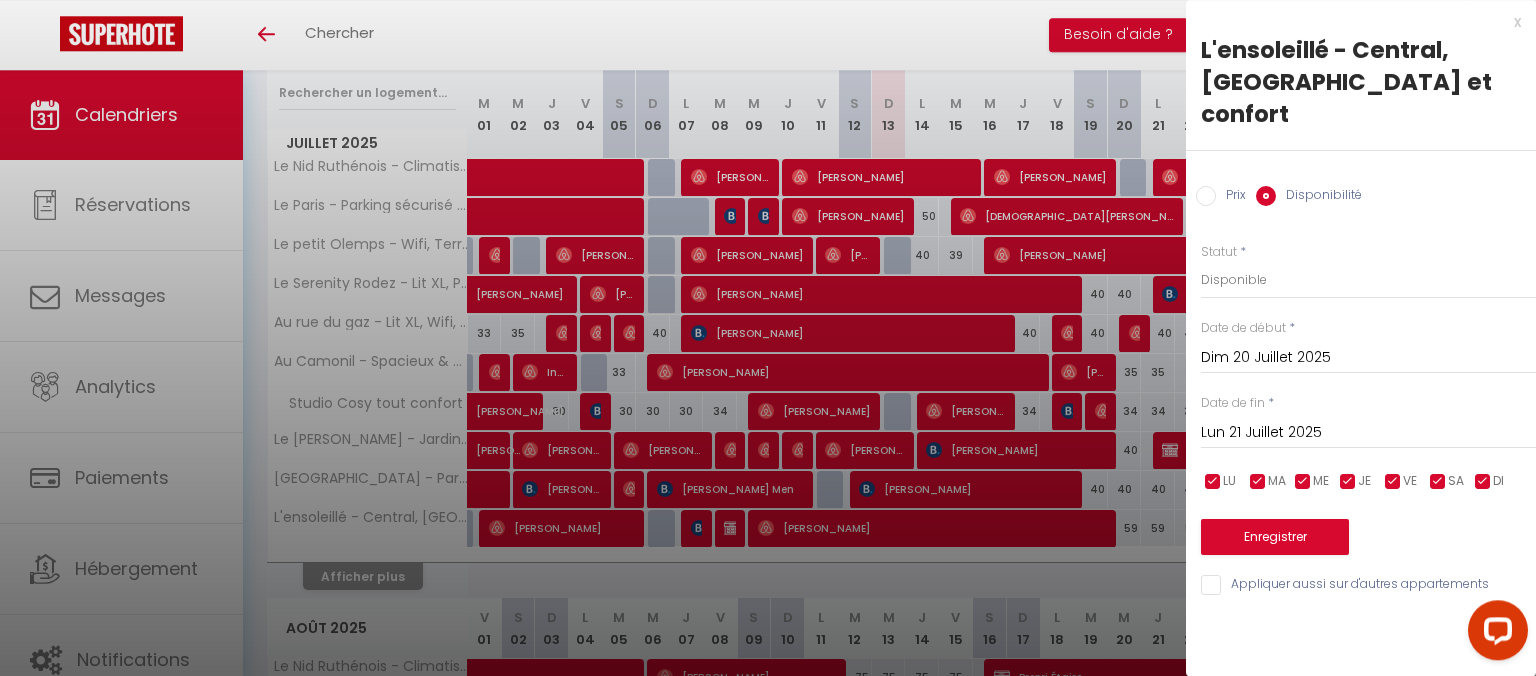 click on "x" at bounding box center (1353, 22) 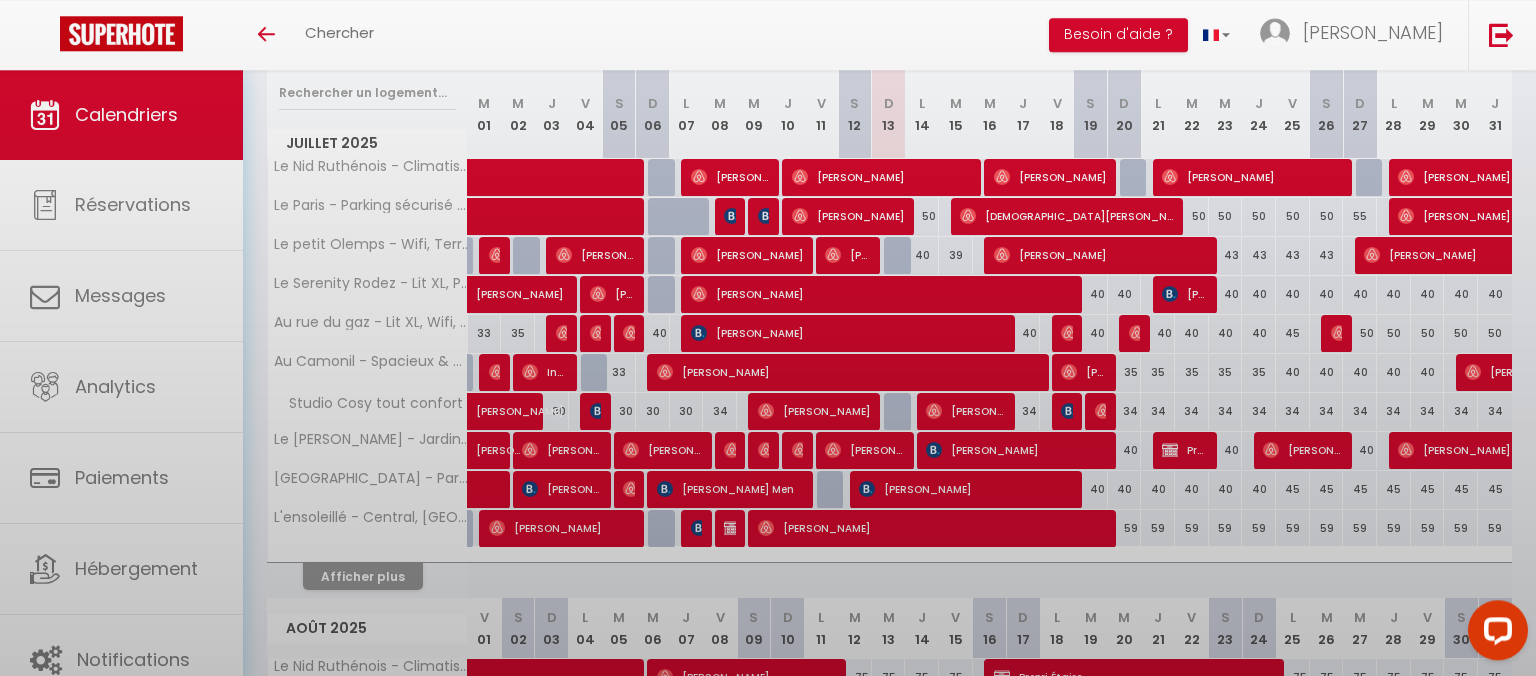 select 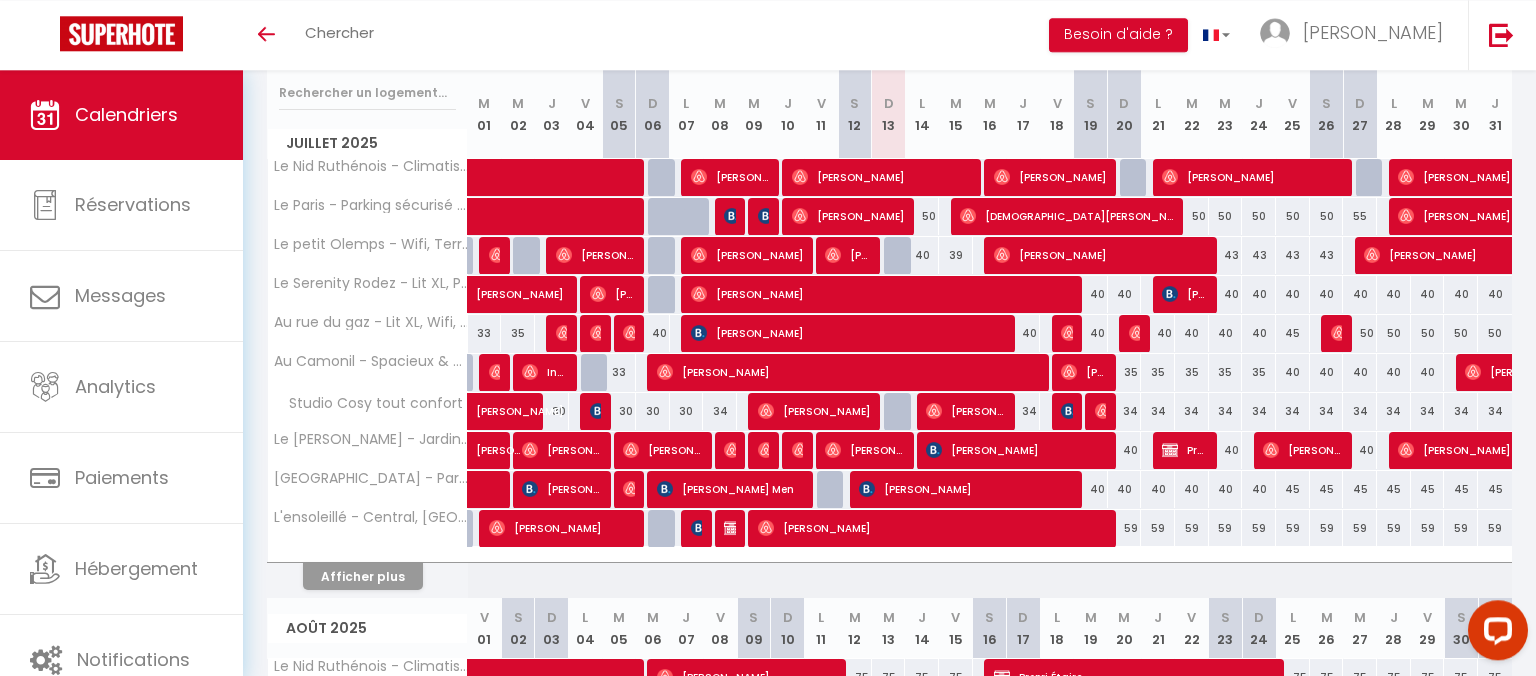 click on "[PERSON_NAME]" at bounding box center [933, 528] 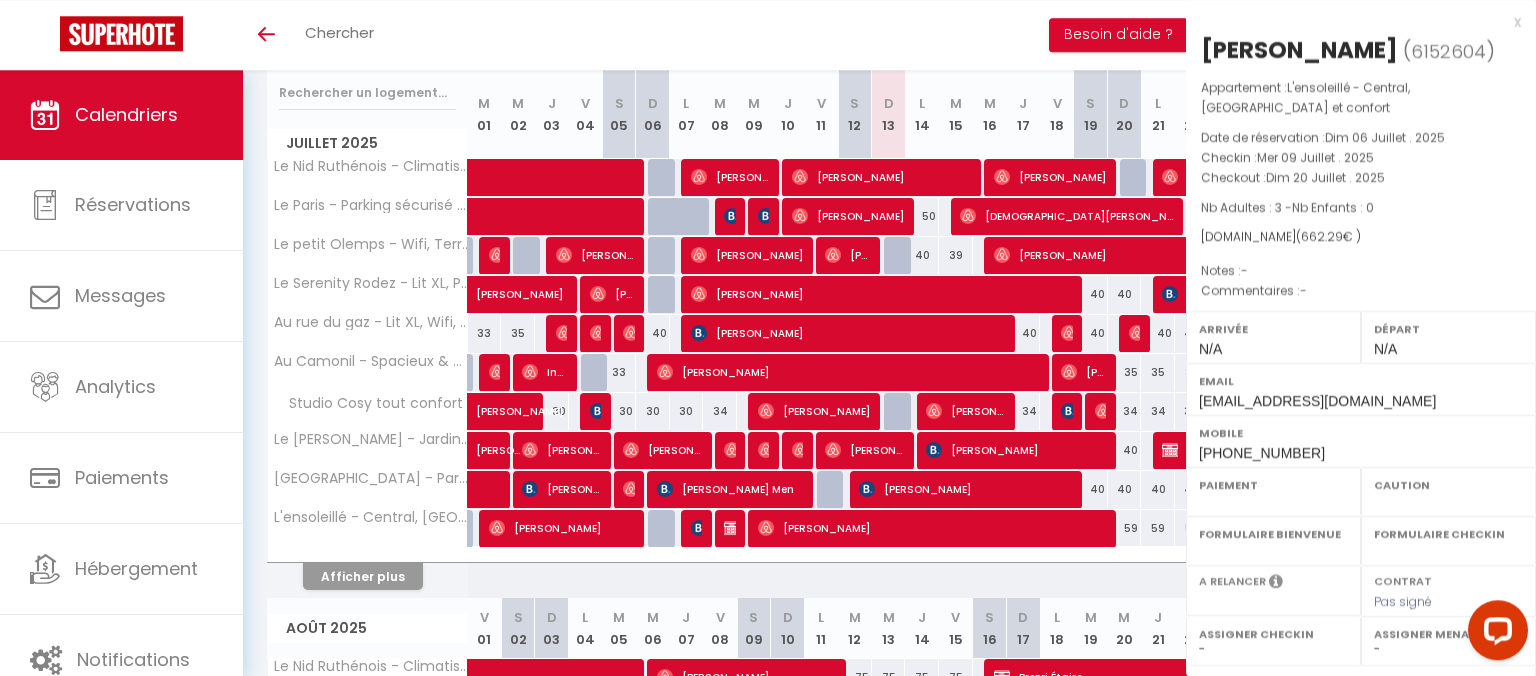 select on "OK" 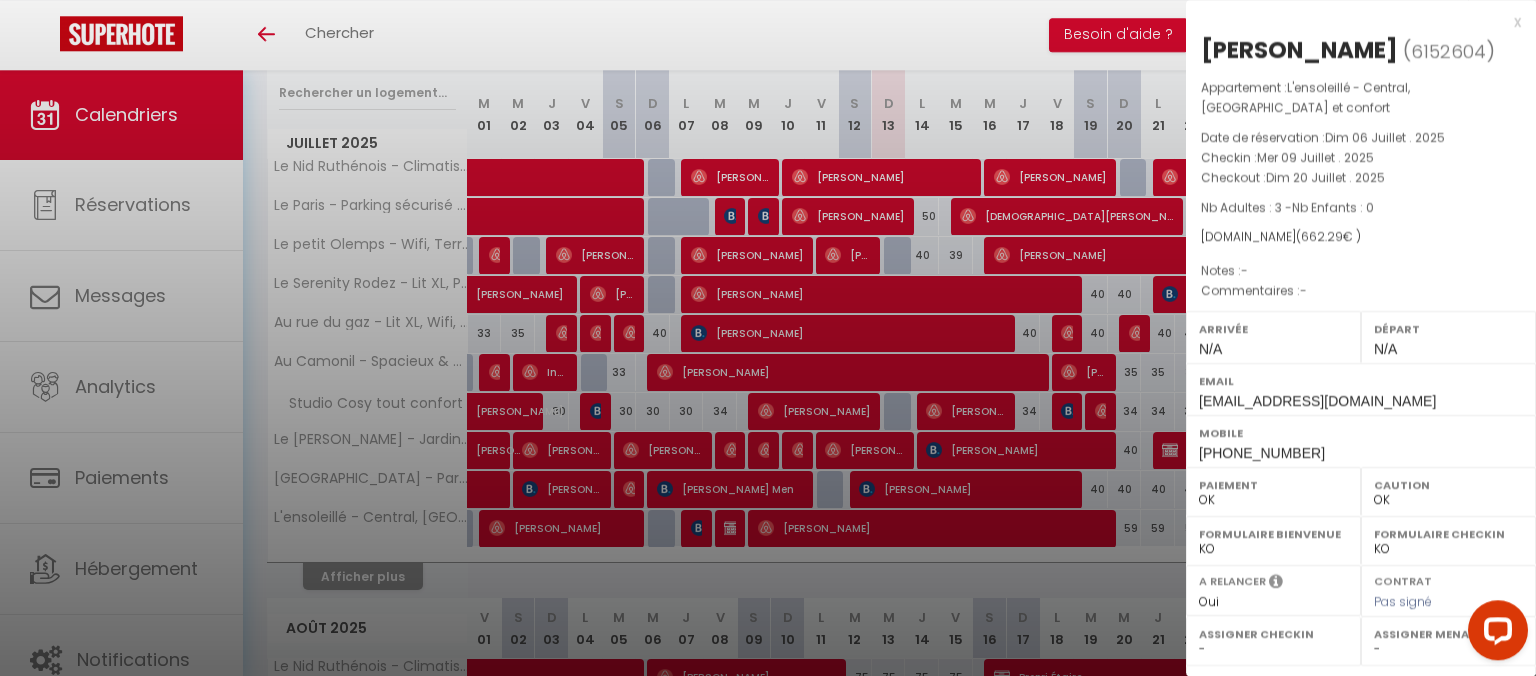 select on "35117" 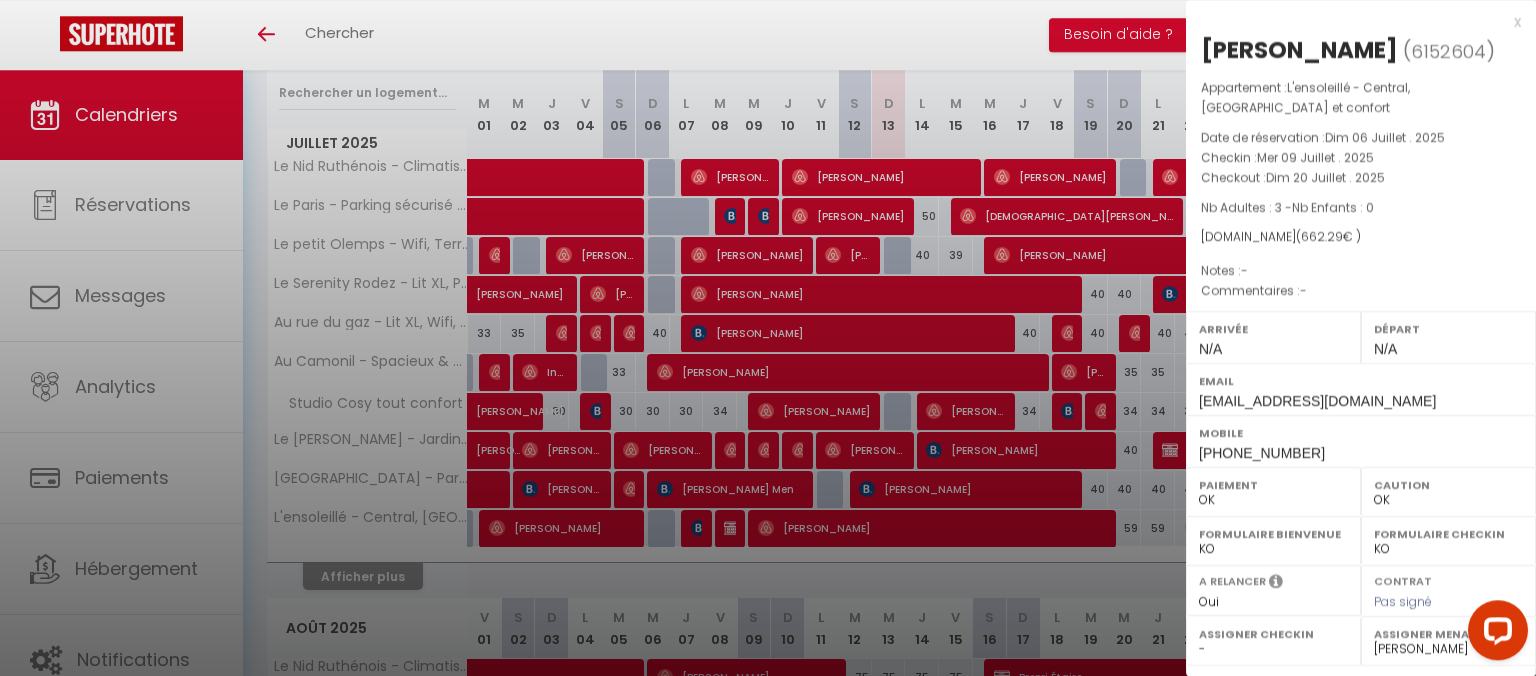 click on "x" at bounding box center (1353, 22) 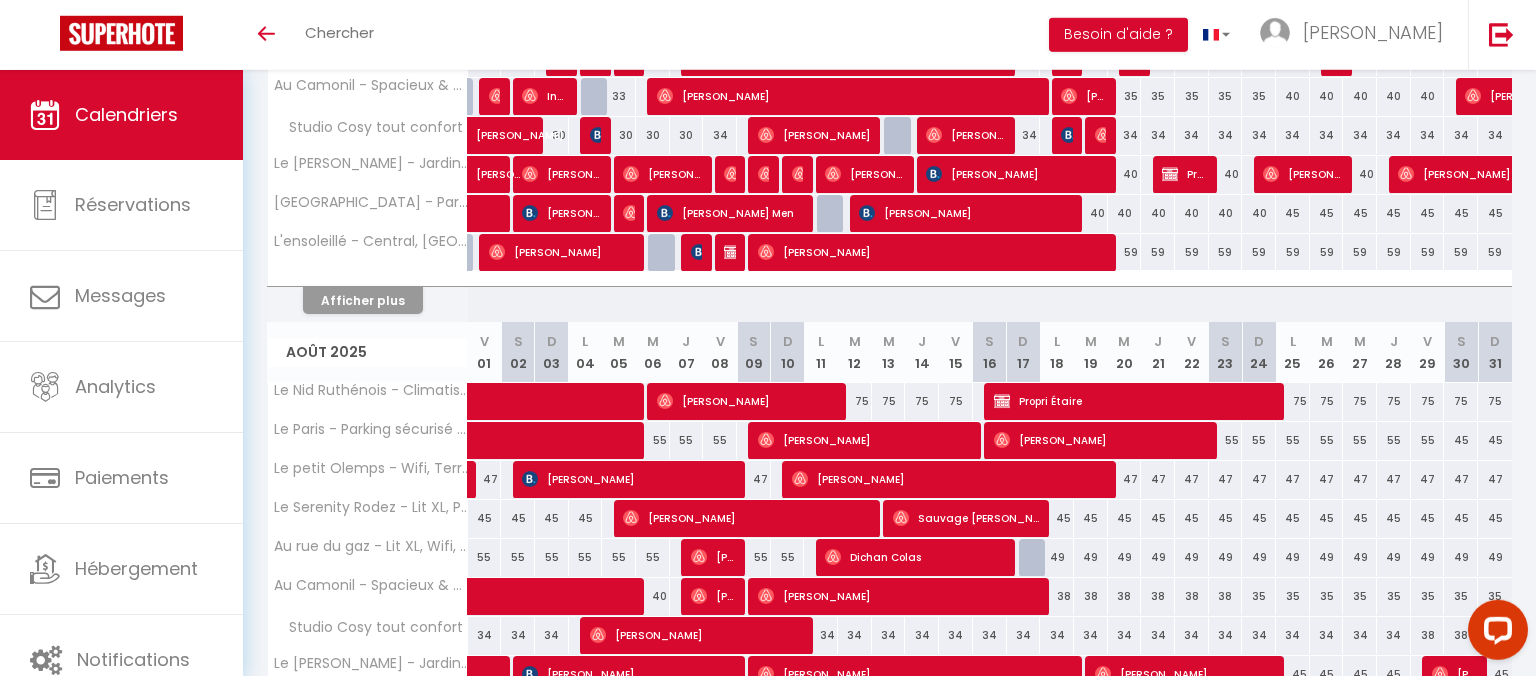 scroll, scrollTop: 520, scrollLeft: 0, axis: vertical 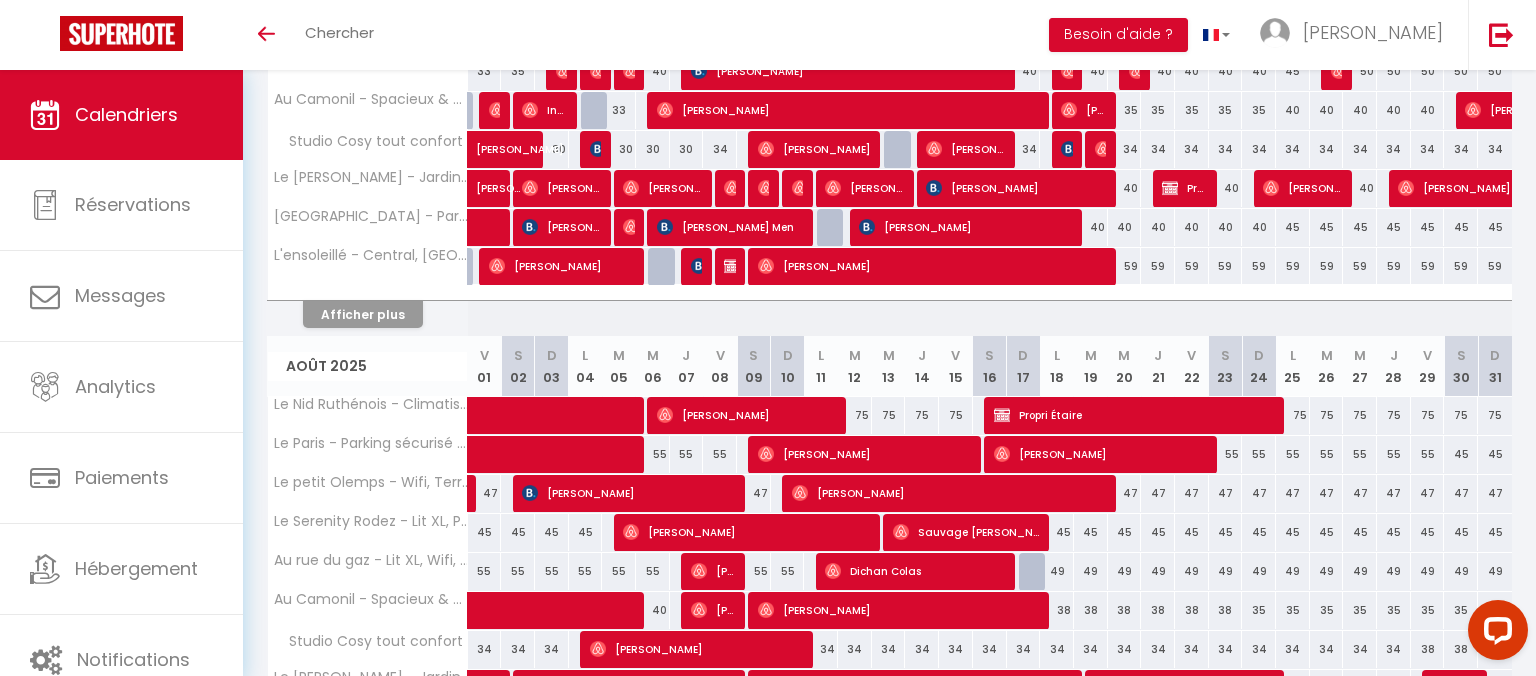 click on "[PERSON_NAME]" at bounding box center [933, 266] 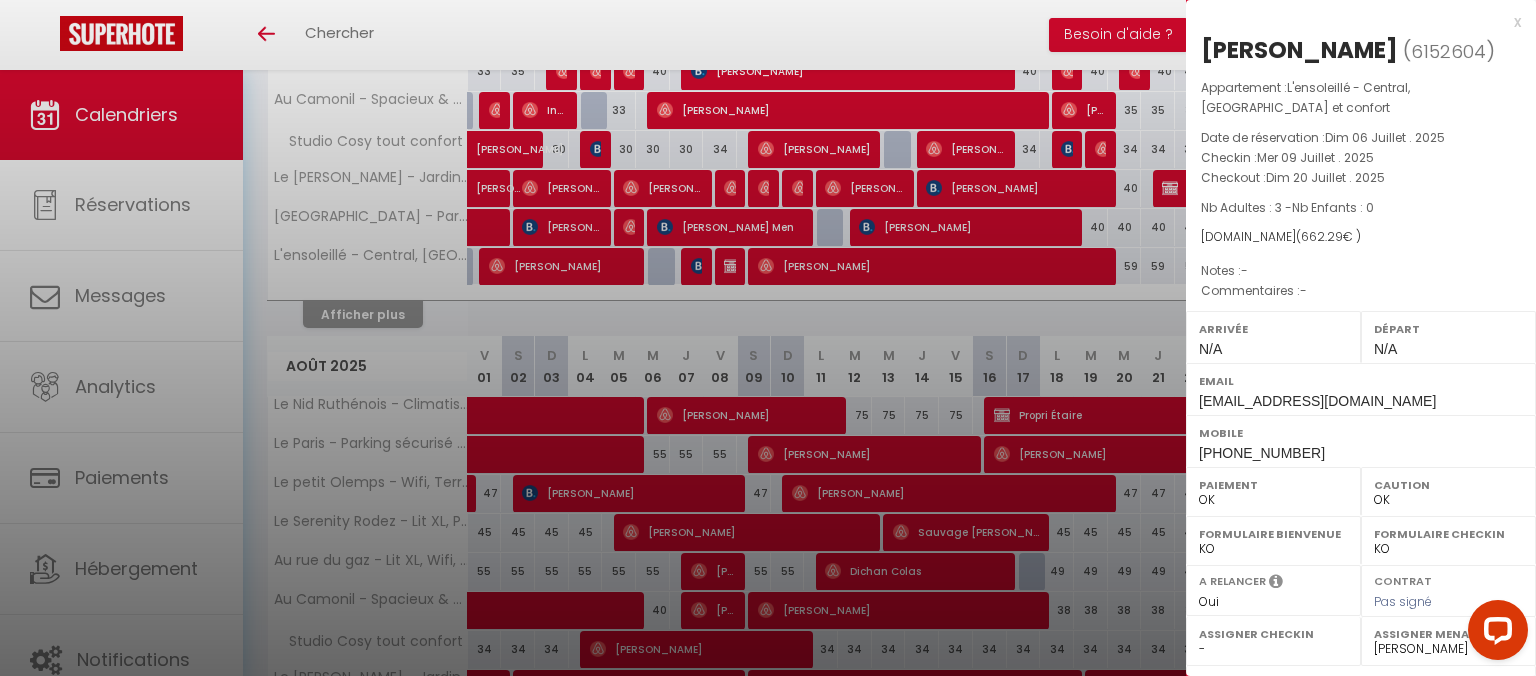 click on "[DOMAIN_NAME]
(
662.29
€ )" at bounding box center (1361, 237) 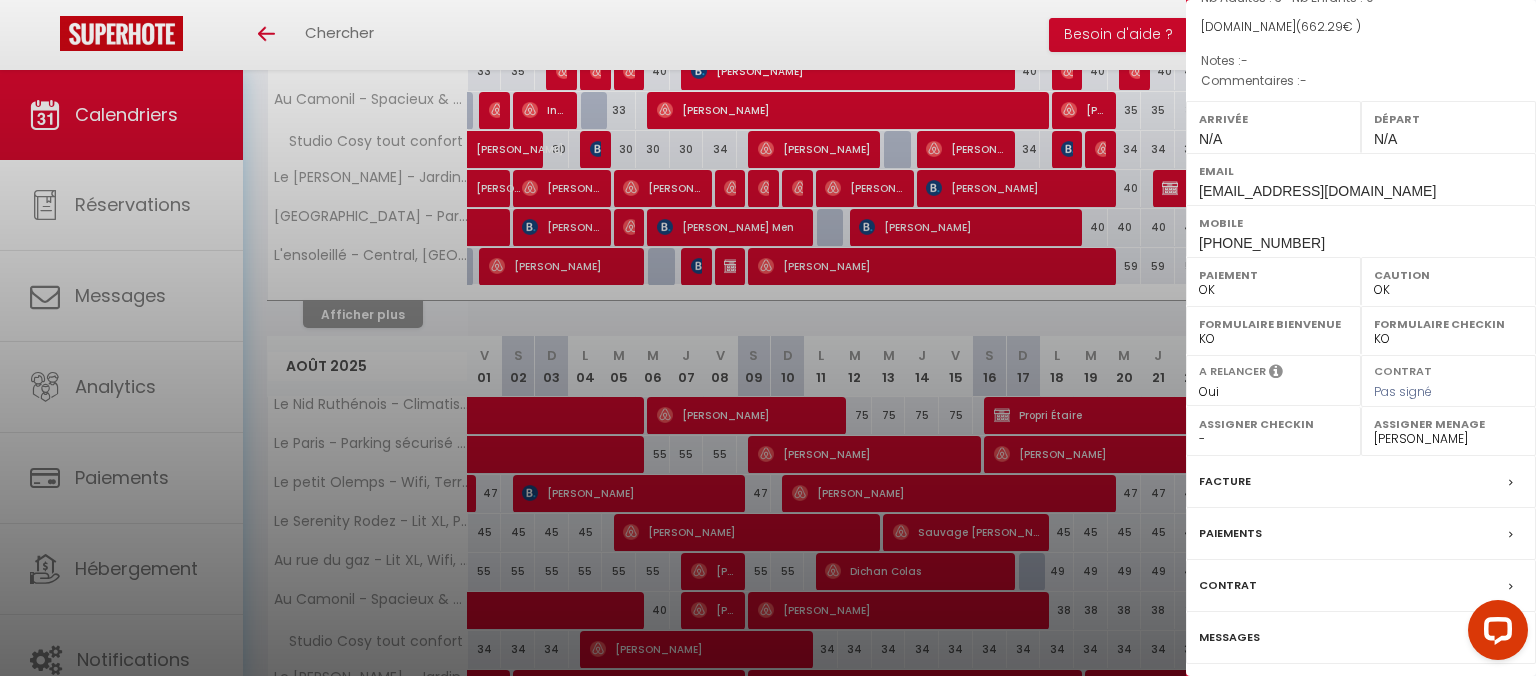 scroll, scrollTop: 285, scrollLeft: 0, axis: vertical 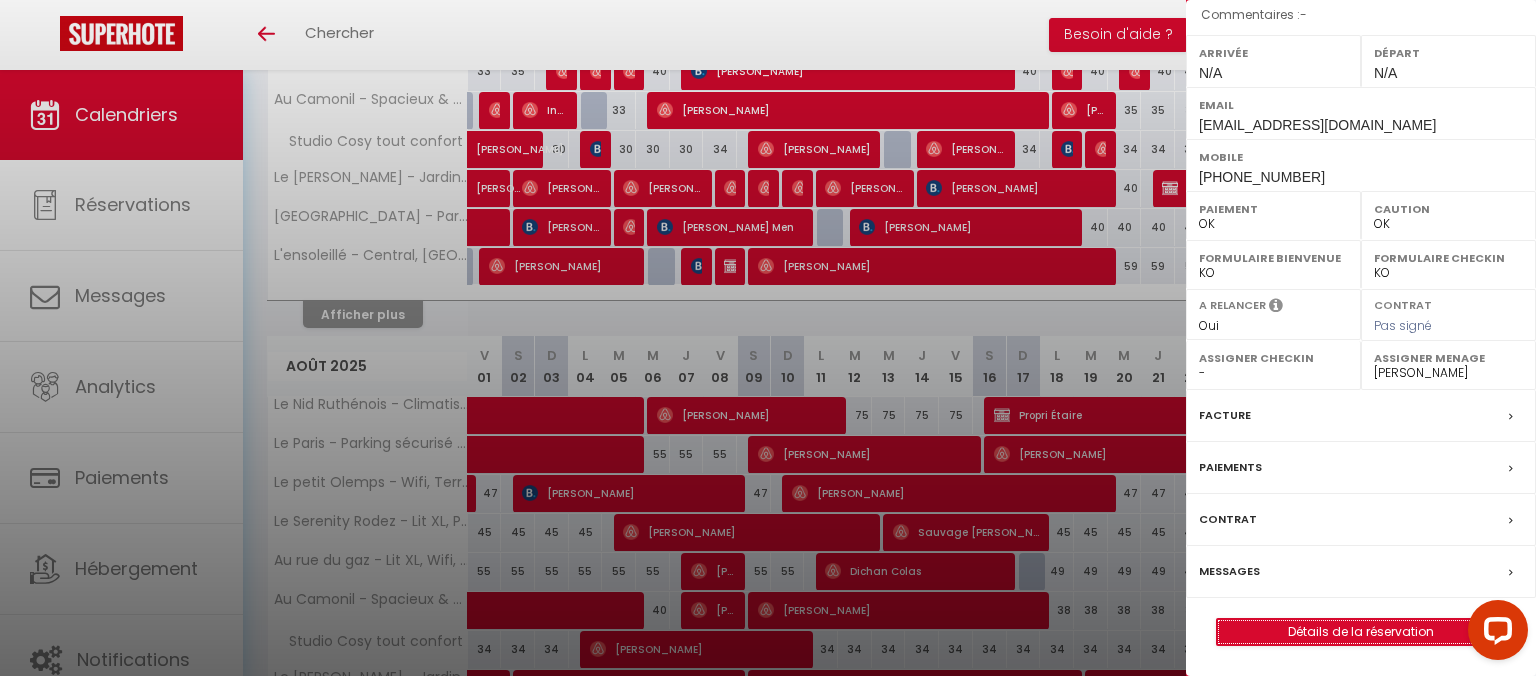 click on "Détails de la réservation" at bounding box center (1361, 632) 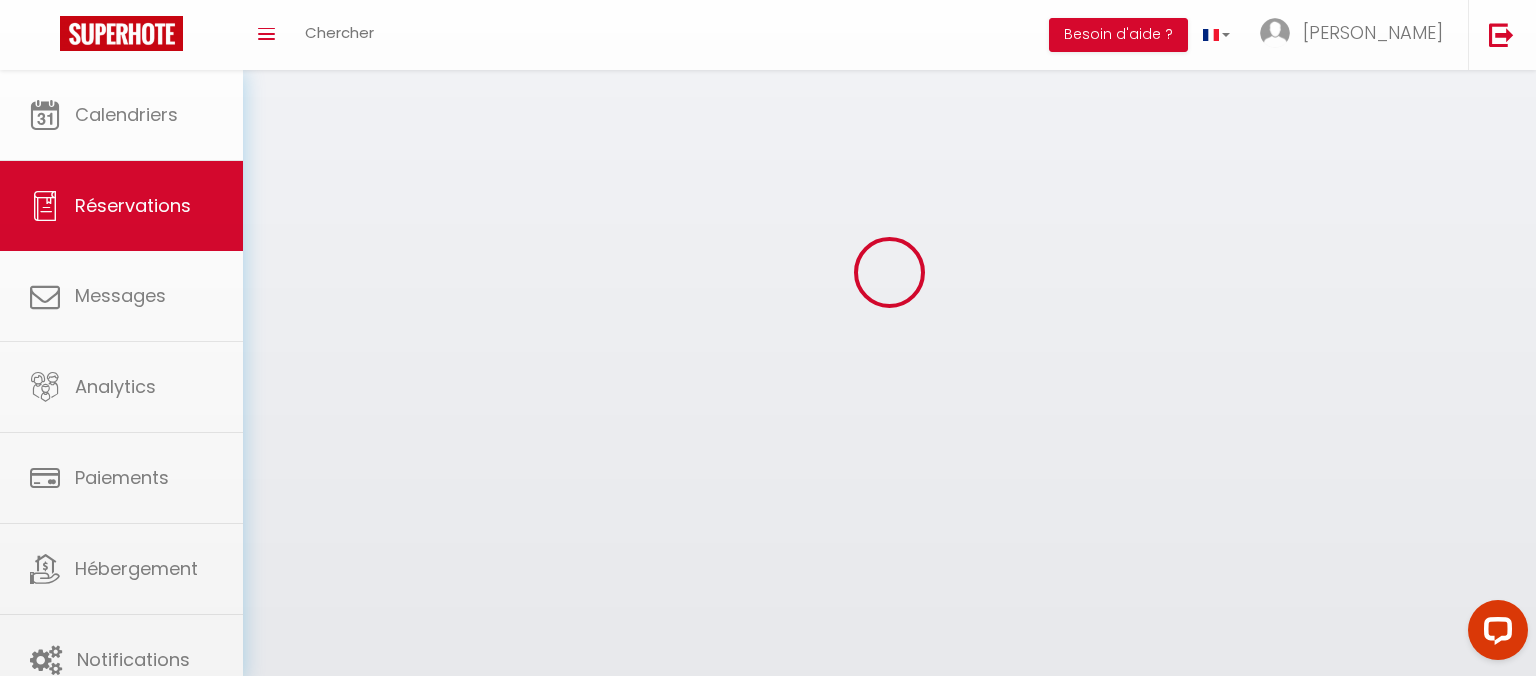 scroll, scrollTop: 0, scrollLeft: 0, axis: both 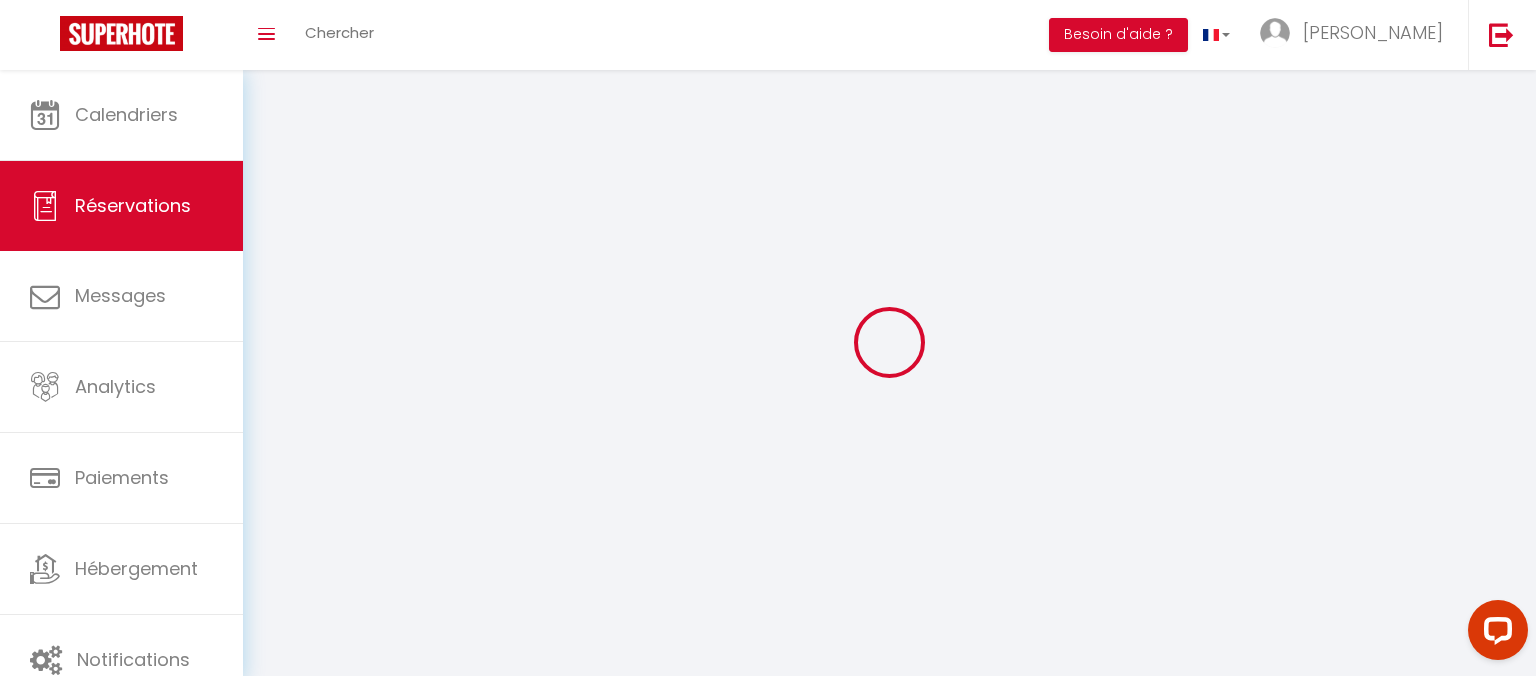 select 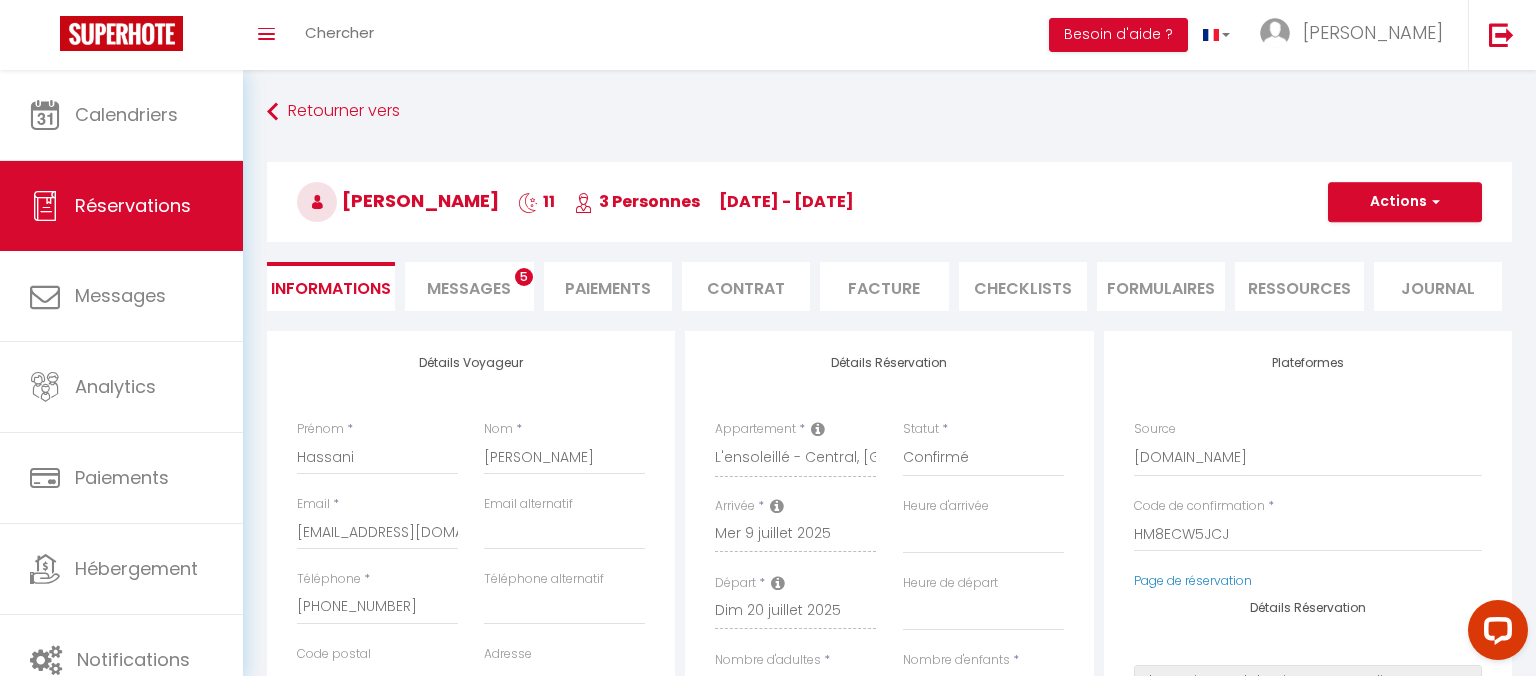select 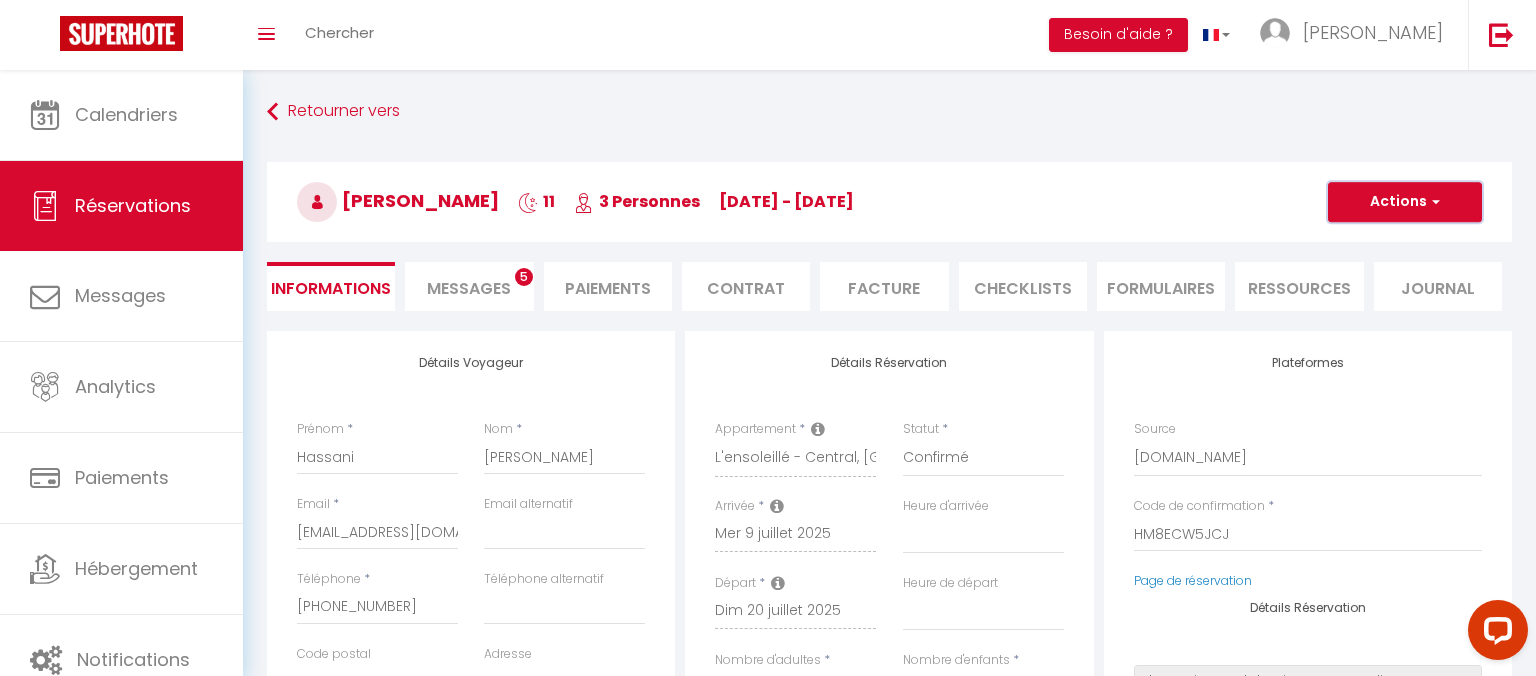 click at bounding box center [1433, 202] 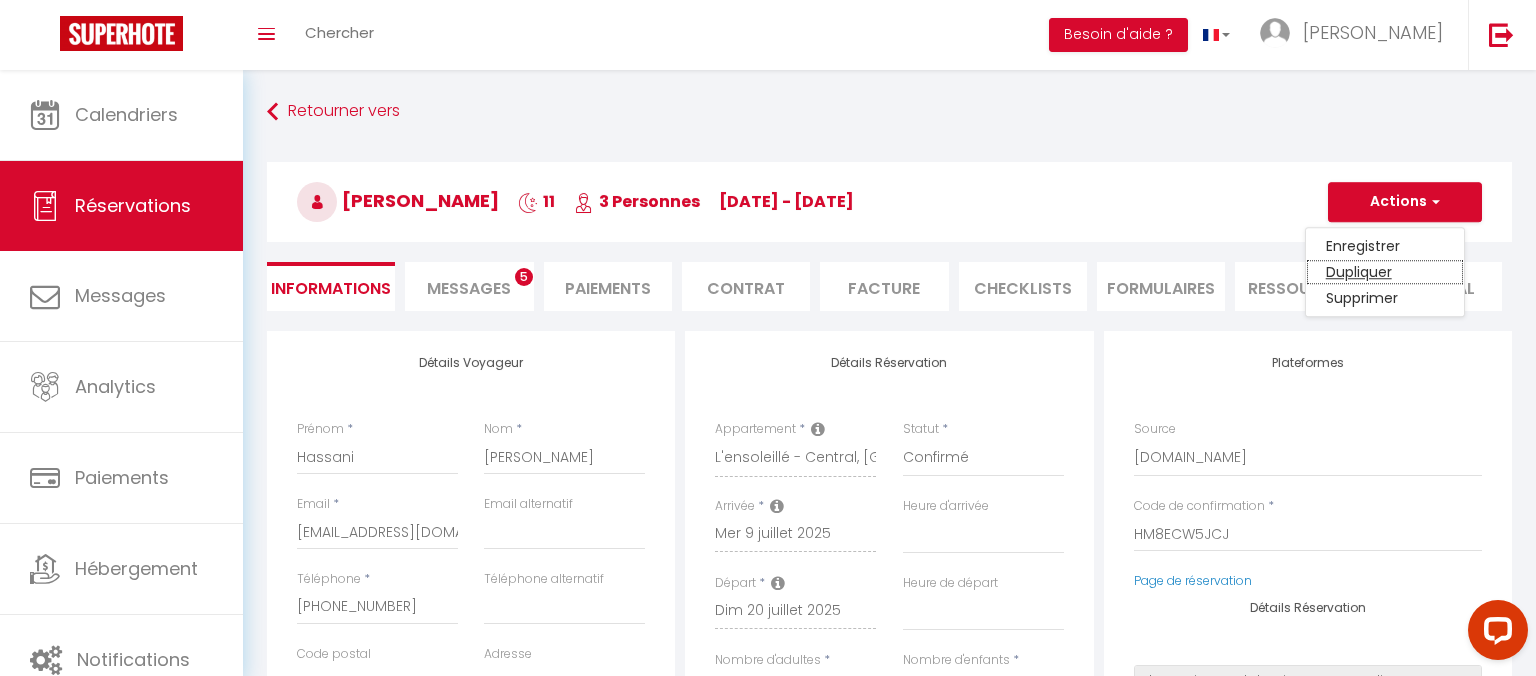 click on "Dupliquer" at bounding box center [1385, 272] 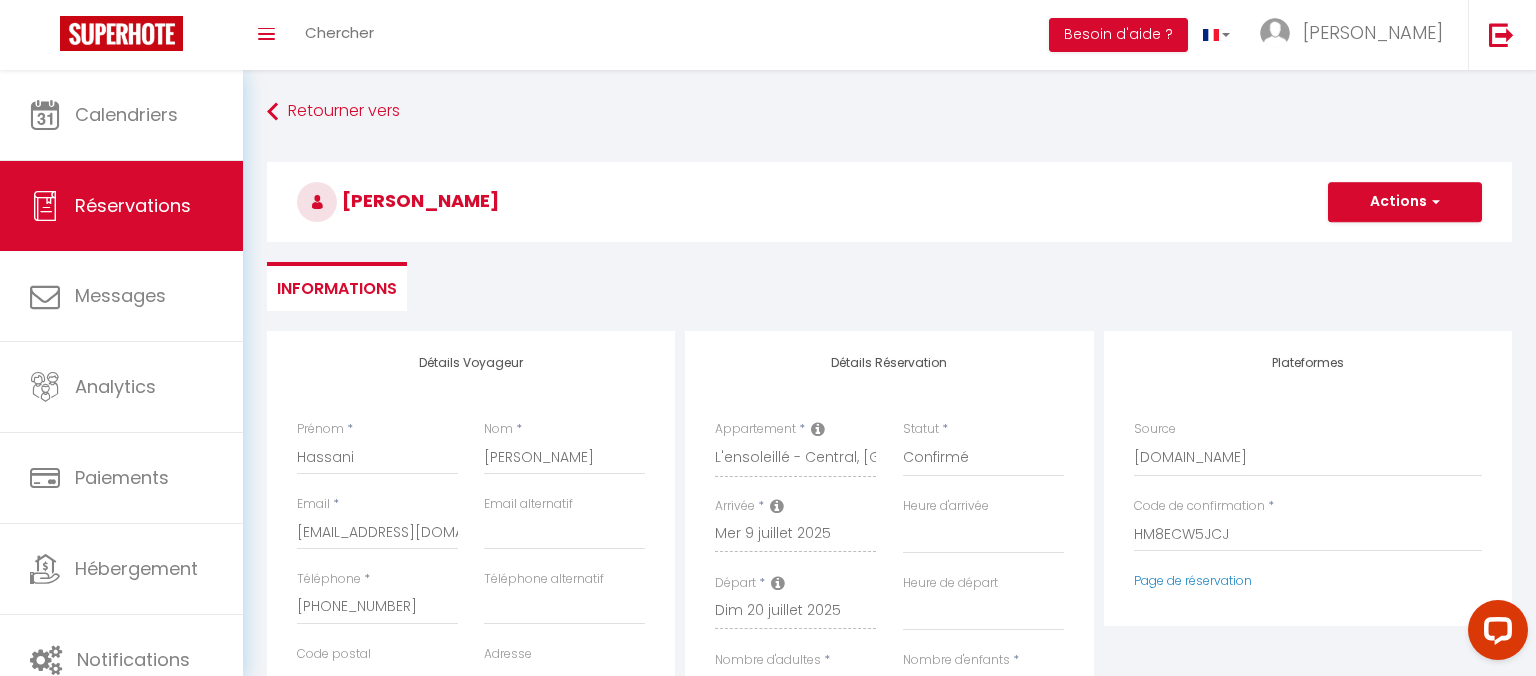 select 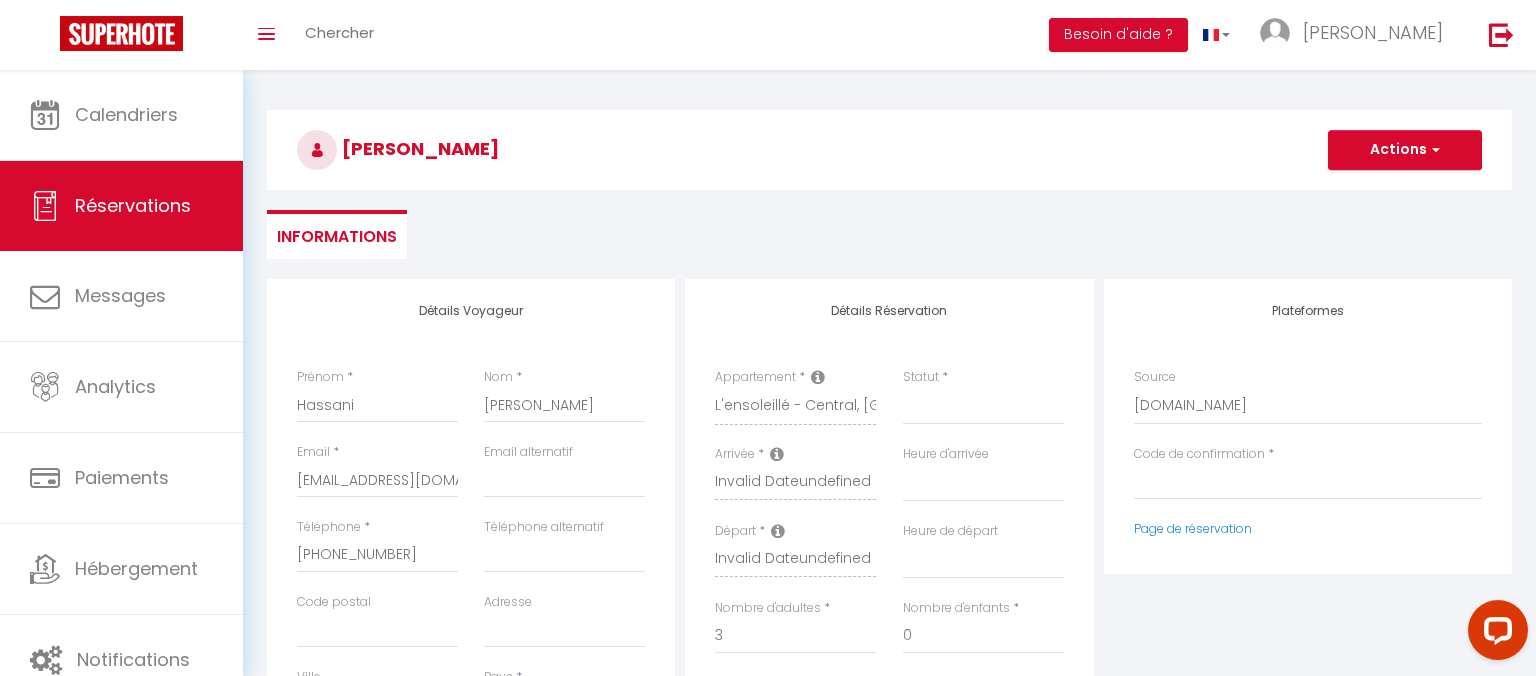 scroll, scrollTop: 54, scrollLeft: 0, axis: vertical 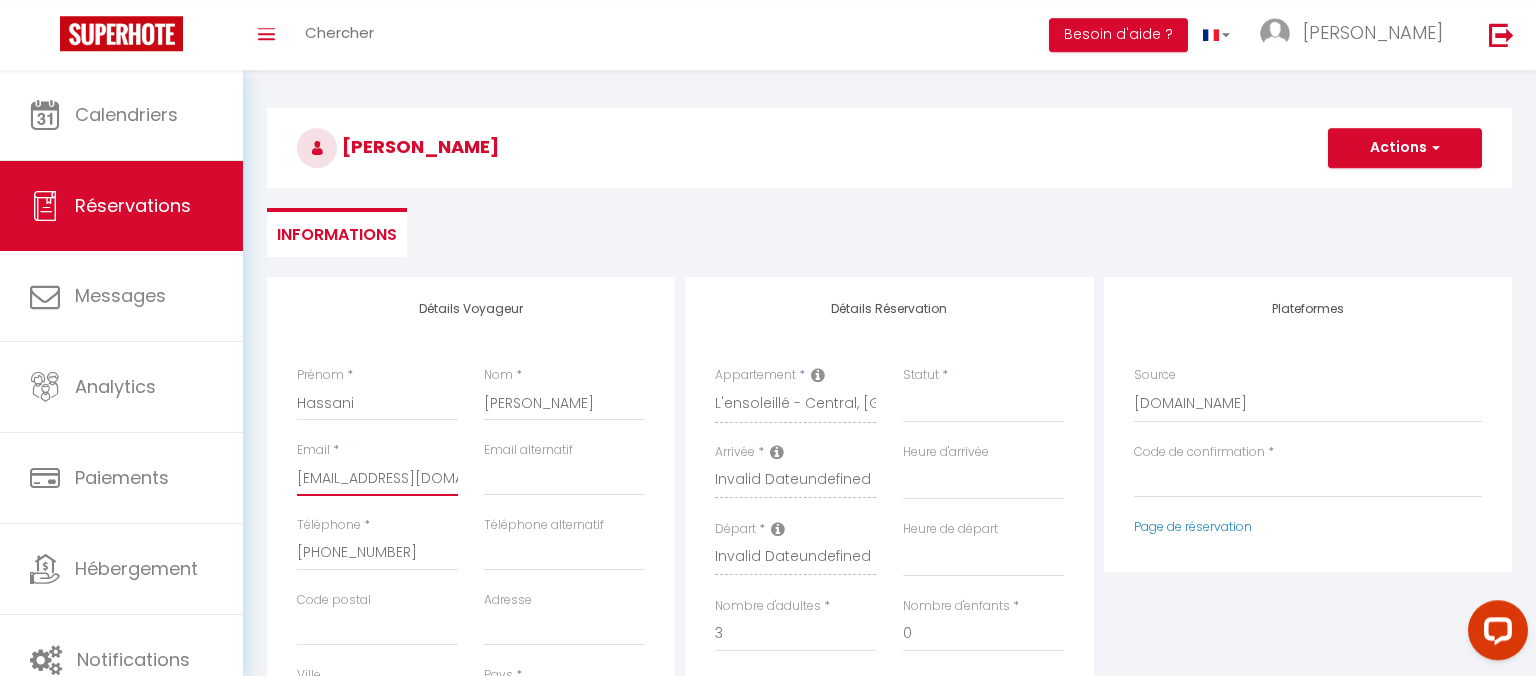 click on "[EMAIL_ADDRESS][DOMAIN_NAME]" at bounding box center (377, 478) 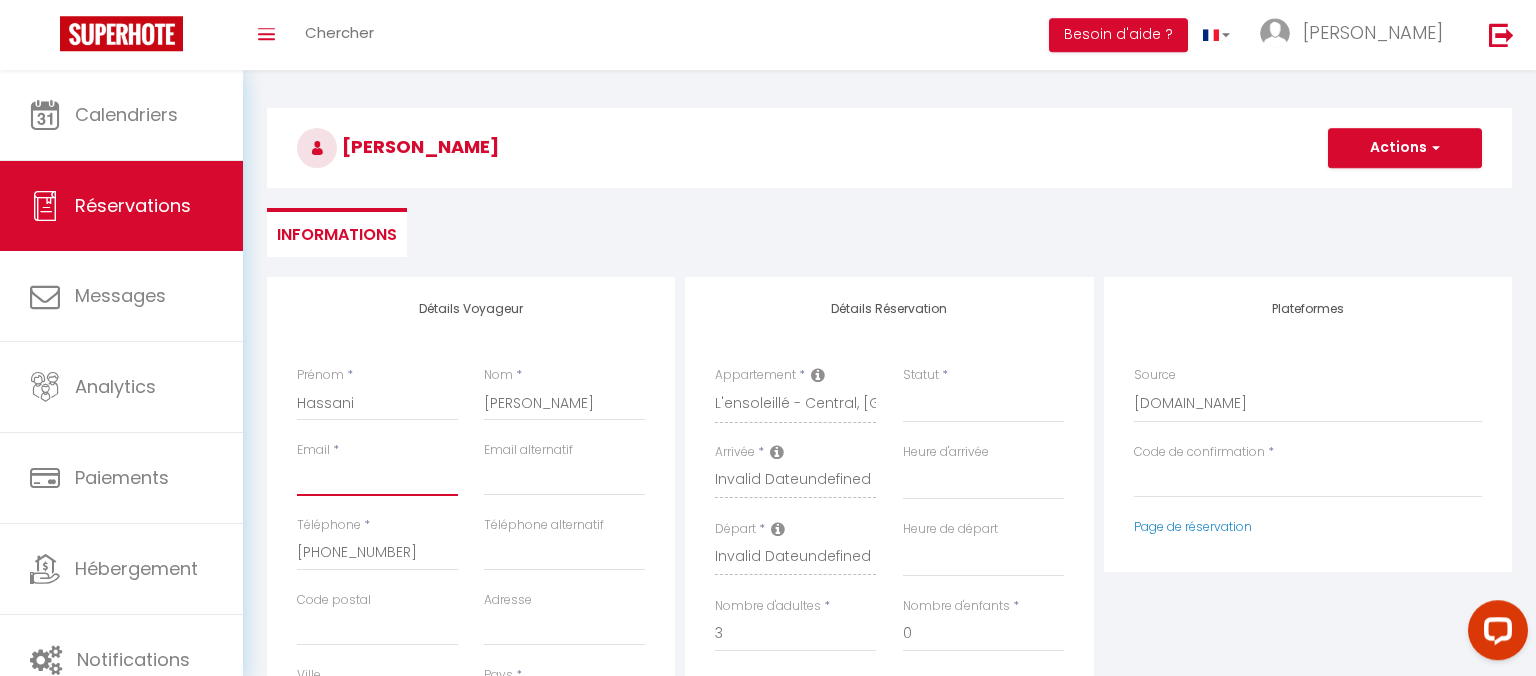 select 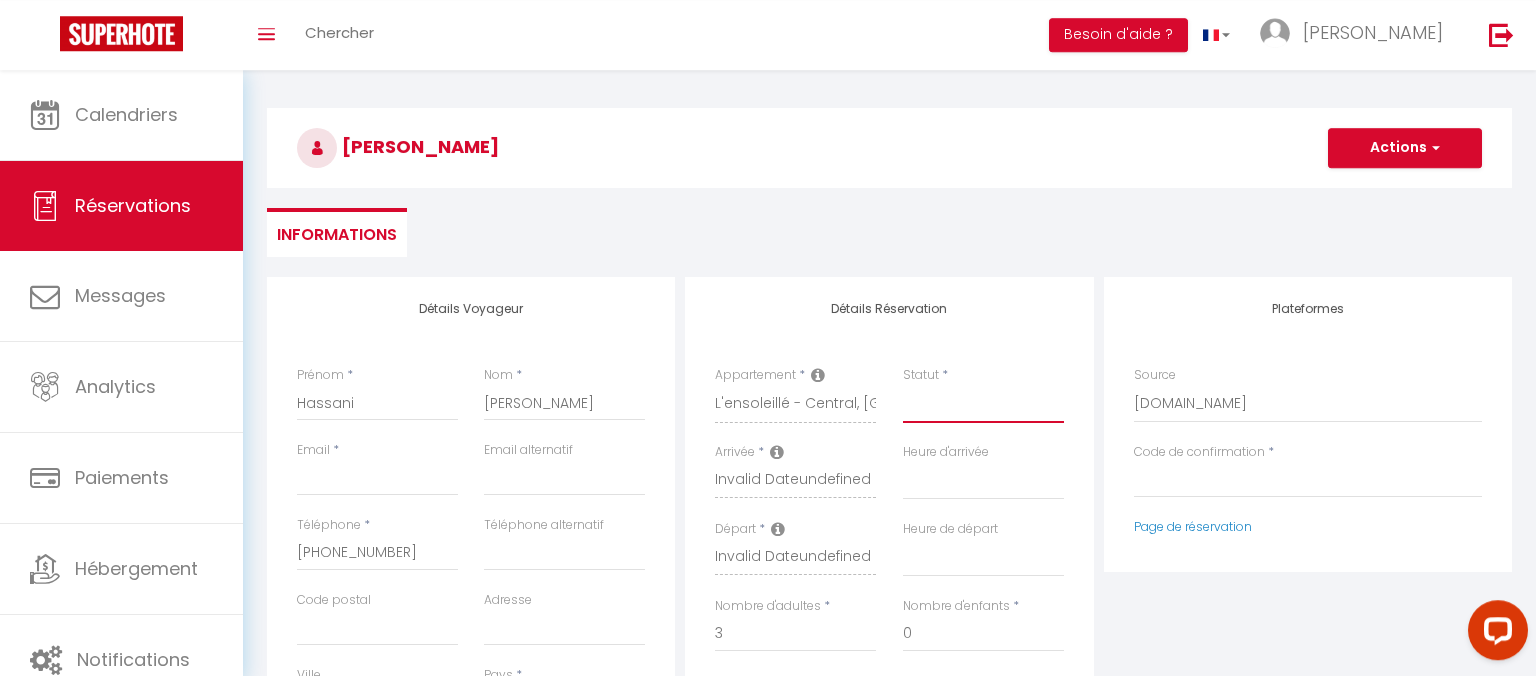 click on "Confirmé Non Confirmé [PERSON_NAME] par le voyageur No Show Request" at bounding box center (983, 404) 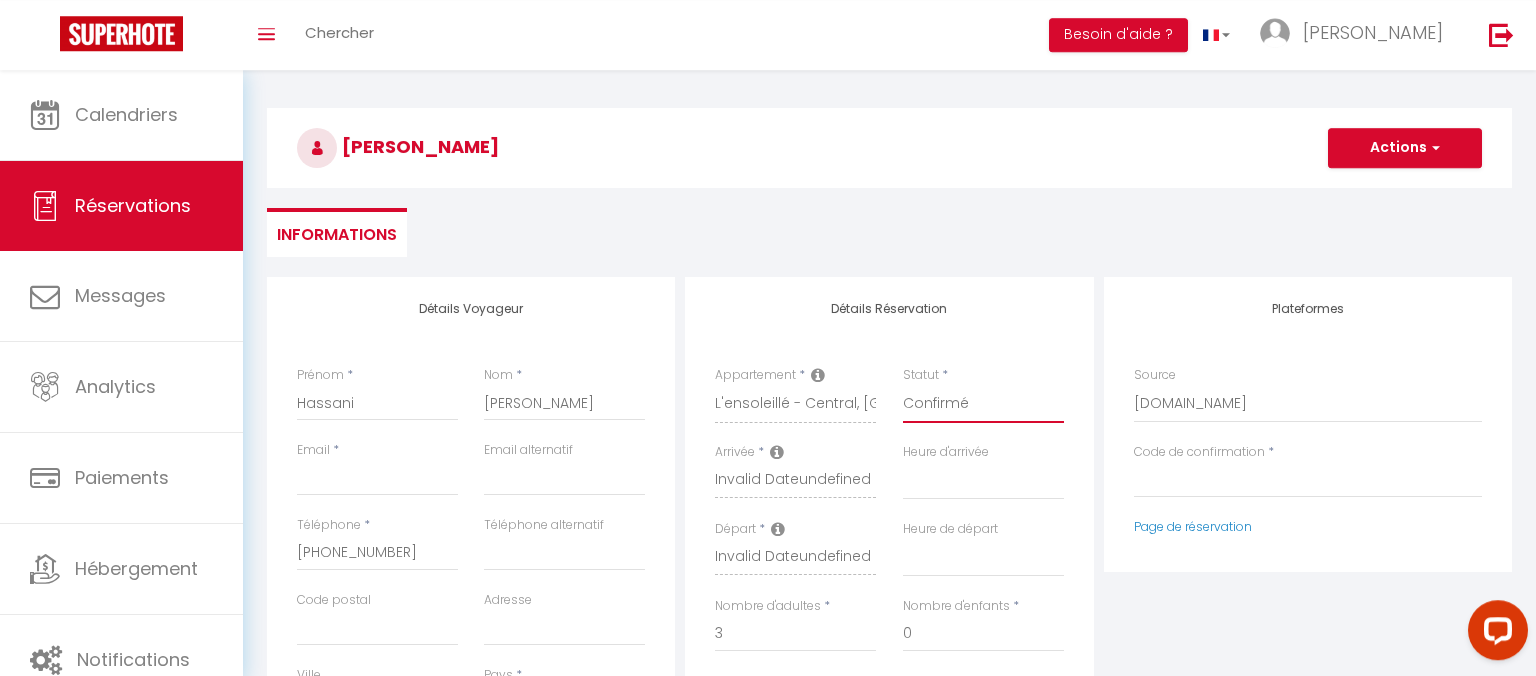 select 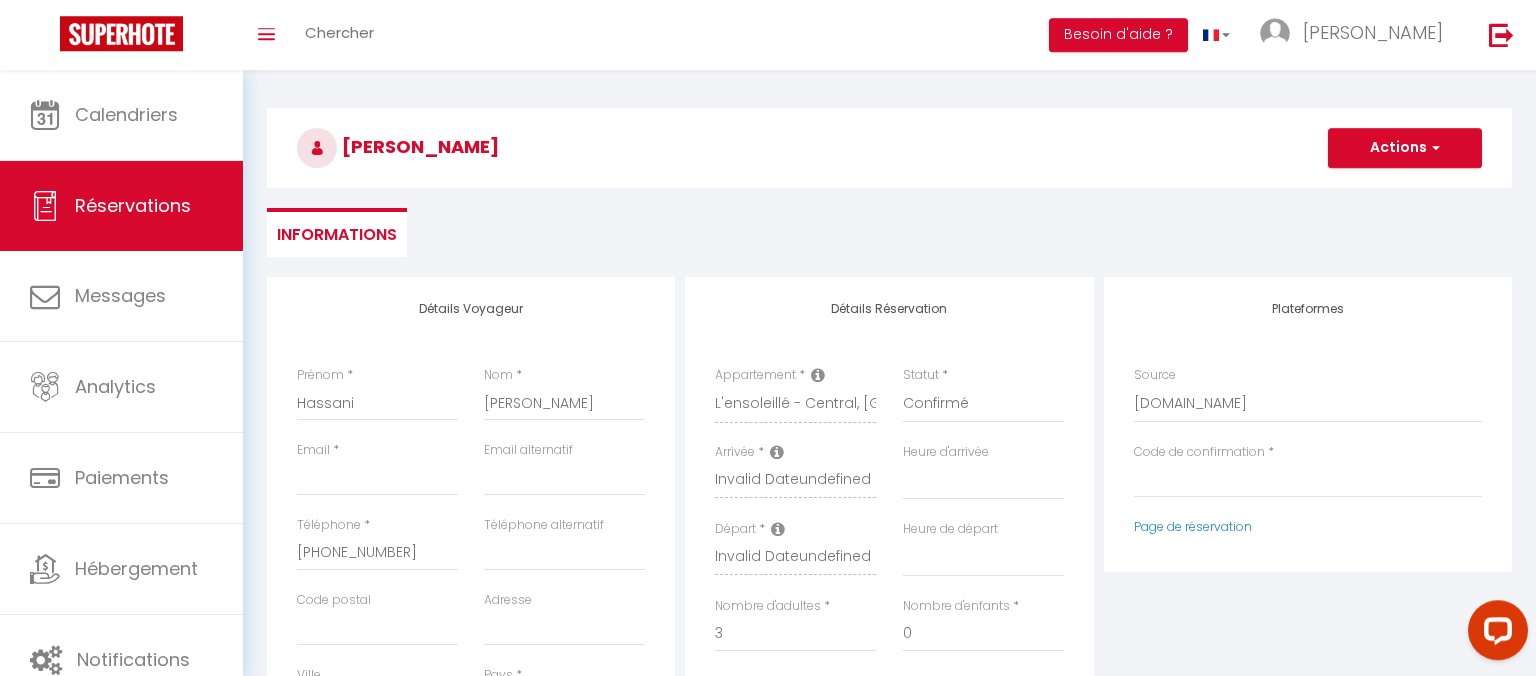 click at bounding box center (777, 452) 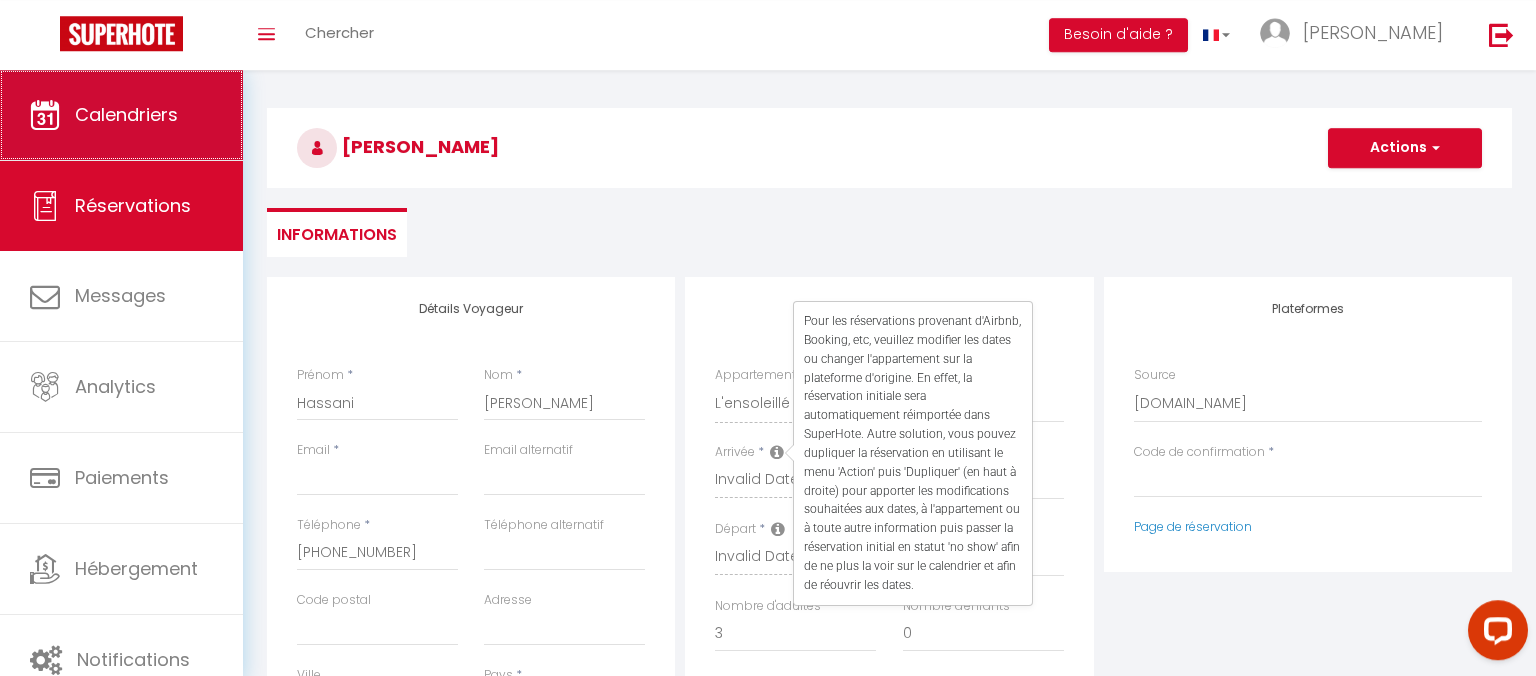 click on "Calendriers" at bounding box center [121, 115] 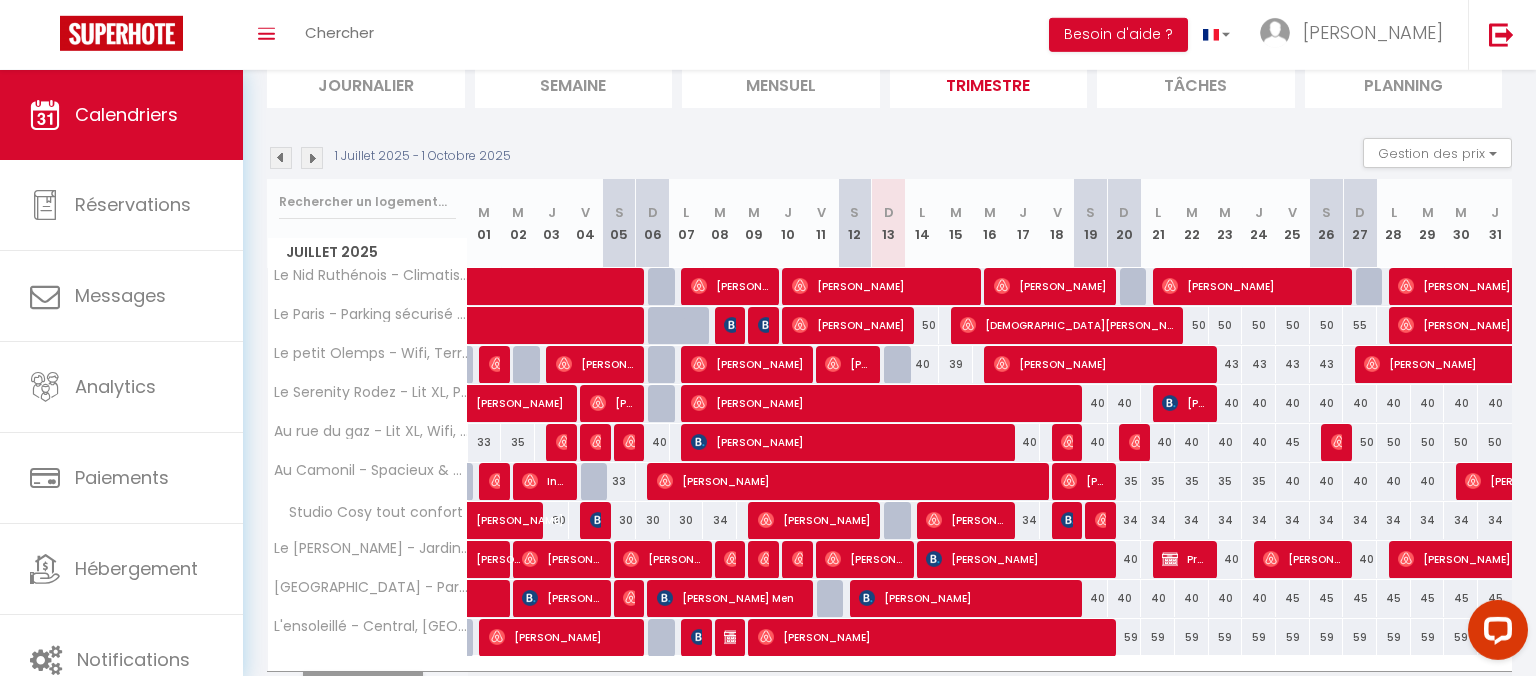 scroll, scrollTop: 152, scrollLeft: 0, axis: vertical 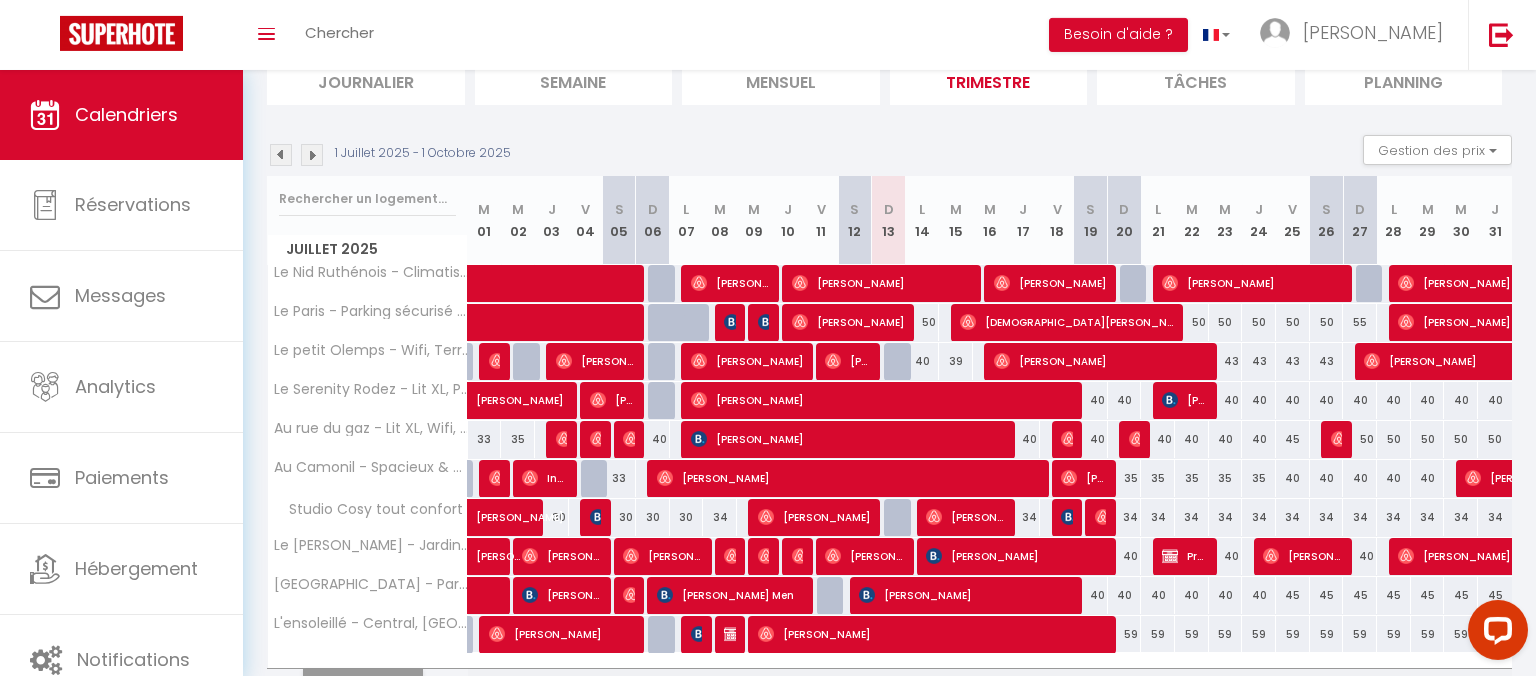 click on "[PERSON_NAME]" at bounding box center [933, 634] 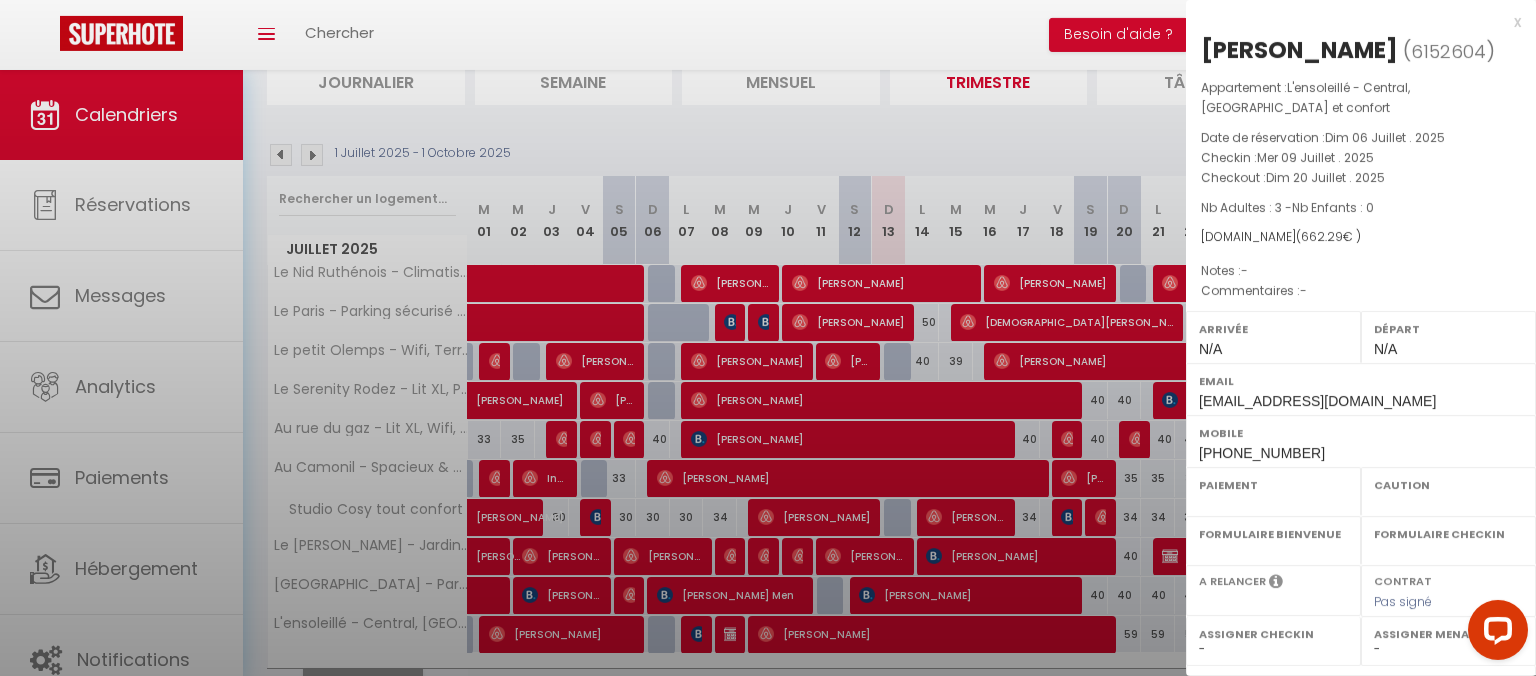 select on "OK" 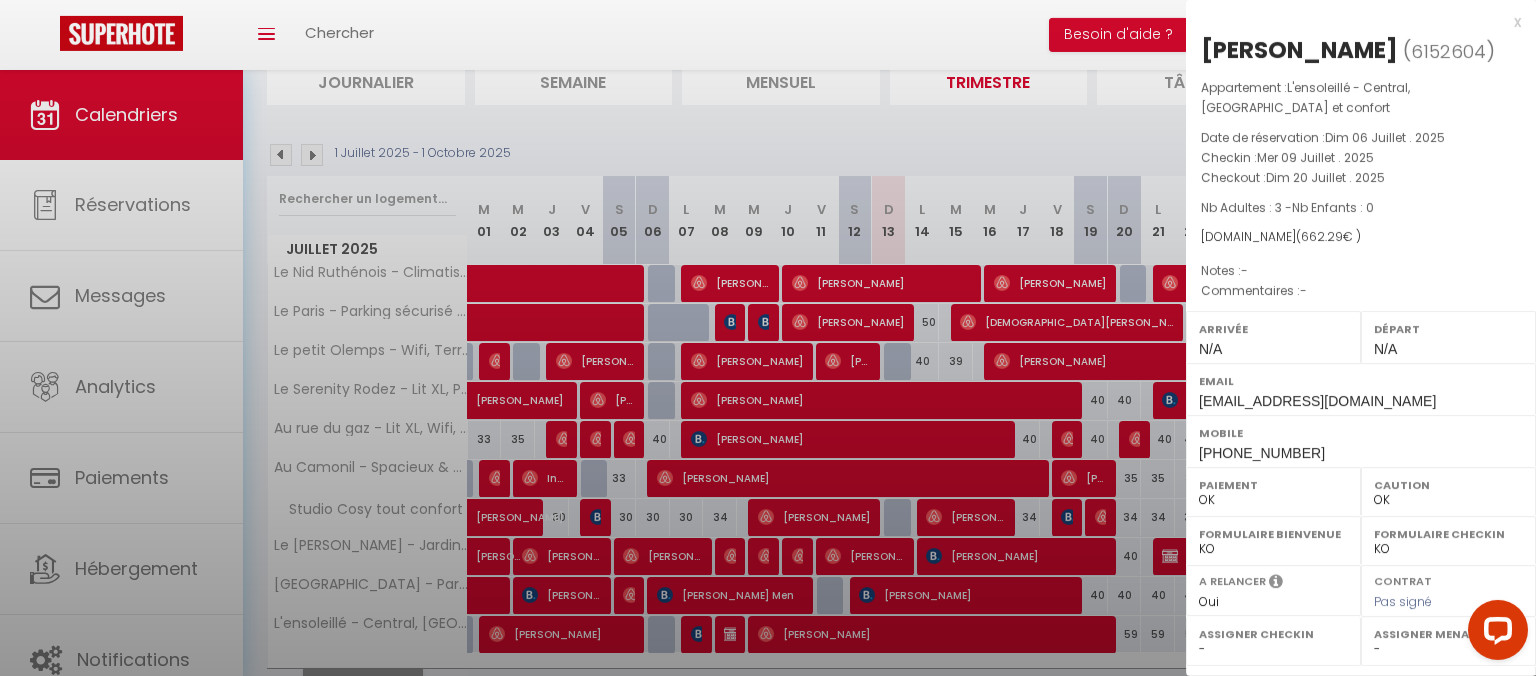scroll, scrollTop: 285, scrollLeft: 0, axis: vertical 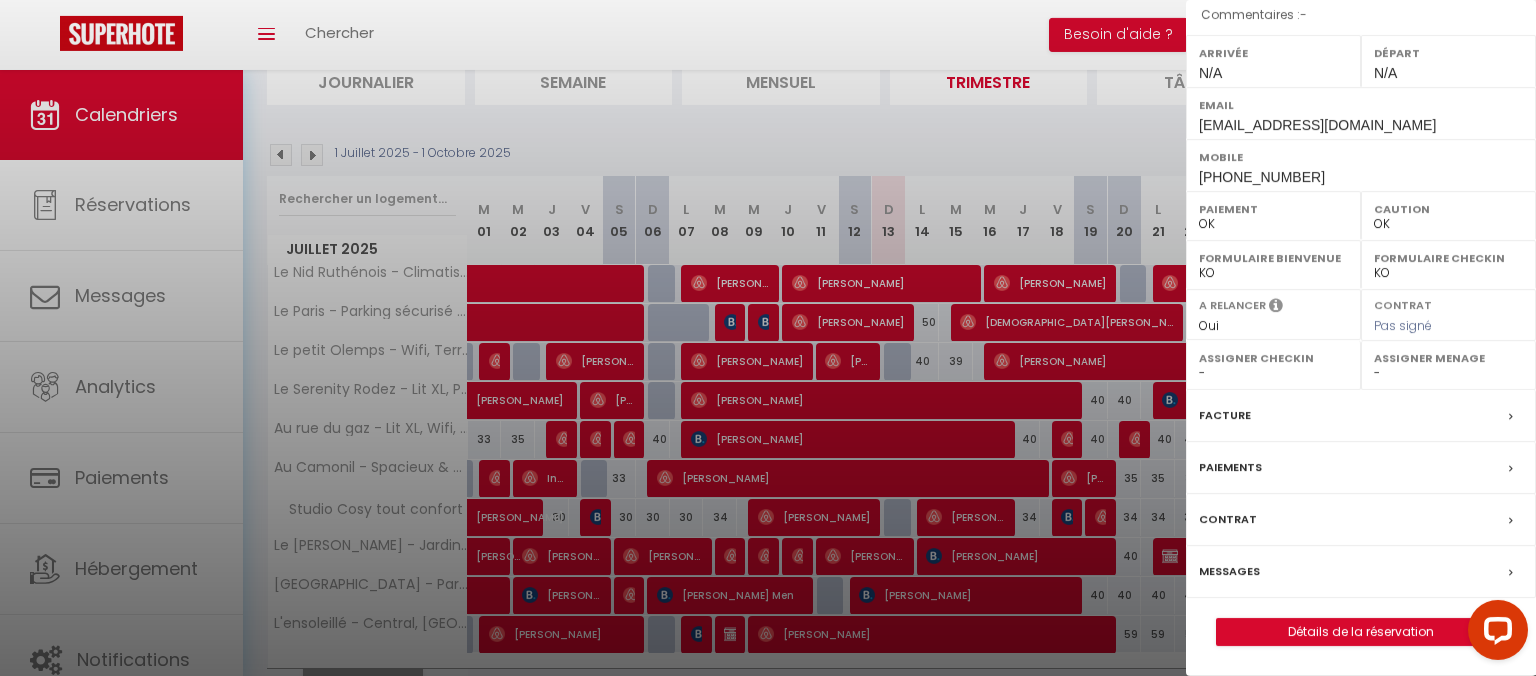 select on "35117" 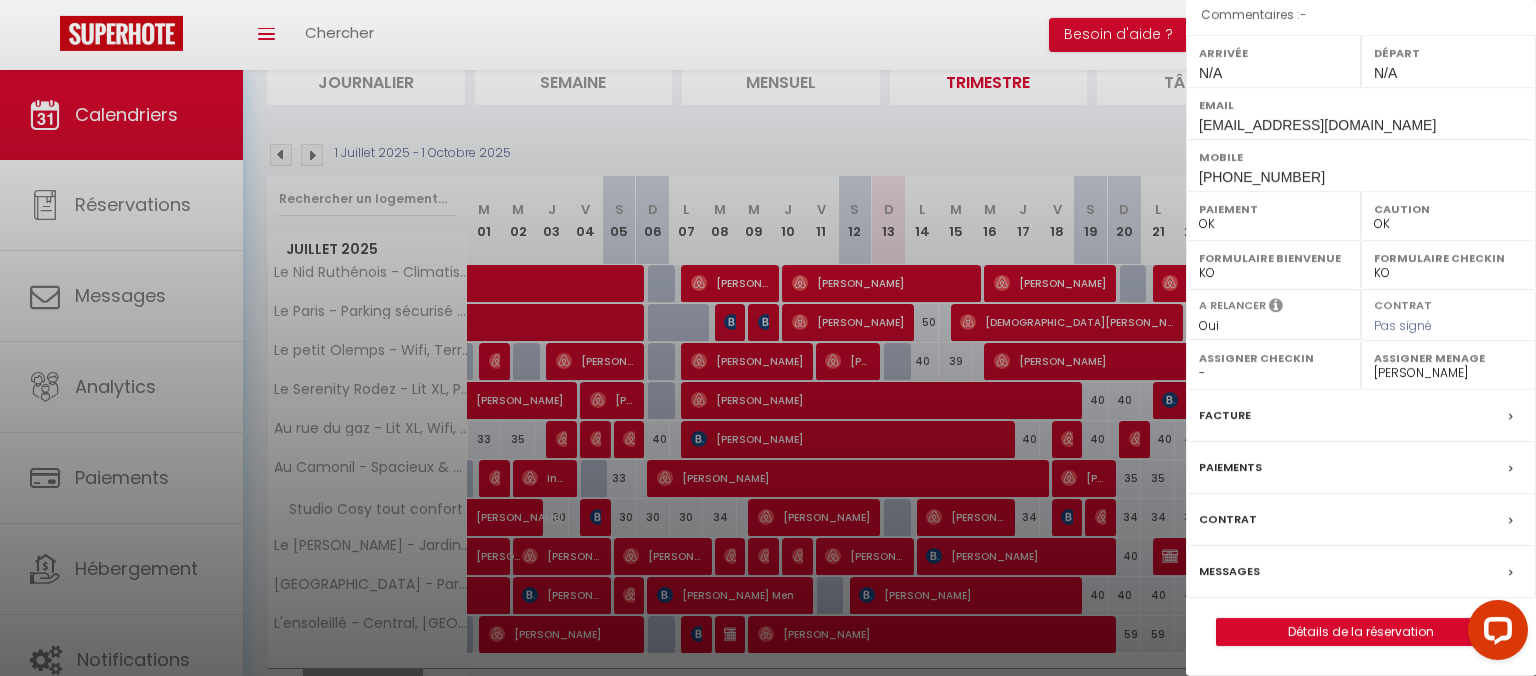 click at bounding box center [768, 338] 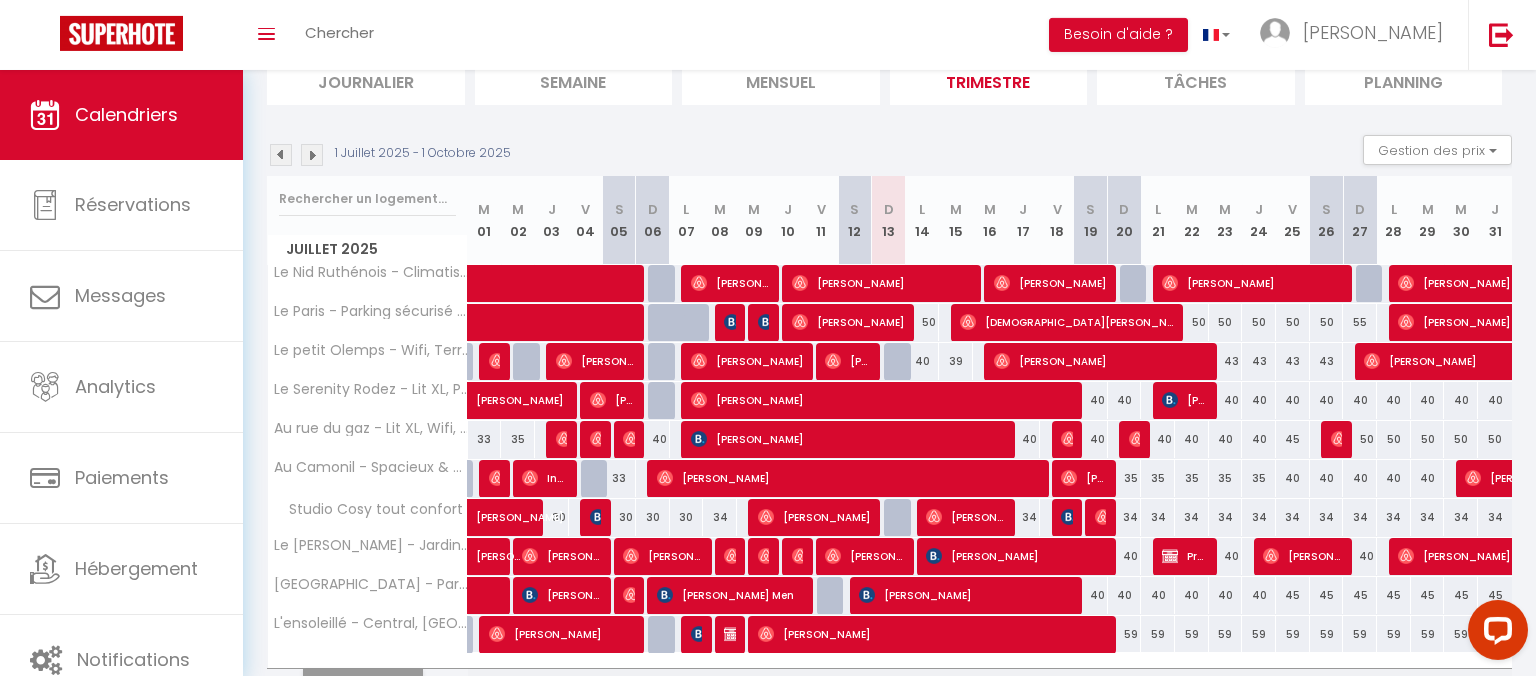 scroll, scrollTop: 0, scrollLeft: 0, axis: both 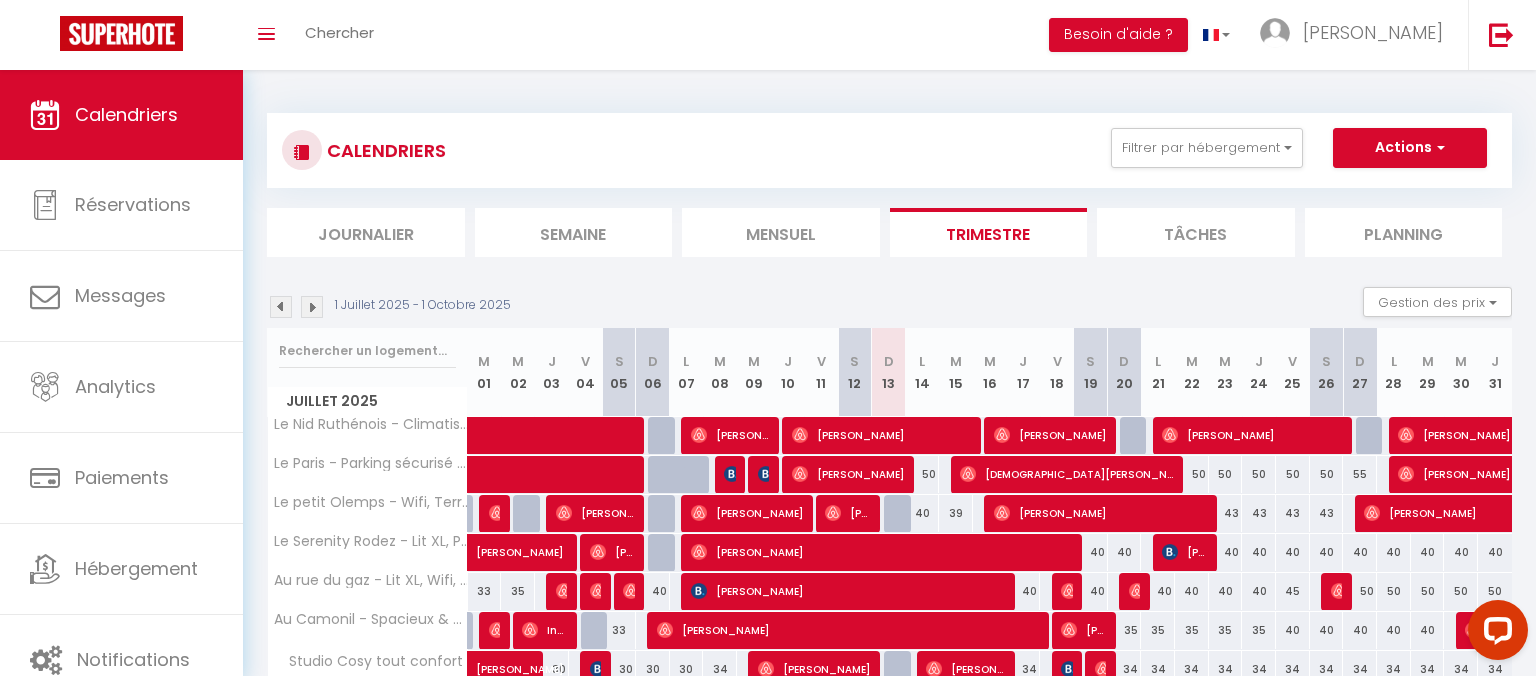click on "CALENDRIERS
Filtrer par hébergement
Tous       Le Nid Ruthénois - Climatisation, Confort & Terrasse     [GEOGRAPHIC_DATA] - Parking sécurisé & Terrasse au calme     Le petit Olemps - [GEOGRAPHIC_DATA], Terrasse & [GEOGRAPHIC_DATA] Rodez - Lit XL, Parking & proche Centre     Au [GEOGRAPHIC_DATA], [GEOGRAPHIC_DATA], [GEOGRAPHIC_DATA] - Spacieux & Centre ville     Studio Cosy tout confort     [GEOGRAPHIC_DATA], Parking & Lit XL     [GEOGRAPHIC_DATA] - Parking sécurisé & Terrasse cosy     L'[GEOGRAPHIC_DATA], [GEOGRAPHIC_DATA] et confort     [GEOGRAPHIC_DATA] - Vue imprenable sur Rodez     [GEOGRAPHIC_DATA] - Elegance, [GEOGRAPHIC_DATA], Parking & [GEOGRAPHIC_DATA], proche [GEOGRAPHIC_DATA]     Au coeur du [GEOGRAPHIC_DATA] privé à la [GEOGRAPHIC_DATA] Maison familiale  - 12 personnes     [GEOGRAPHIC_DATA], Wifi, Lits XL, Jardin & Lac     L'Agentole - Cascade, Palanges & Confort     La Bulle d'Olt - Vacances, Piscines & Nature" at bounding box center (889, 150) 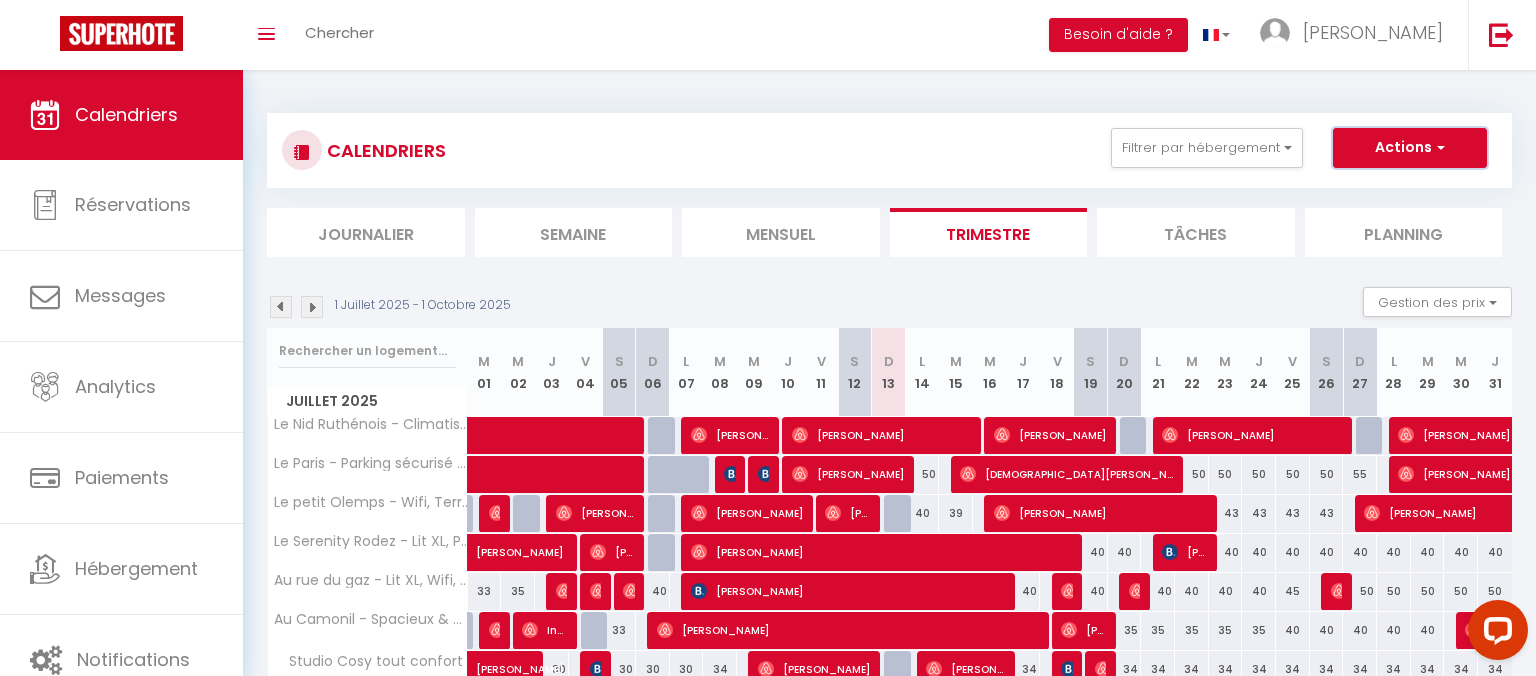 click on "Actions" at bounding box center [1410, 148] 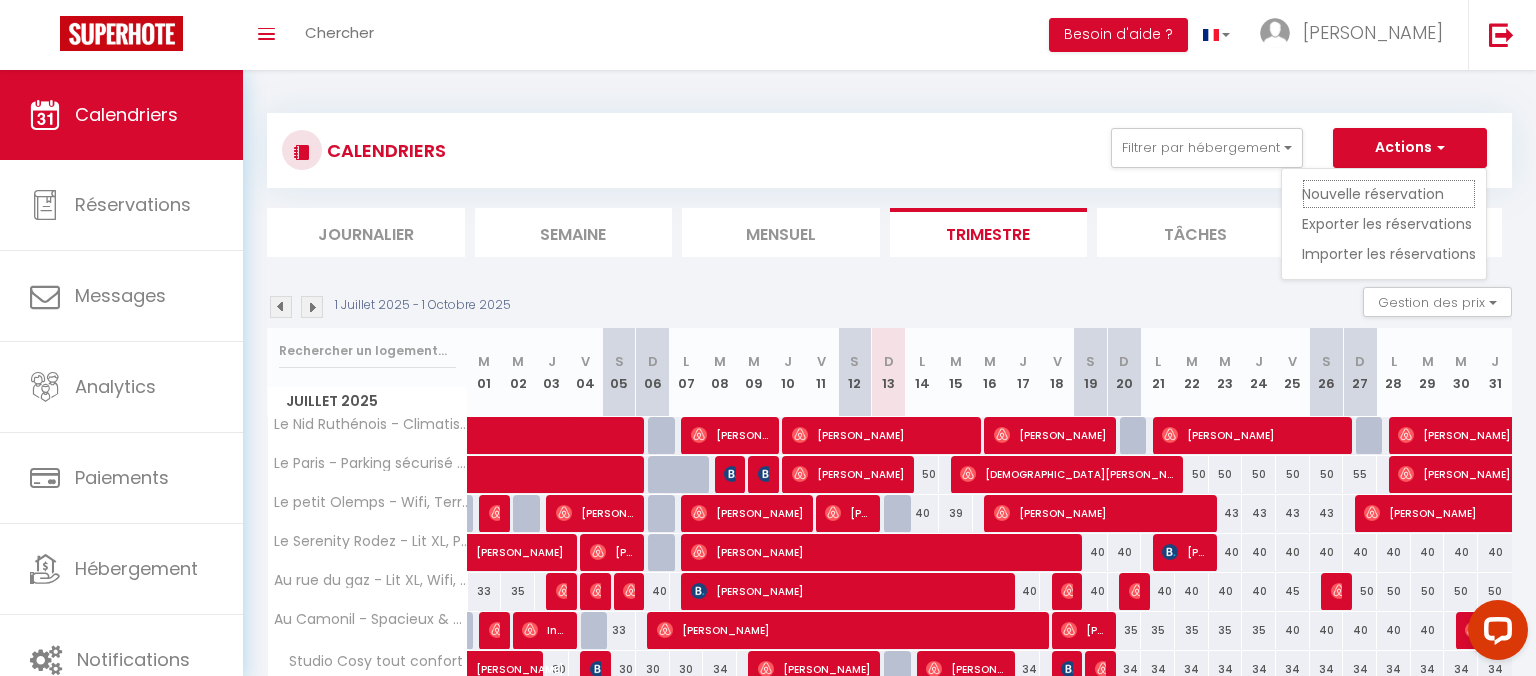 click on "Nouvelle réservation" at bounding box center (1389, 194) 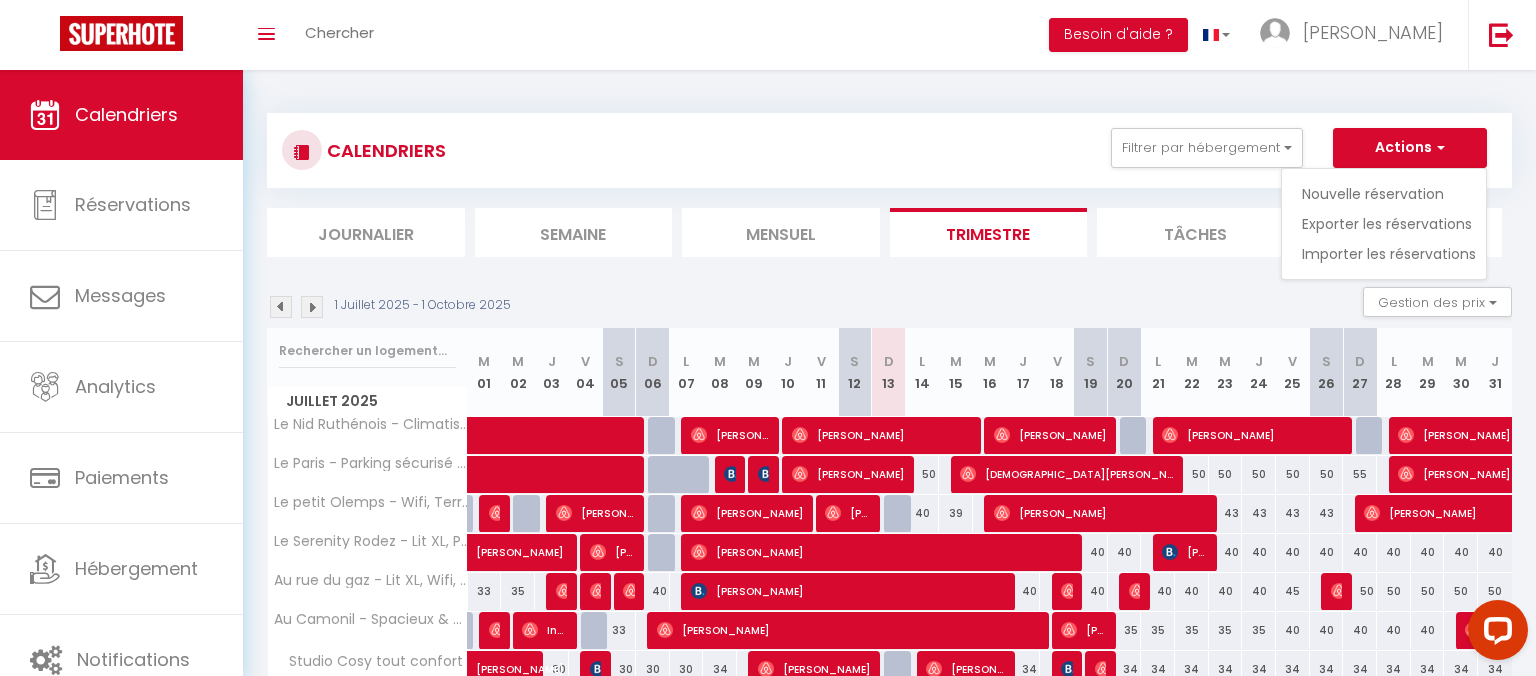 select 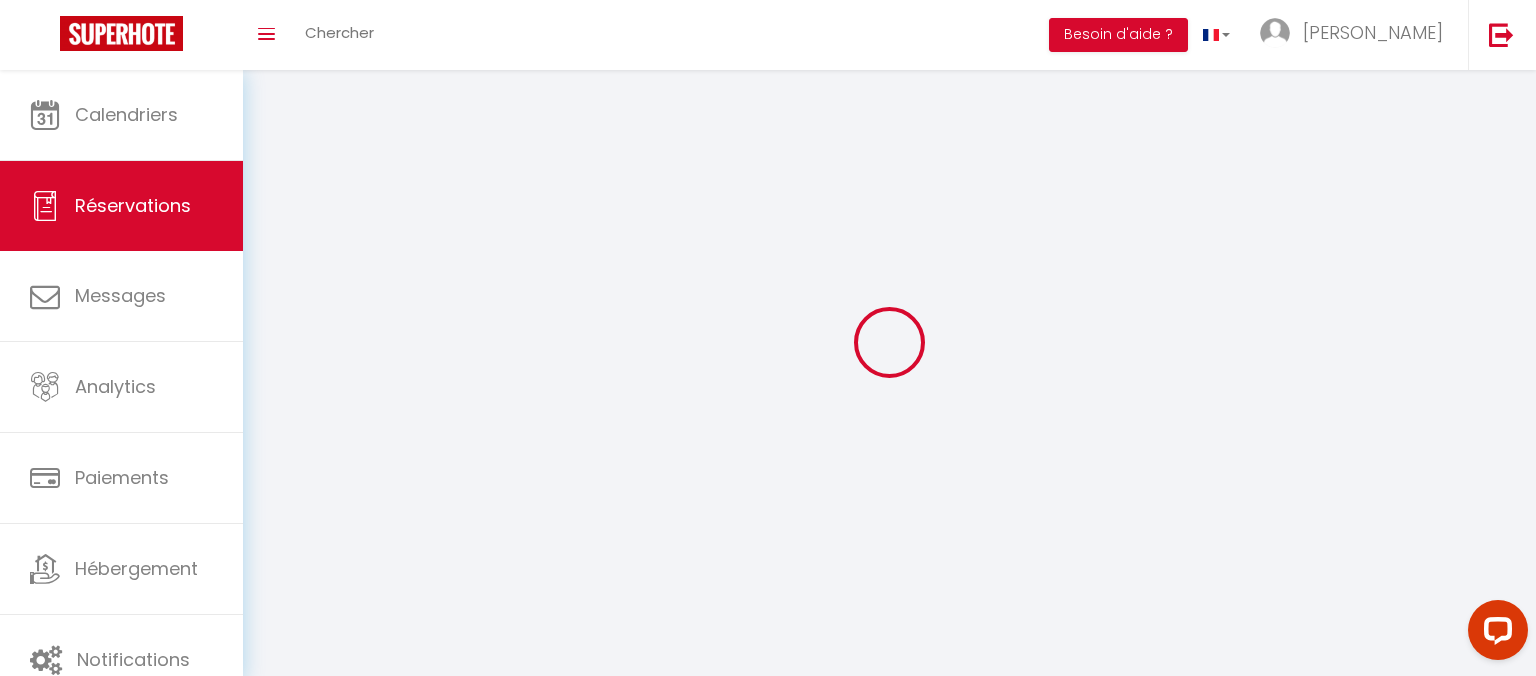 select 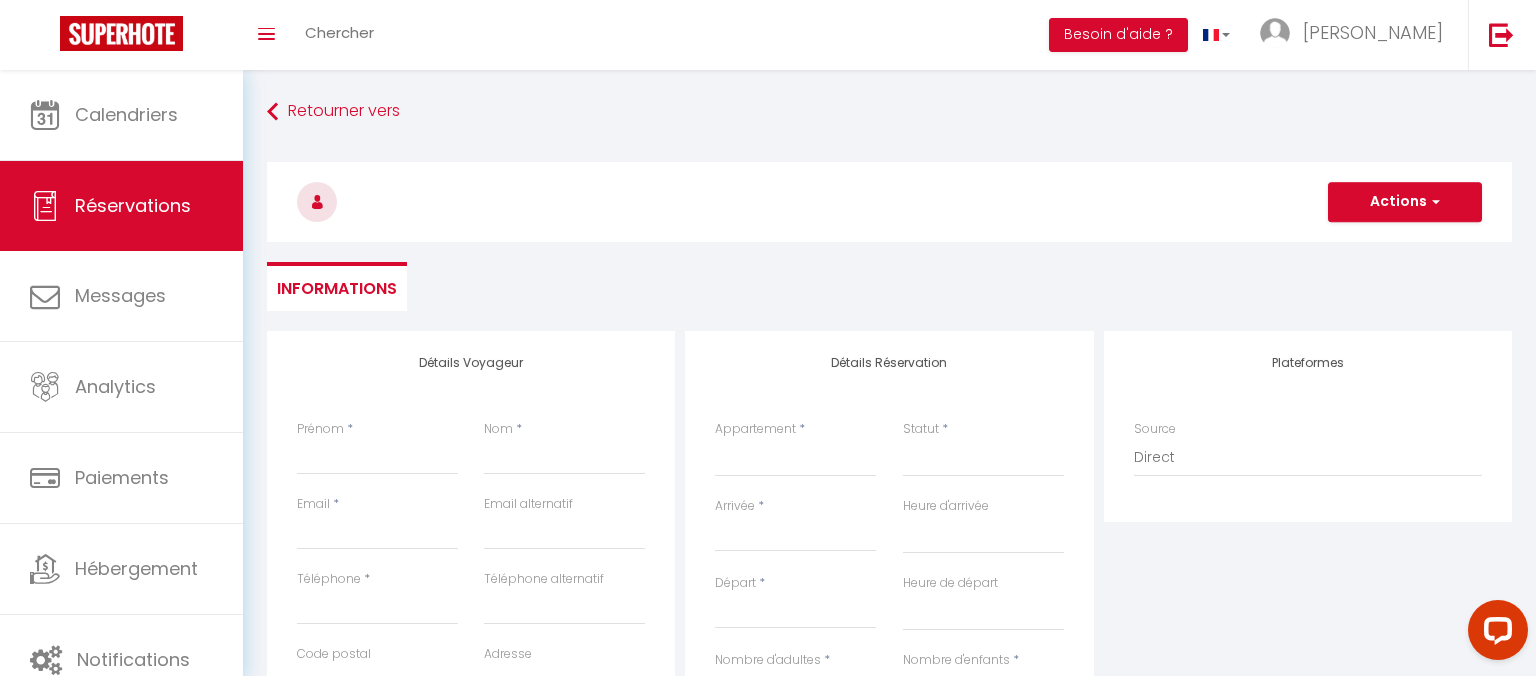 select 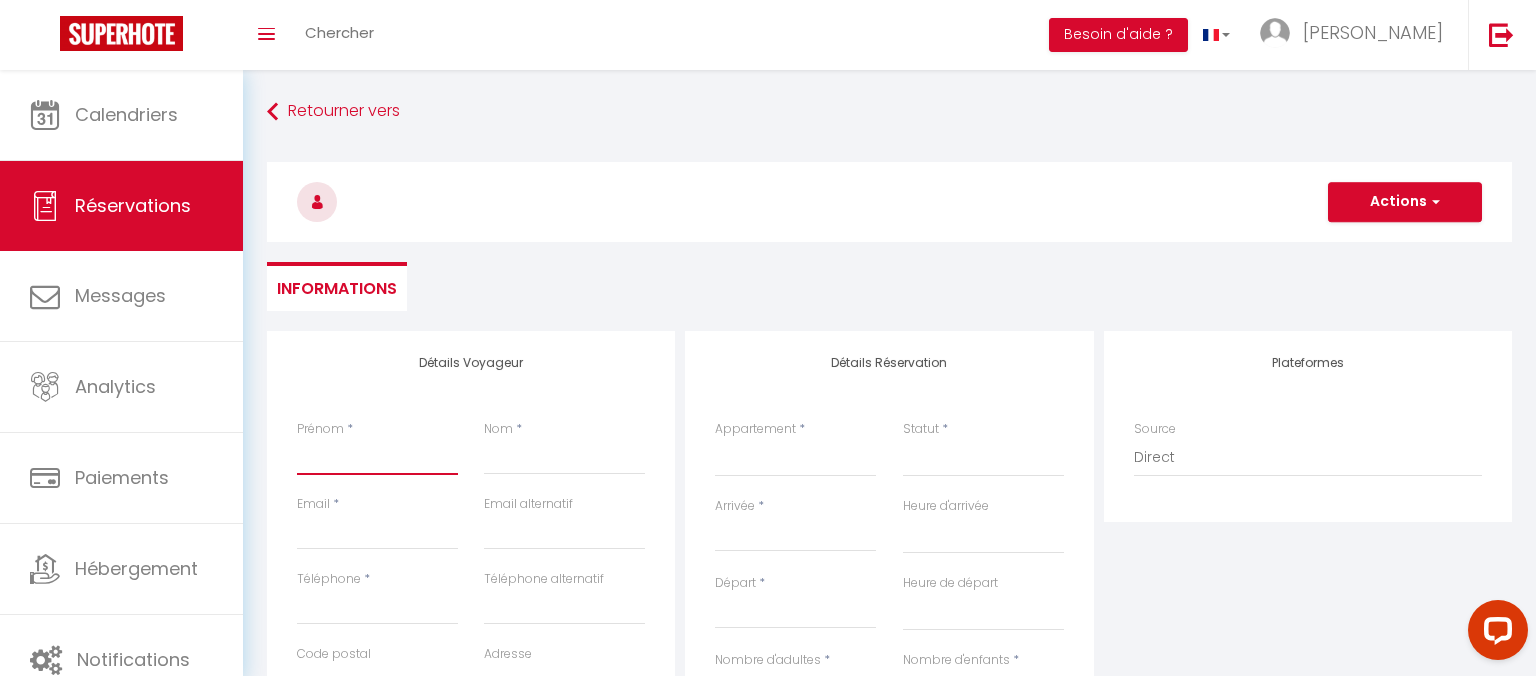 click on "Prénom" at bounding box center (377, 457) 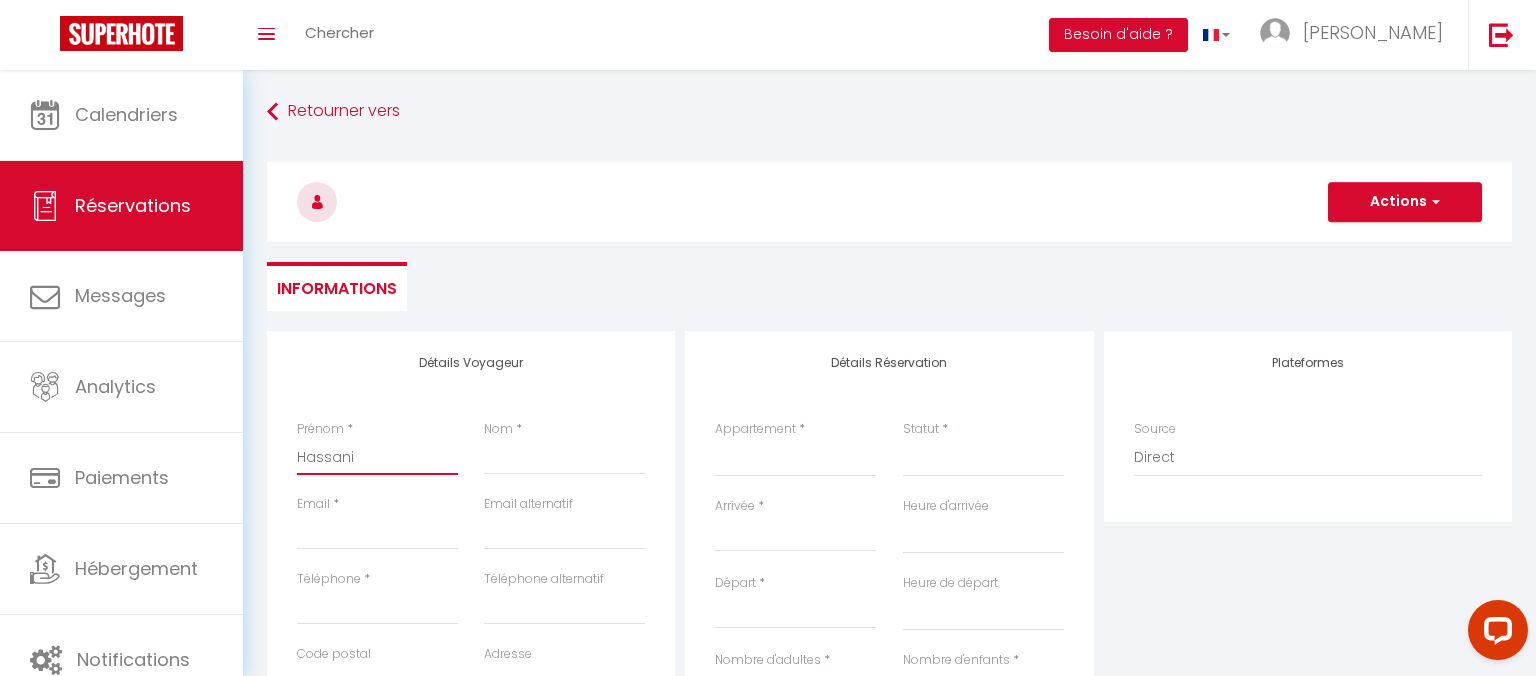select 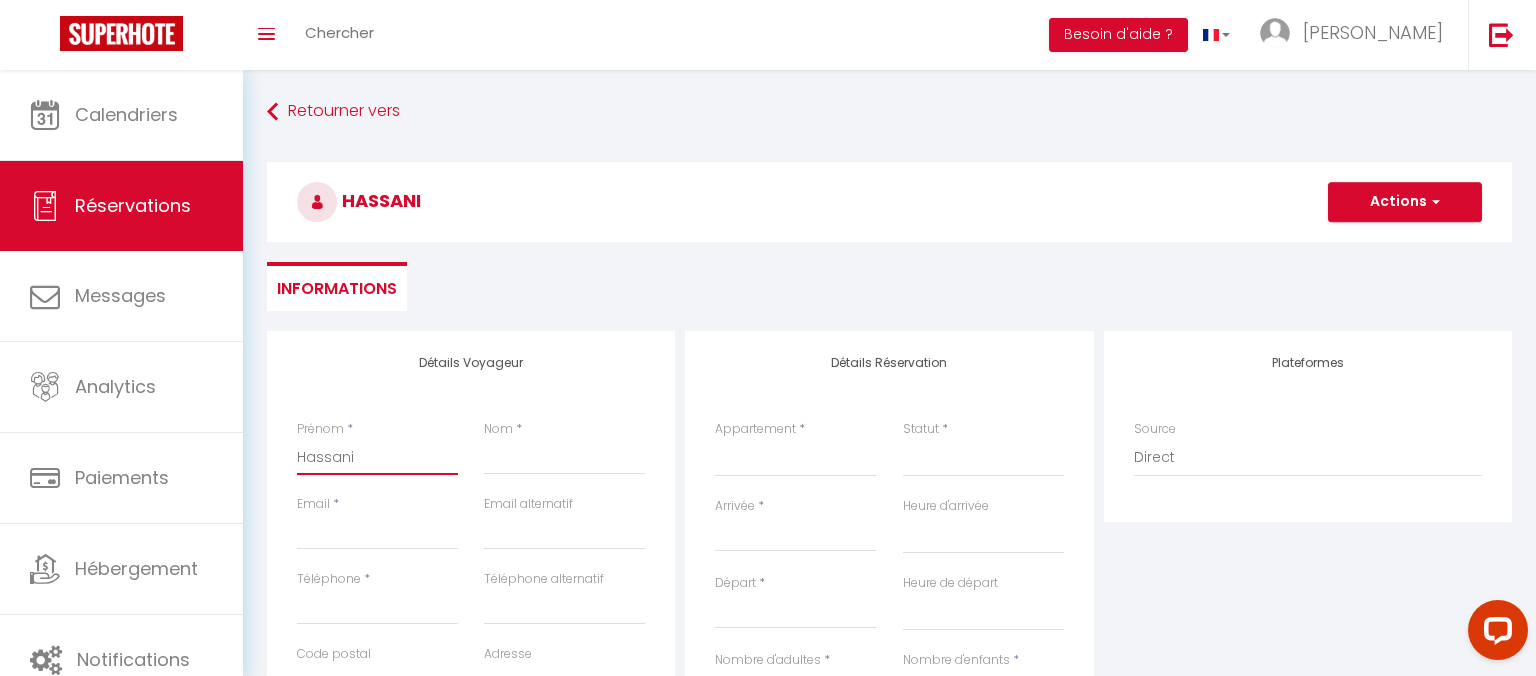 type on "Hassani" 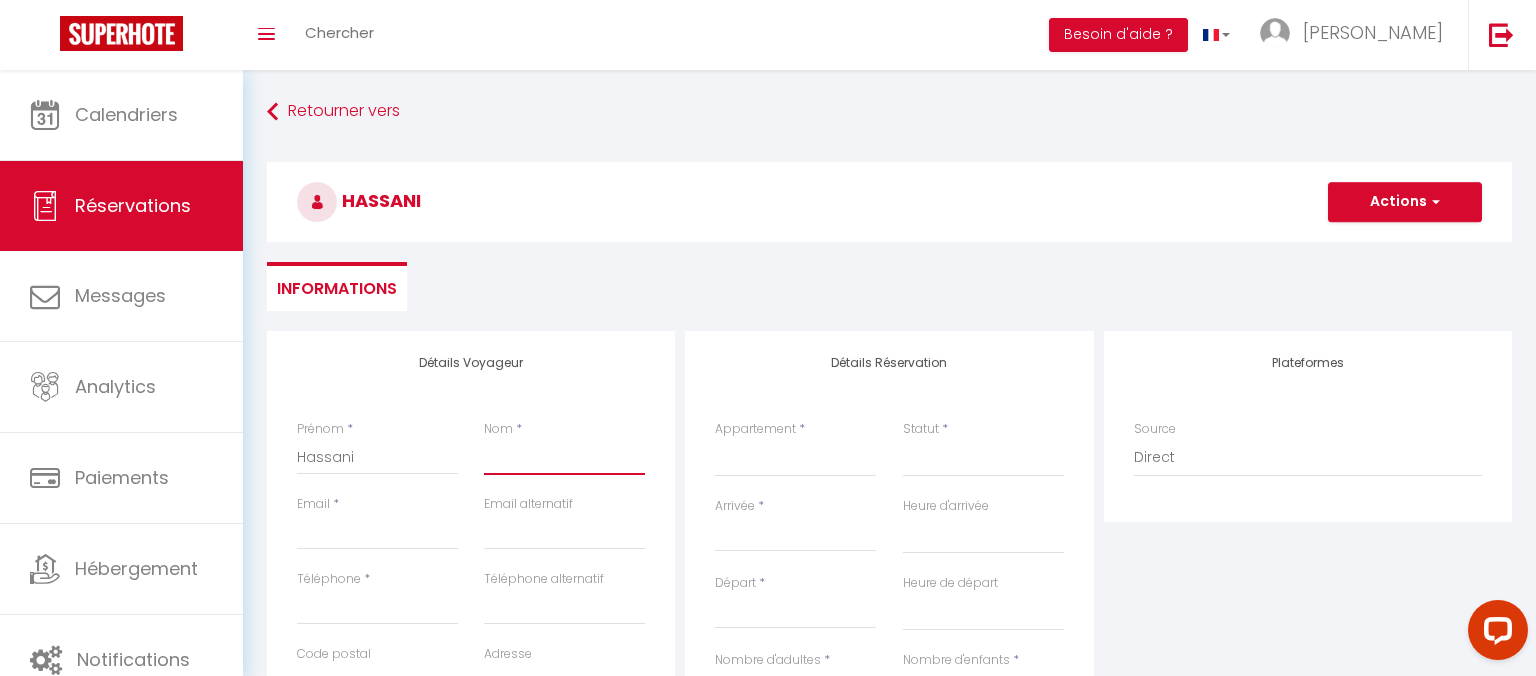 click on "Nom" at bounding box center [564, 457] 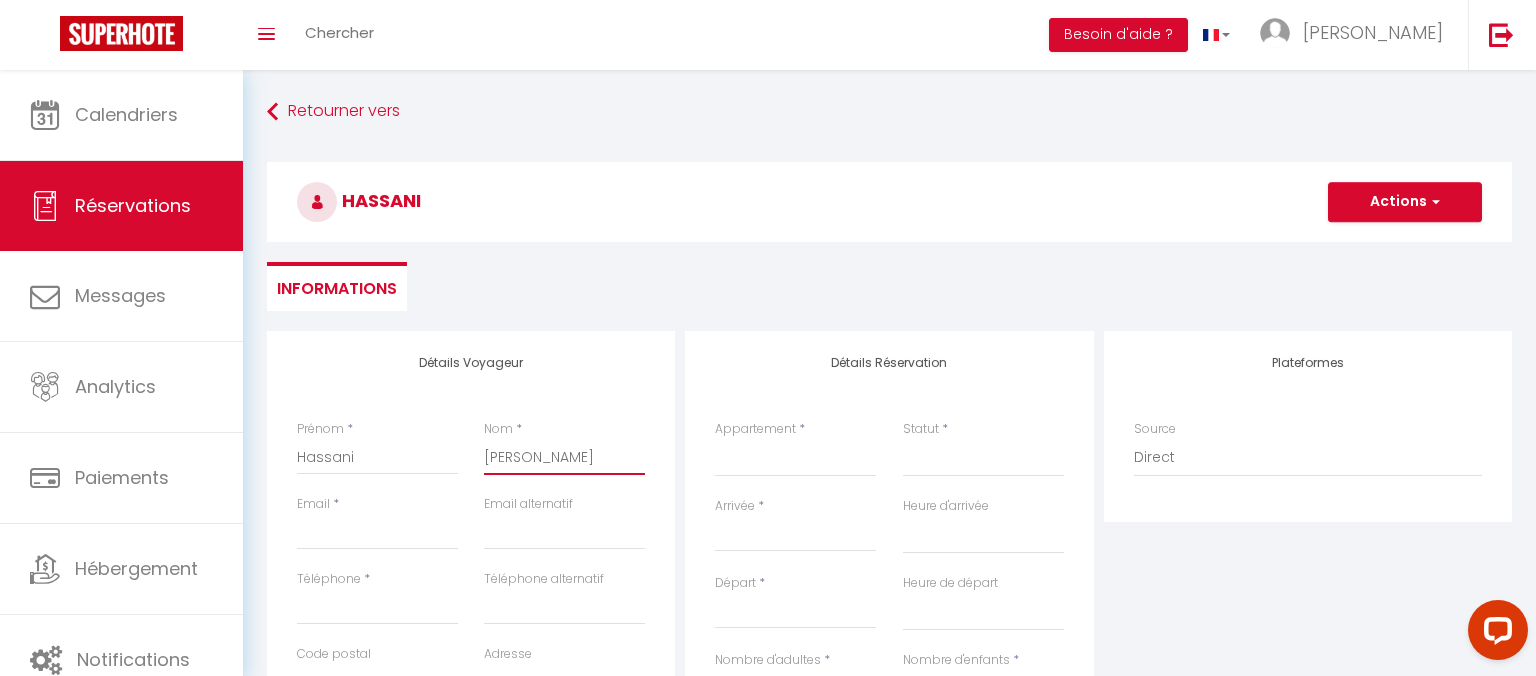 select 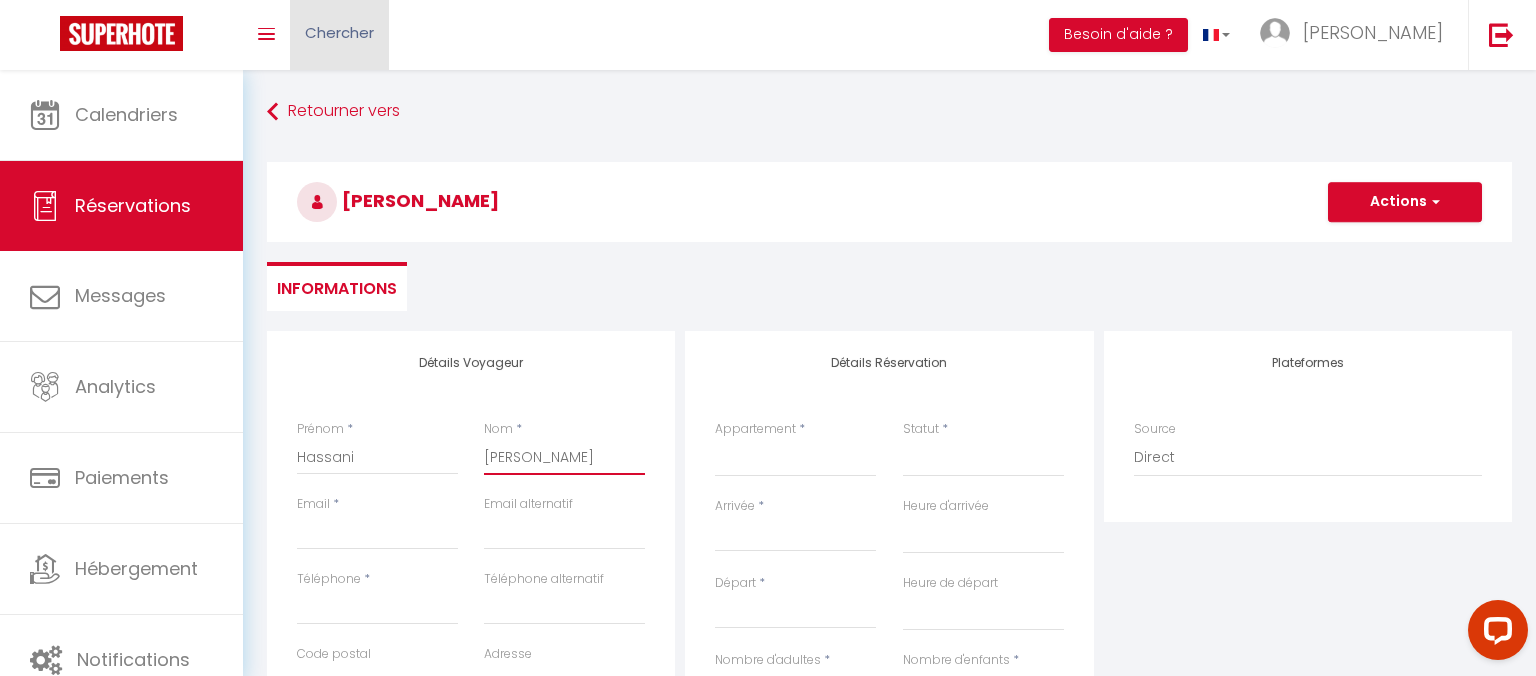 type on "[PERSON_NAME]" 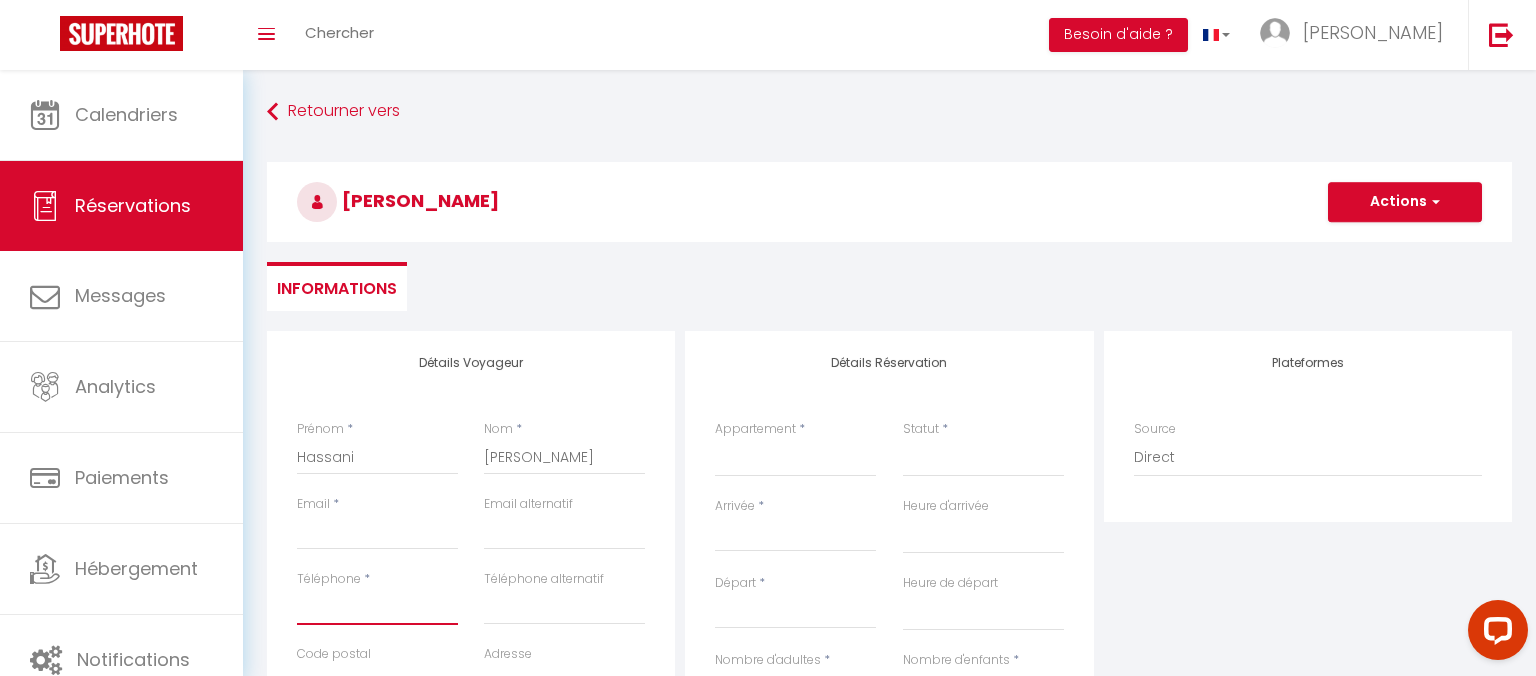 click on "Téléphone" at bounding box center (377, 607) 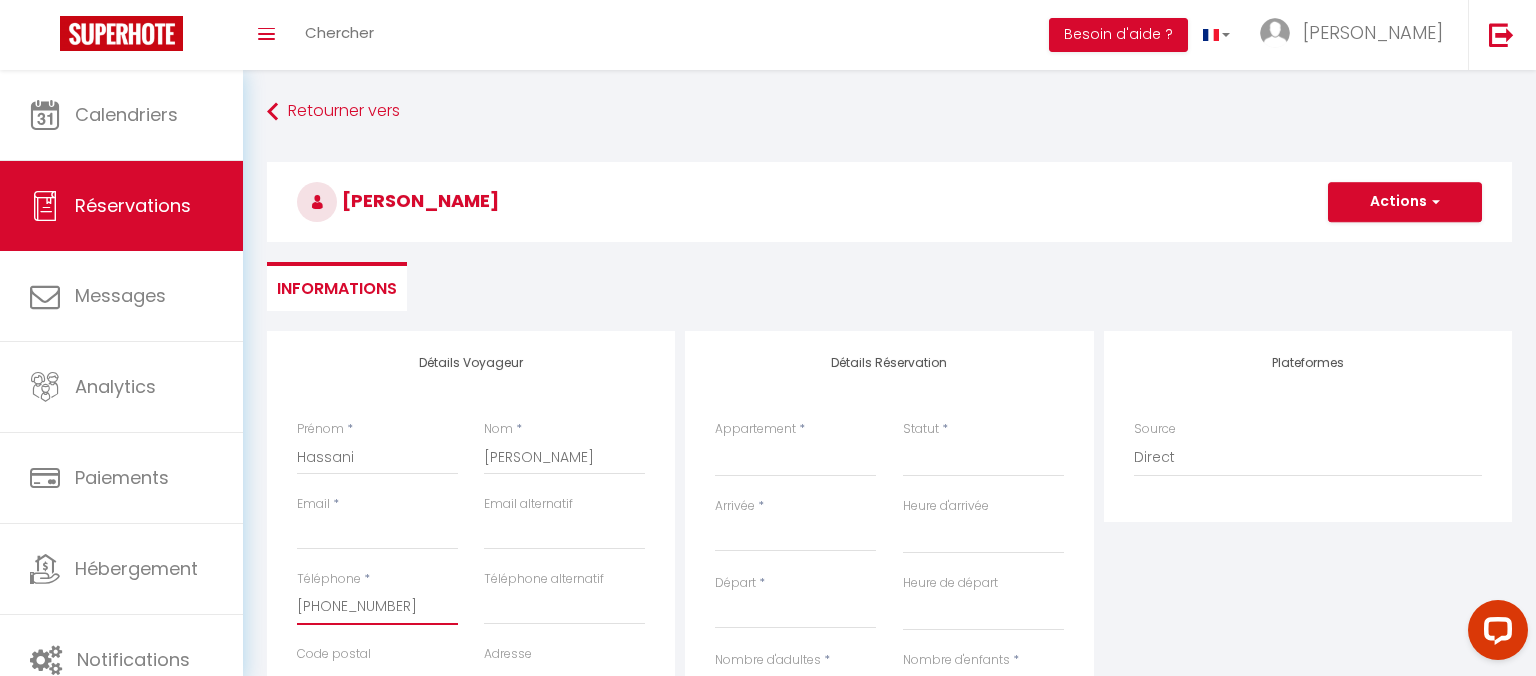 select 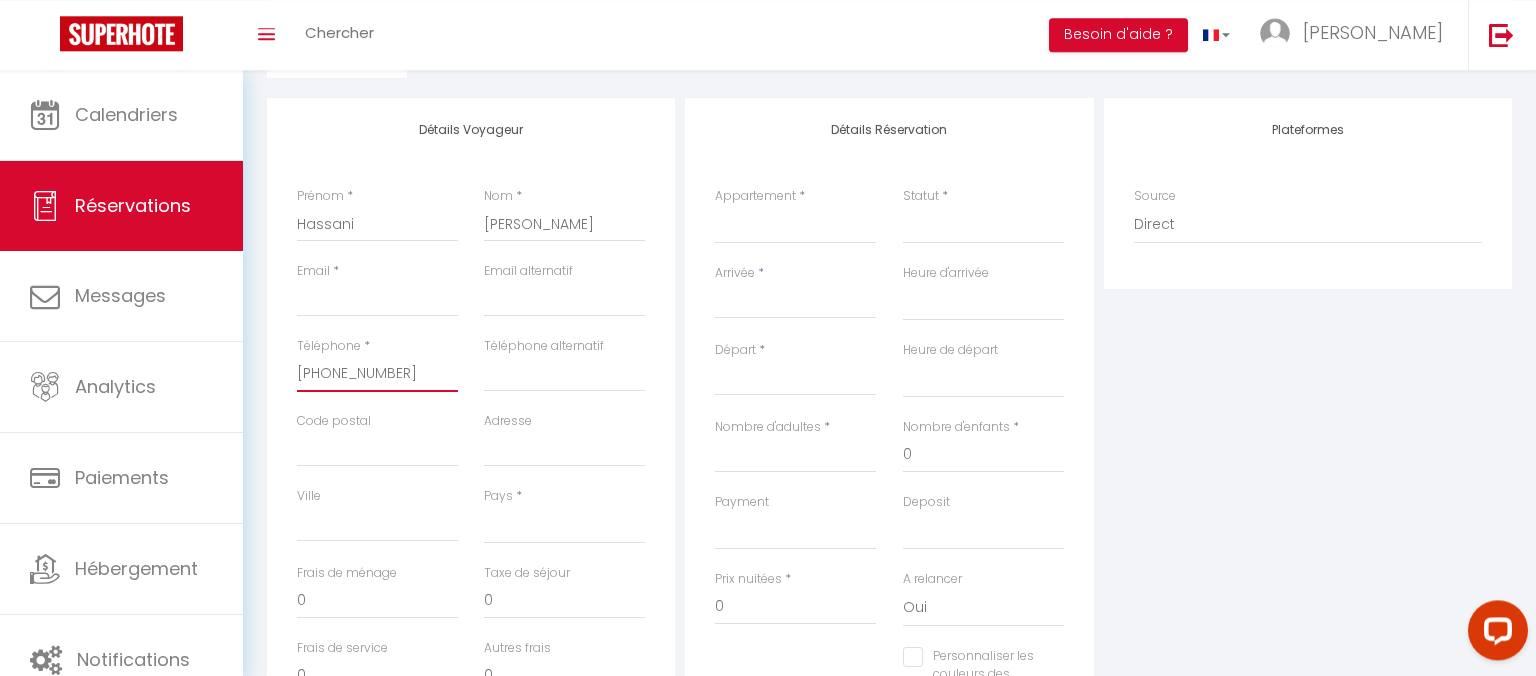 scroll, scrollTop: 234, scrollLeft: 0, axis: vertical 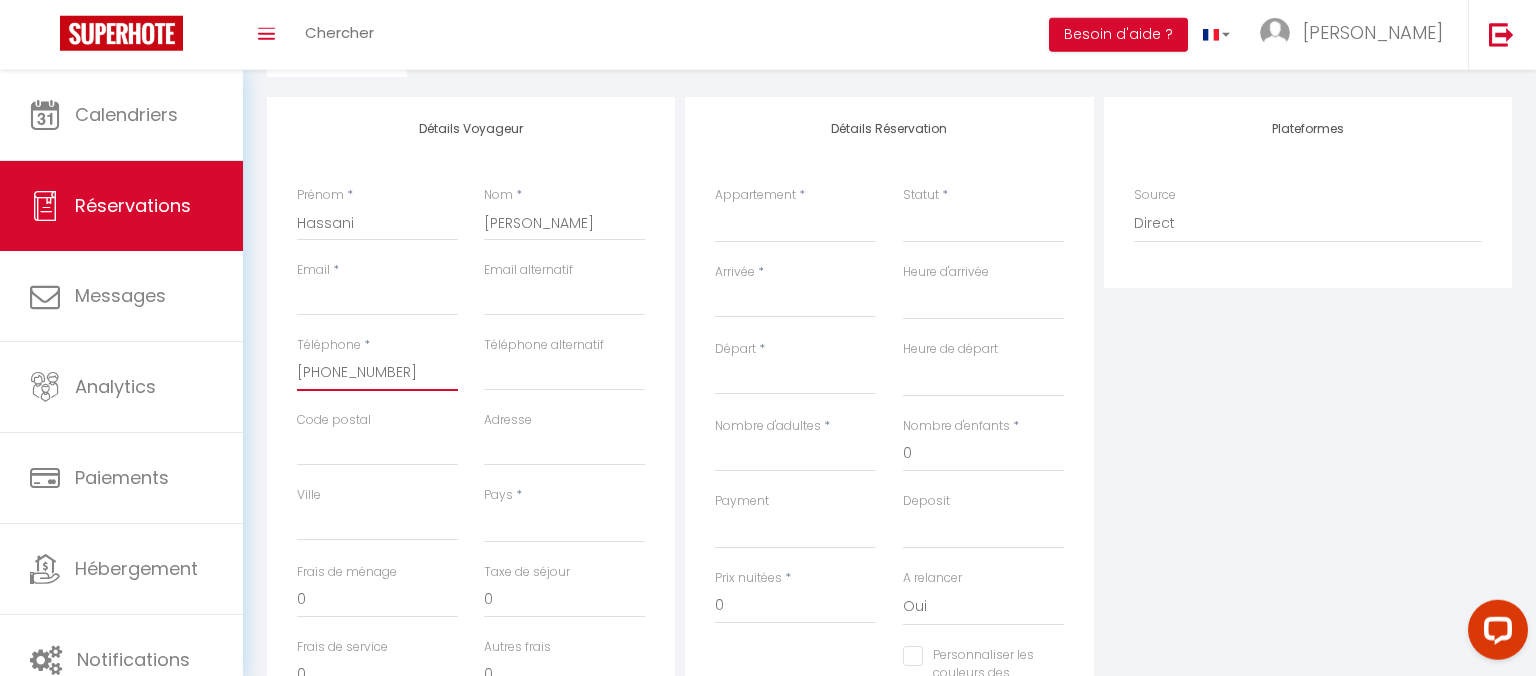 type on "[PHONE_NUMBER]" 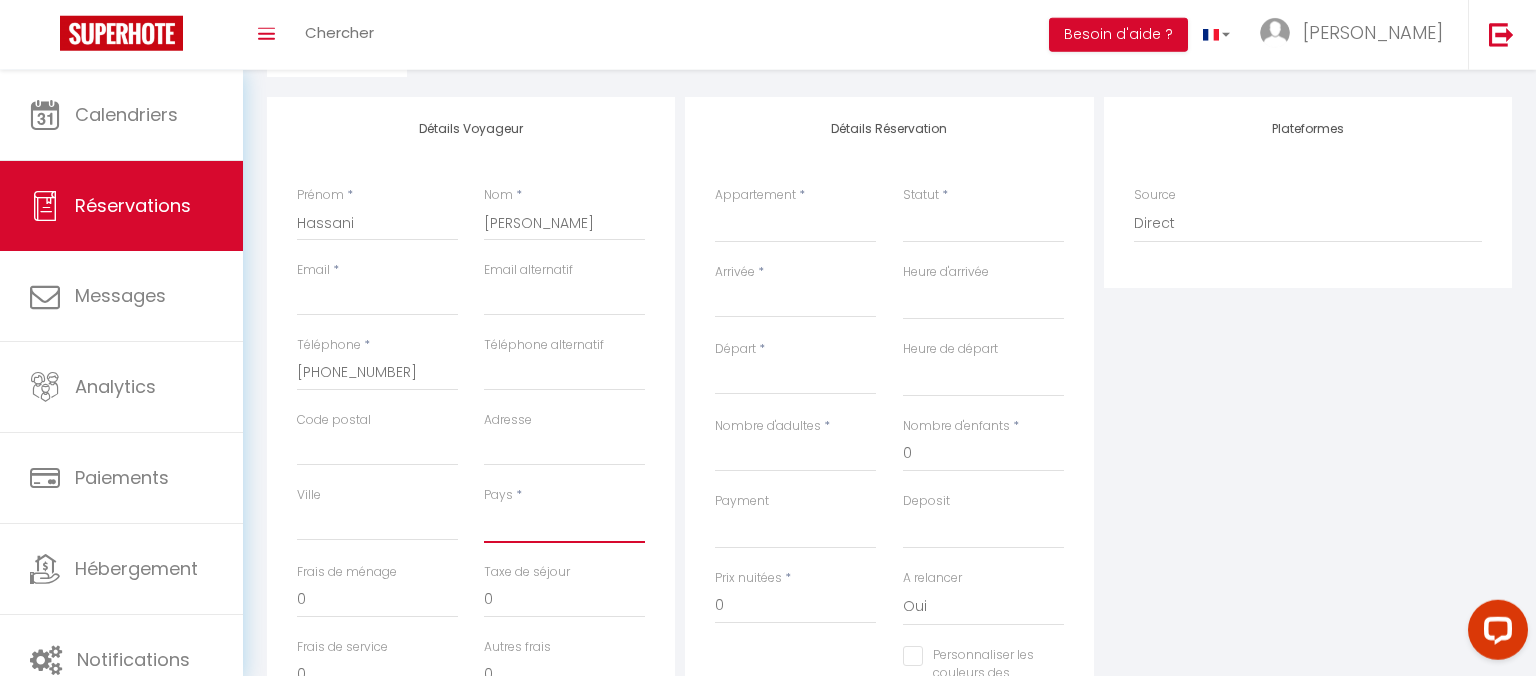 click on "[GEOGRAPHIC_DATA]
[GEOGRAPHIC_DATA]
[GEOGRAPHIC_DATA]
[GEOGRAPHIC_DATA]
[GEOGRAPHIC_DATA]
[US_STATE]
[GEOGRAPHIC_DATA]
[GEOGRAPHIC_DATA]
[GEOGRAPHIC_DATA]
[GEOGRAPHIC_DATA]
[GEOGRAPHIC_DATA]
[GEOGRAPHIC_DATA]
[GEOGRAPHIC_DATA]
[GEOGRAPHIC_DATA]
[GEOGRAPHIC_DATA]
[GEOGRAPHIC_DATA]
[GEOGRAPHIC_DATA]
[GEOGRAPHIC_DATA]
[GEOGRAPHIC_DATA]
[GEOGRAPHIC_DATA]
[GEOGRAPHIC_DATA]
[GEOGRAPHIC_DATA]
[GEOGRAPHIC_DATA]
[GEOGRAPHIC_DATA]" at bounding box center (564, 524) 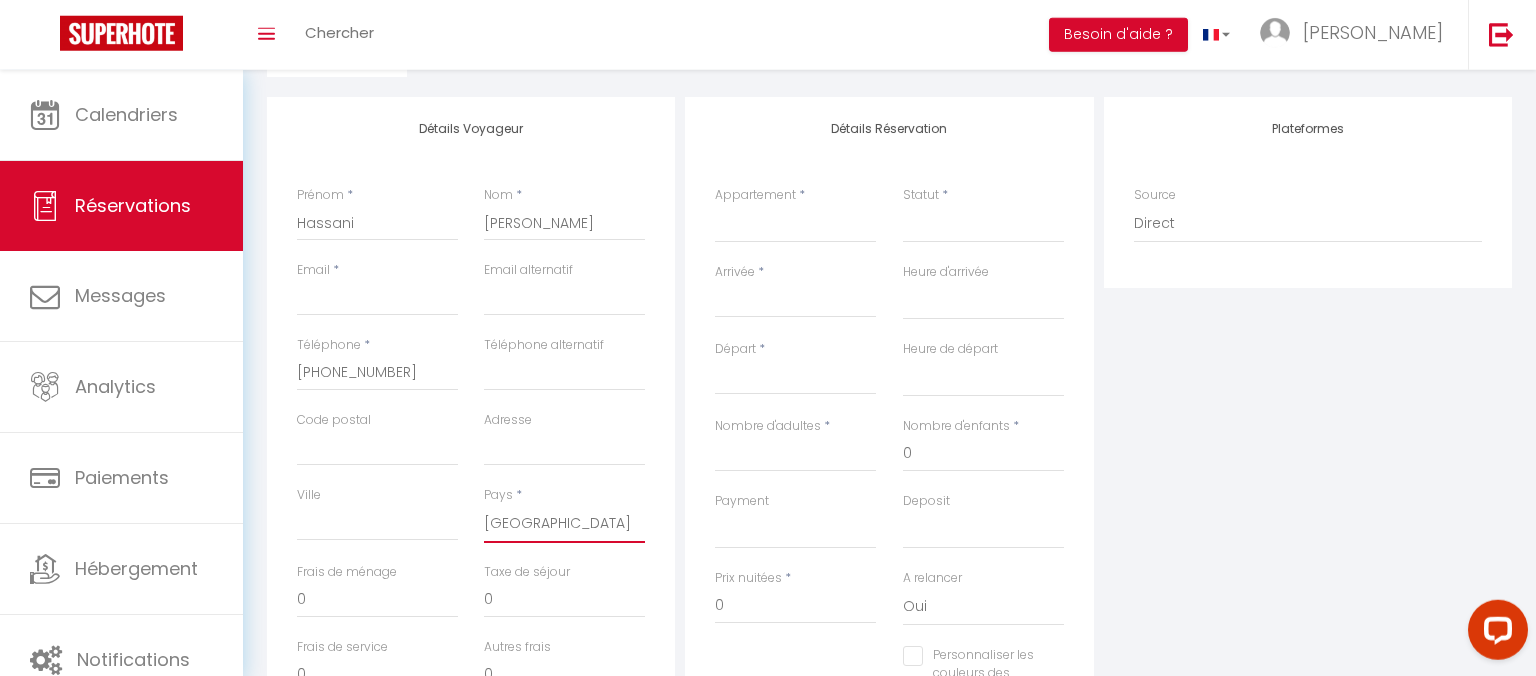select 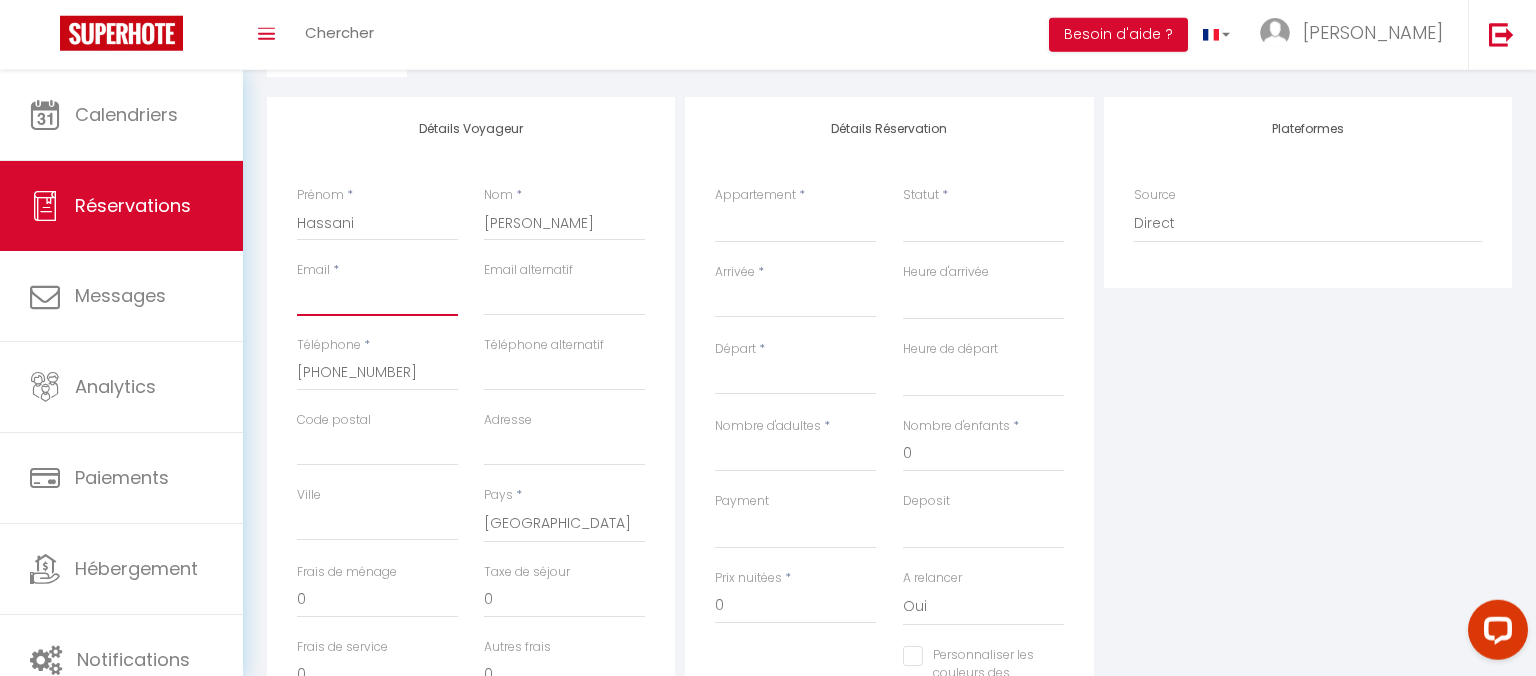 click on "Email client" at bounding box center [377, 298] 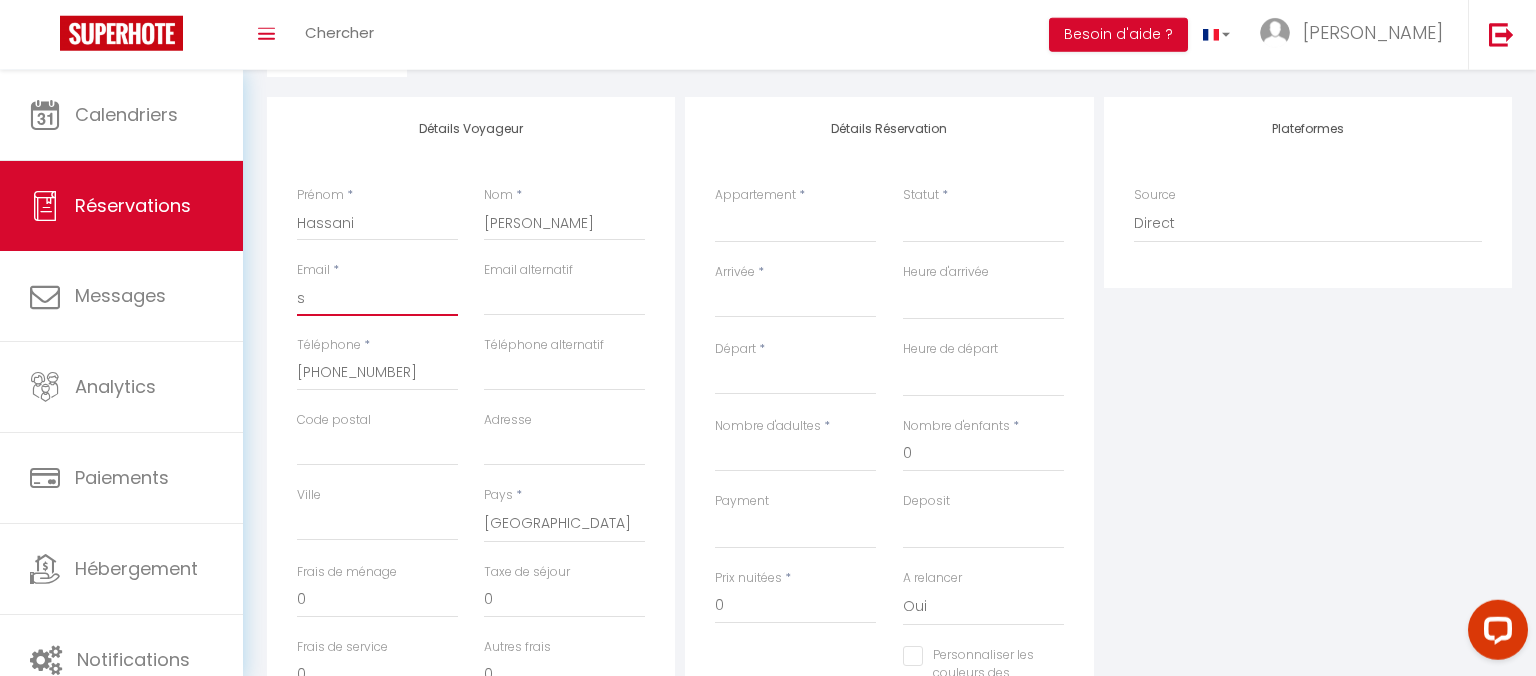 select 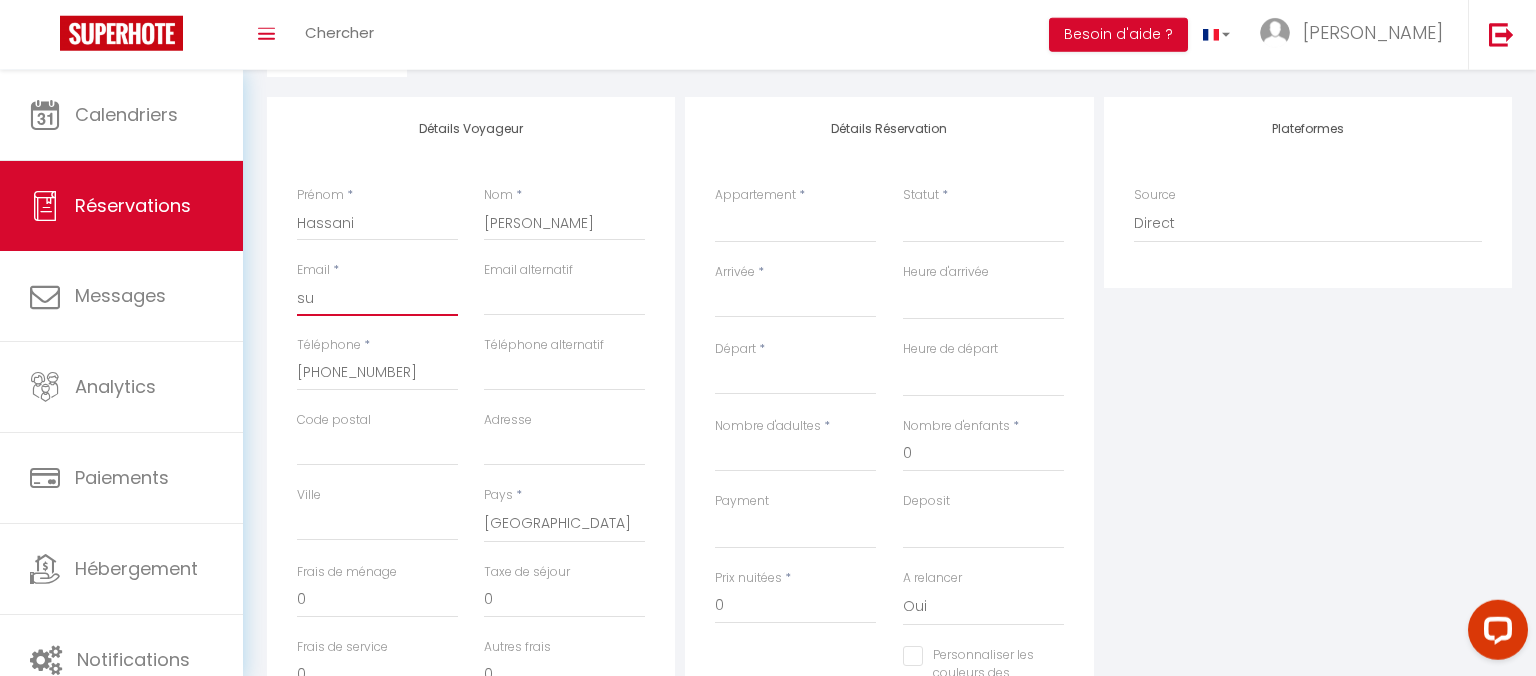 select 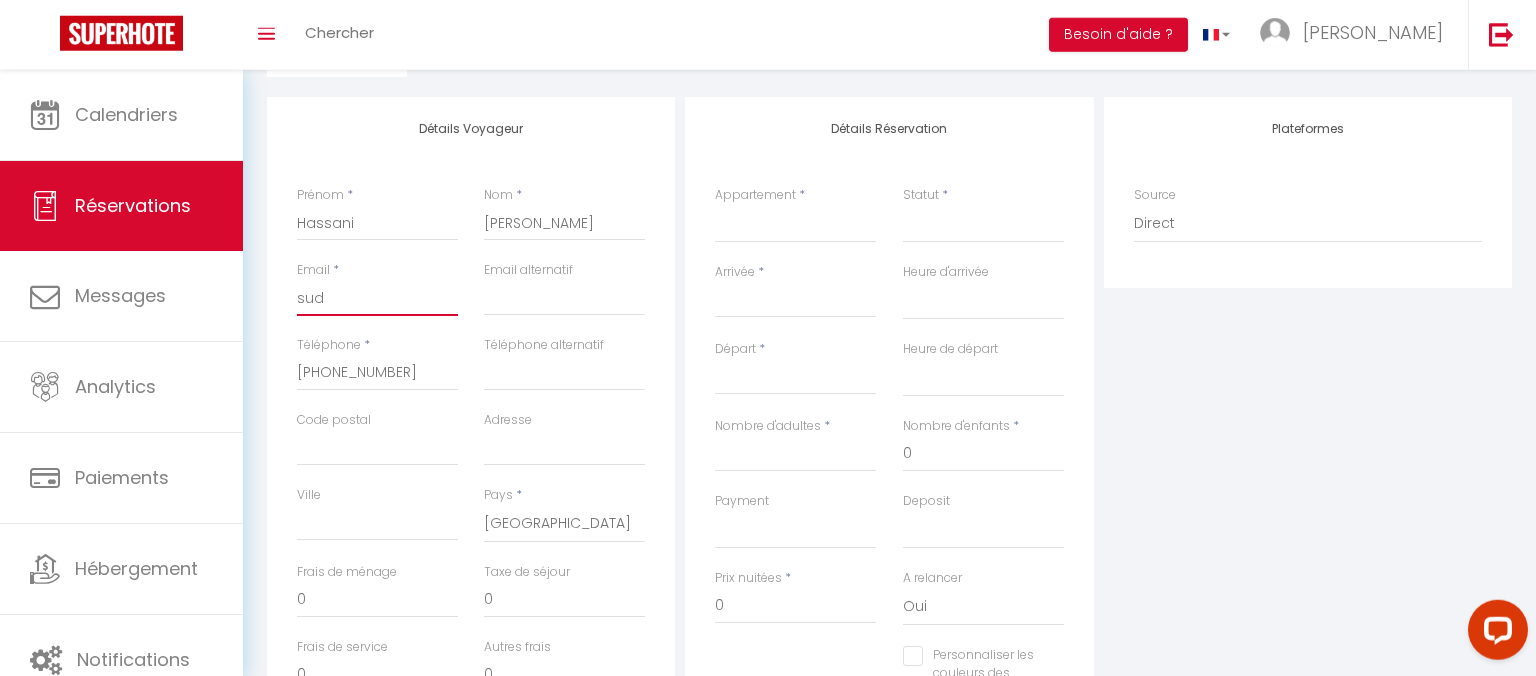 select 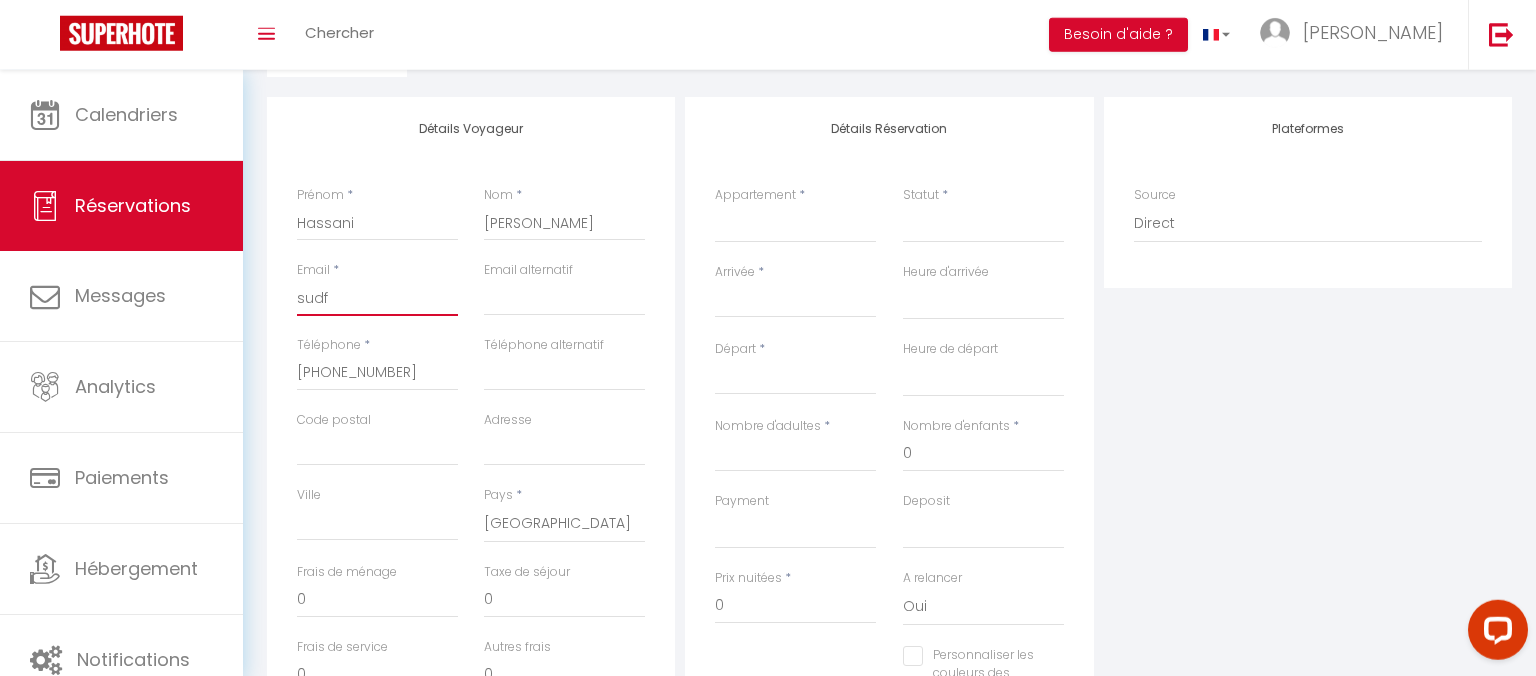 select 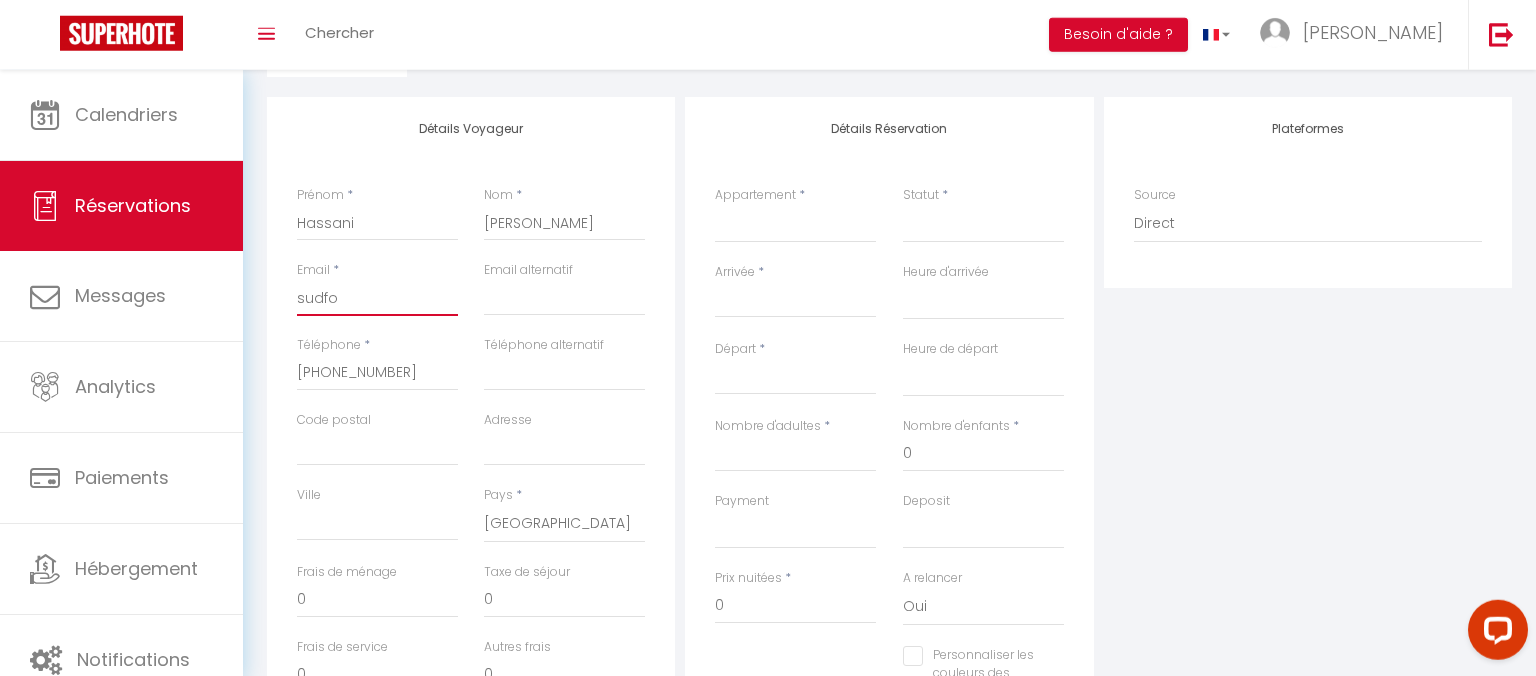 select 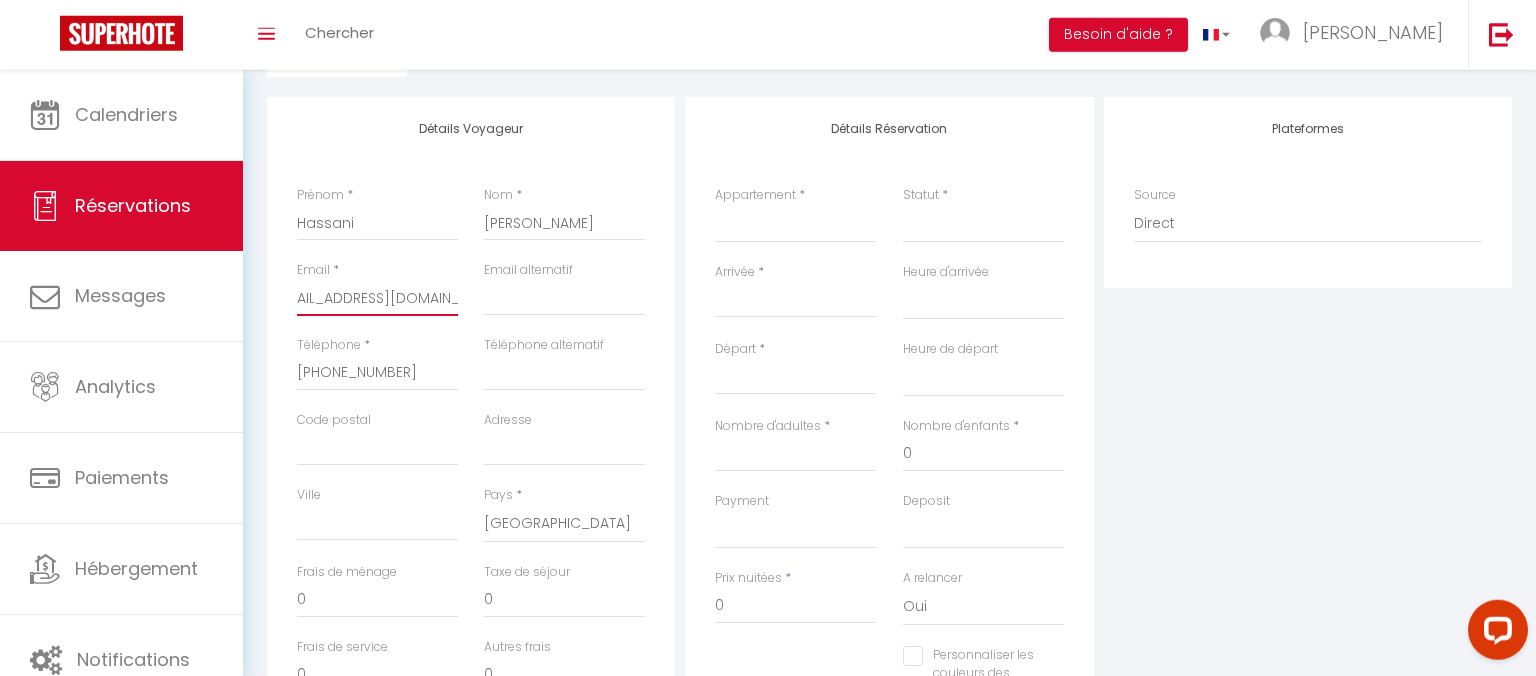 scroll, scrollTop: 0, scrollLeft: 0, axis: both 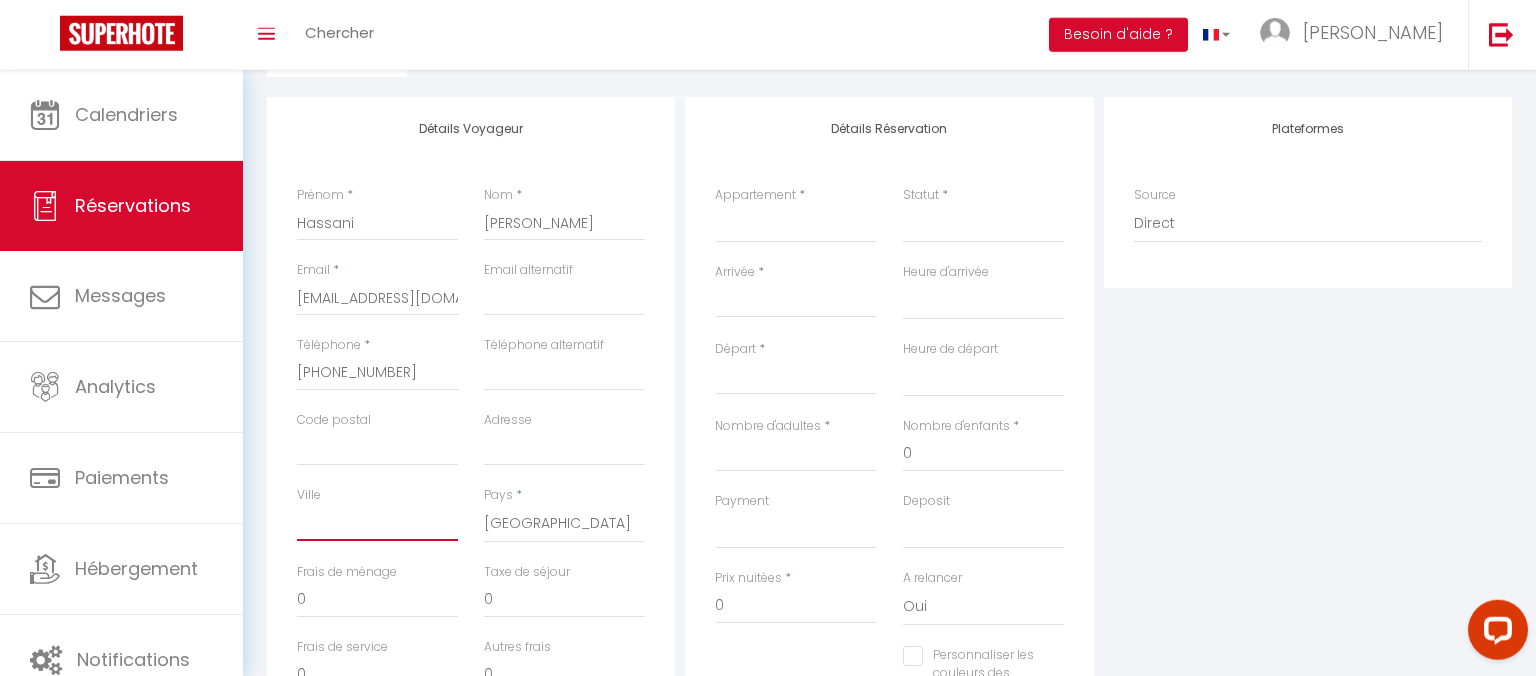 click on "Ville" at bounding box center (377, 523) 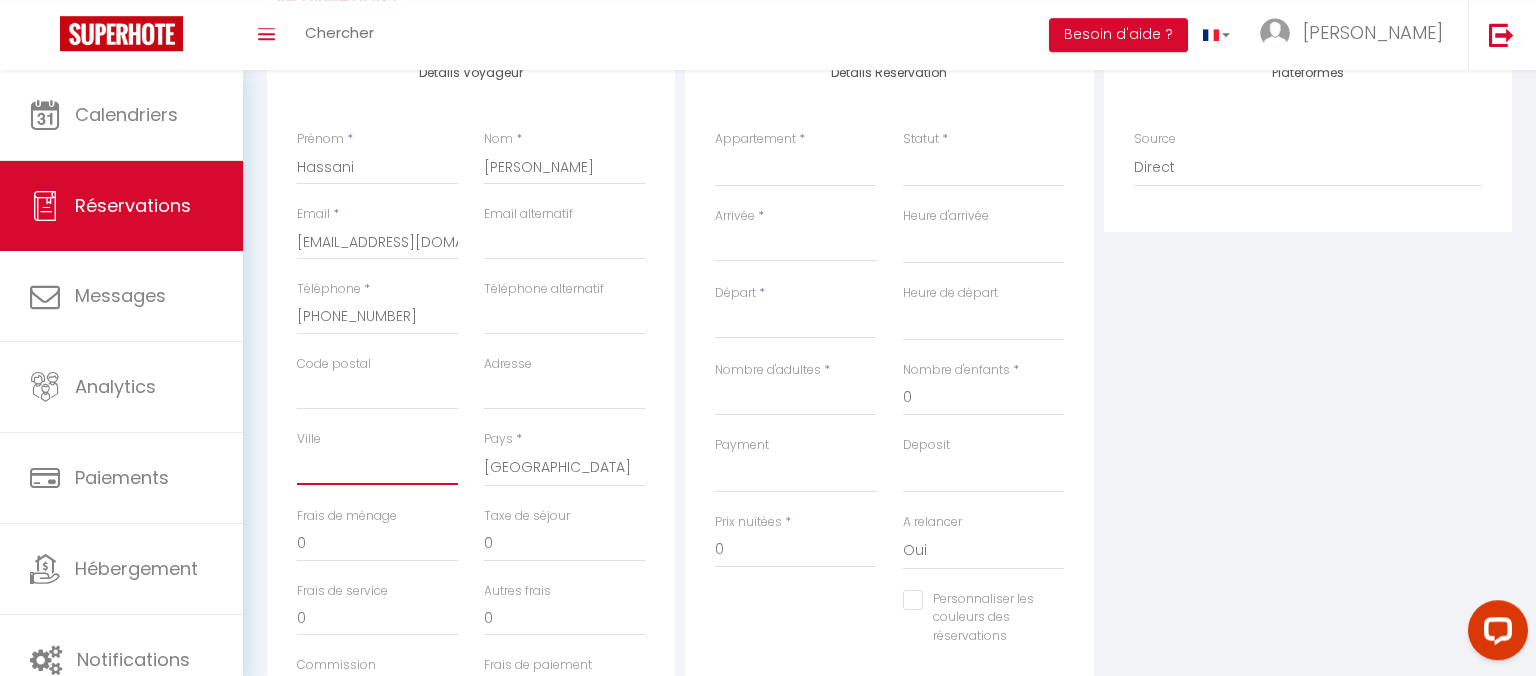 scroll, scrollTop: 262, scrollLeft: 0, axis: vertical 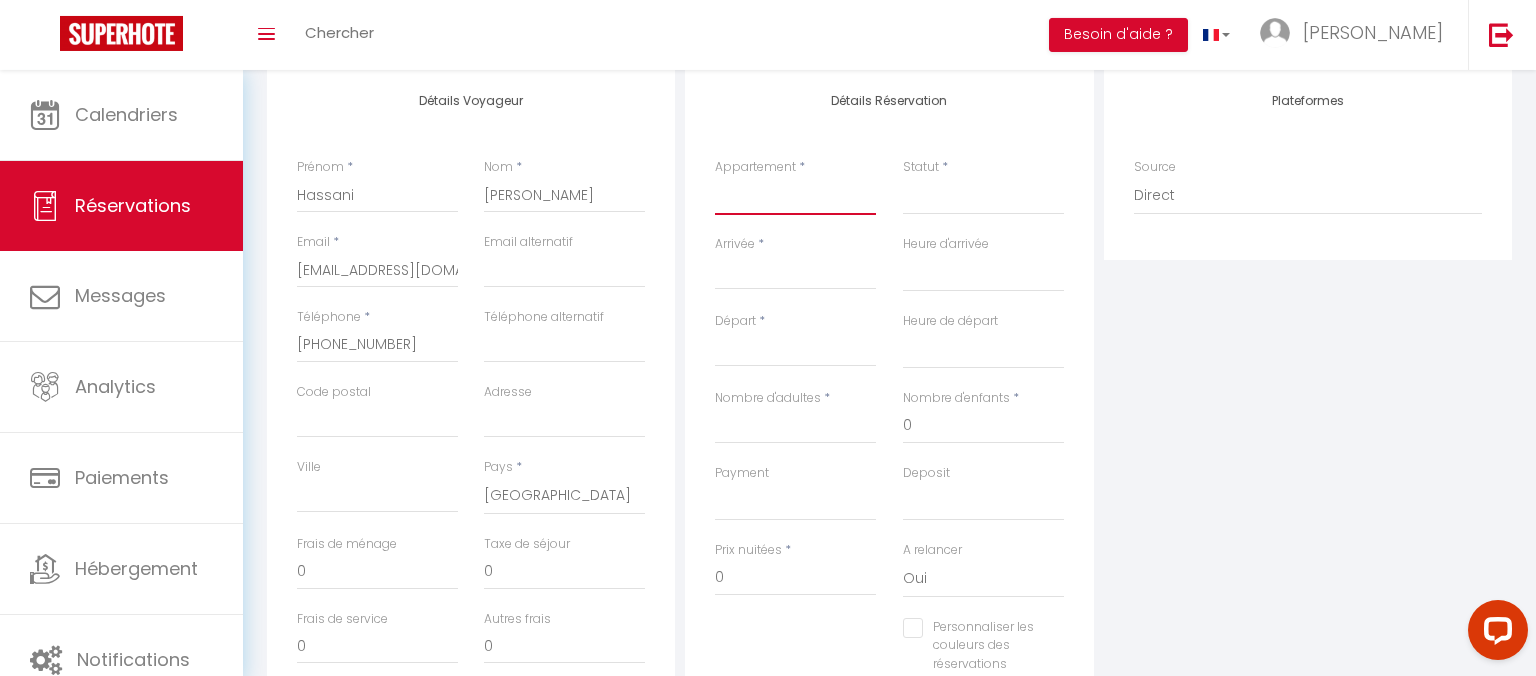 click on "Le Nid Ruthénois - Climatisation, Confort & Terrasse [GEOGRAPHIC_DATA] - Parking sécurisé & Terrasse au calme Le petit Olemps - [GEOGRAPHIC_DATA], Terrasse & Jardin Le Serenity Rodez - Lit XL, Parking & proche Centre Au [GEOGRAPHIC_DATA], [GEOGRAPHIC_DATA], Confort Au Camonil - Spacieux & Centre ville Studio Cosy tout confort [GEOGRAPHIC_DATA], Parking & Lit XL [GEOGRAPHIC_DATA] - Parking sécurisé & Terrasse cosy L'ensoleillé - Central, [GEOGRAPHIC_DATA] et confort [GEOGRAPHIC_DATA] - Vue imprenable sur Rodez [GEOGRAPHIC_DATA] - Elegance, [GEOGRAPHIC_DATA], Parking & [GEOGRAPHIC_DATA], proche [GEOGRAPHIC_DATA] - Nature & Confort Au coeur du [GEOGRAPHIC_DATA] privé à la [GEOGRAPHIC_DATA] Maison familiale  - 12 personnes [GEOGRAPHIC_DATA], [GEOGRAPHIC_DATA], Lits XL, Jardin & Lac L'Agentole - Cascade, Palanges & Confort La Bulle d'Olt - Vacances, Piscines & Nature La Marmotte - Piscines, vacances & nature" at bounding box center [795, 196] 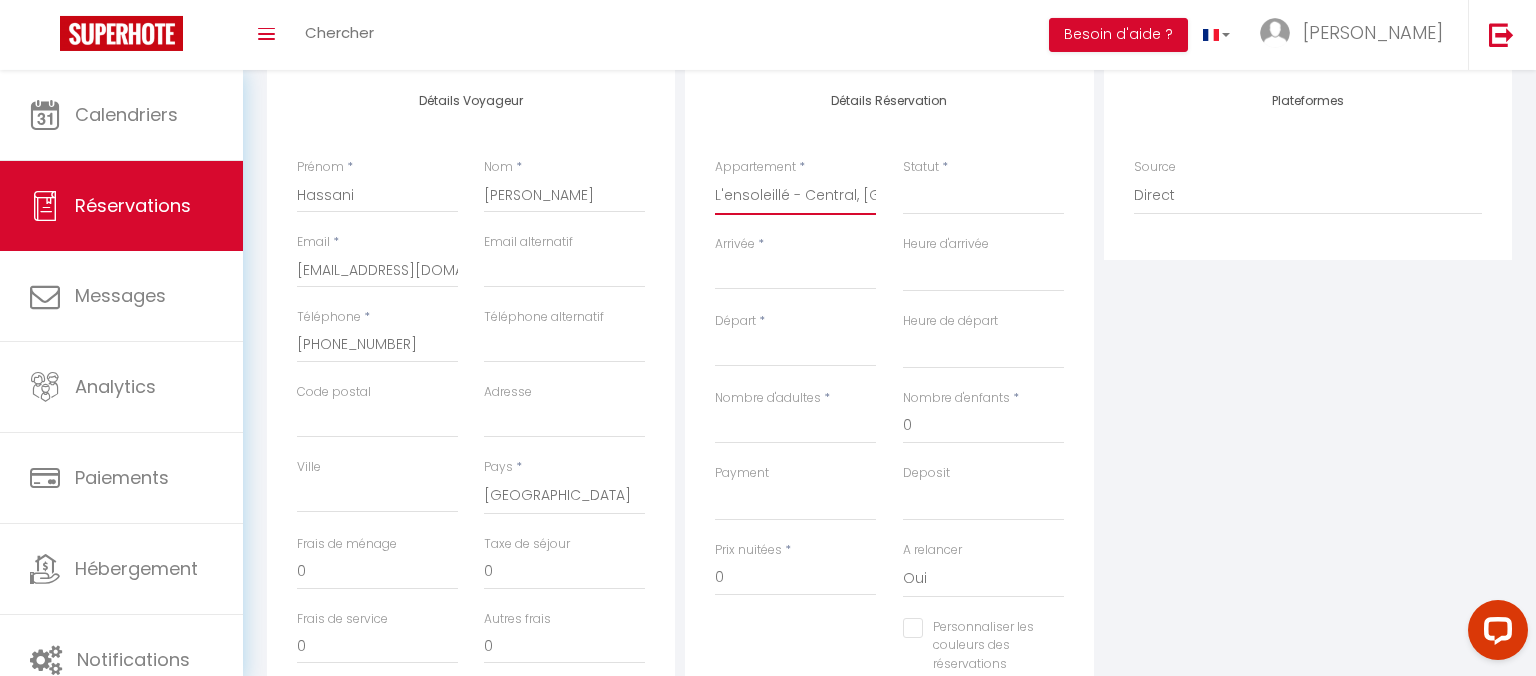 click on "L'ensoleillé - Central, [GEOGRAPHIC_DATA] et confort" at bounding box center (0, 0) 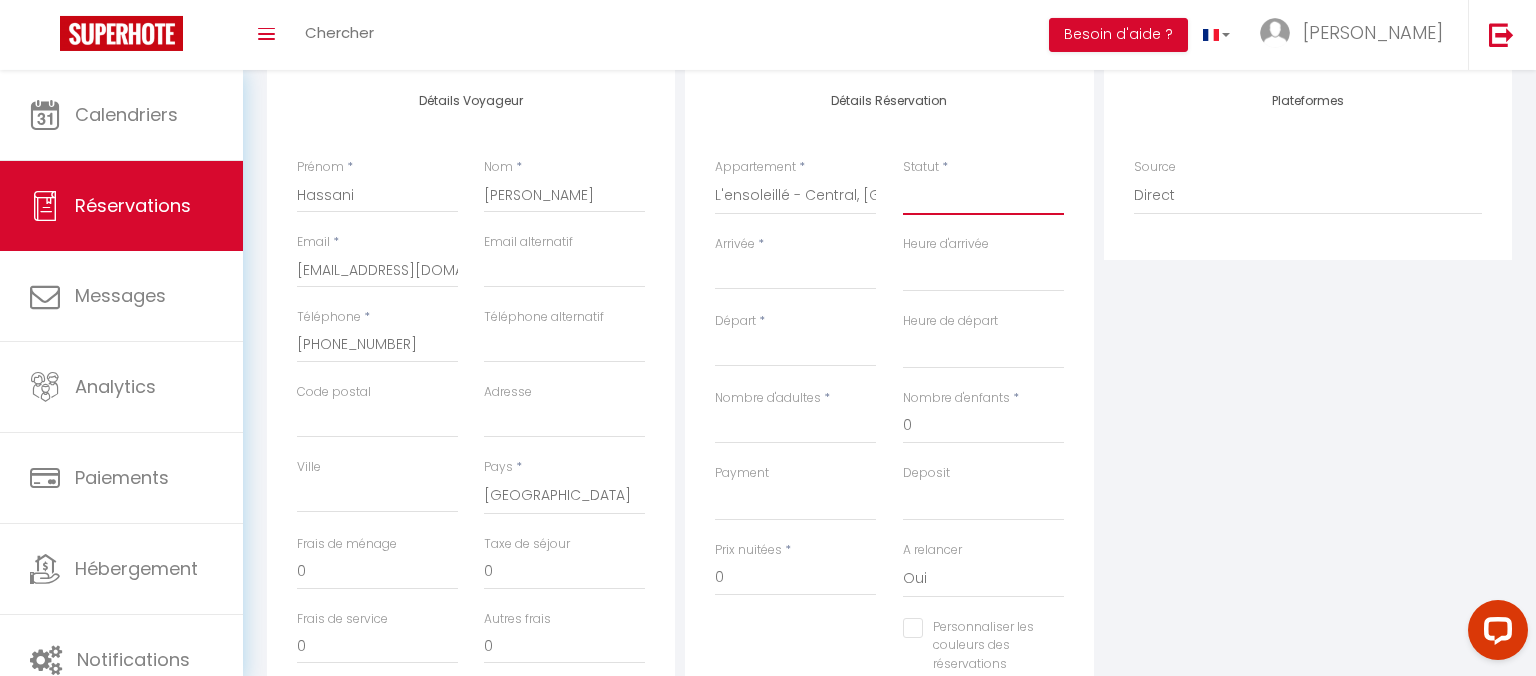 click on "Confirmé Non Confirmé [PERSON_NAME] par le voyageur No Show Request" at bounding box center (983, 196) 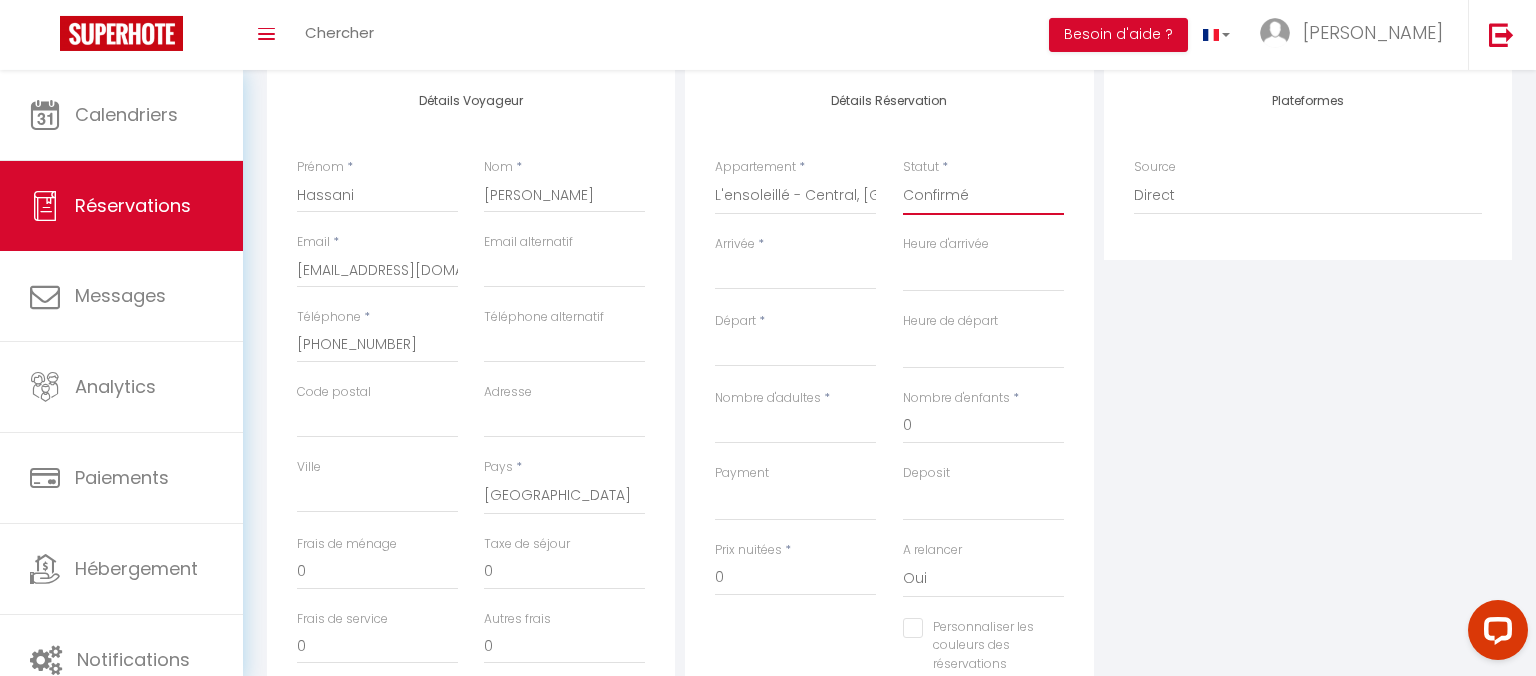 click on "Confirmé" at bounding box center (0, 0) 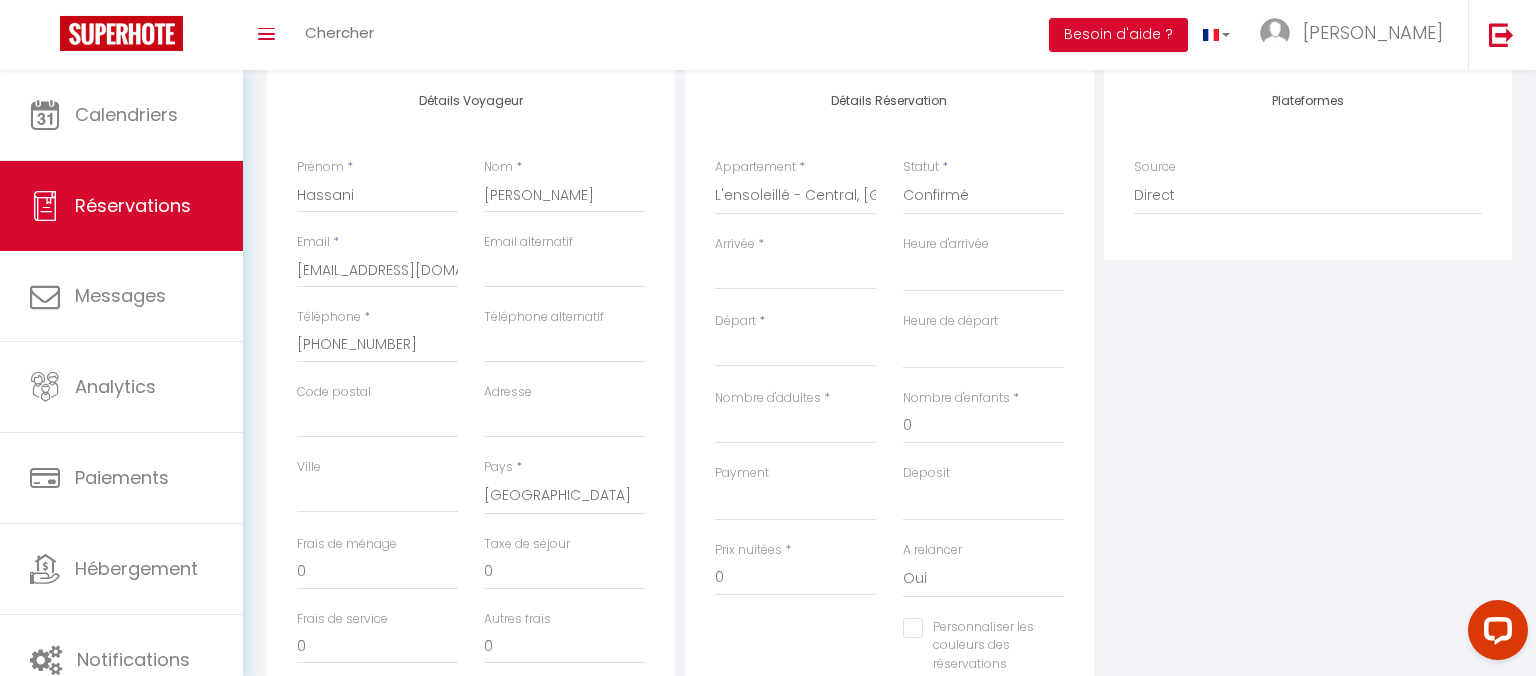 click on "Arrivée" at bounding box center (795, 274) 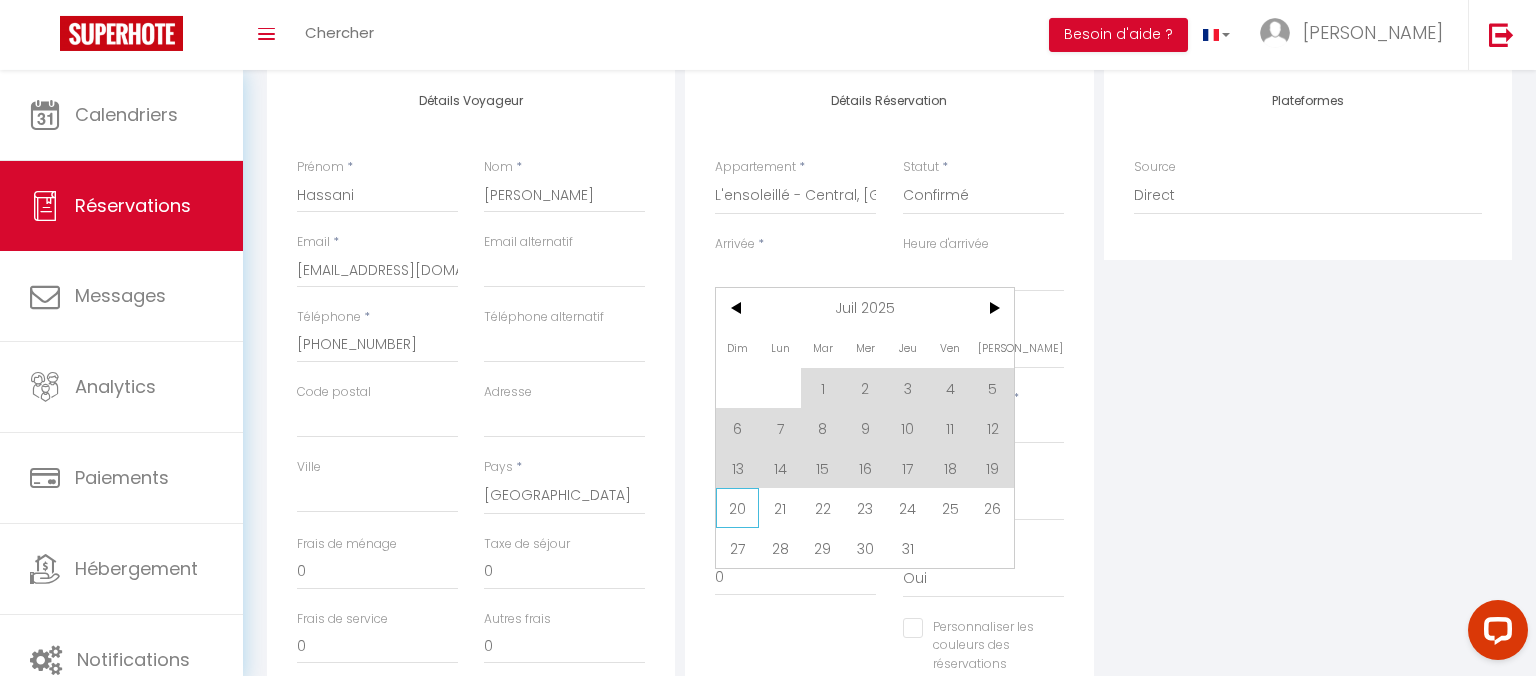 click on "20" at bounding box center [737, 508] 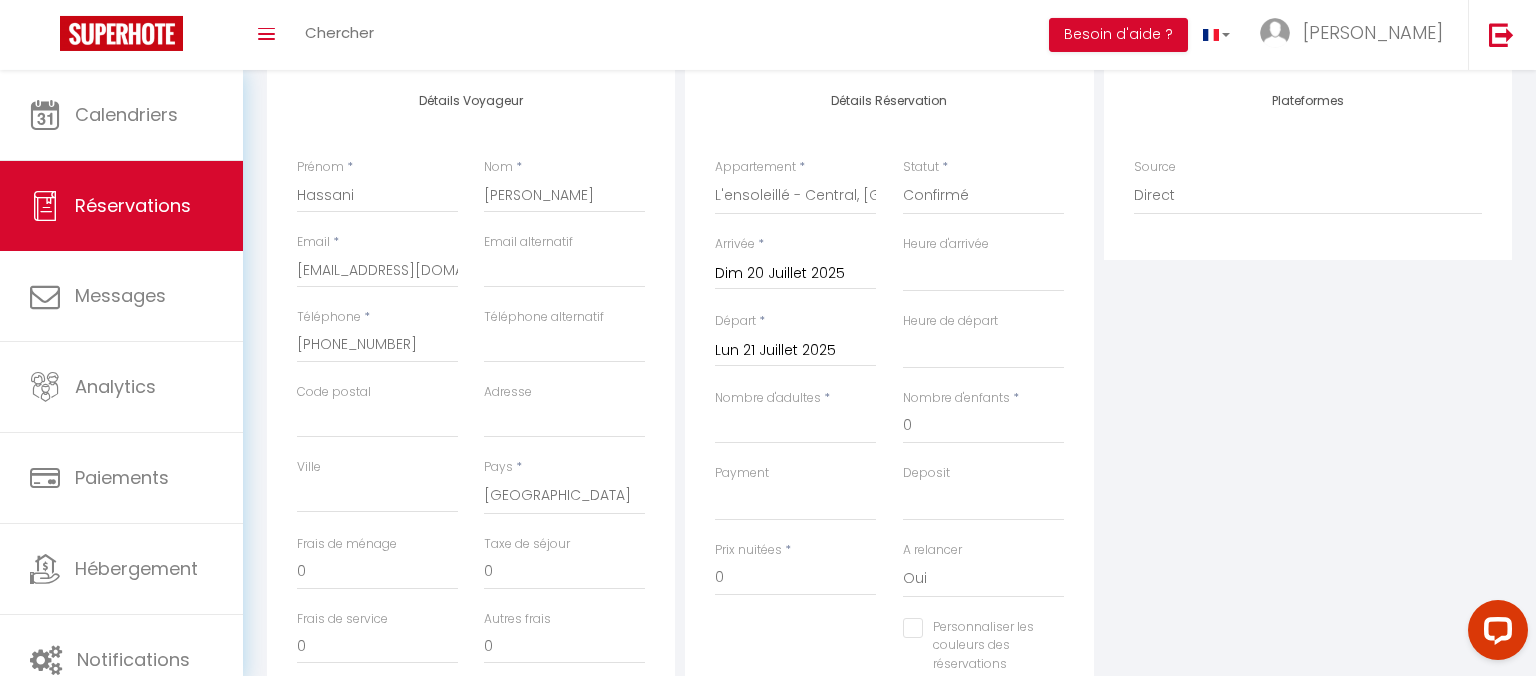 click on "Lun 21 Juillet 2025" at bounding box center (795, 351) 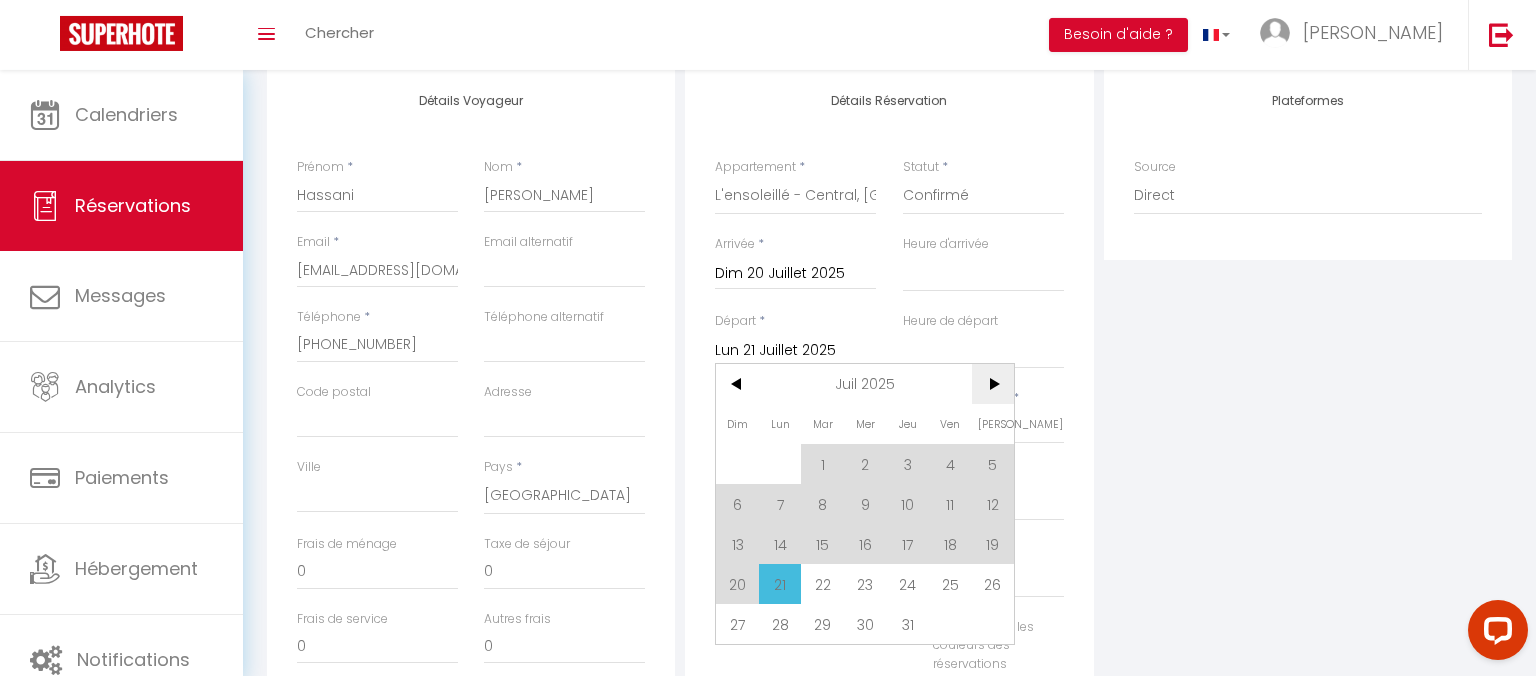 click on ">" at bounding box center (993, 384) 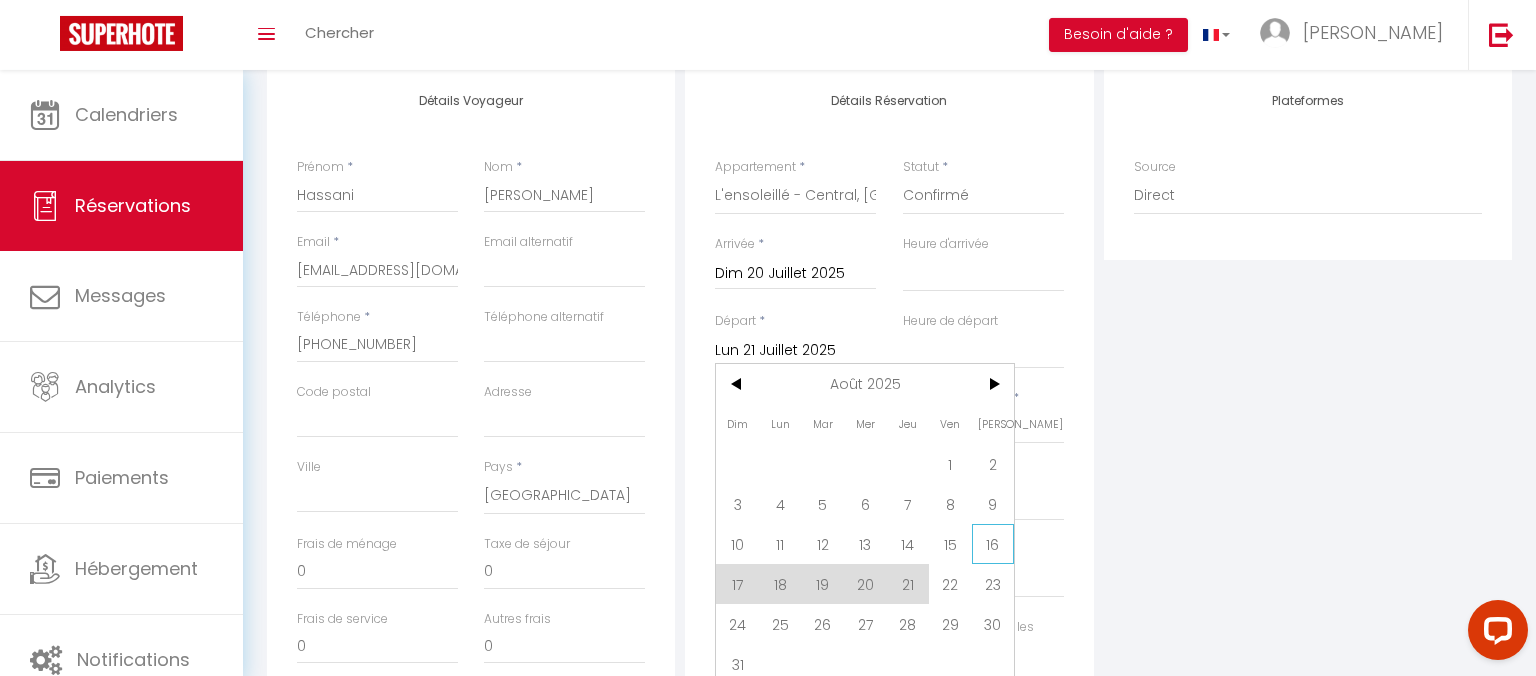 click on "16" at bounding box center [993, 544] 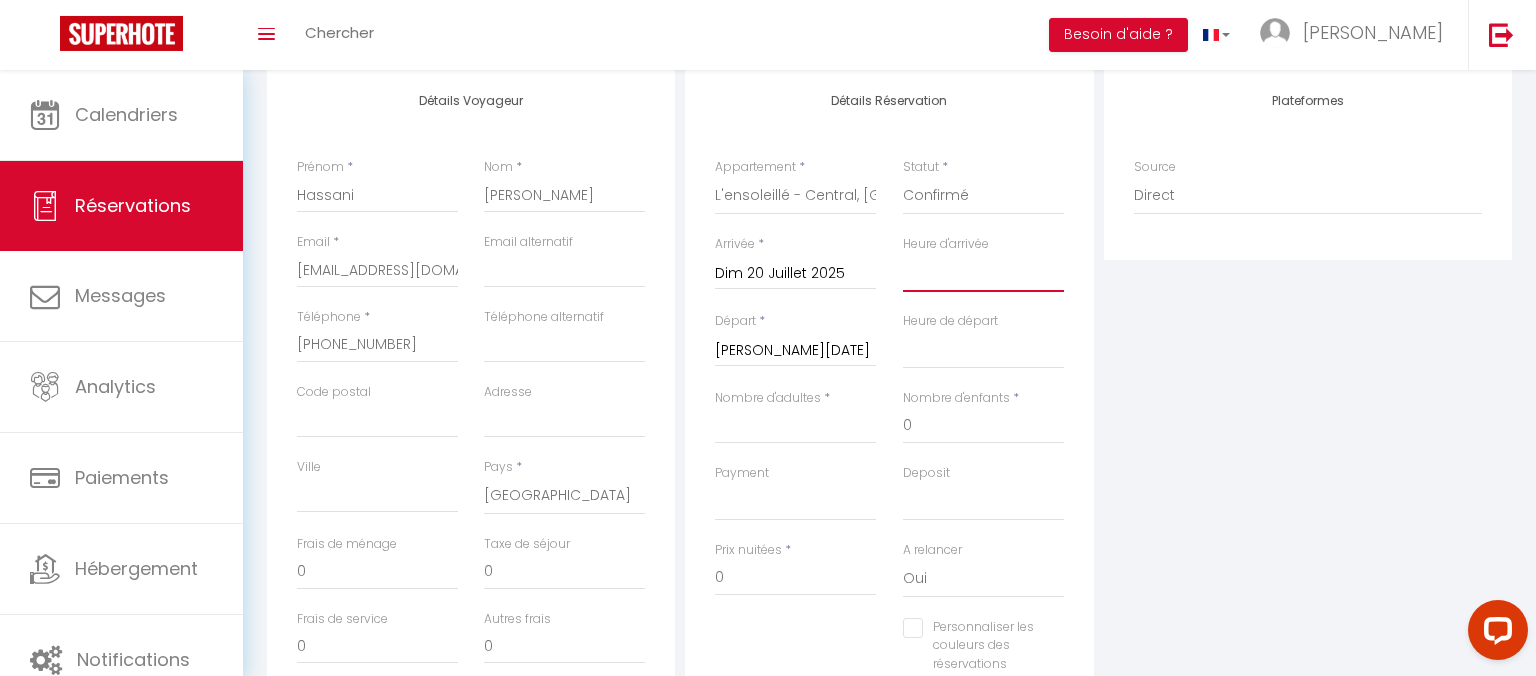 click on "00:00 00:30 01:00 01:30 02:00 02:30 03:00 03:30 04:00 04:30 05:00 05:30 06:00 06:30 07:00 07:30 08:00 08:30 09:00 09:30 10:00 10:30 11:00 11:30 12:00 12:30 13:00 13:30 14:00 14:30 15:00 15:30 16:00 16:30 17:00 17:30 18:00 18:30 19:00 19:30 20:00 20:30 21:00 21:30 22:00 22:30 23:00 23:30" at bounding box center [983, 273] 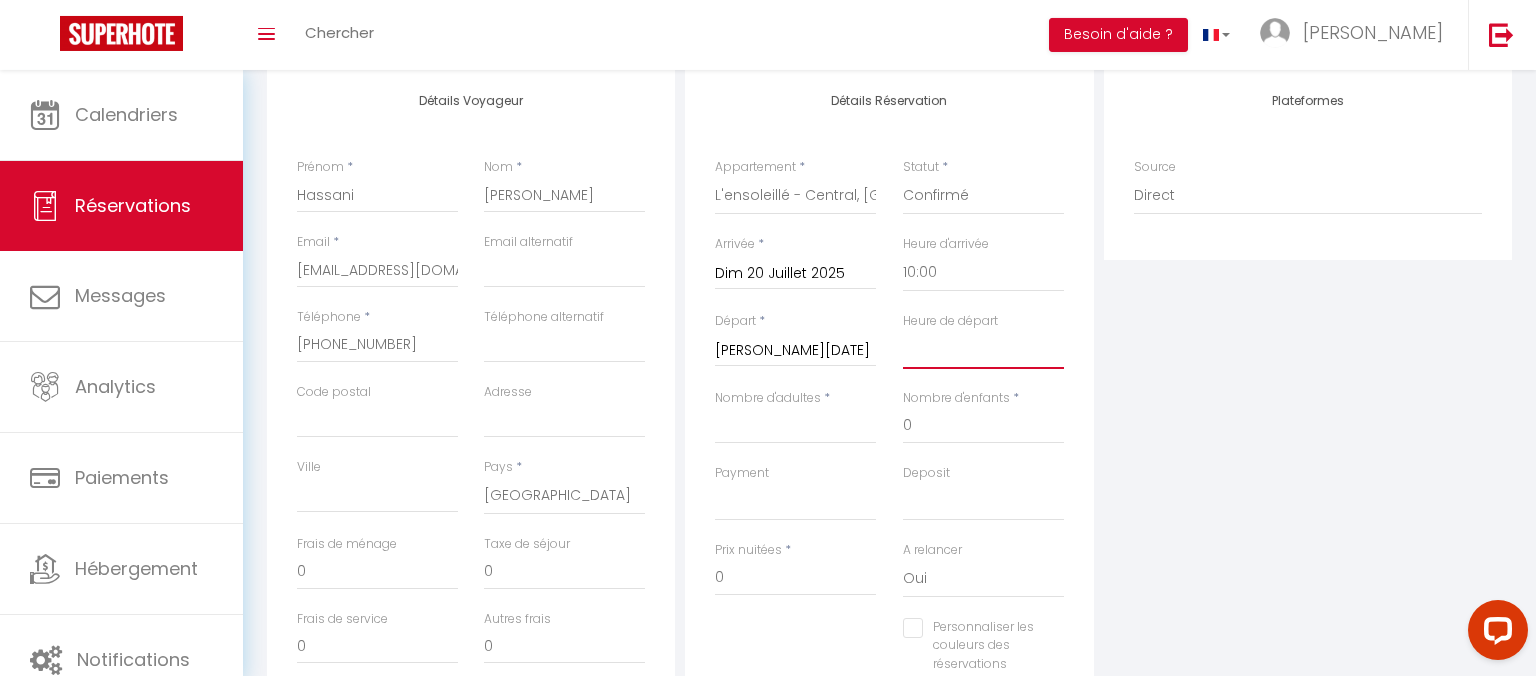 click on "00:00 00:30 01:00 01:30 02:00 02:30 03:00 03:30 04:00 04:30 05:00 05:30 06:00 06:30 07:00 07:30 08:00 08:30 09:00 09:30 10:00 10:30 11:00 11:30 12:00 12:30 13:00 13:30 14:00 14:30 15:00 15:30 16:00 16:30 17:00 17:30 18:00 18:30 19:00 19:30 20:00 20:30 21:00 21:30 22:00 22:30 23:00 23:30" at bounding box center [983, 350] 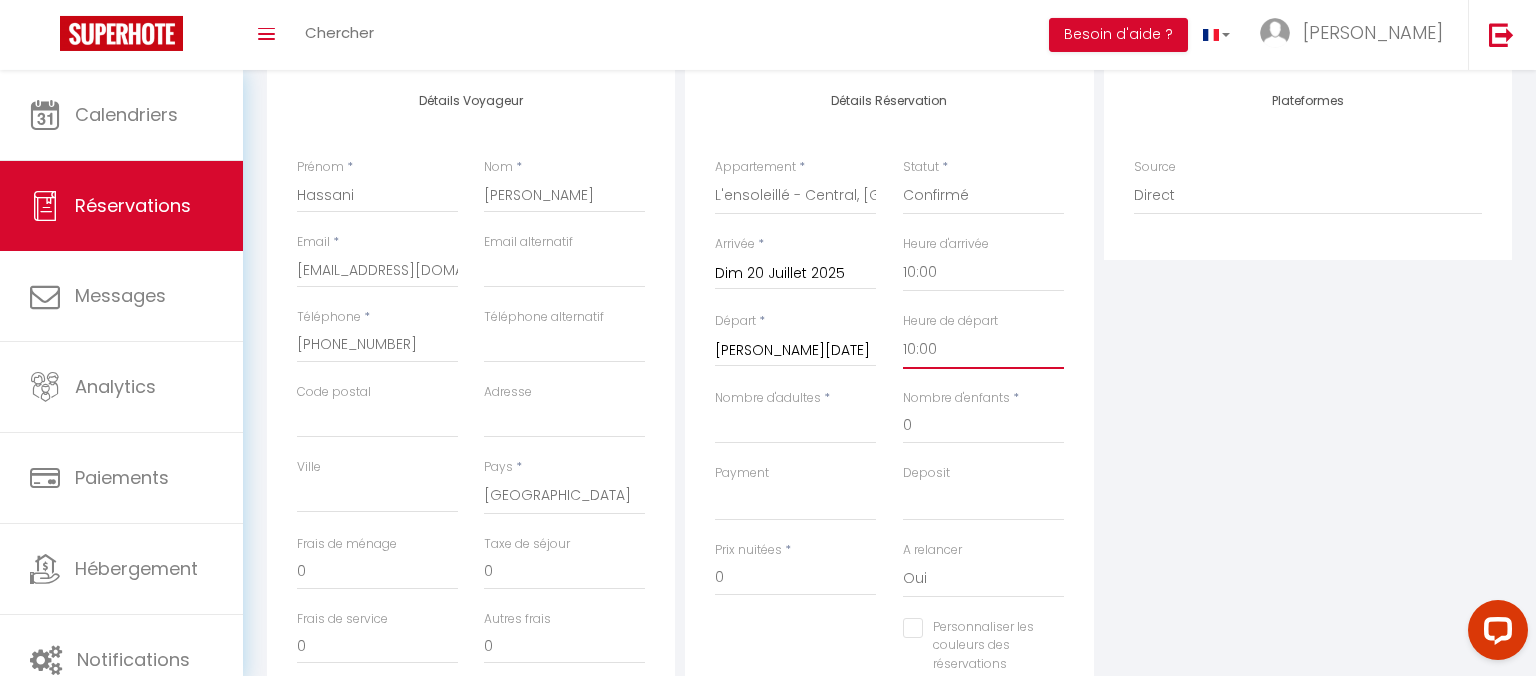 click on "10:00" at bounding box center (0, 0) 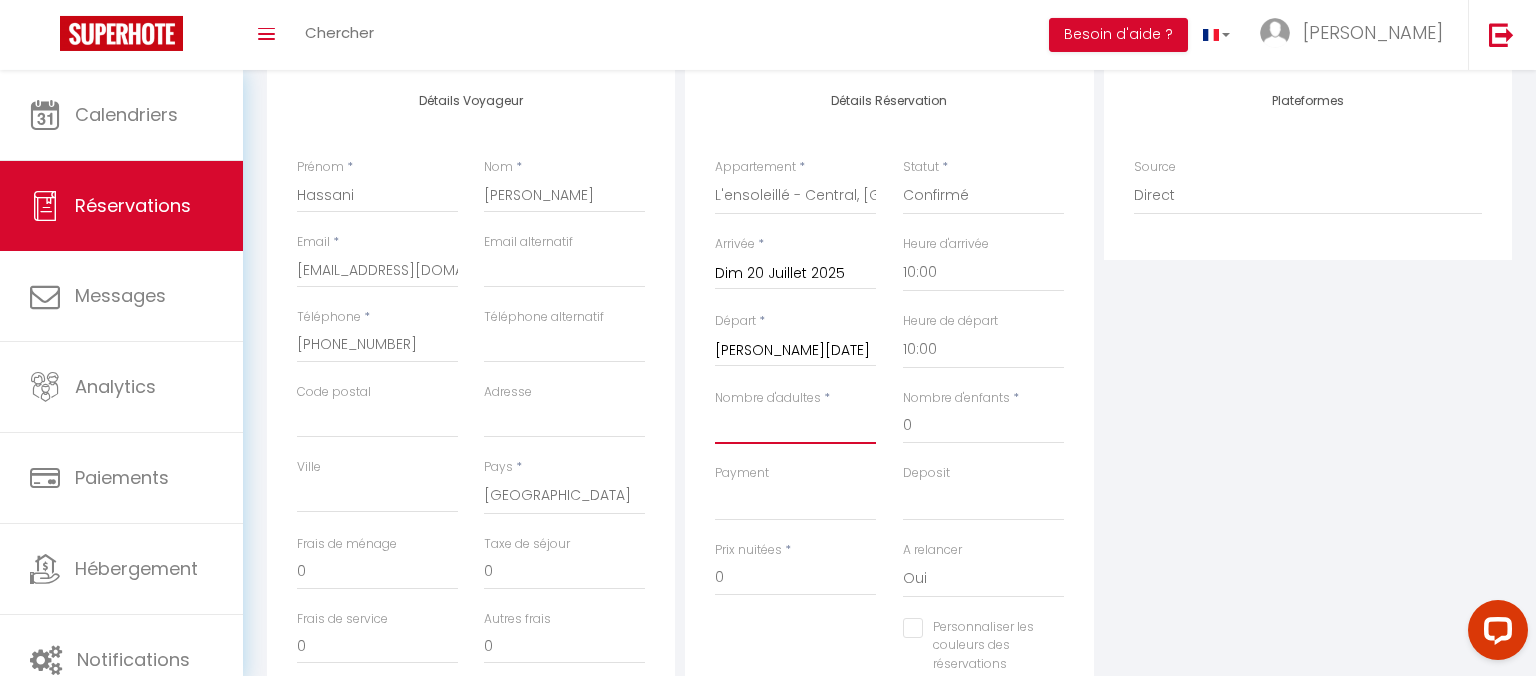 click on "Nombre d'adultes" at bounding box center (795, 426) 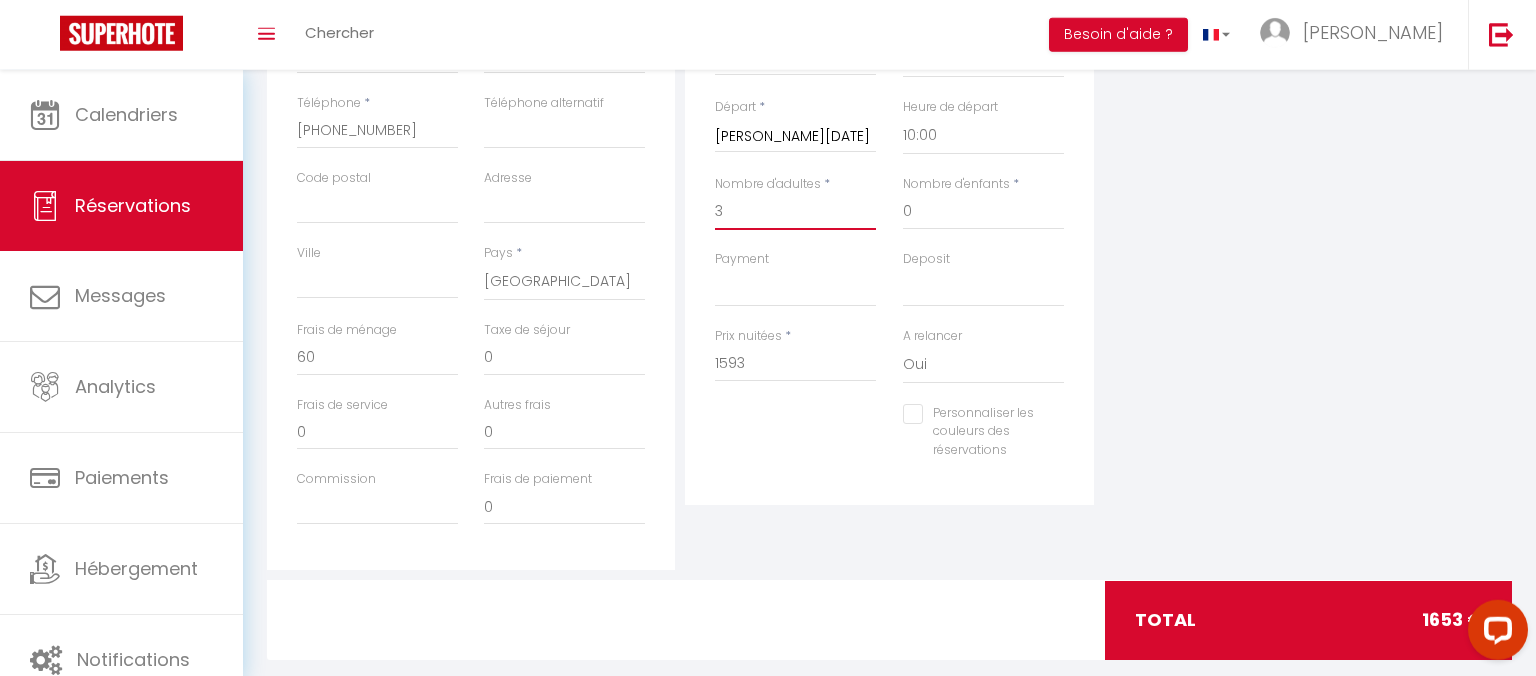 scroll, scrollTop: 509, scrollLeft: 0, axis: vertical 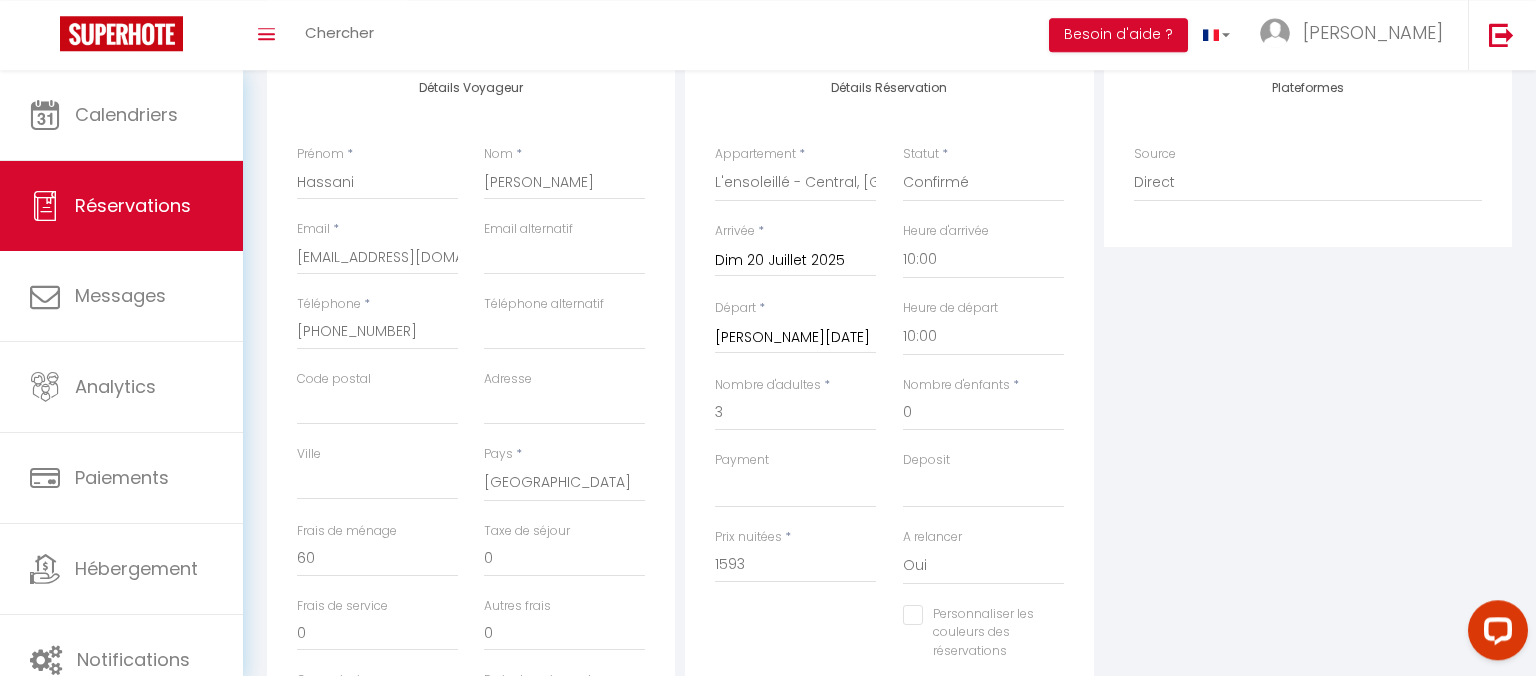click on "Détails Voyageur   Prénom   *   [PERSON_NAME]   *   Abdelhakim   Email   *   [EMAIL_ADDRESS][DOMAIN_NAME]   Email alternatif       Téléphone   *   [PHONE_NUMBER]   Téléphone alternatif     Code postal     Adresse     [GEOGRAPHIC_DATA]     [GEOGRAPHIC_DATA]   *   [GEOGRAPHIC_DATA]
[GEOGRAPHIC_DATA]
[GEOGRAPHIC_DATA]
[GEOGRAPHIC_DATA]
[GEOGRAPHIC_DATA]
[US_STATE]
[GEOGRAPHIC_DATA]
[GEOGRAPHIC_DATA]
[GEOGRAPHIC_DATA]
[GEOGRAPHIC_DATA]
[GEOGRAPHIC_DATA]
[GEOGRAPHIC_DATA]
[GEOGRAPHIC_DATA]
[GEOGRAPHIC_DATA]
[GEOGRAPHIC_DATA]
[GEOGRAPHIC_DATA]
[GEOGRAPHIC_DATA]
[GEOGRAPHIC_DATA]
Frais de ménage" at bounding box center [889, 471] 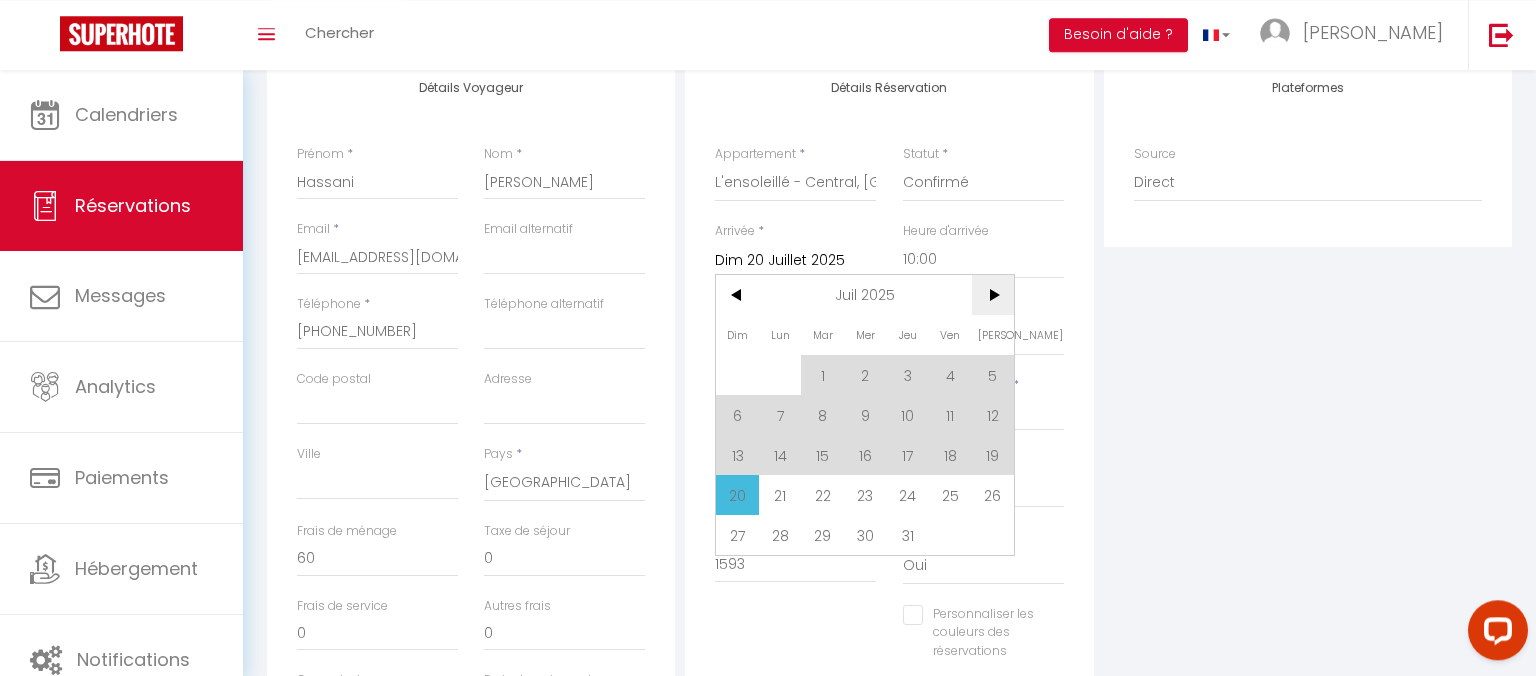 click on ">" at bounding box center [993, 295] 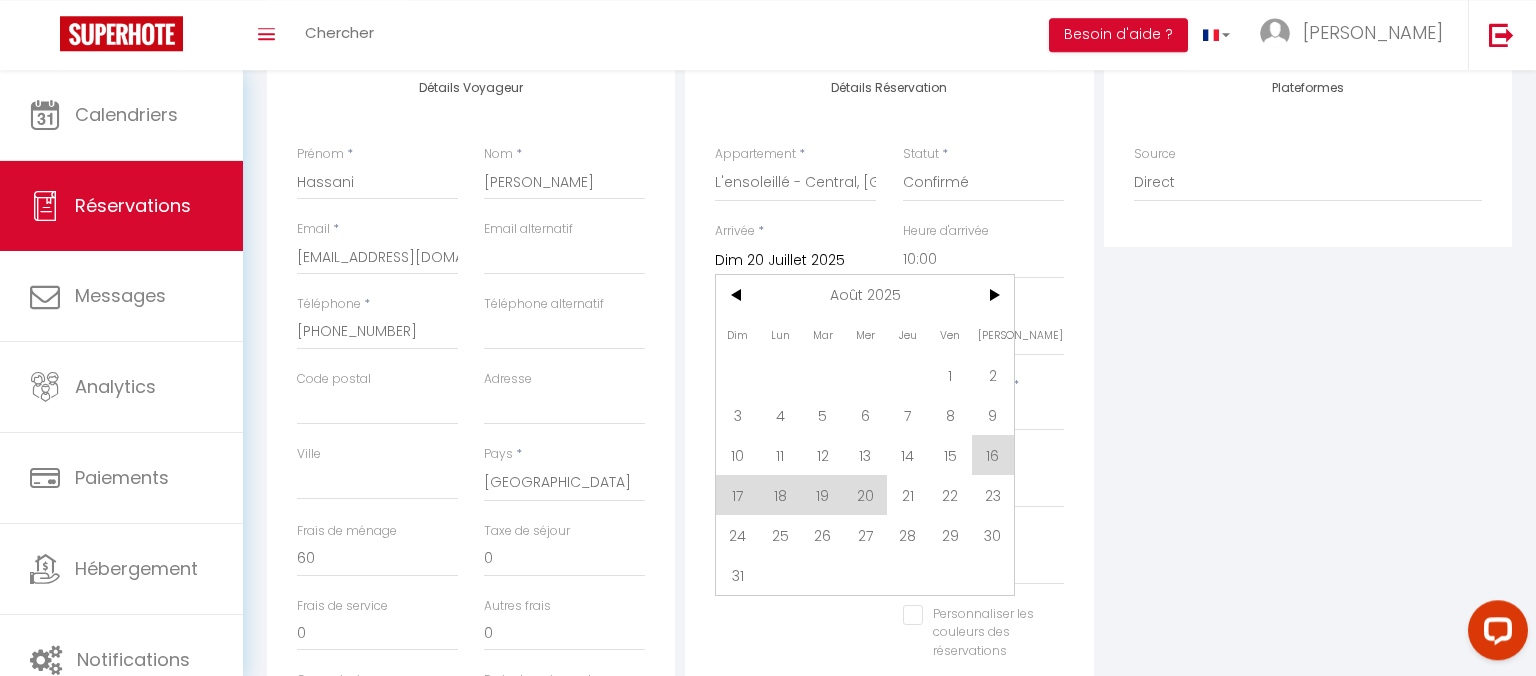 click on "Plateformes    Source
Direct
[DOMAIN_NAME]
[DOMAIN_NAME]
Chalet montagne
Expedia
Gite de [GEOGRAPHIC_DATA]
Homeaway
Homeaway iCal
[DOMAIN_NAME]
[DOMAIN_NAME]
[DOMAIN_NAME]
Ical" at bounding box center (1308, 413) 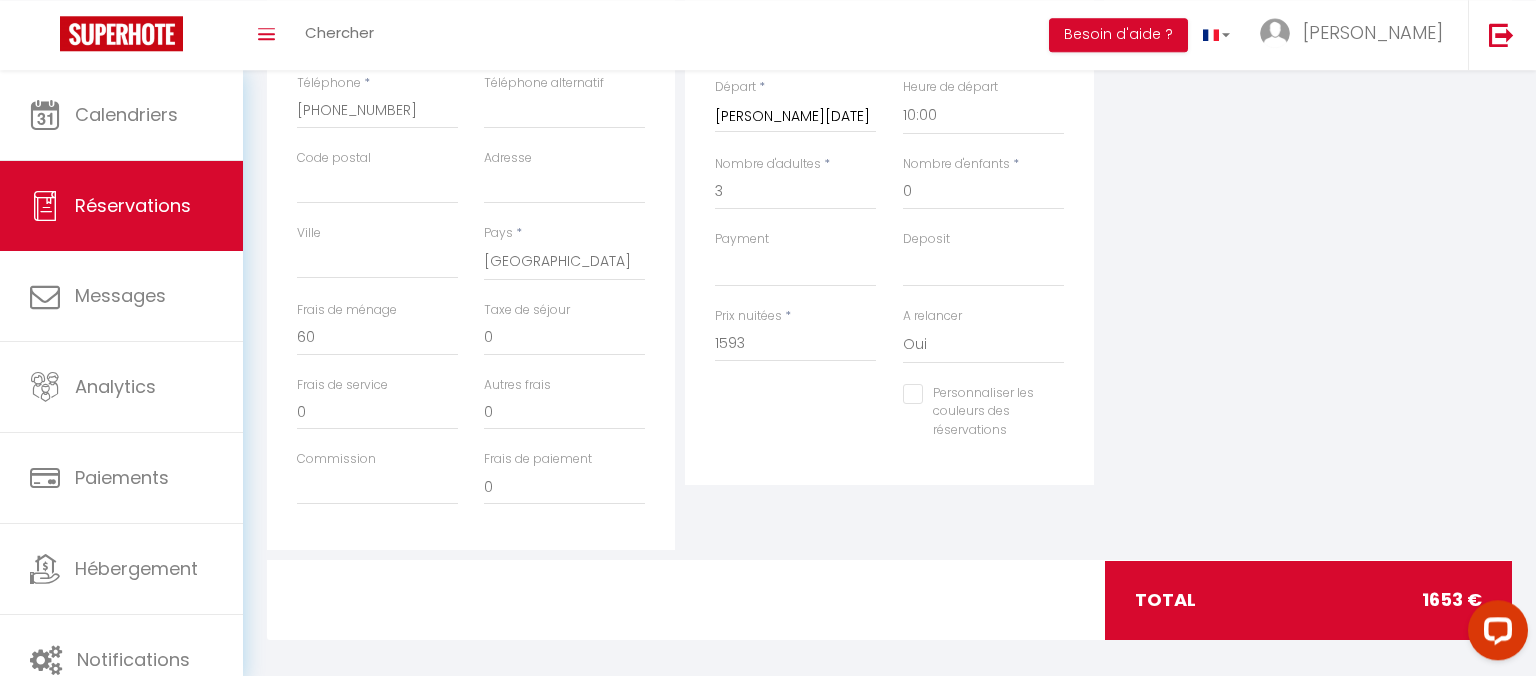 scroll, scrollTop: 501, scrollLeft: 0, axis: vertical 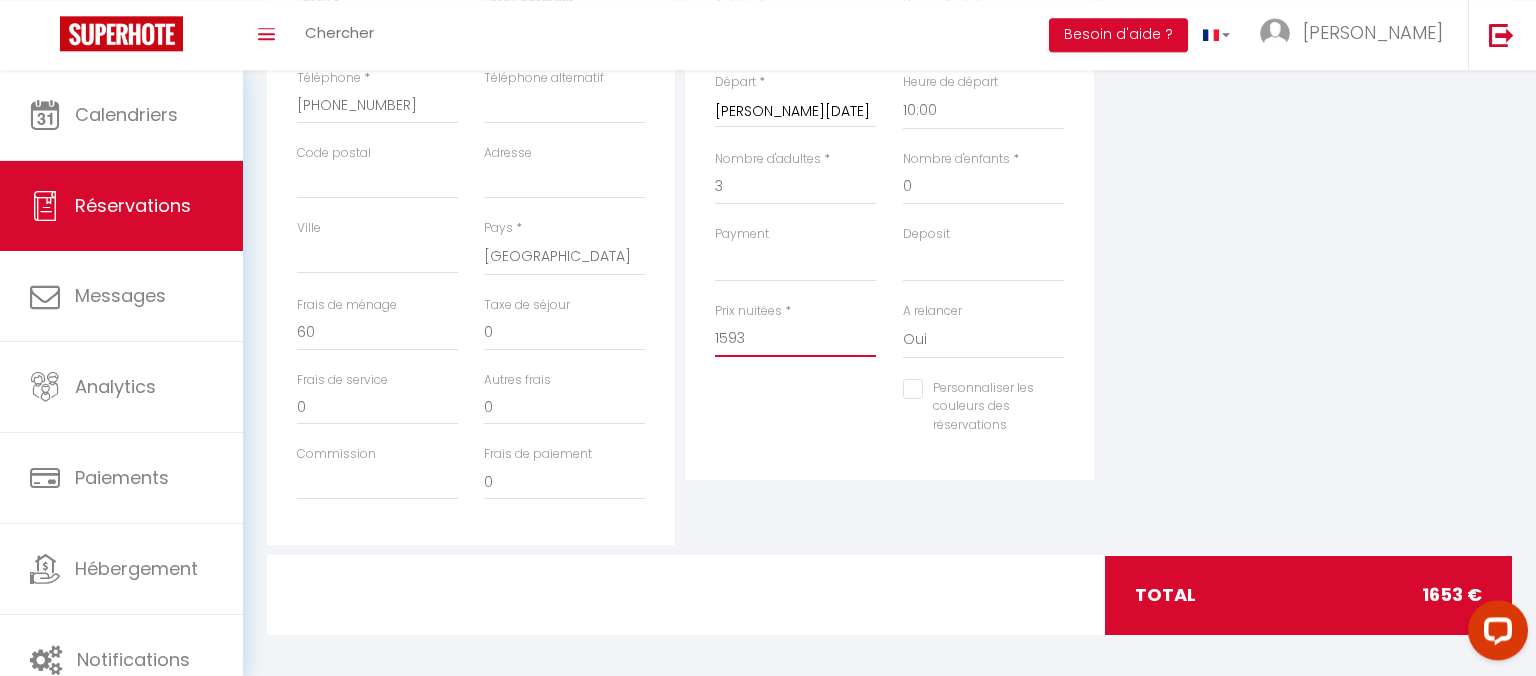 drag, startPoint x: 775, startPoint y: 338, endPoint x: 620, endPoint y: 375, distance: 159.35495 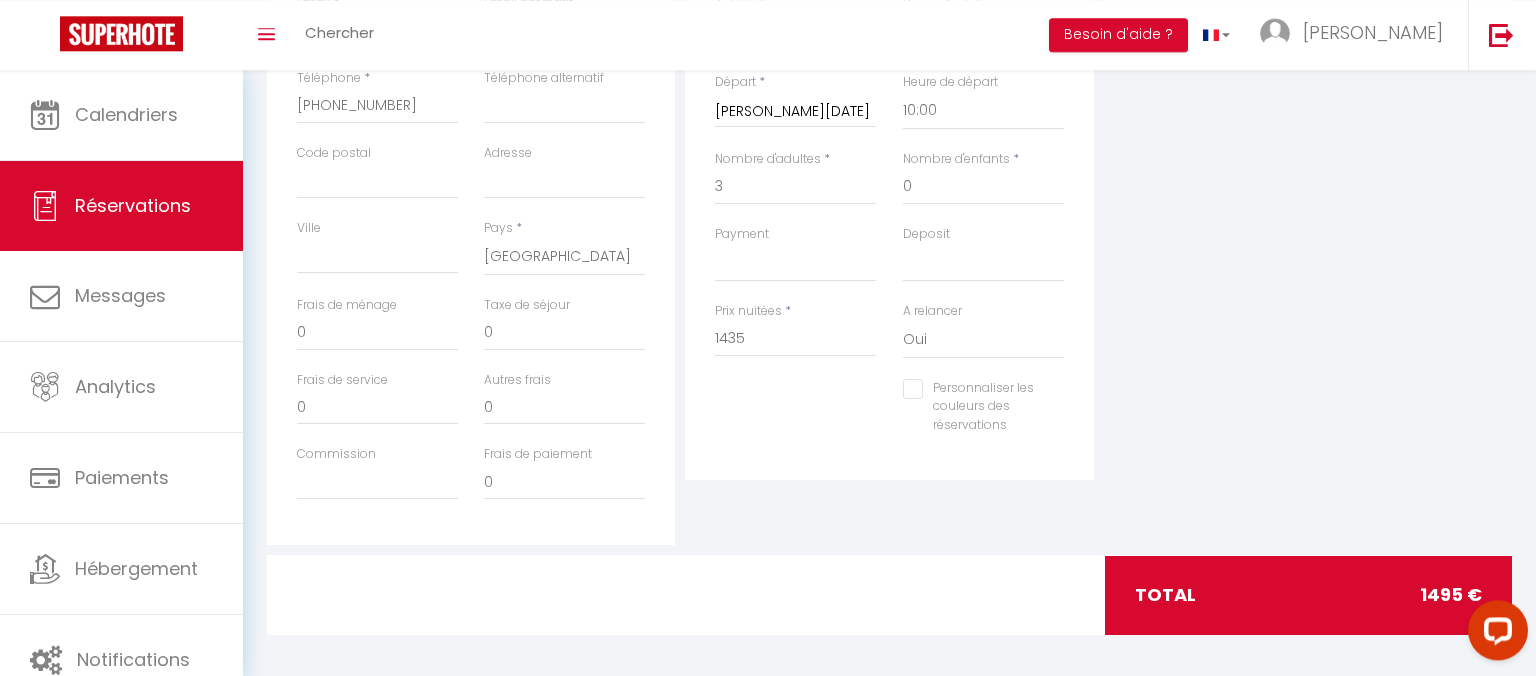 click on "Plateformes    Source
Direct
[DOMAIN_NAME]
[DOMAIN_NAME]
Chalet montagne
Expedia
Gite de [GEOGRAPHIC_DATA]
Homeaway
Homeaway iCal
[DOMAIN_NAME]
[DOMAIN_NAME]
[DOMAIN_NAME]
Ical" at bounding box center (1308, 187) 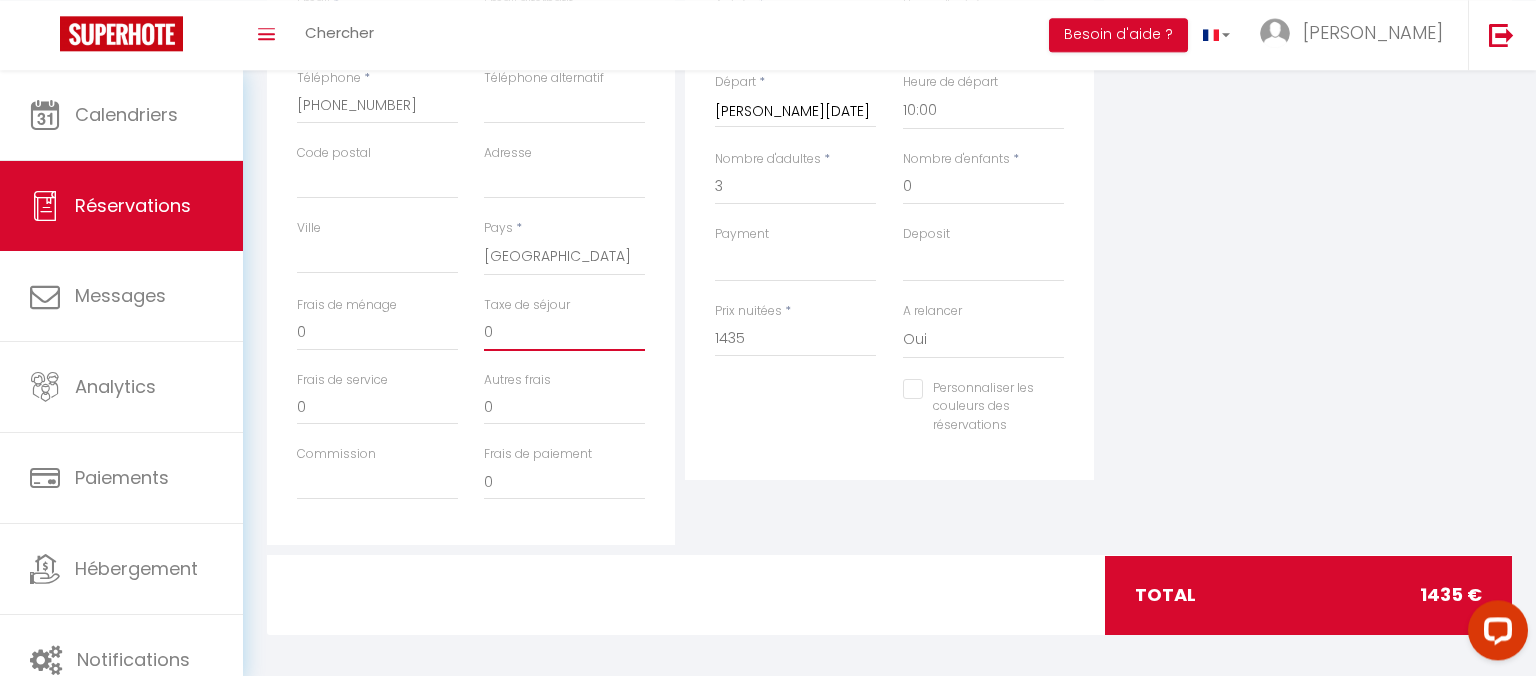 drag, startPoint x: 562, startPoint y: 333, endPoint x: 441, endPoint y: 340, distance: 121.20231 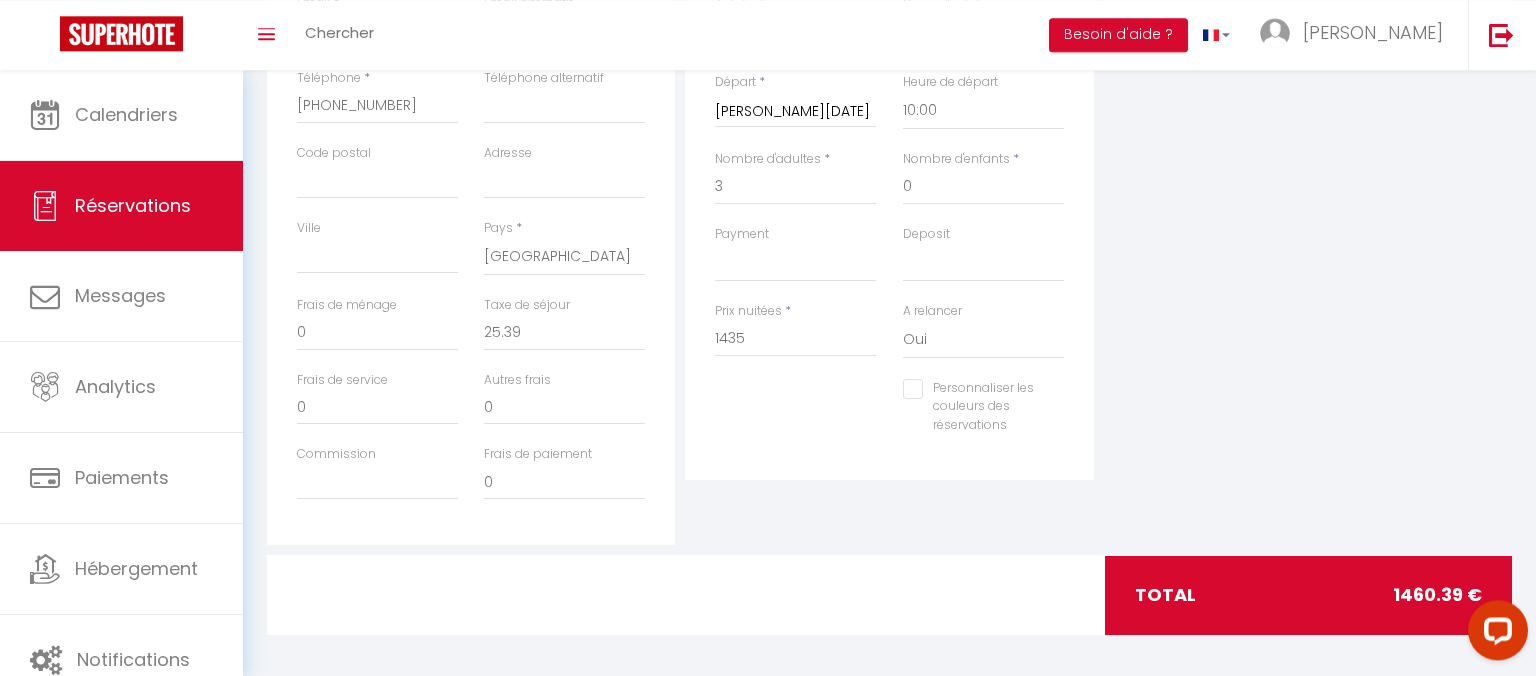 click on "Plateformes    Source
Direct
[DOMAIN_NAME]
[DOMAIN_NAME]
Chalet montagne
Expedia
Gite de [GEOGRAPHIC_DATA]
Homeaway
Homeaway iCal
[DOMAIN_NAME]
[DOMAIN_NAME]
[DOMAIN_NAME]
Ical" at bounding box center (1308, 187) 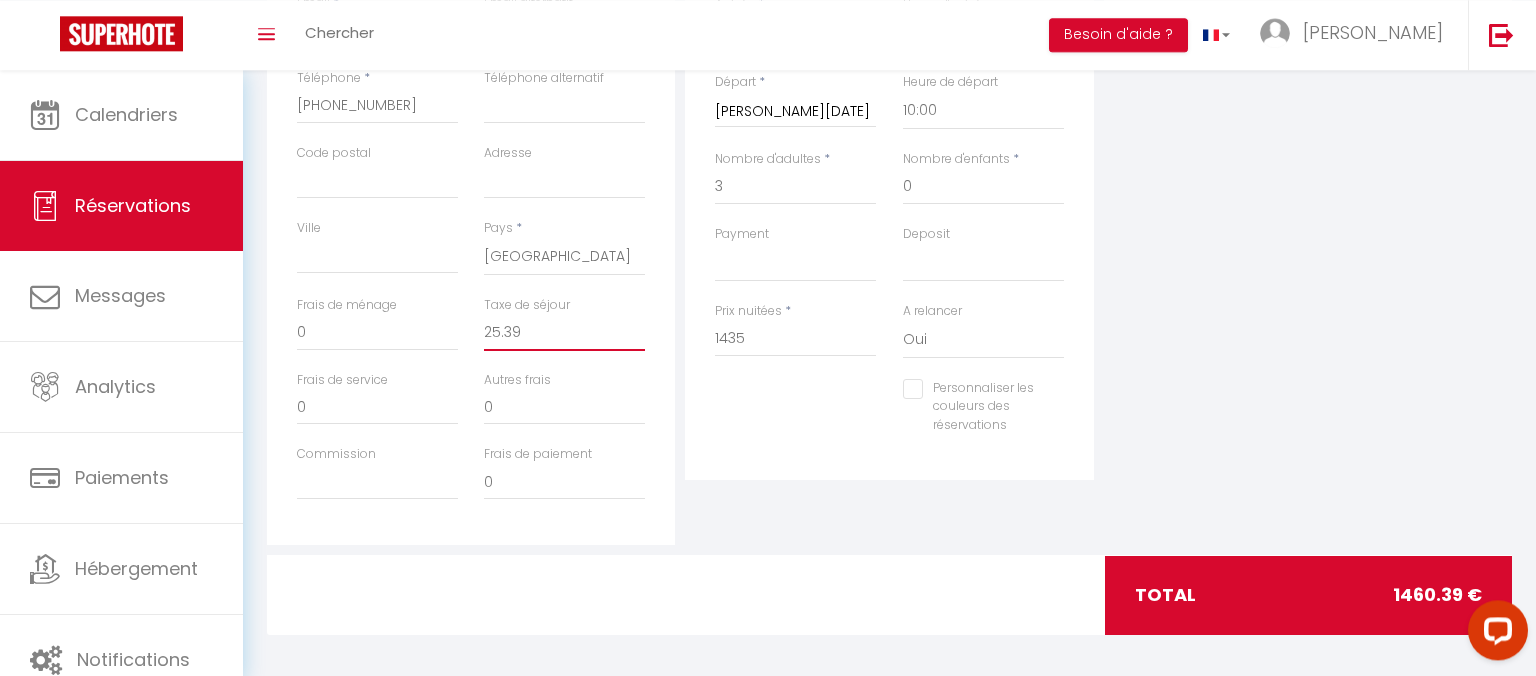 click on "25.39" at bounding box center [564, 333] 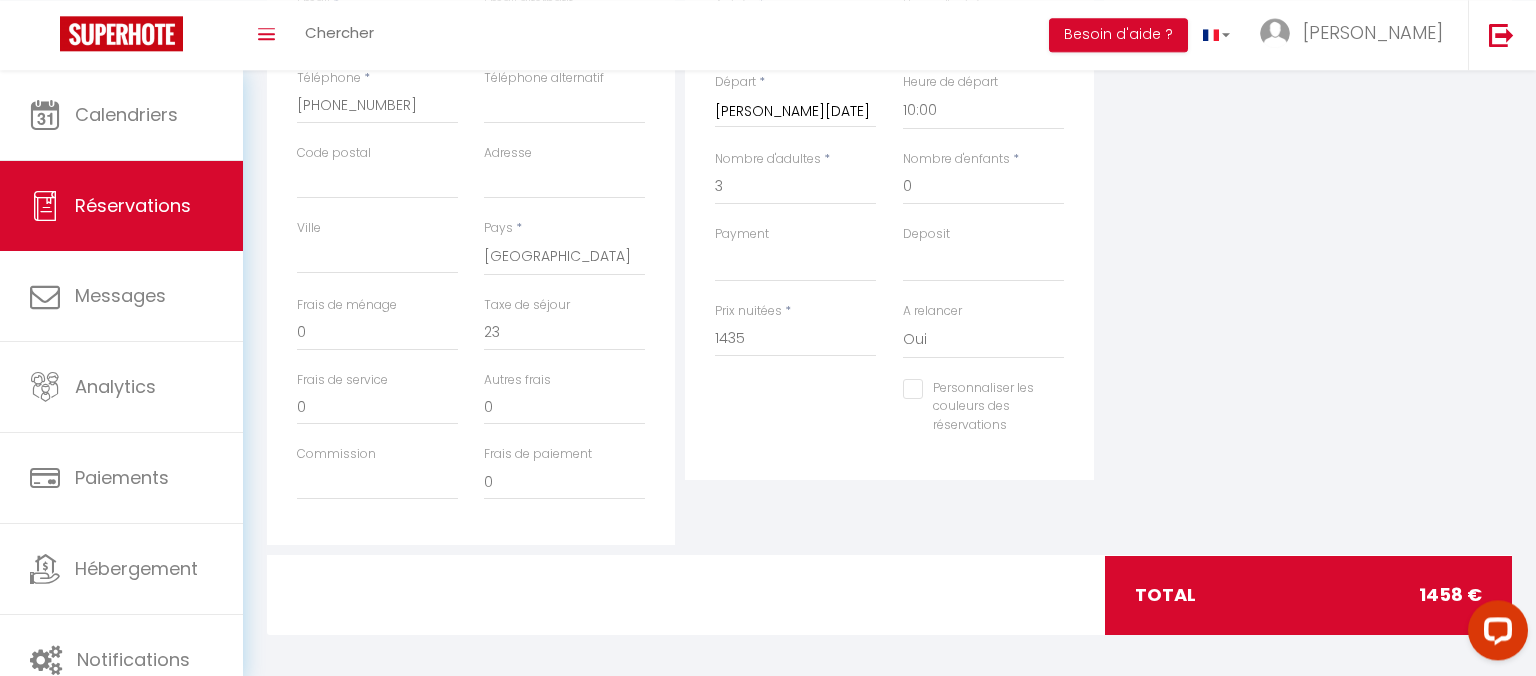 click on "Plateformes    Source
Direct
[DOMAIN_NAME]
[DOMAIN_NAME]
Chalet montagne
Expedia
Gite de [GEOGRAPHIC_DATA]
Homeaway
Homeaway iCal
[DOMAIN_NAME]
[DOMAIN_NAME]
[DOMAIN_NAME]
Ical" at bounding box center [1308, 187] 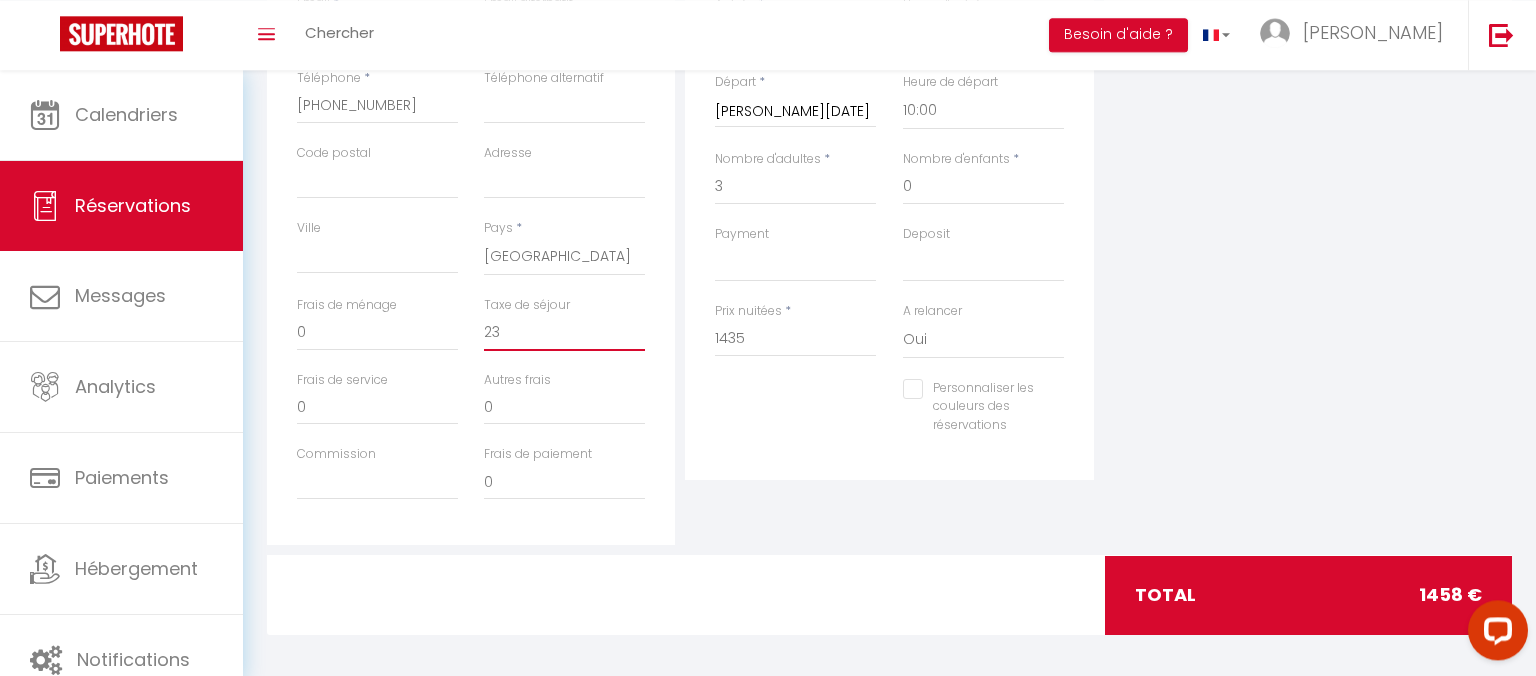 drag, startPoint x: 538, startPoint y: 330, endPoint x: 405, endPoint y: 347, distance: 134.08206 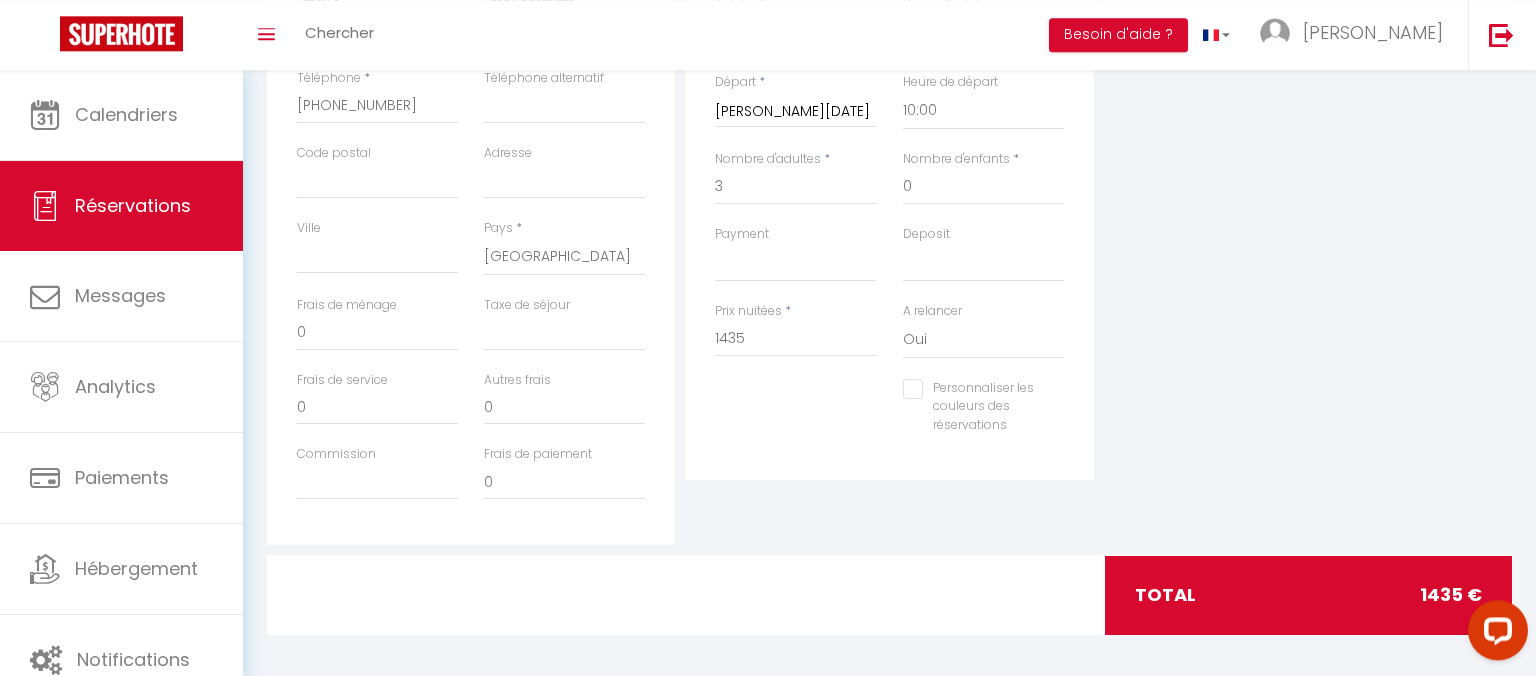 click on "Plateformes    Source
Direct
[DOMAIN_NAME]
[DOMAIN_NAME]
Chalet montagne
Expedia
Gite de [GEOGRAPHIC_DATA]
Homeaway
Homeaway iCal
[DOMAIN_NAME]
[DOMAIN_NAME]
[DOMAIN_NAME]
Ical" at bounding box center [1308, 187] 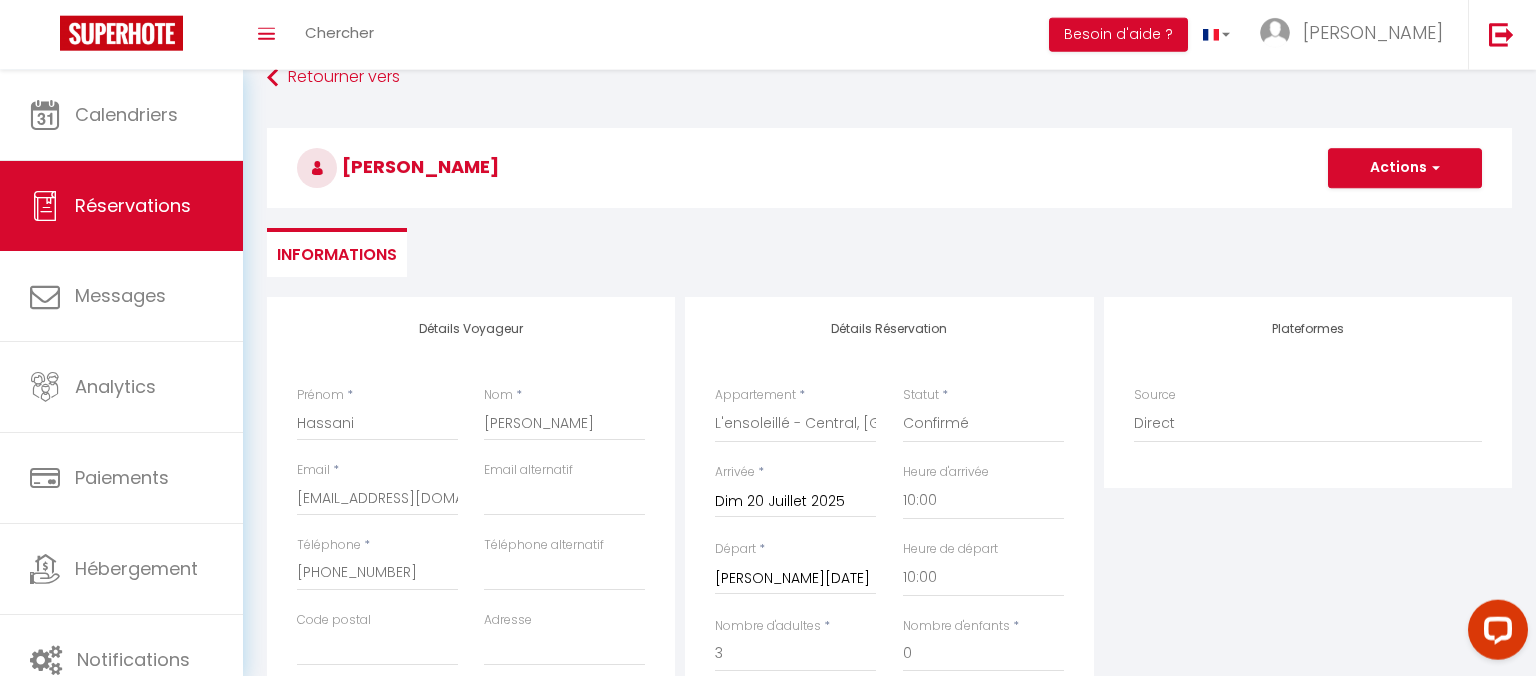 scroll, scrollTop: 0, scrollLeft: 0, axis: both 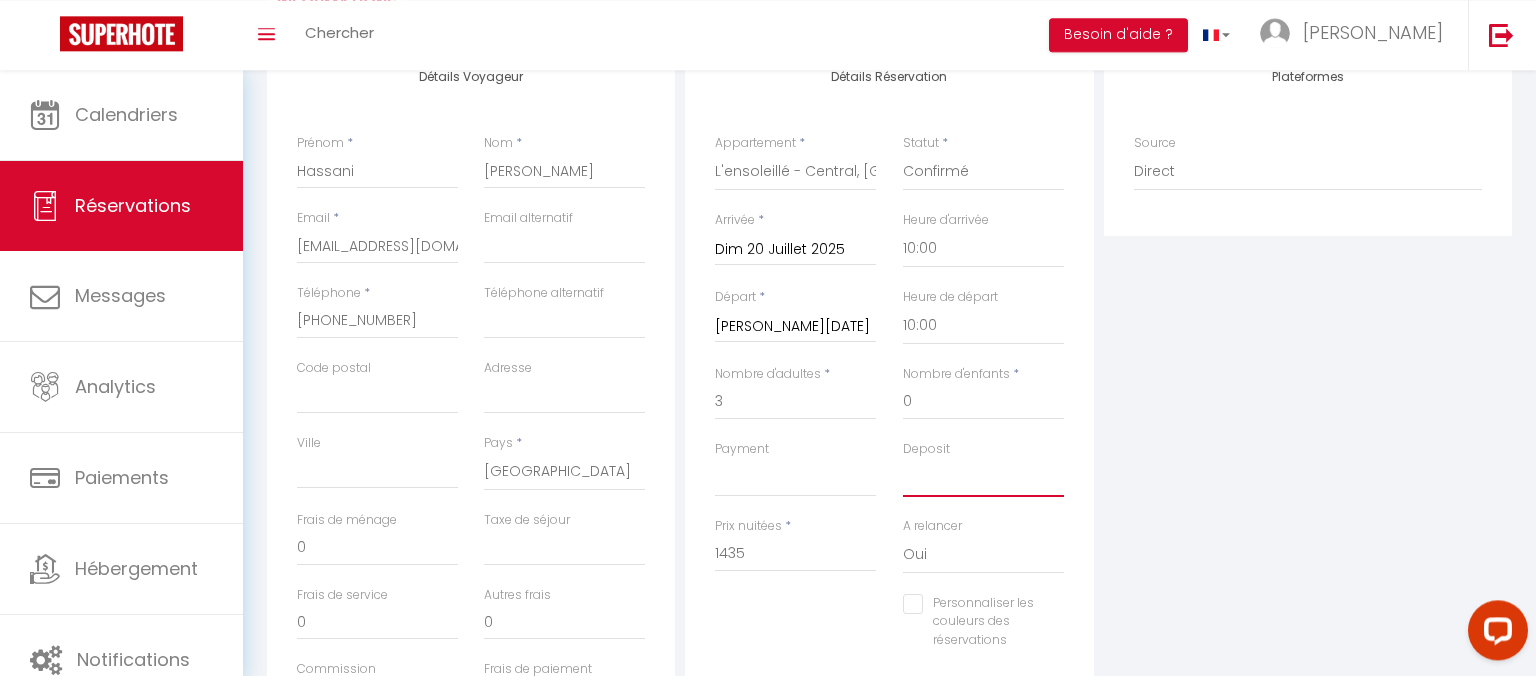 click on "OK   KO" at bounding box center [983, 478] 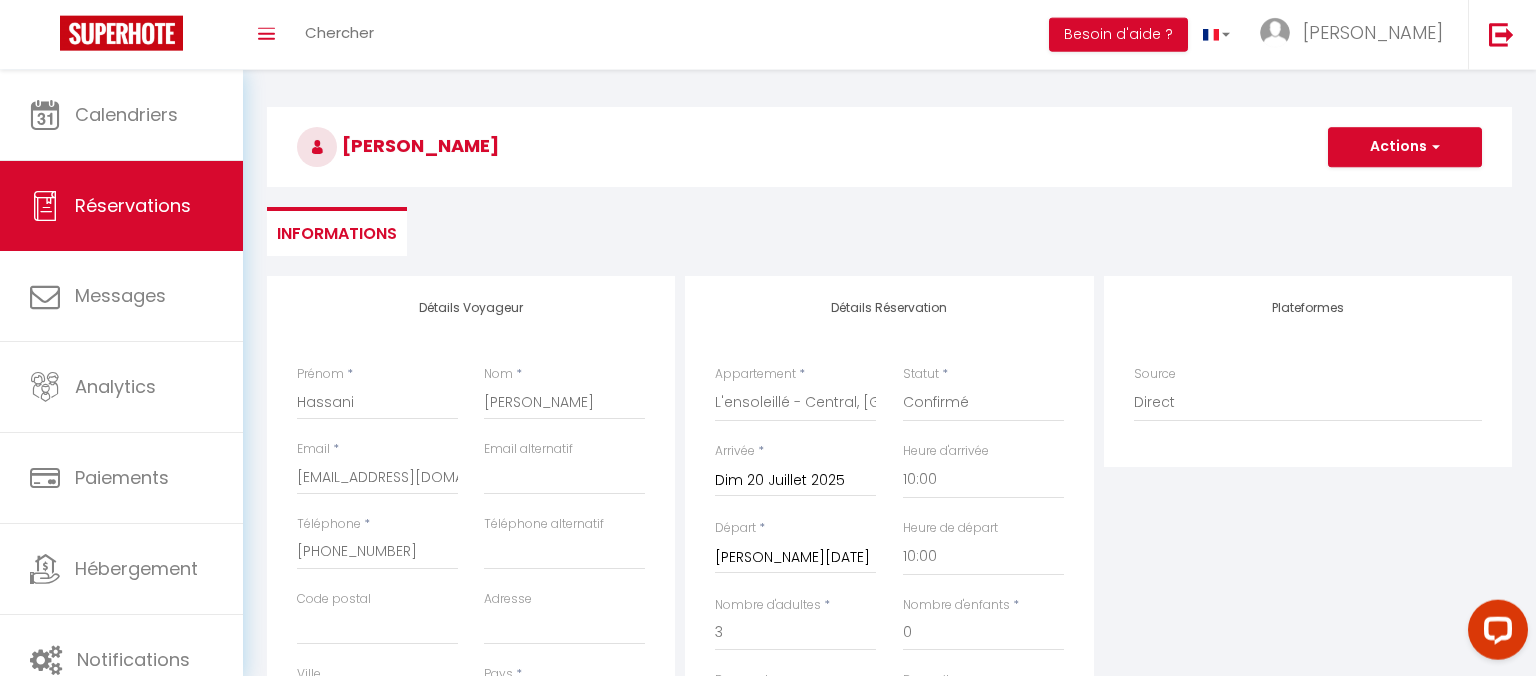 scroll, scrollTop: 0, scrollLeft: 0, axis: both 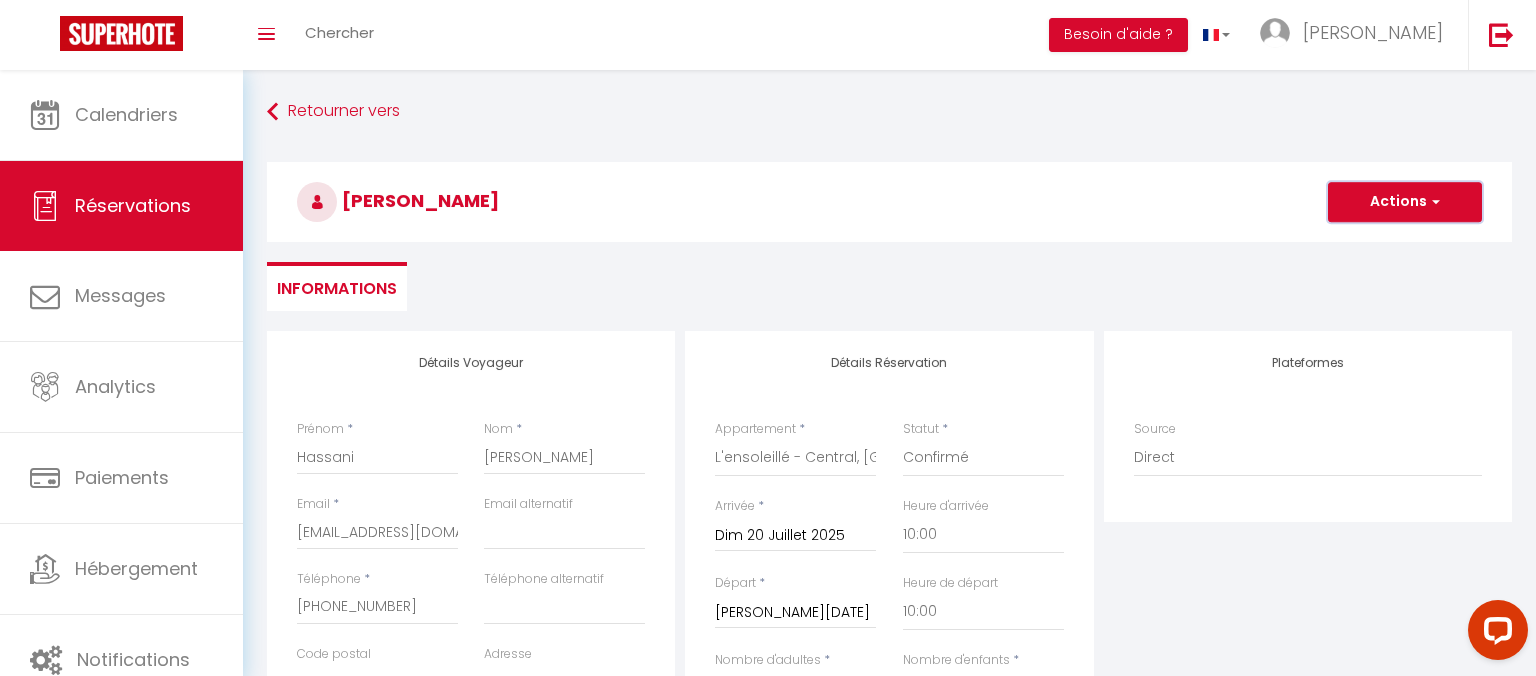 click on "Actions" at bounding box center (1405, 202) 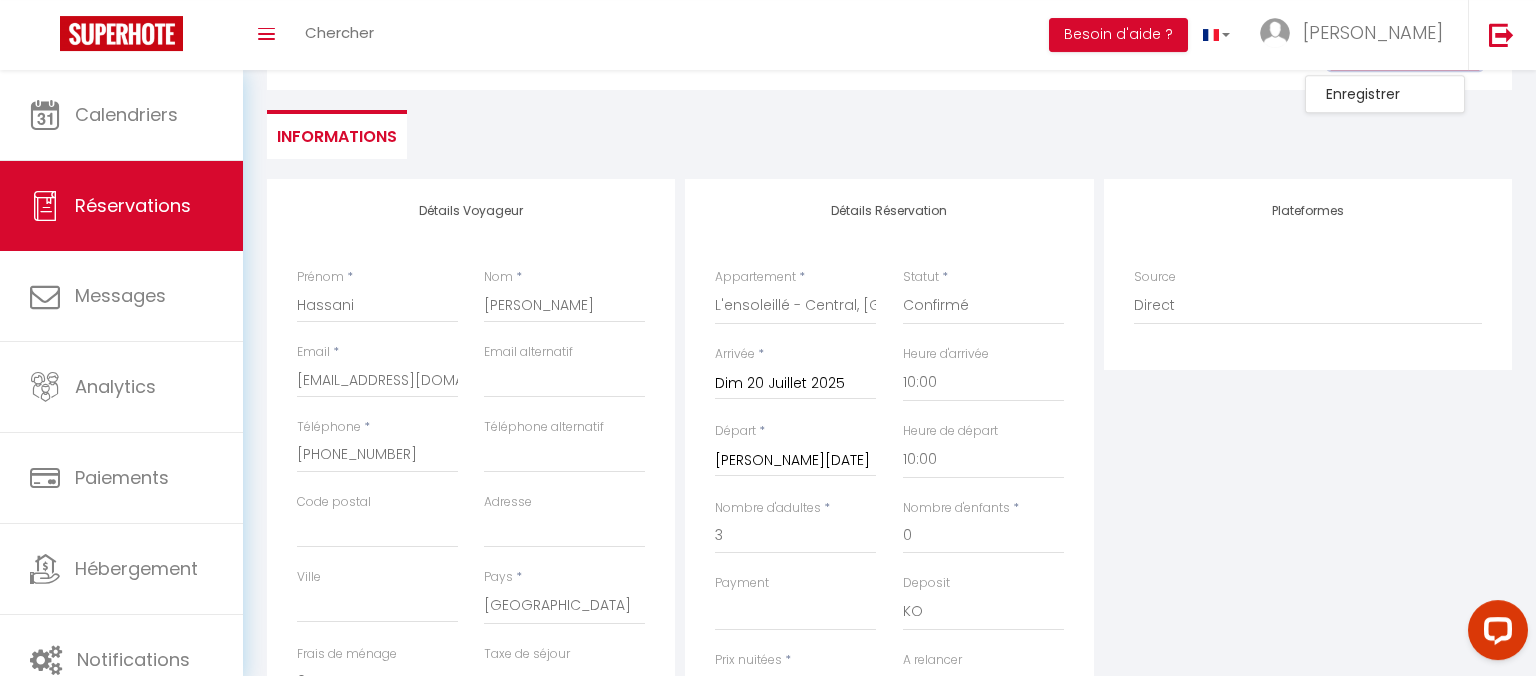 scroll, scrollTop: 0, scrollLeft: 0, axis: both 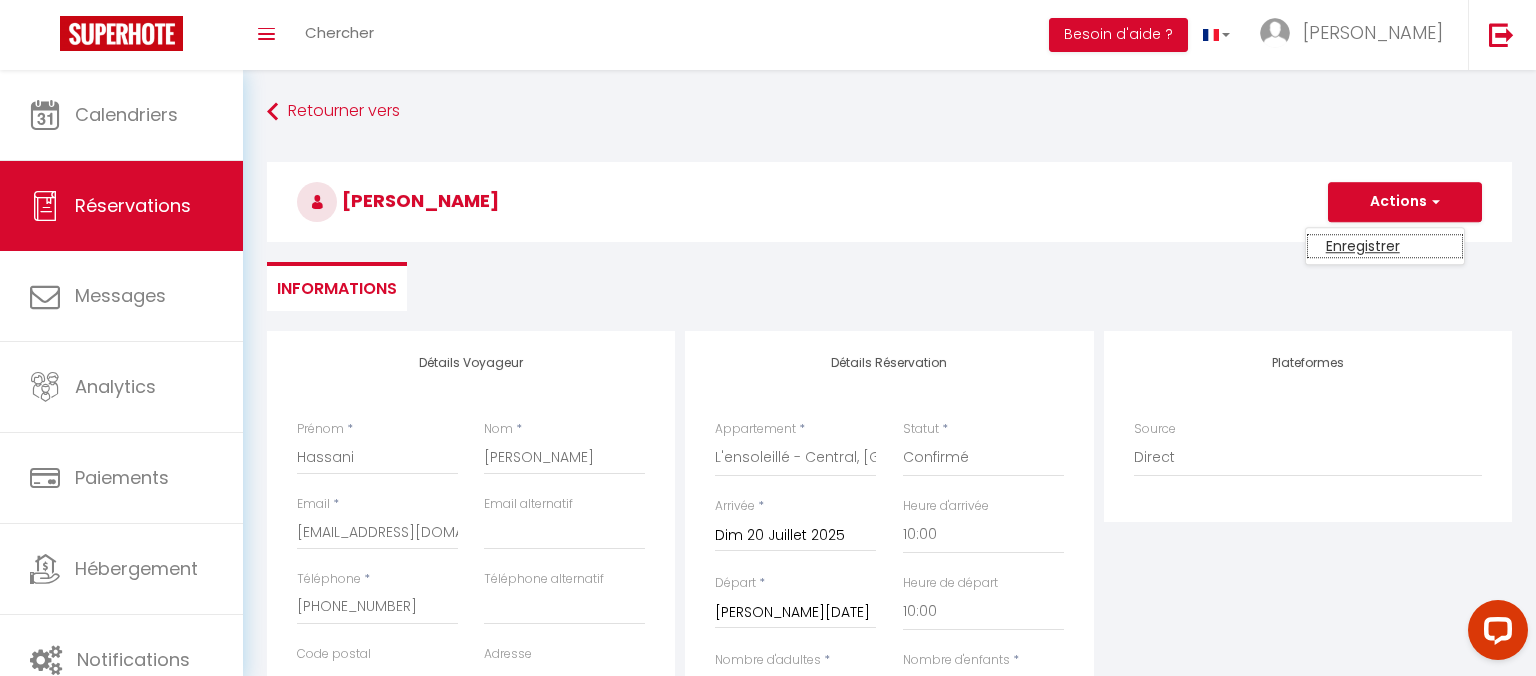 click on "Enregistrer" at bounding box center [1385, 246] 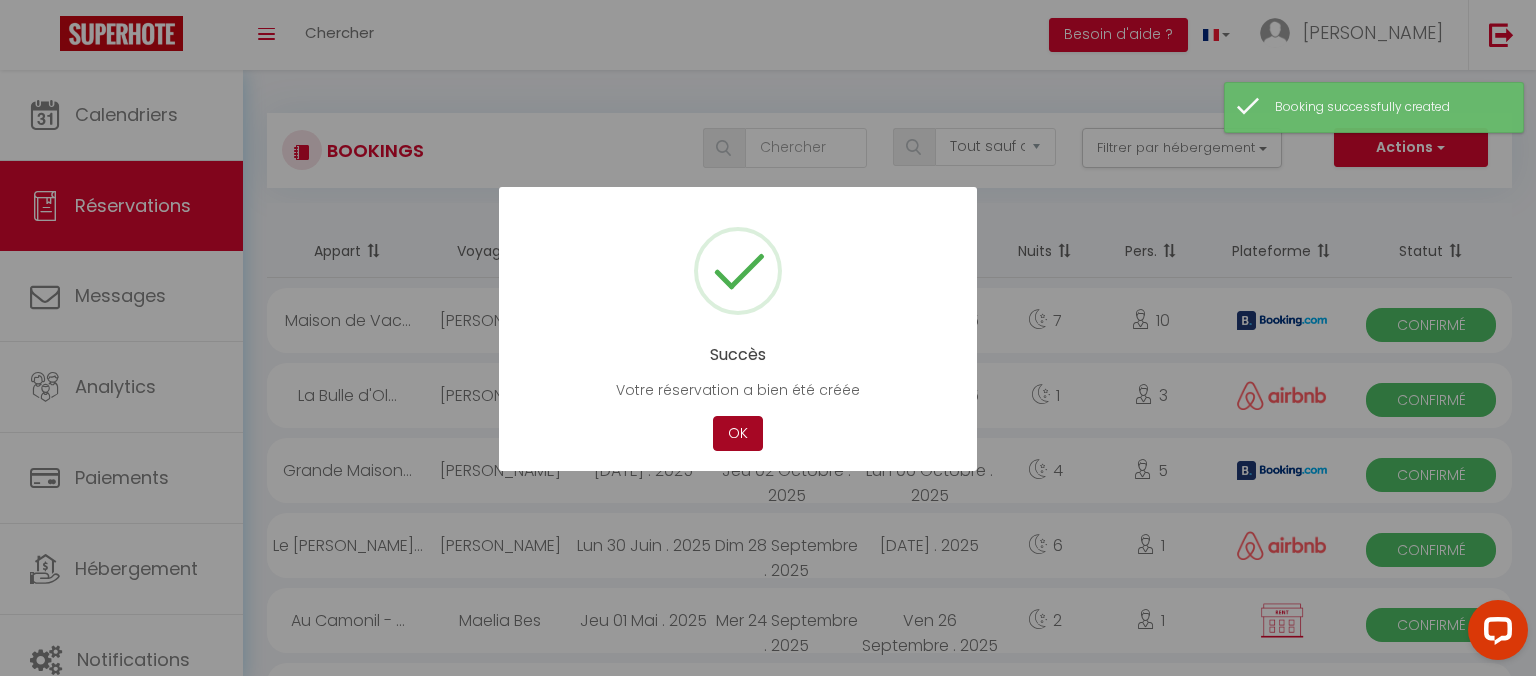 click on "OK" at bounding box center (738, 433) 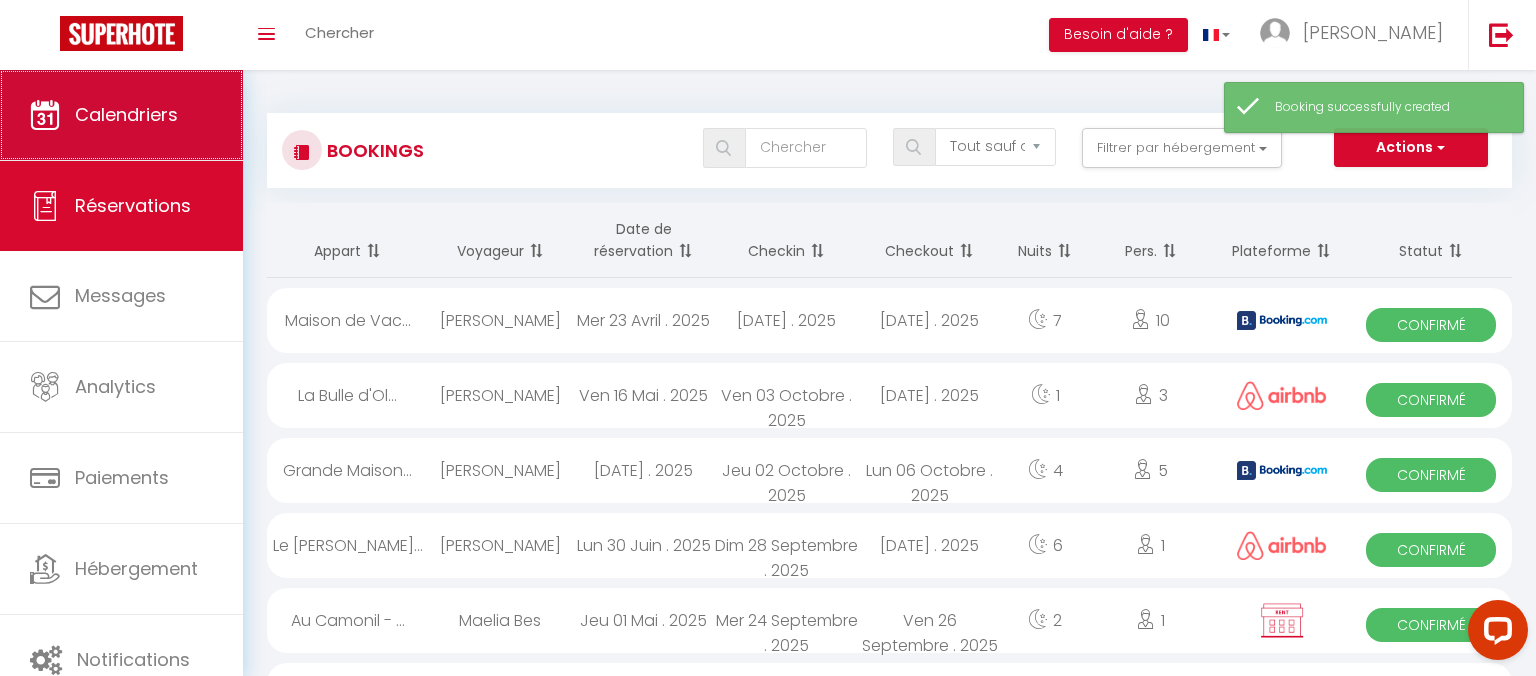 click on "Calendriers" at bounding box center [126, 114] 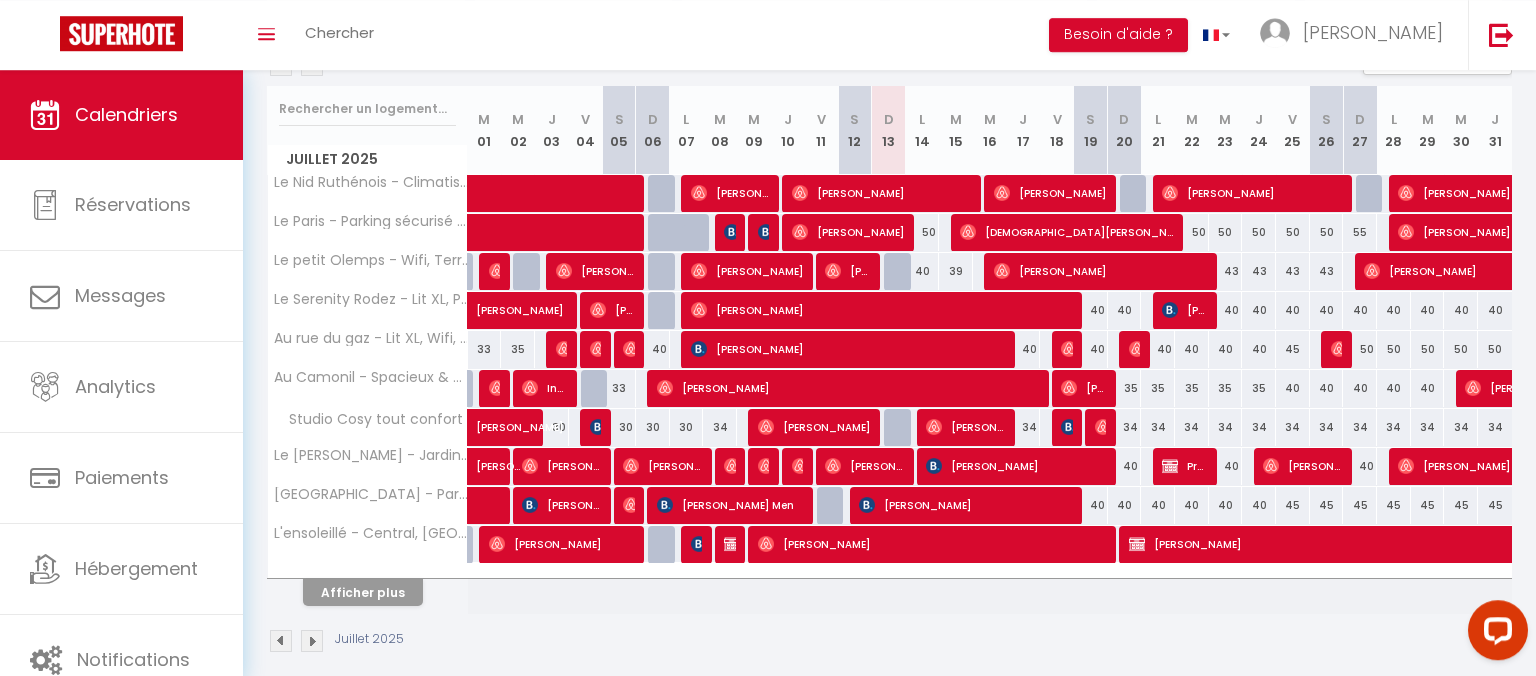 scroll, scrollTop: 258, scrollLeft: 0, axis: vertical 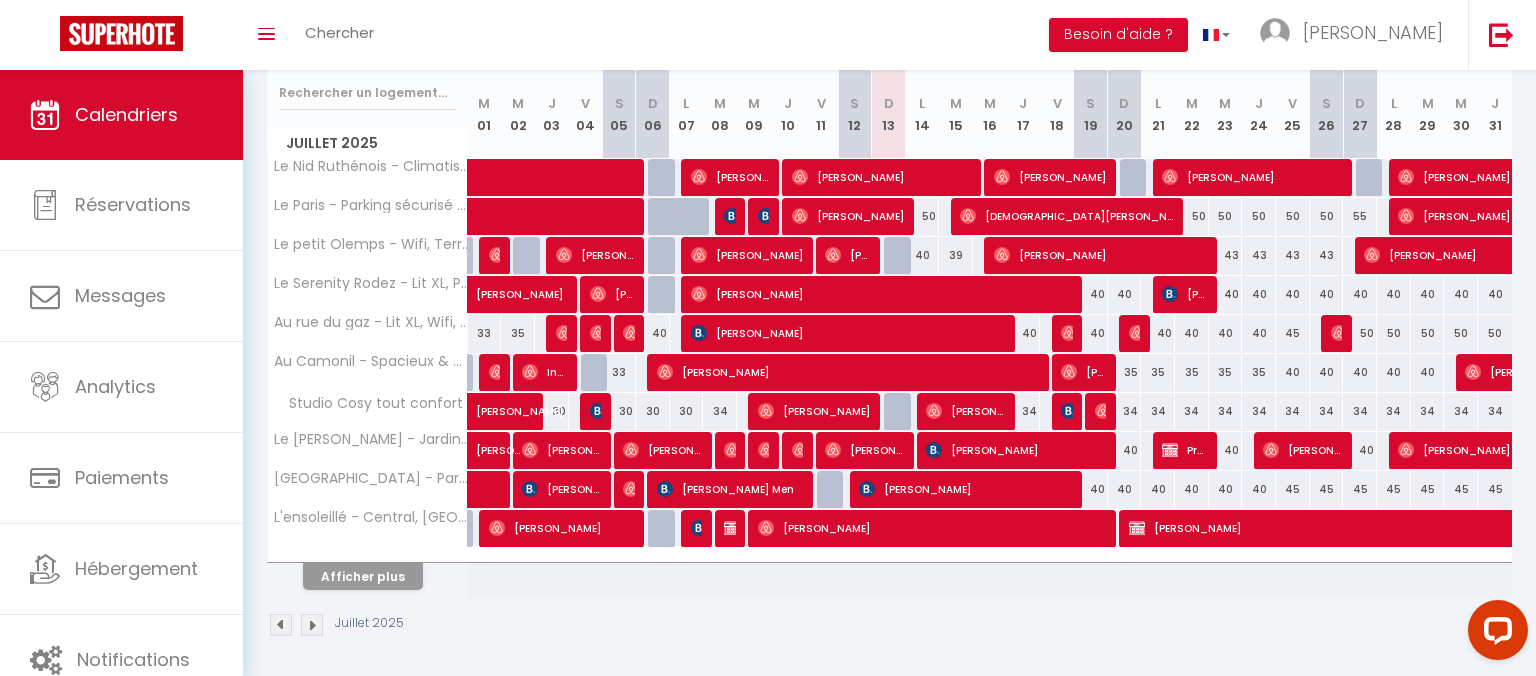 click on "[PERSON_NAME]" at bounding box center (1750, 528) 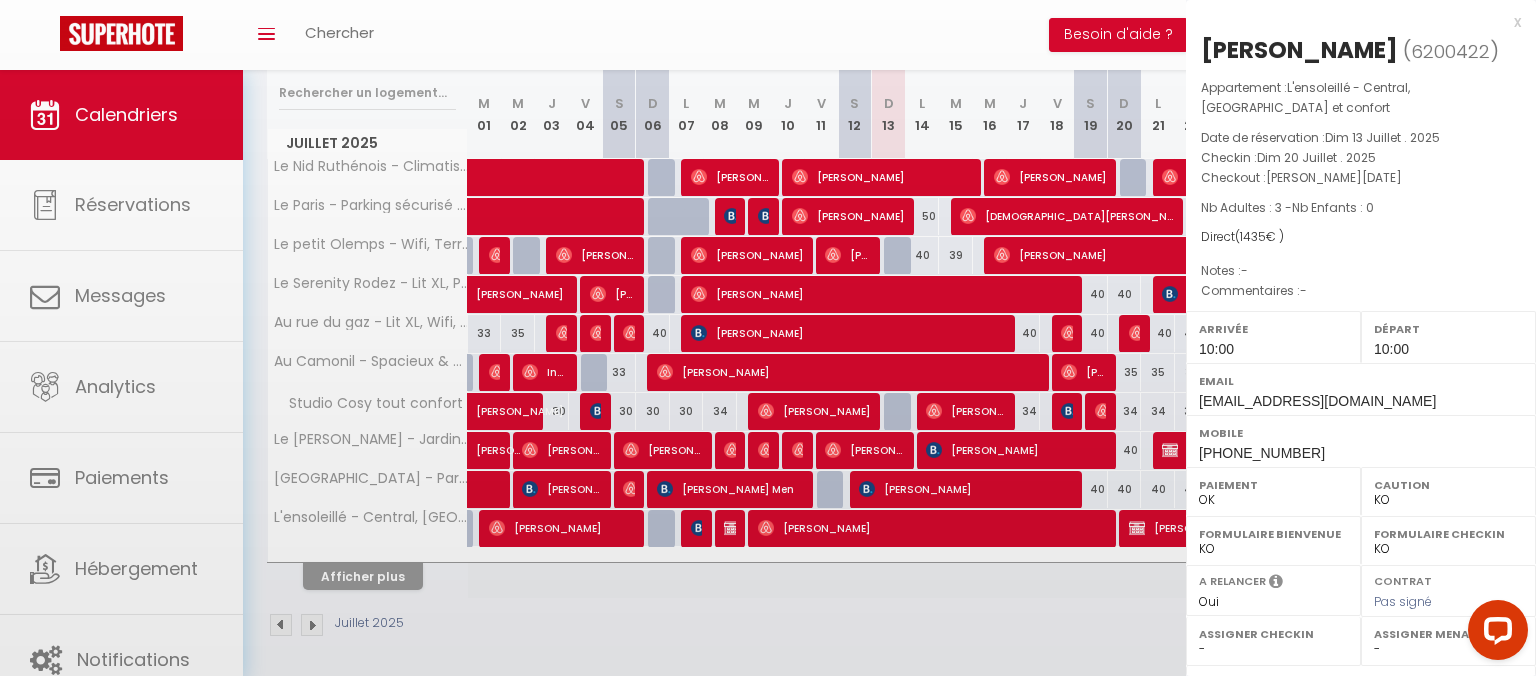 scroll, scrollTop: 285, scrollLeft: 0, axis: vertical 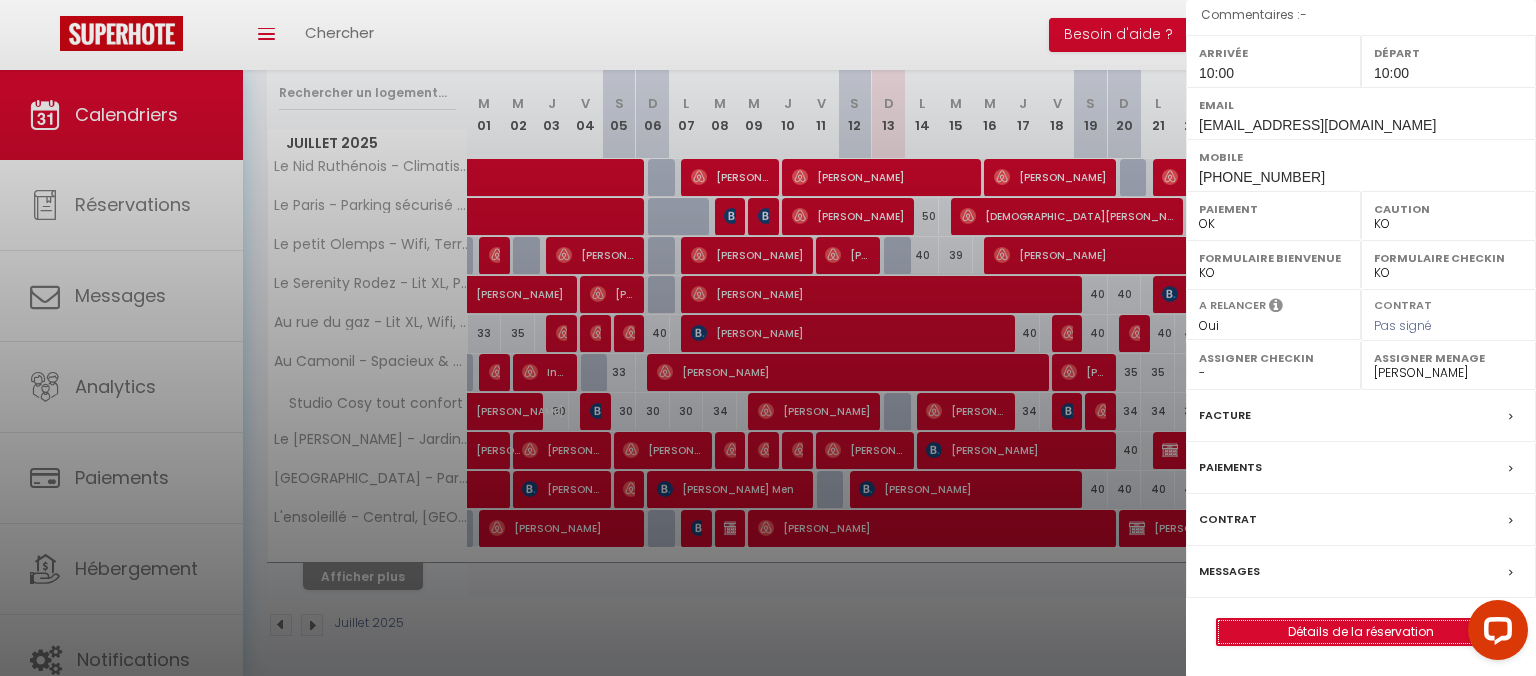 click on "Détails de la réservation" at bounding box center (1361, 632) 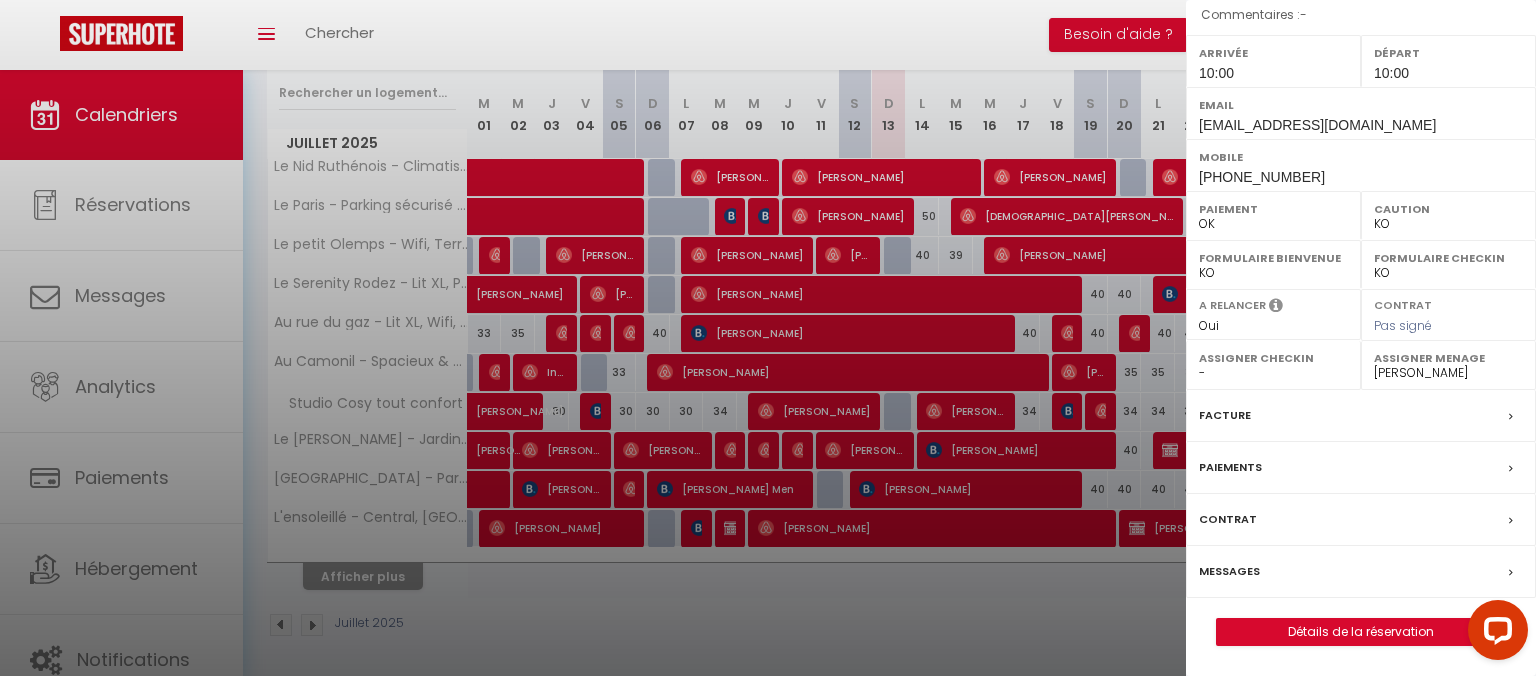 scroll, scrollTop: 0, scrollLeft: 0, axis: both 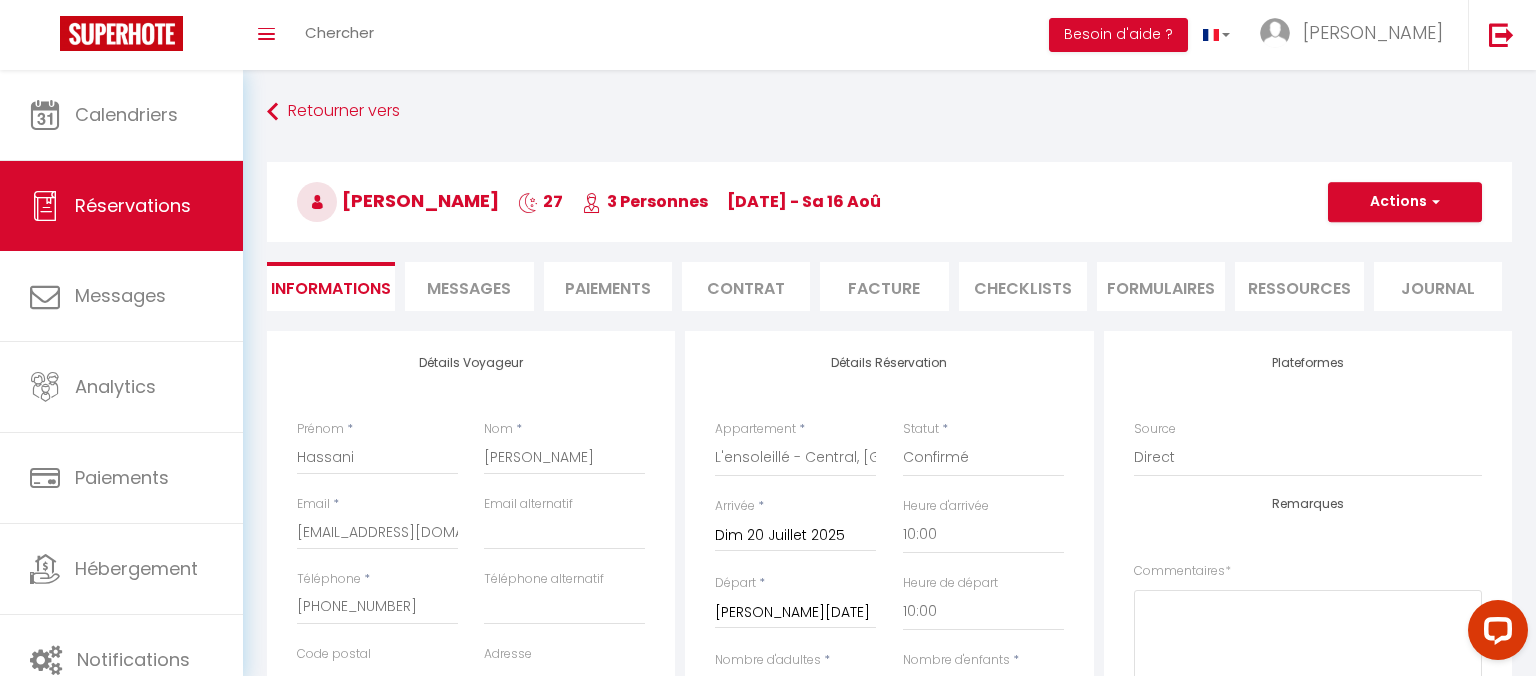 click on "Contrat" at bounding box center [746, 286] 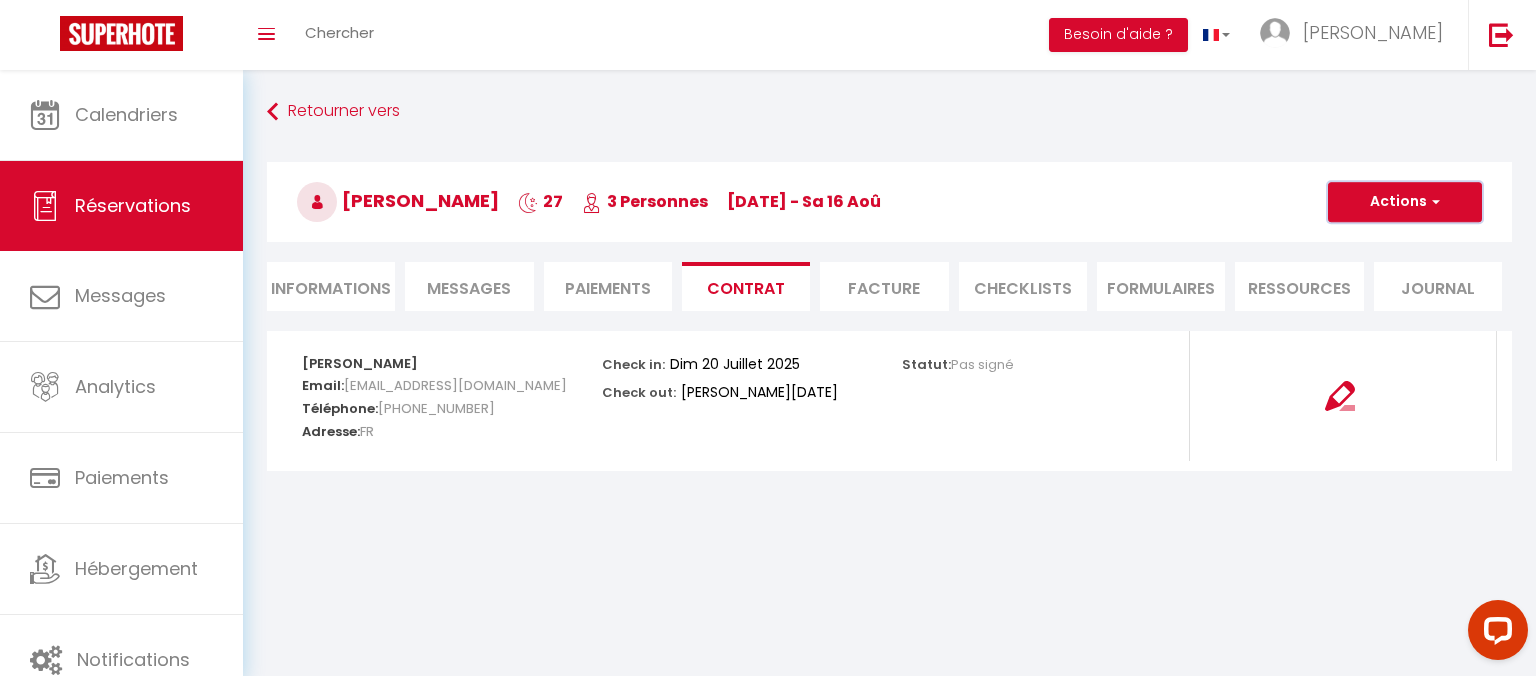 click on "Actions" at bounding box center [1405, 202] 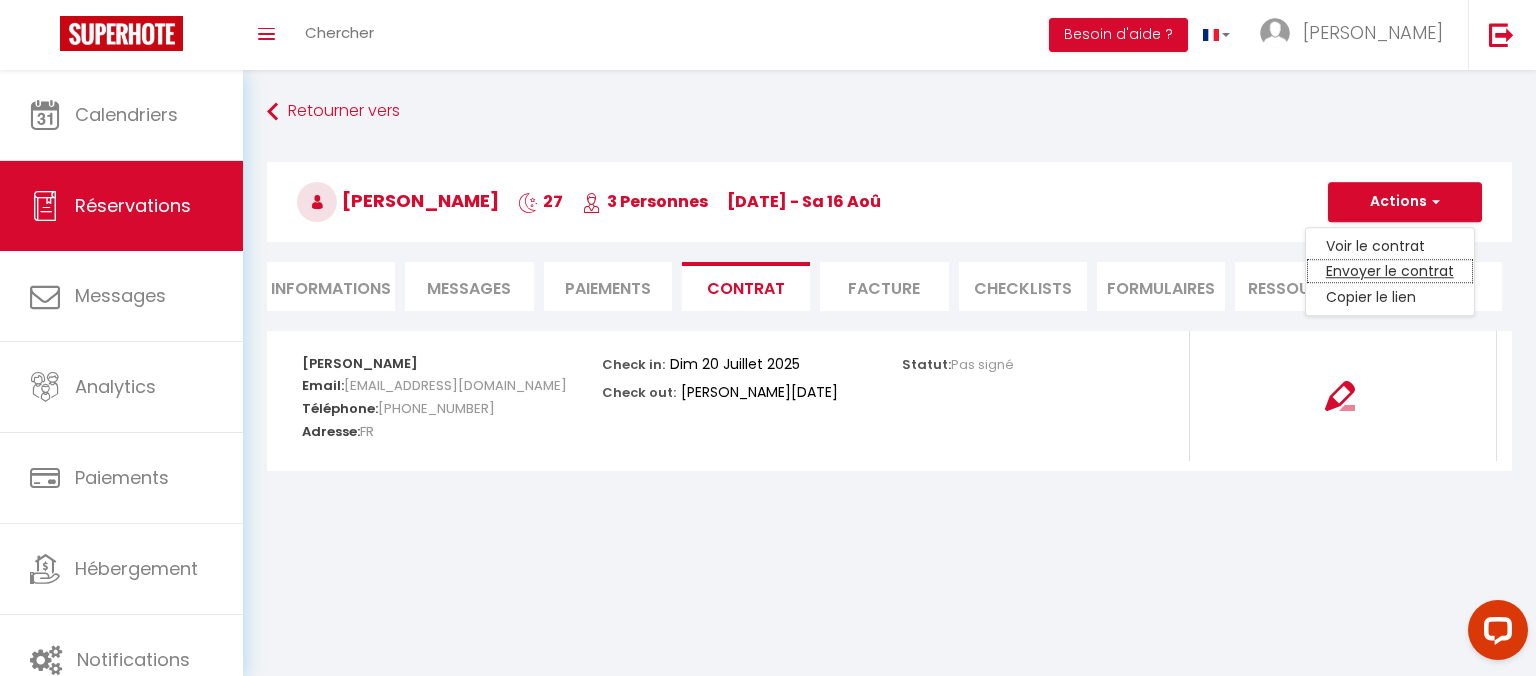 click on "Envoyer le contrat" at bounding box center (1390, 272) 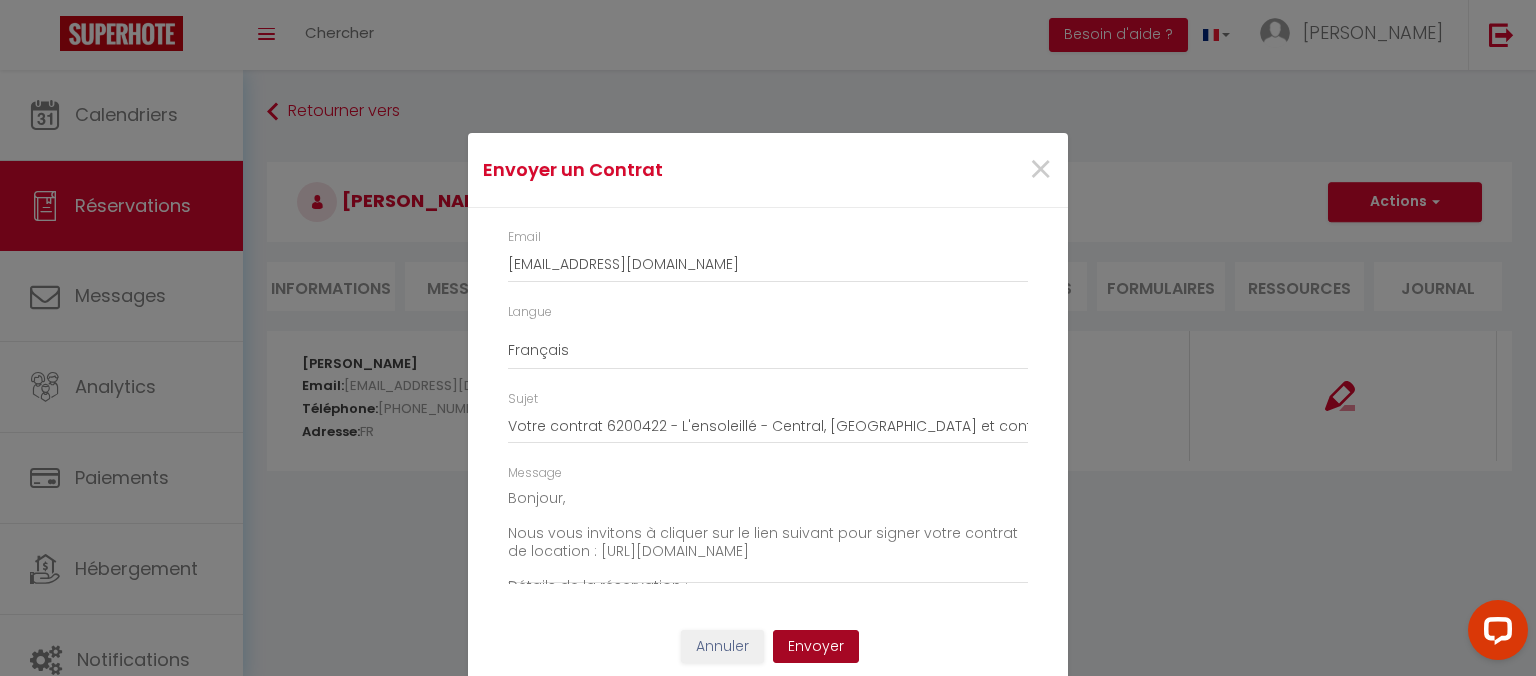 click on "Envoyer" at bounding box center [816, 647] 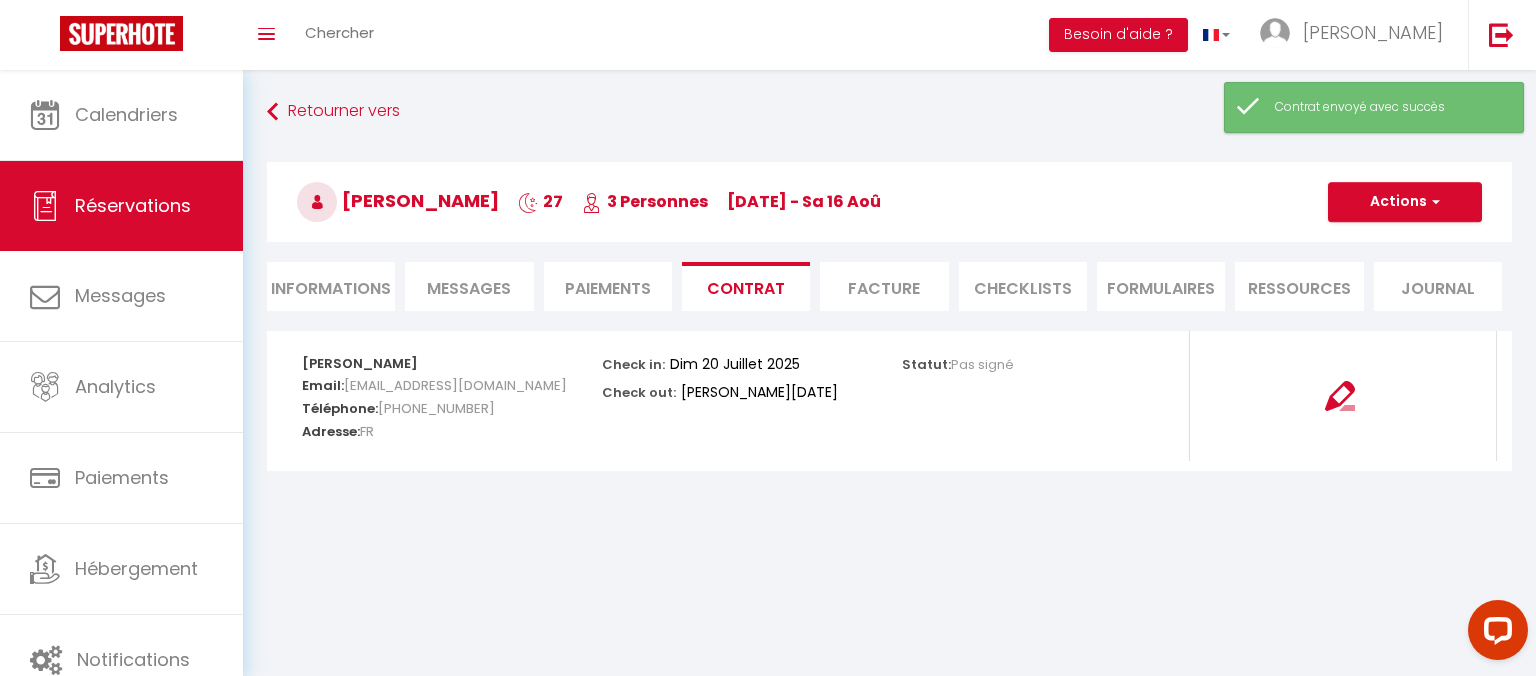 click on "Paiements" at bounding box center (608, 286) 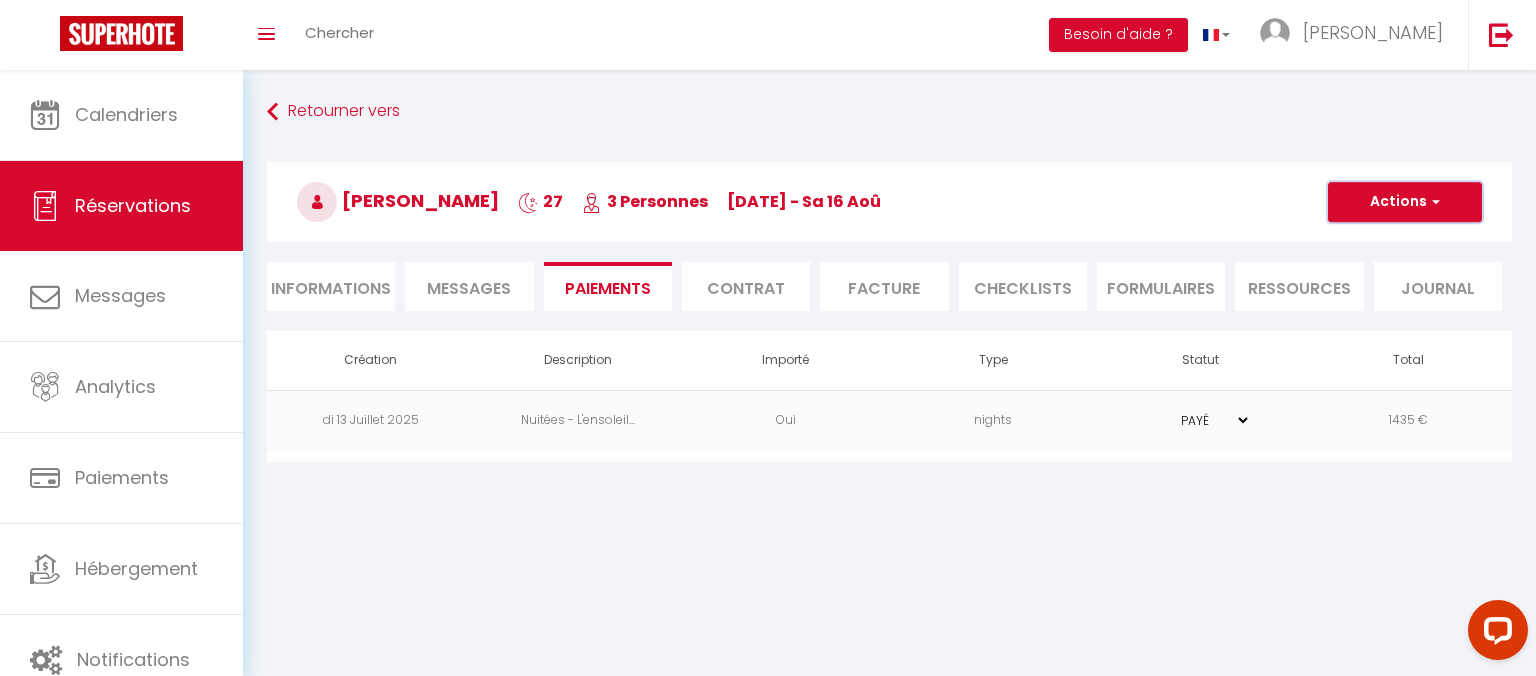 click at bounding box center (1433, 202) 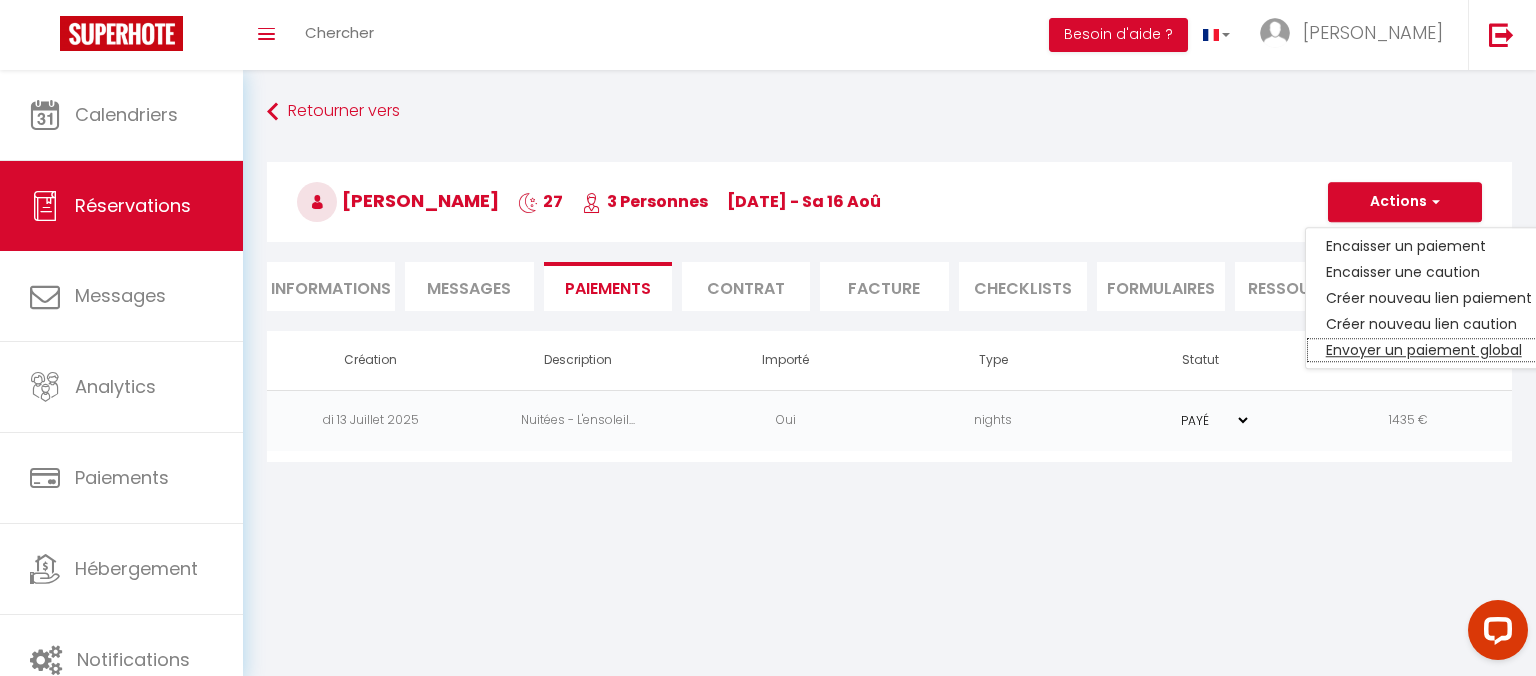 click on "Envoyer un paiement global" at bounding box center (1429, 350) 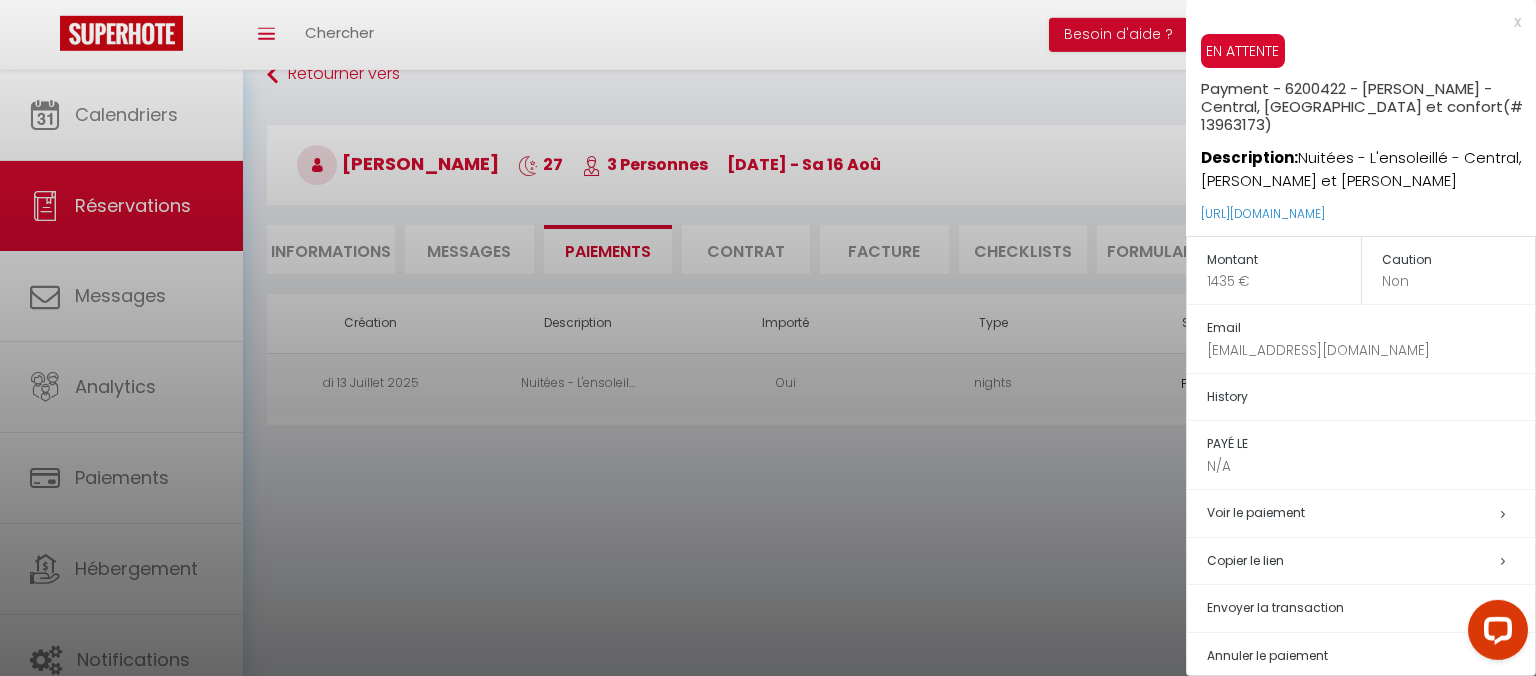 scroll, scrollTop: 70, scrollLeft: 0, axis: vertical 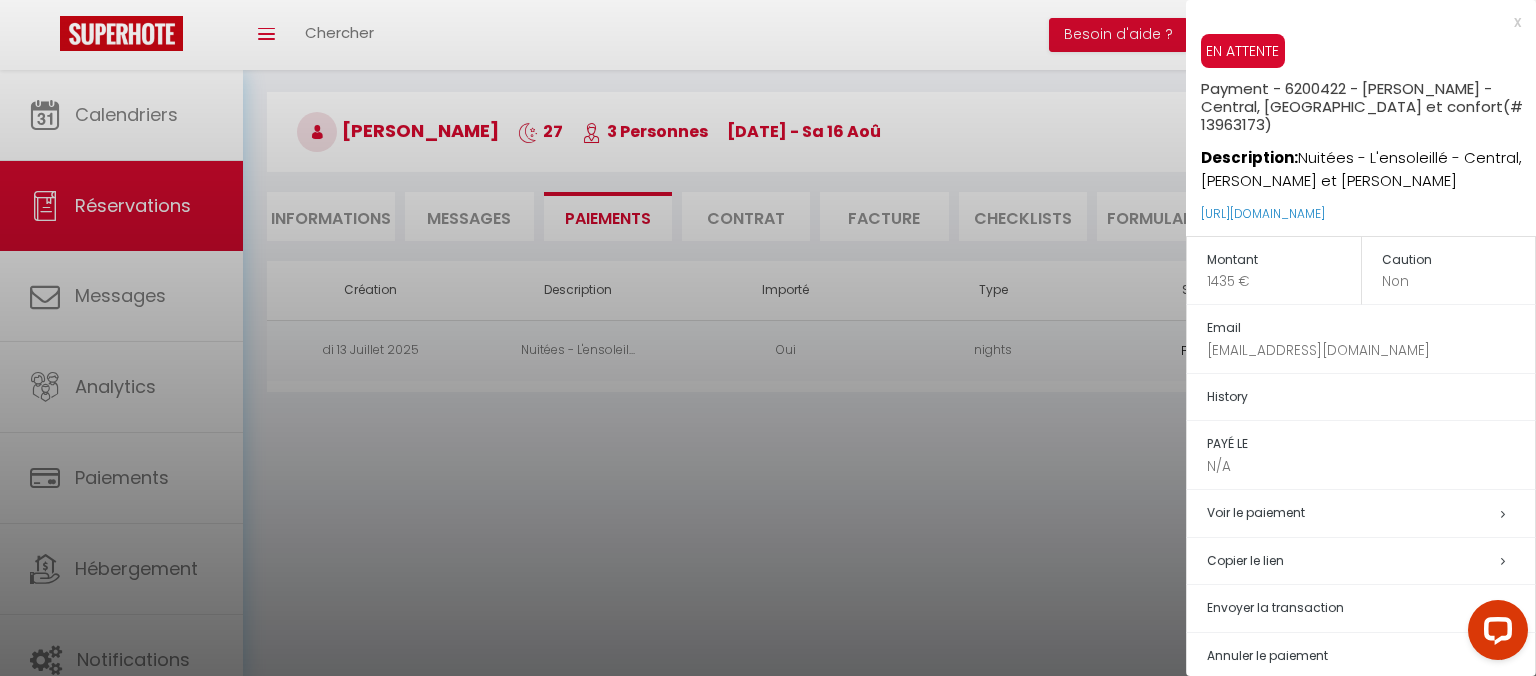 click on "Email" at bounding box center [1371, 328] 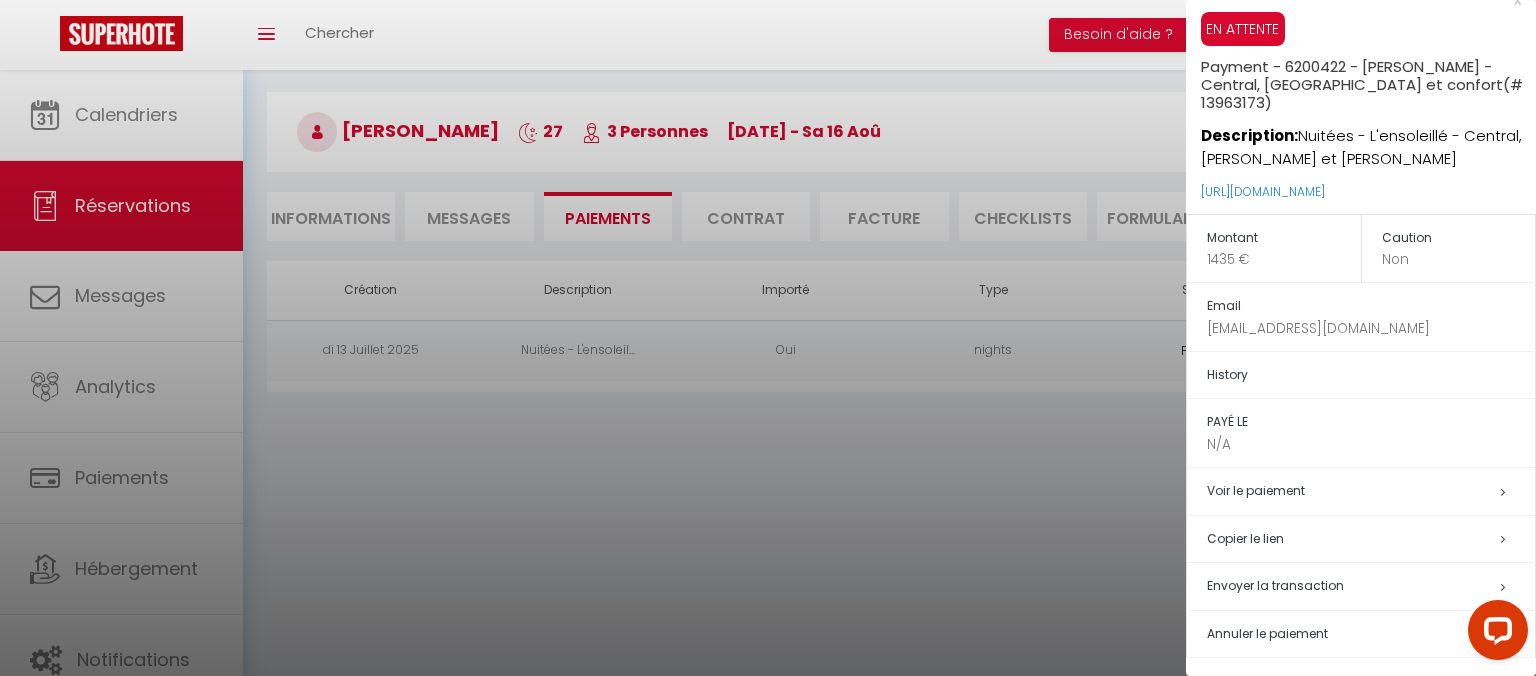 scroll, scrollTop: 26, scrollLeft: 0, axis: vertical 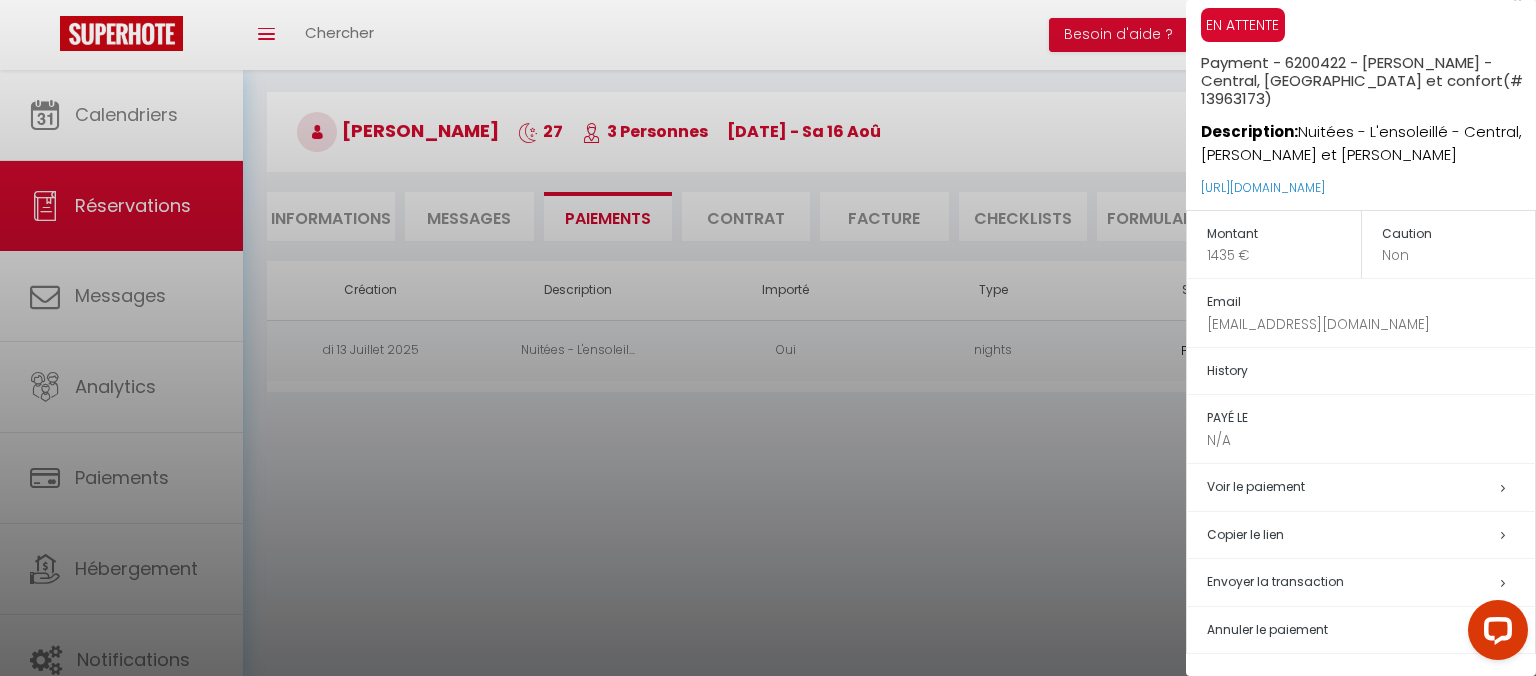 click on "Envoyer la transaction" at bounding box center (1275, 581) 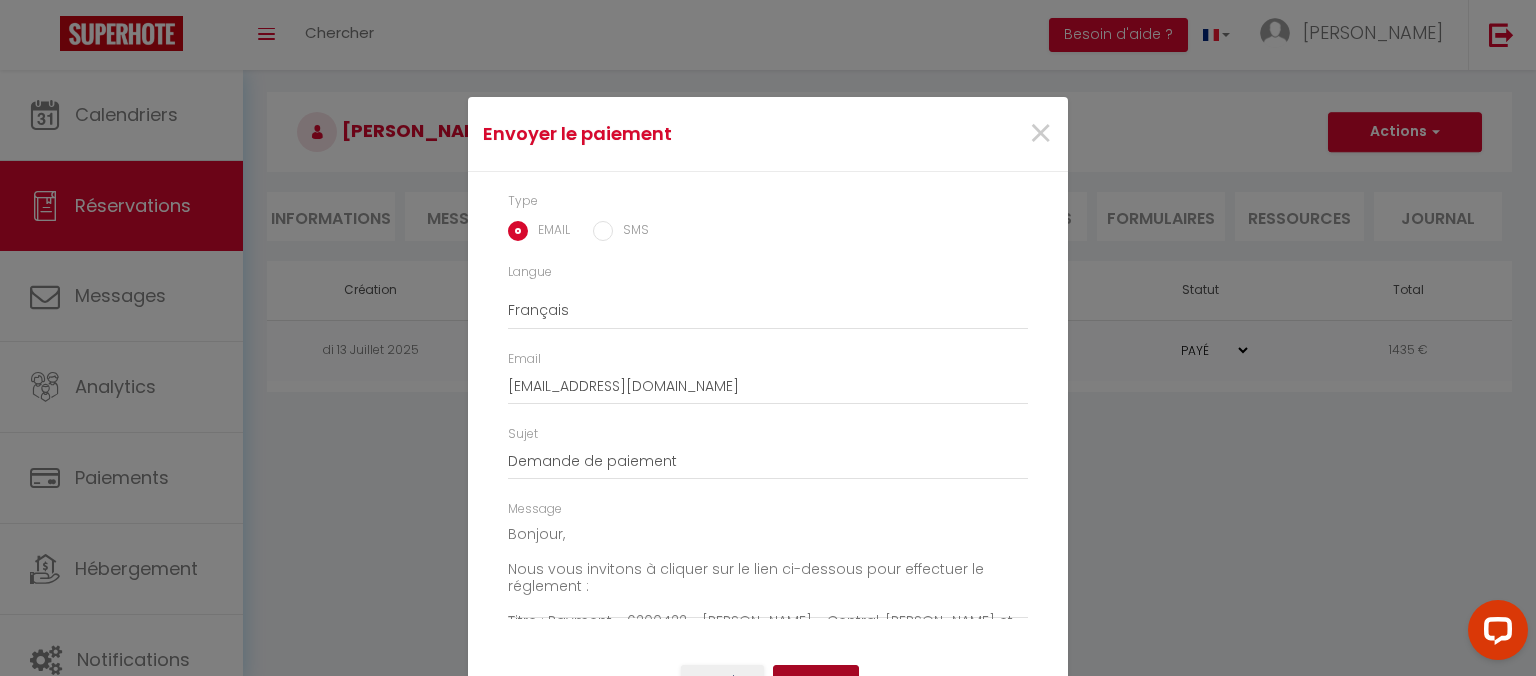 click on "Envoyer" at bounding box center (816, 682) 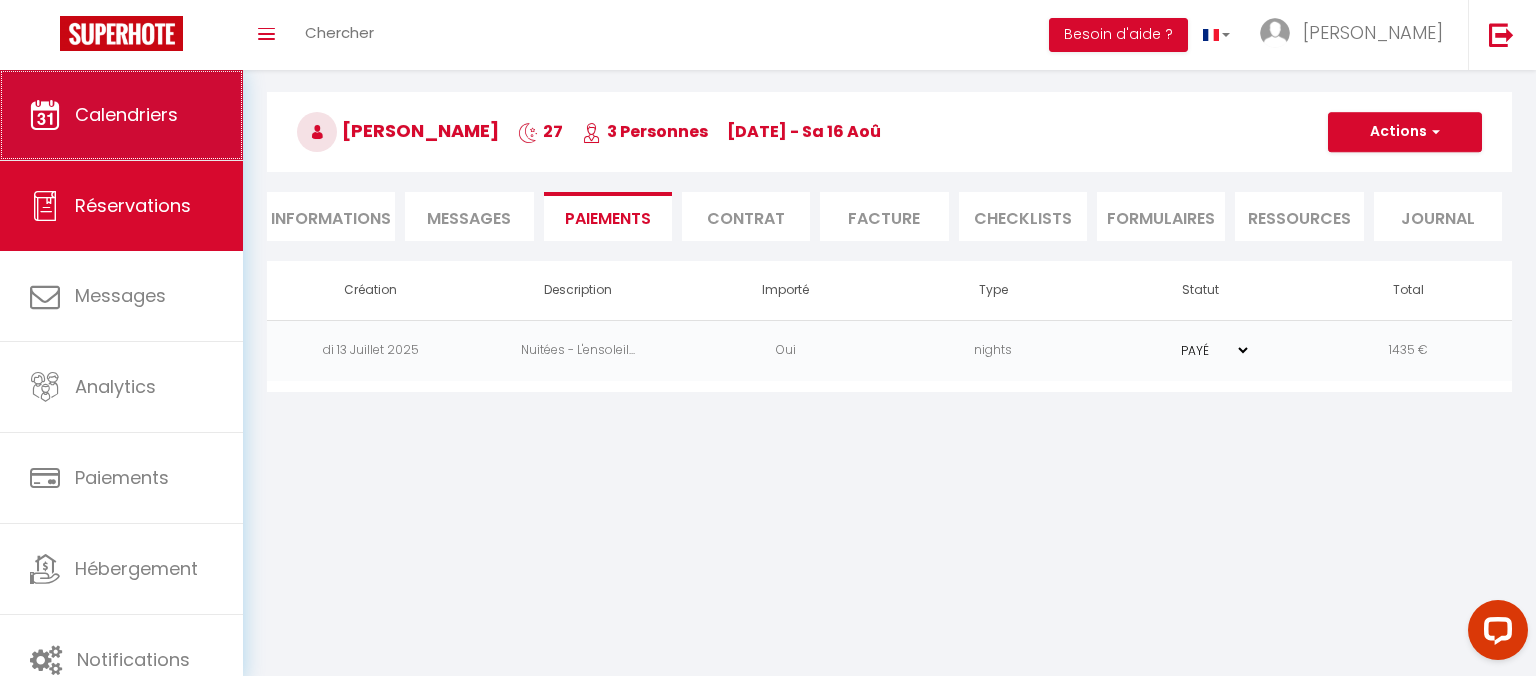 click on "Calendriers" at bounding box center [121, 115] 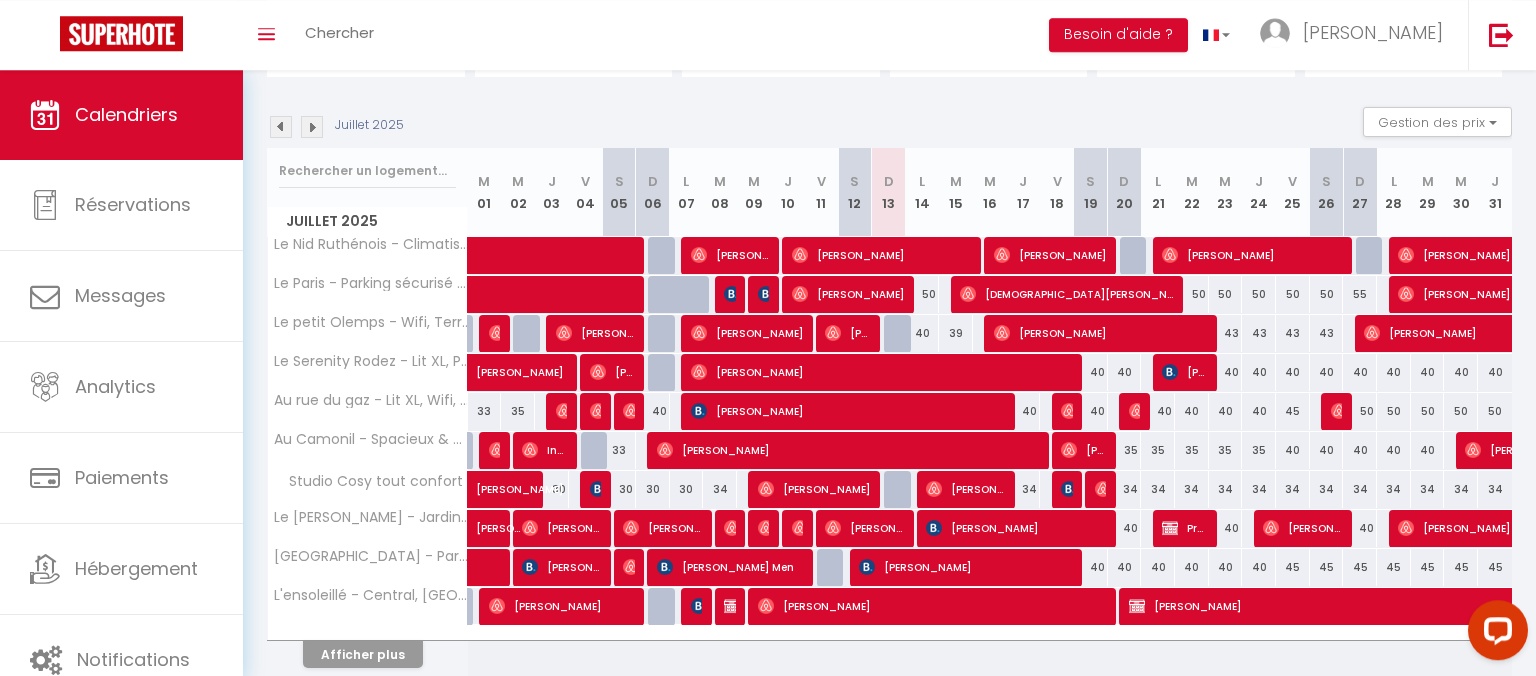 scroll, scrollTop: 188, scrollLeft: 0, axis: vertical 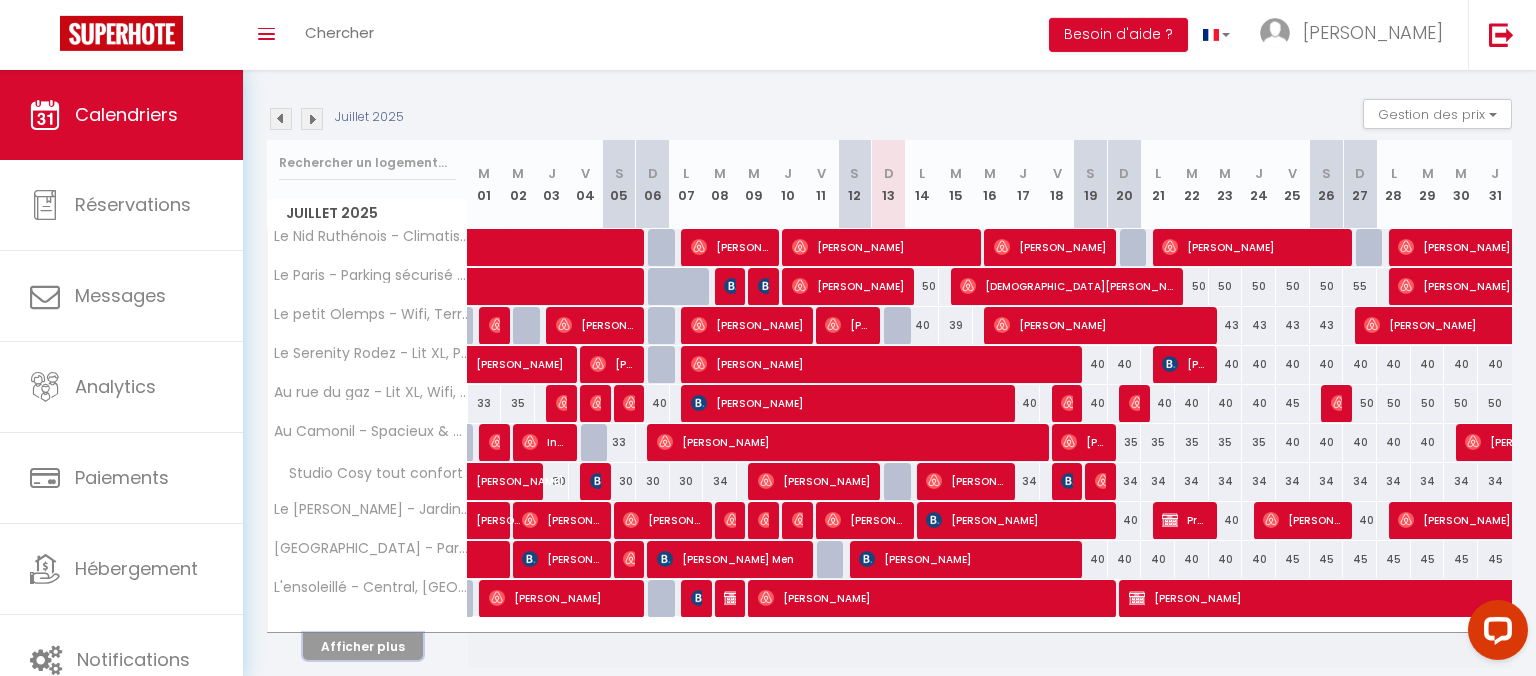 click on "Afficher plus" at bounding box center [363, 646] 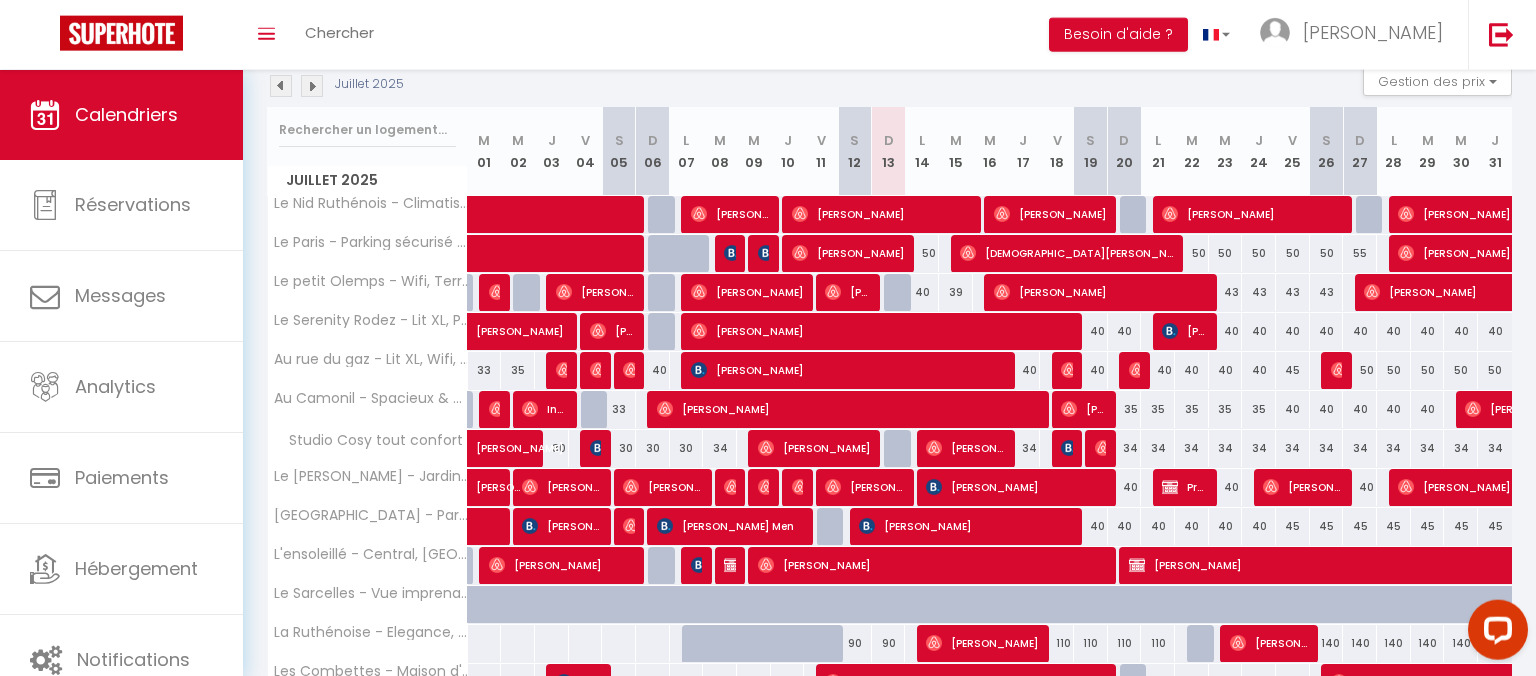 scroll, scrollTop: 231, scrollLeft: 0, axis: vertical 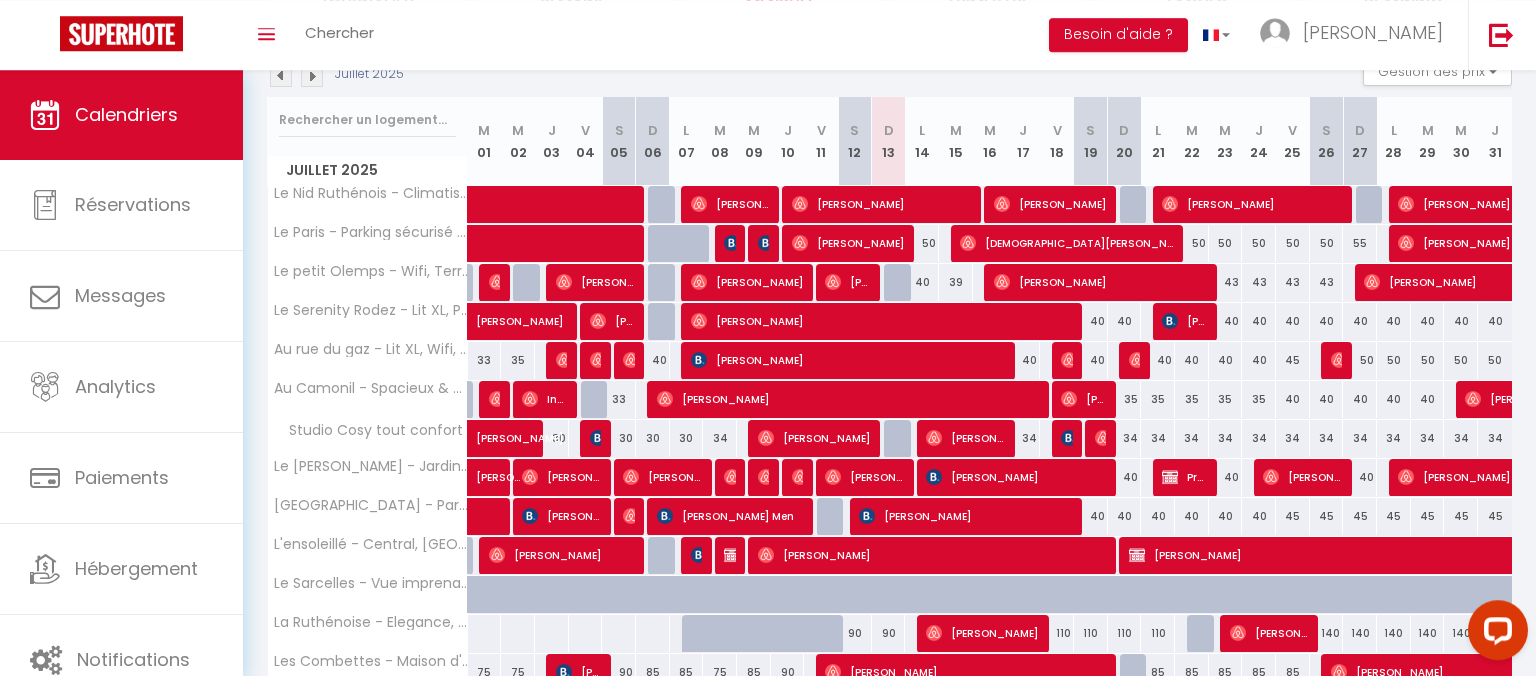 click on "40" at bounding box center (1158, 516) 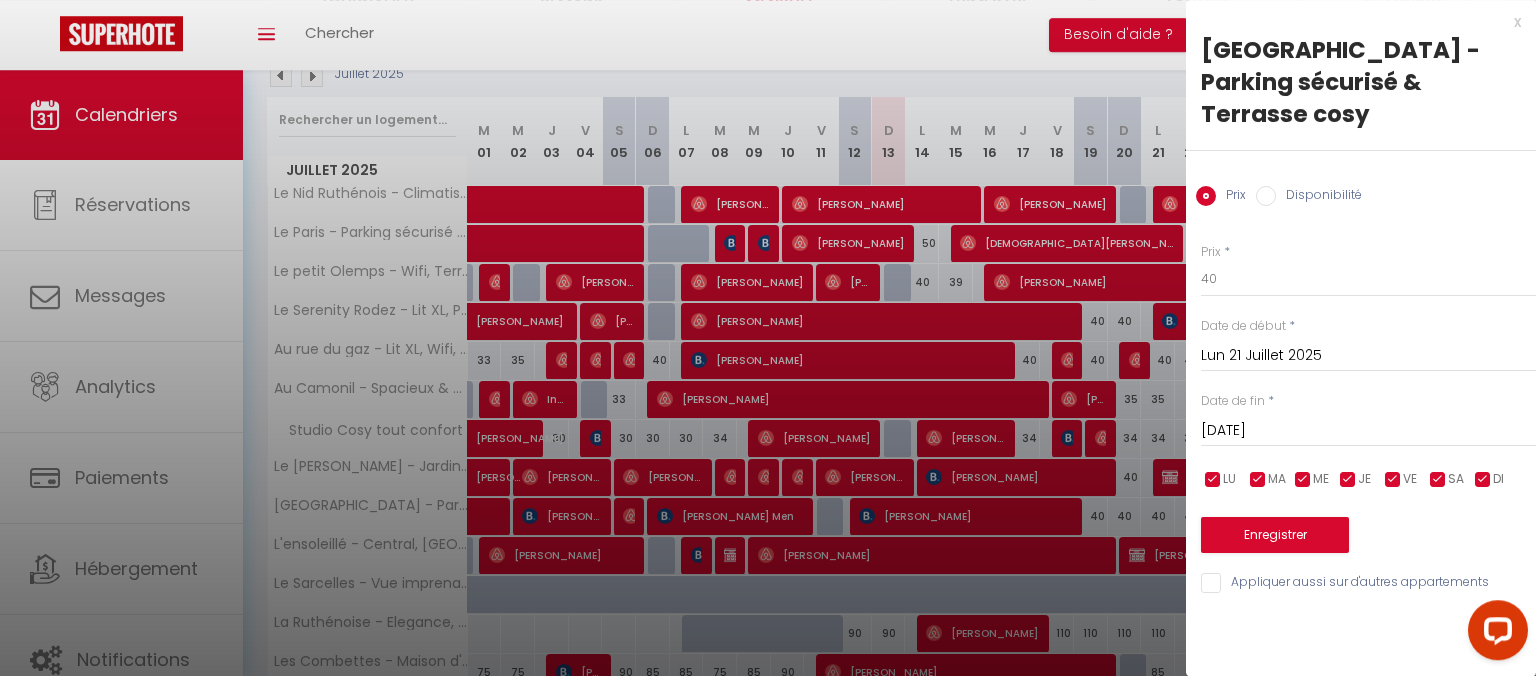 click on "[DATE]" at bounding box center [1368, 431] 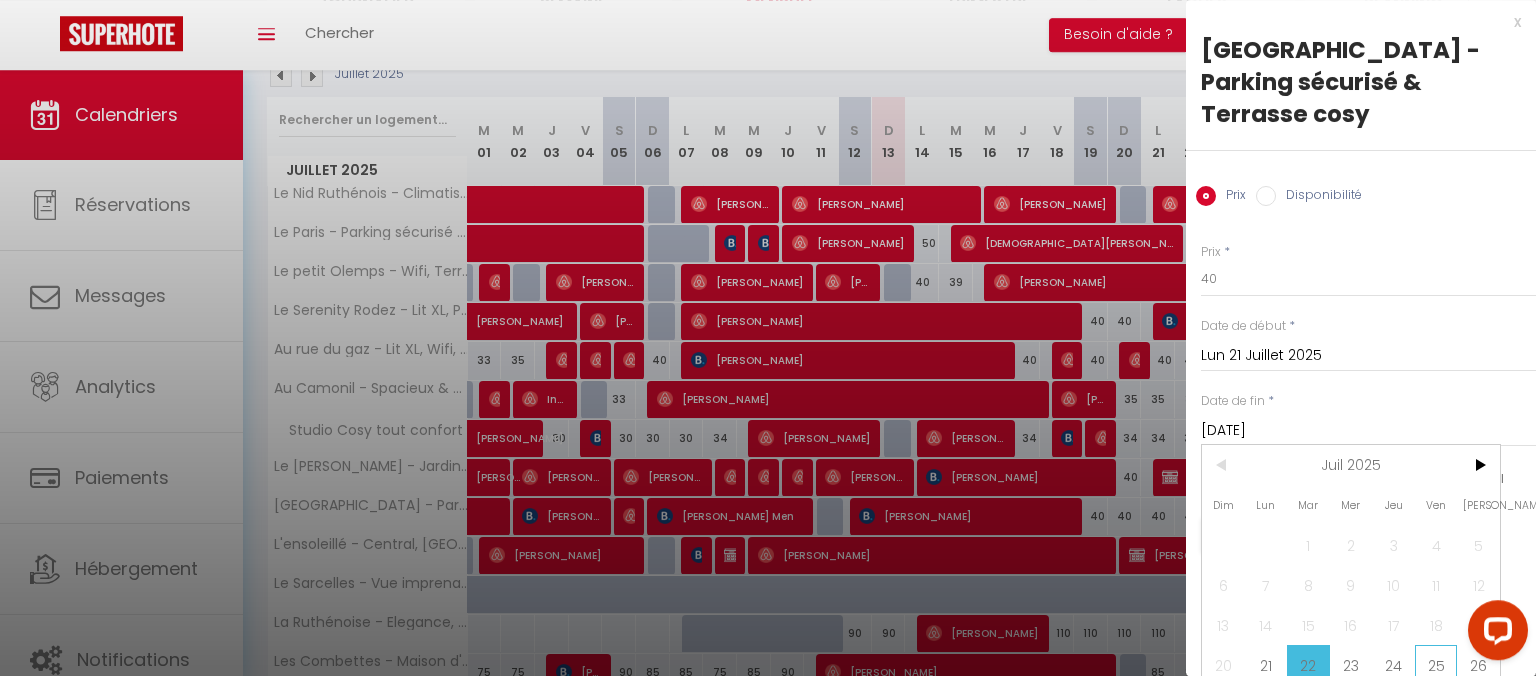 click on "25" at bounding box center [1436, 665] 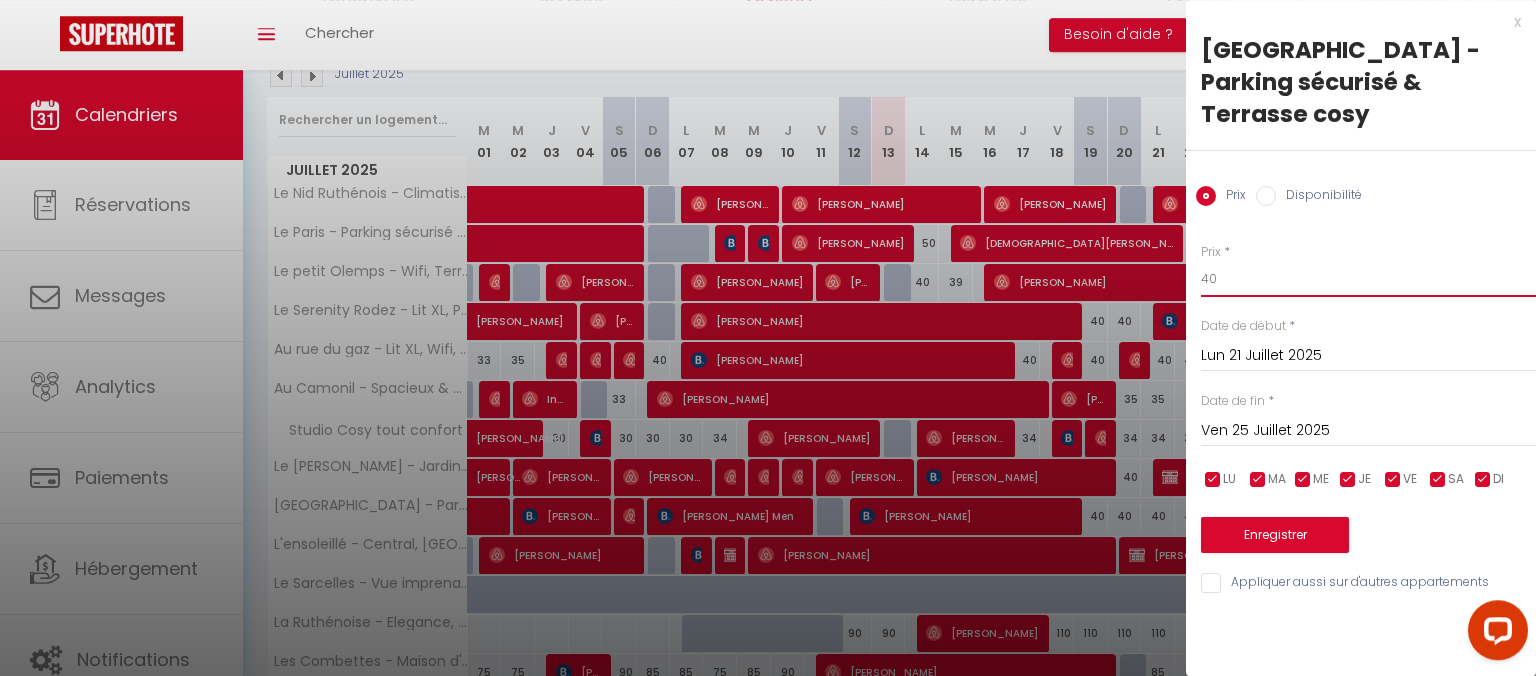 drag, startPoint x: 1258, startPoint y: 259, endPoint x: 1123, endPoint y: 271, distance: 135.53229 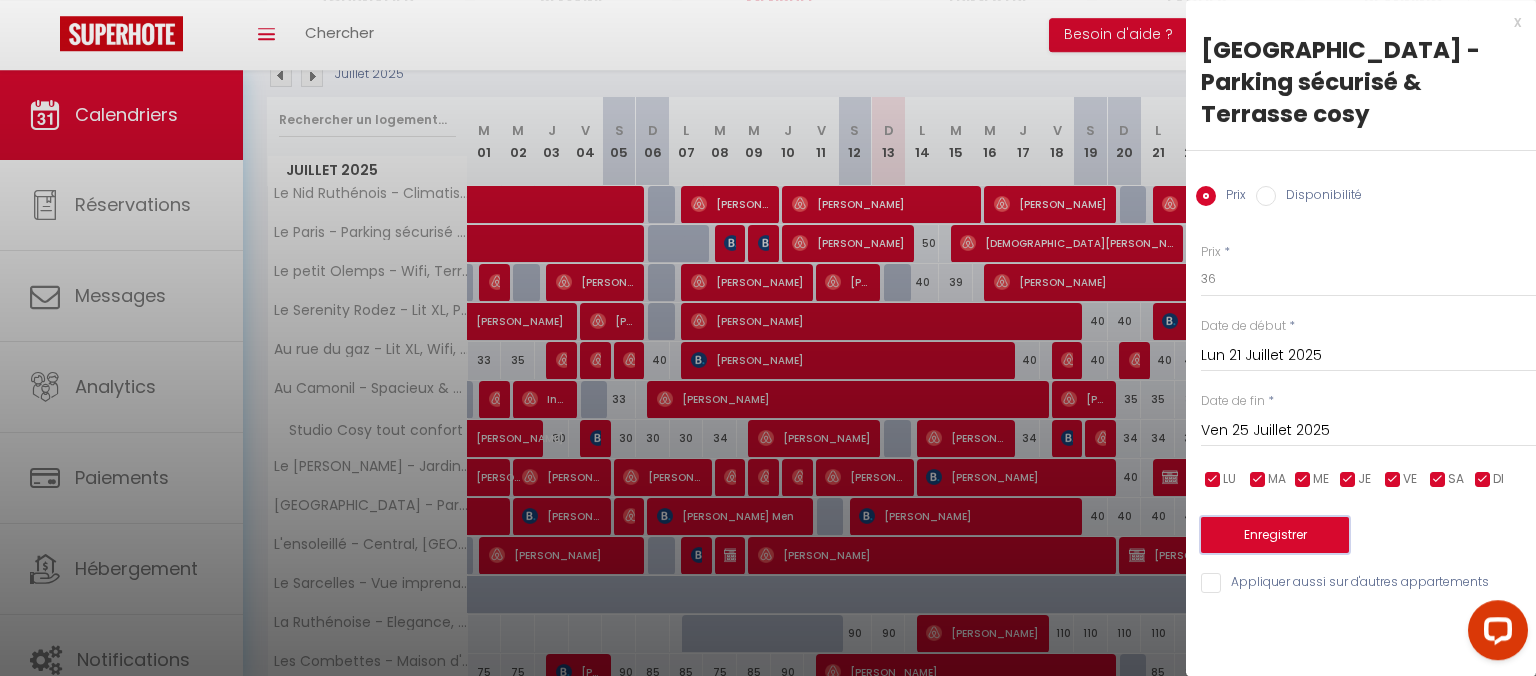 click on "Enregistrer" at bounding box center [1275, 535] 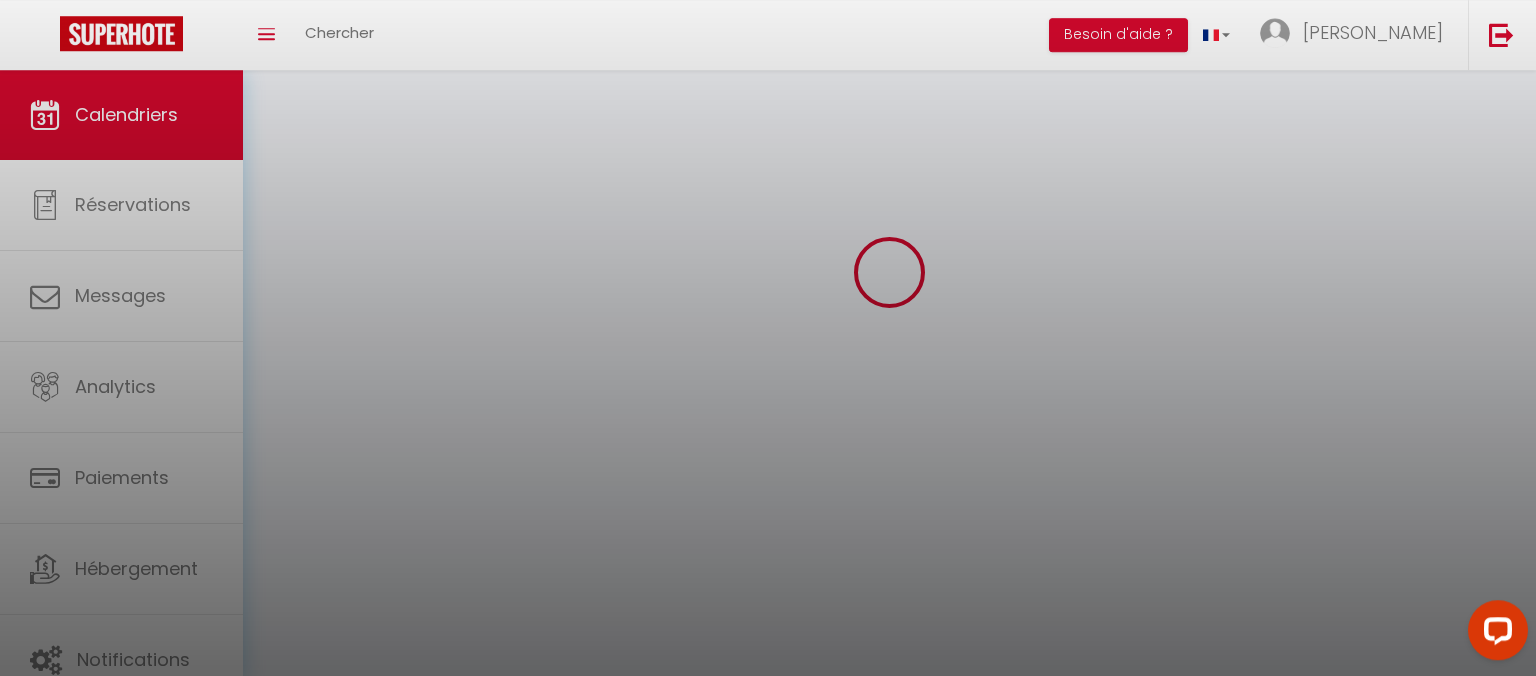 scroll, scrollTop: 70, scrollLeft: 0, axis: vertical 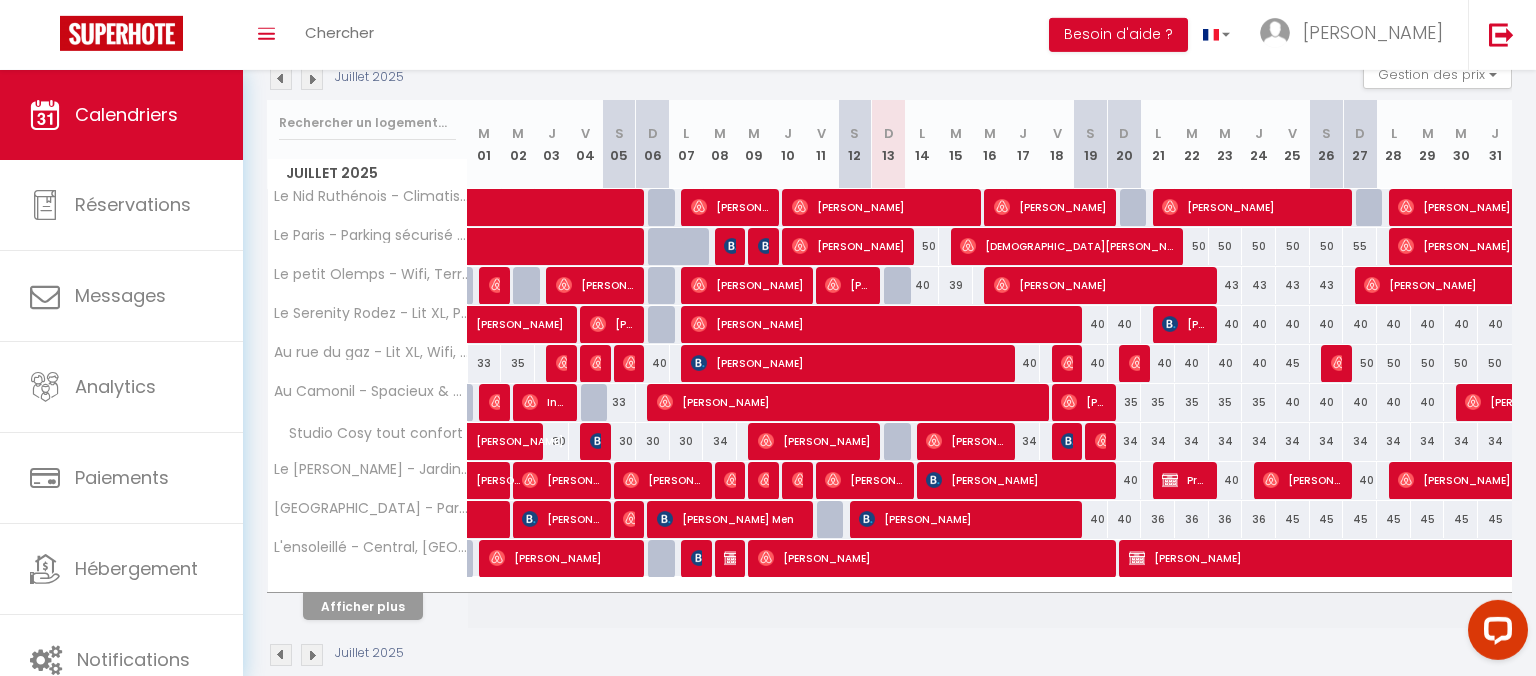 click on "45" at bounding box center (1293, 519) 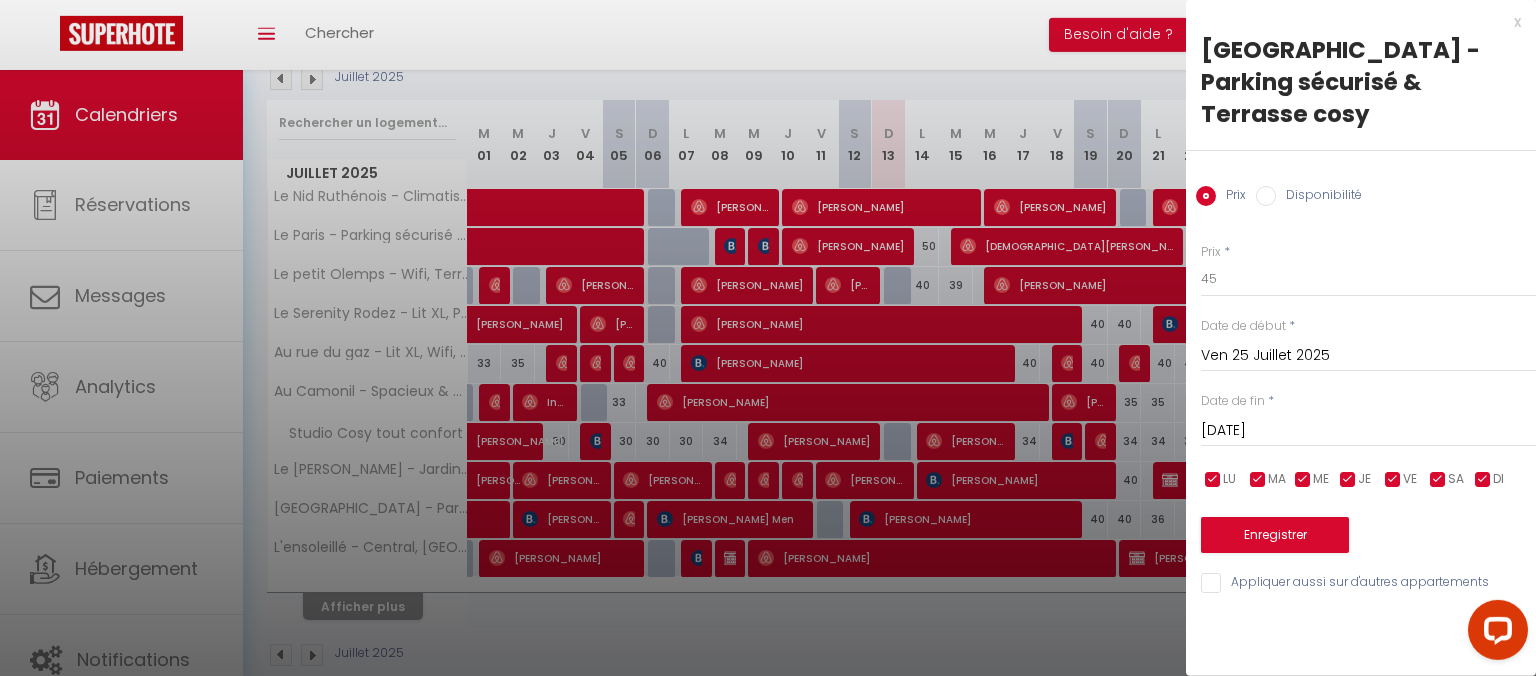 click on "[DATE]" at bounding box center (1368, 431) 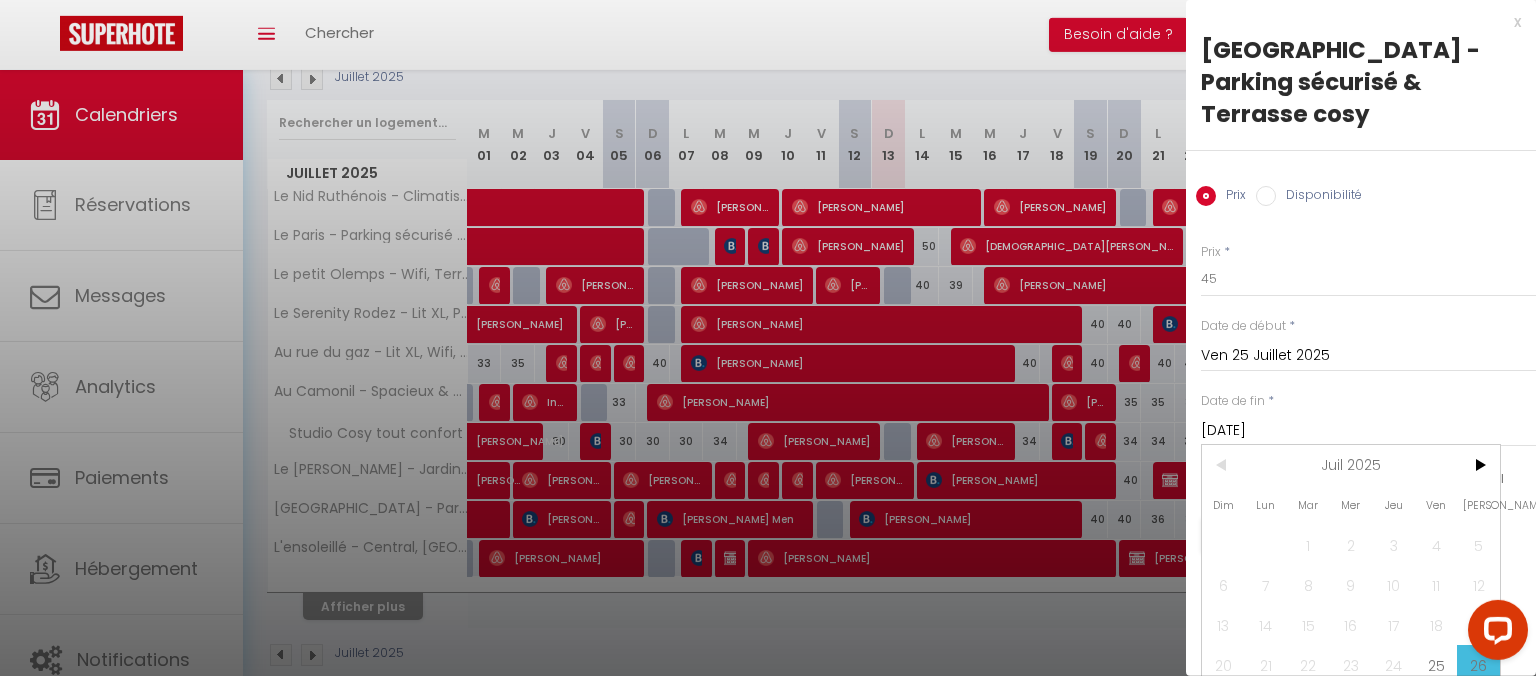 click on "29" at bounding box center [1308, 705] 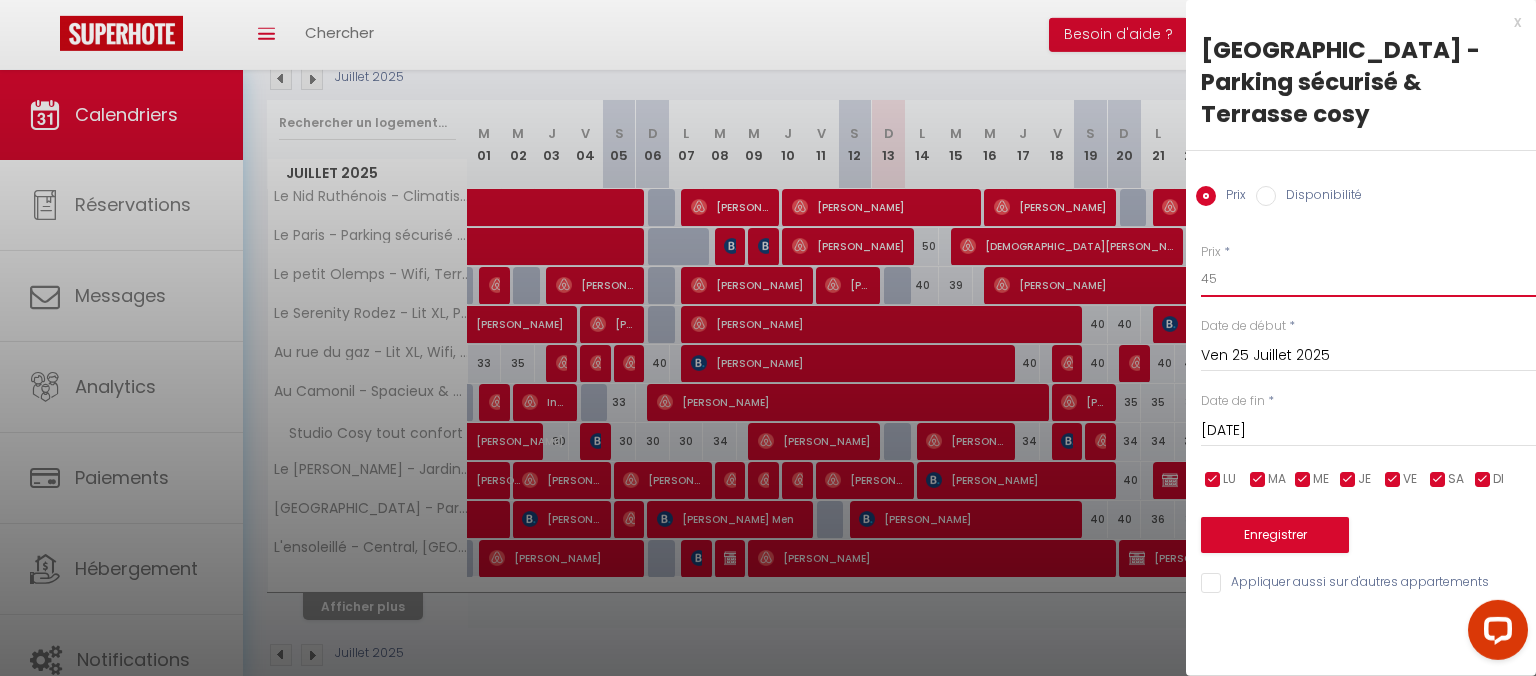 click on "45" at bounding box center [1368, 279] 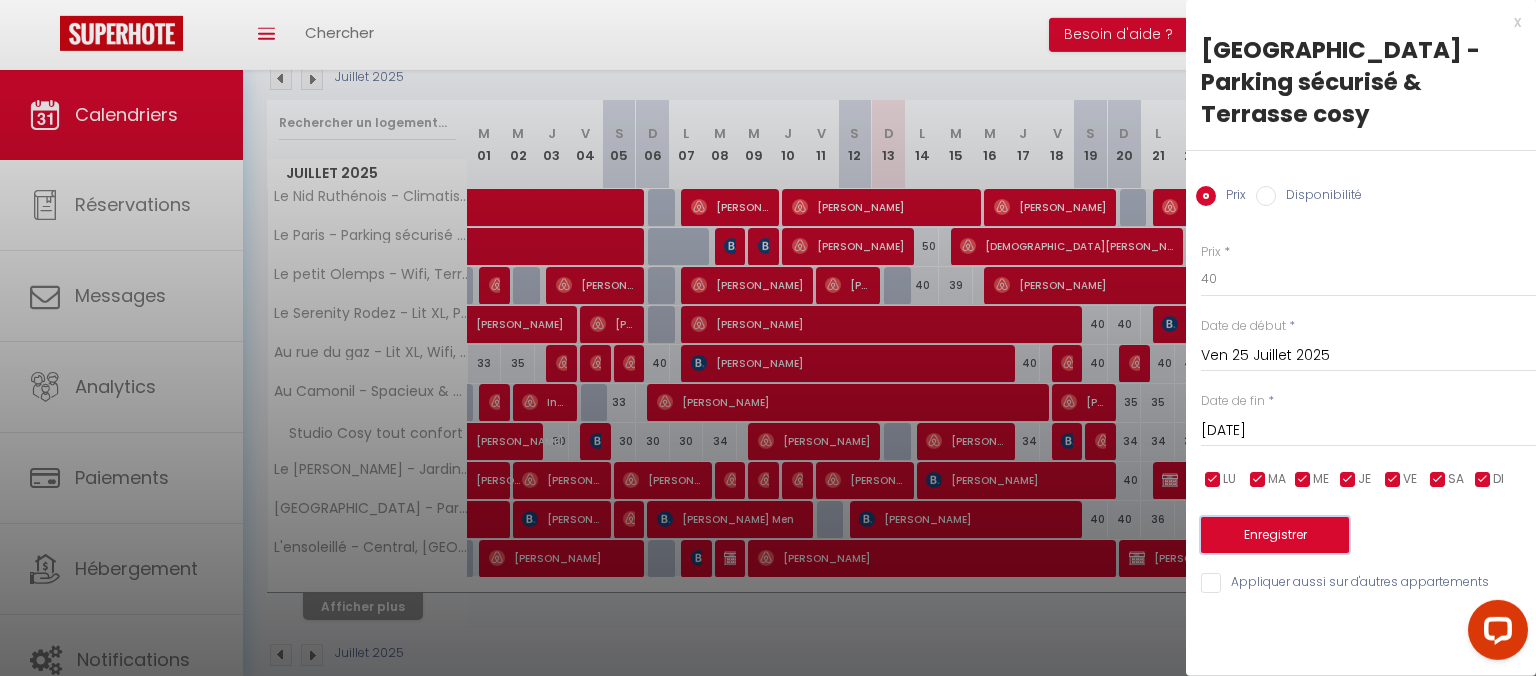 click on "Enregistrer" at bounding box center (1275, 535) 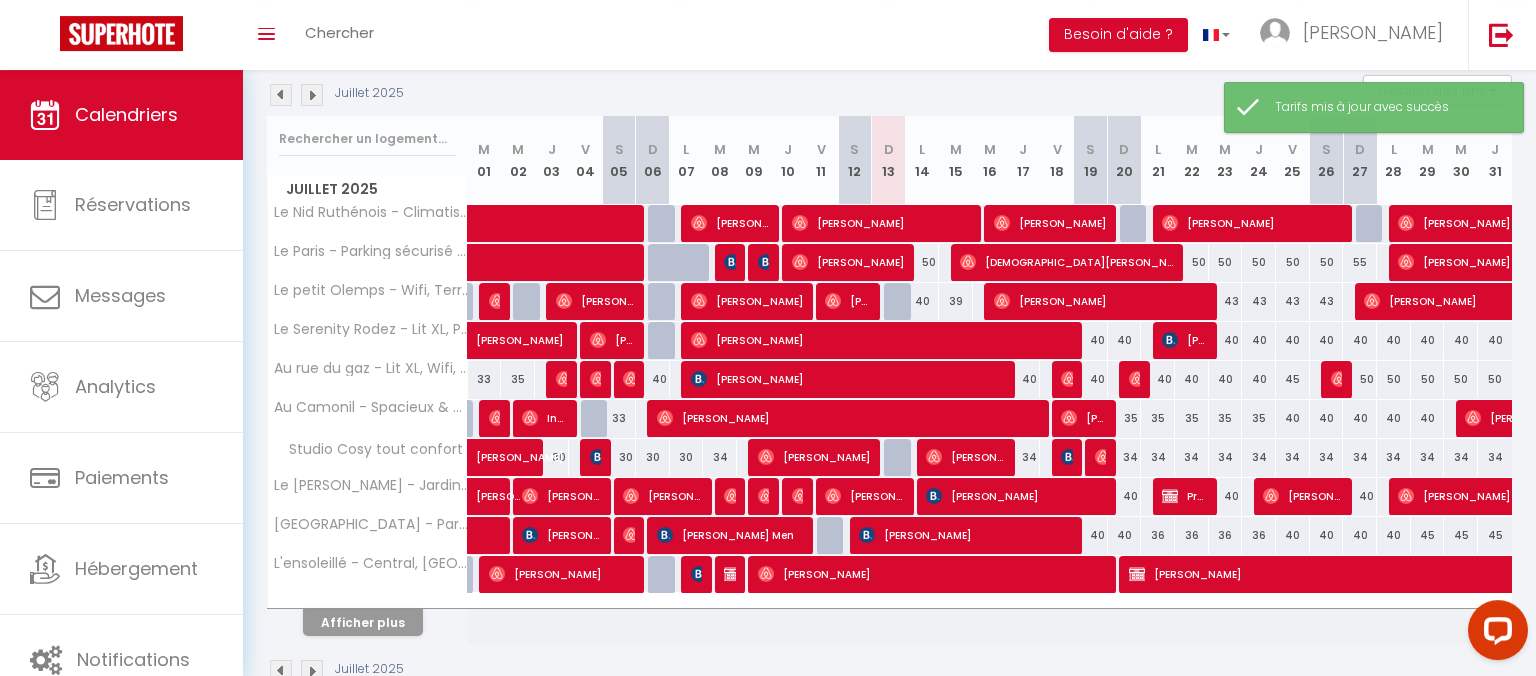 scroll, scrollTop: 232, scrollLeft: 0, axis: vertical 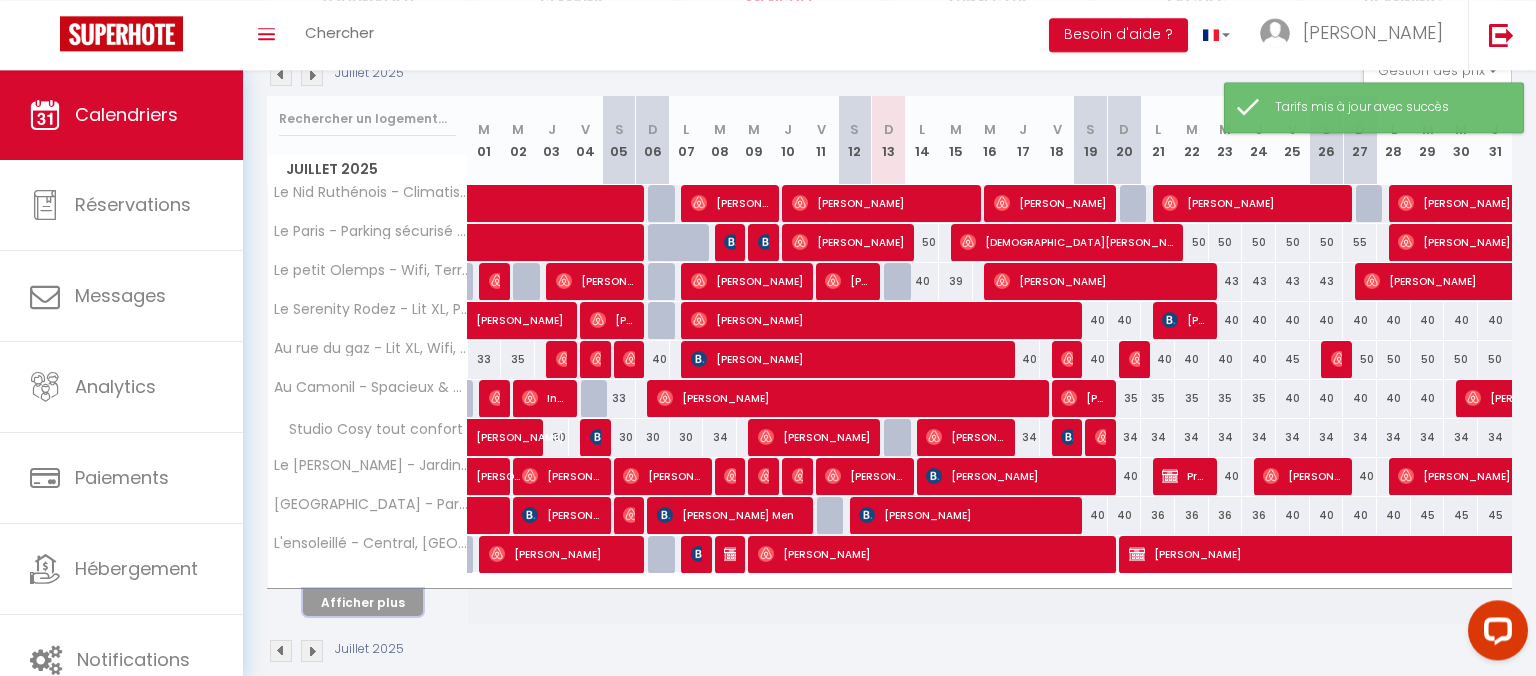 click on "Afficher plus" at bounding box center [363, 602] 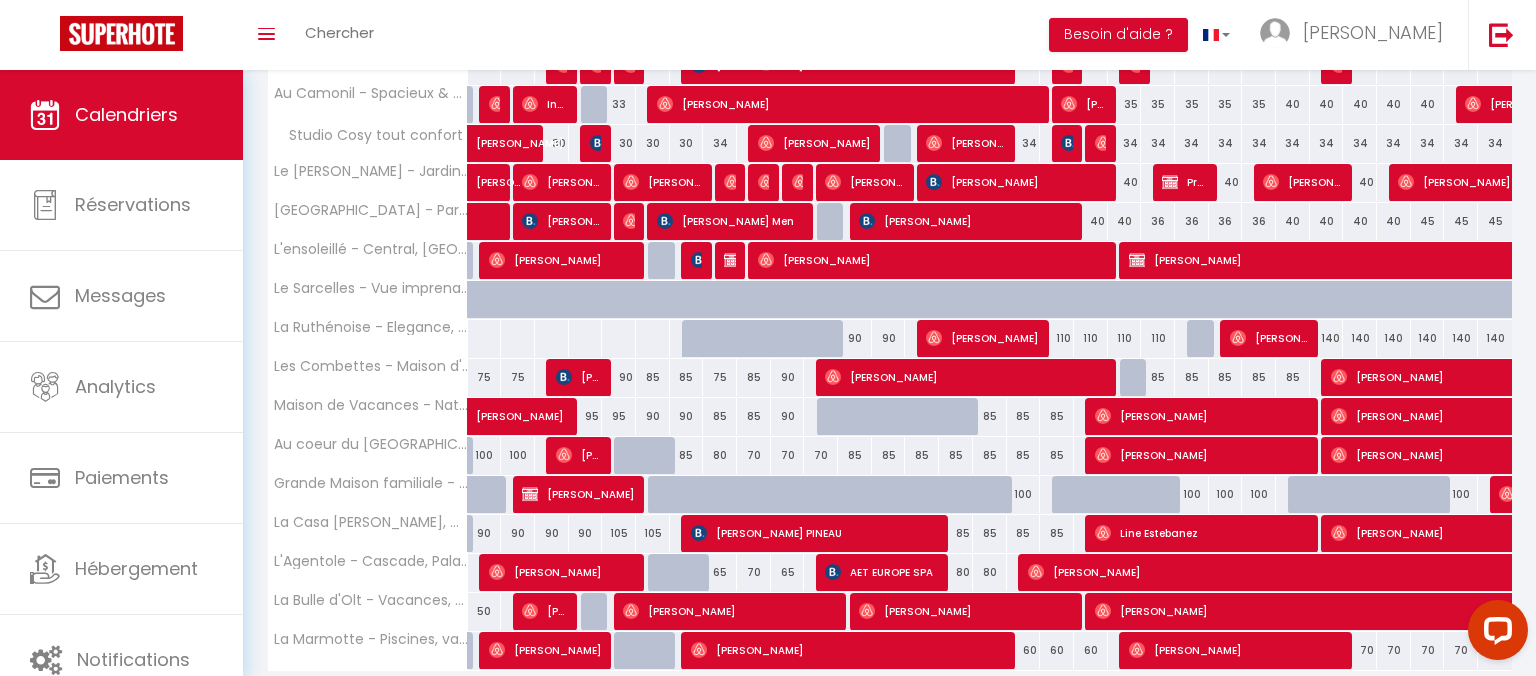 scroll, scrollTop: 528, scrollLeft: 0, axis: vertical 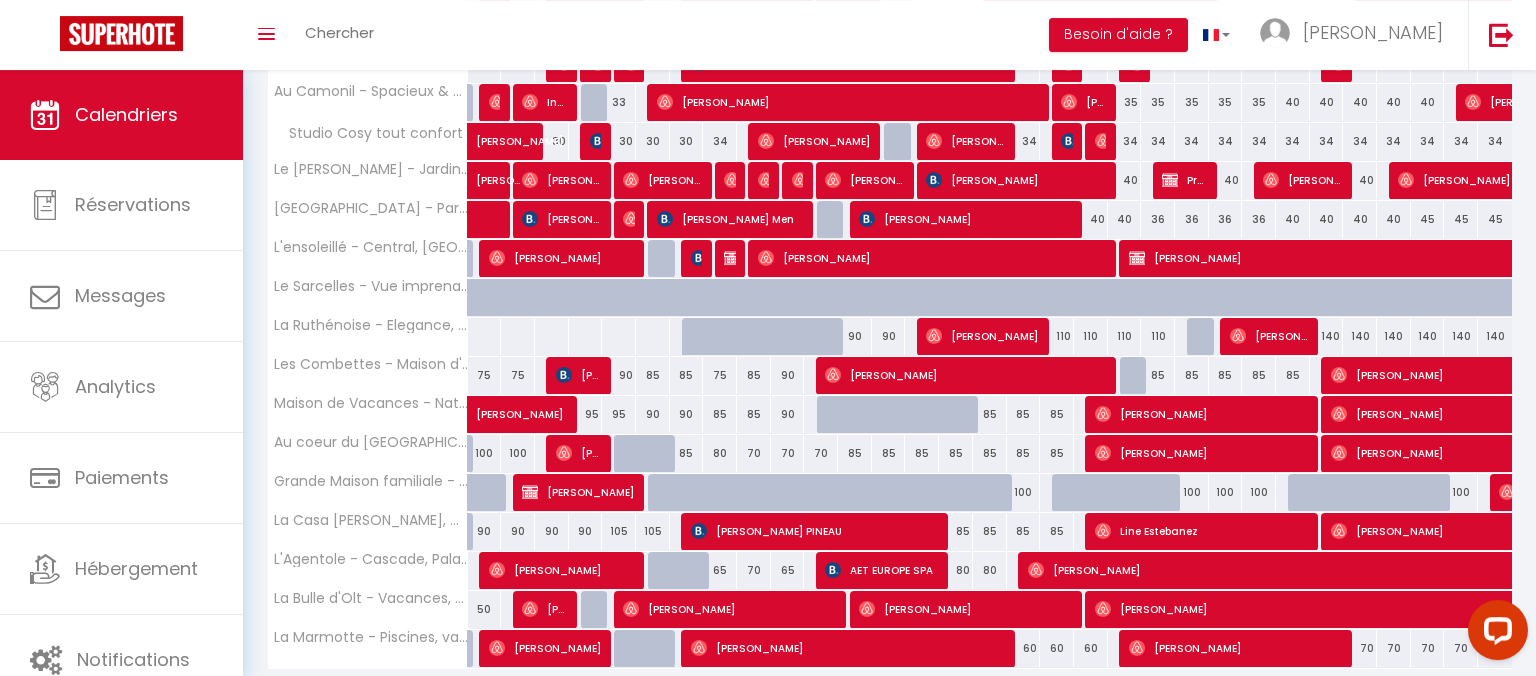 click on "140" at bounding box center [1327, 336] 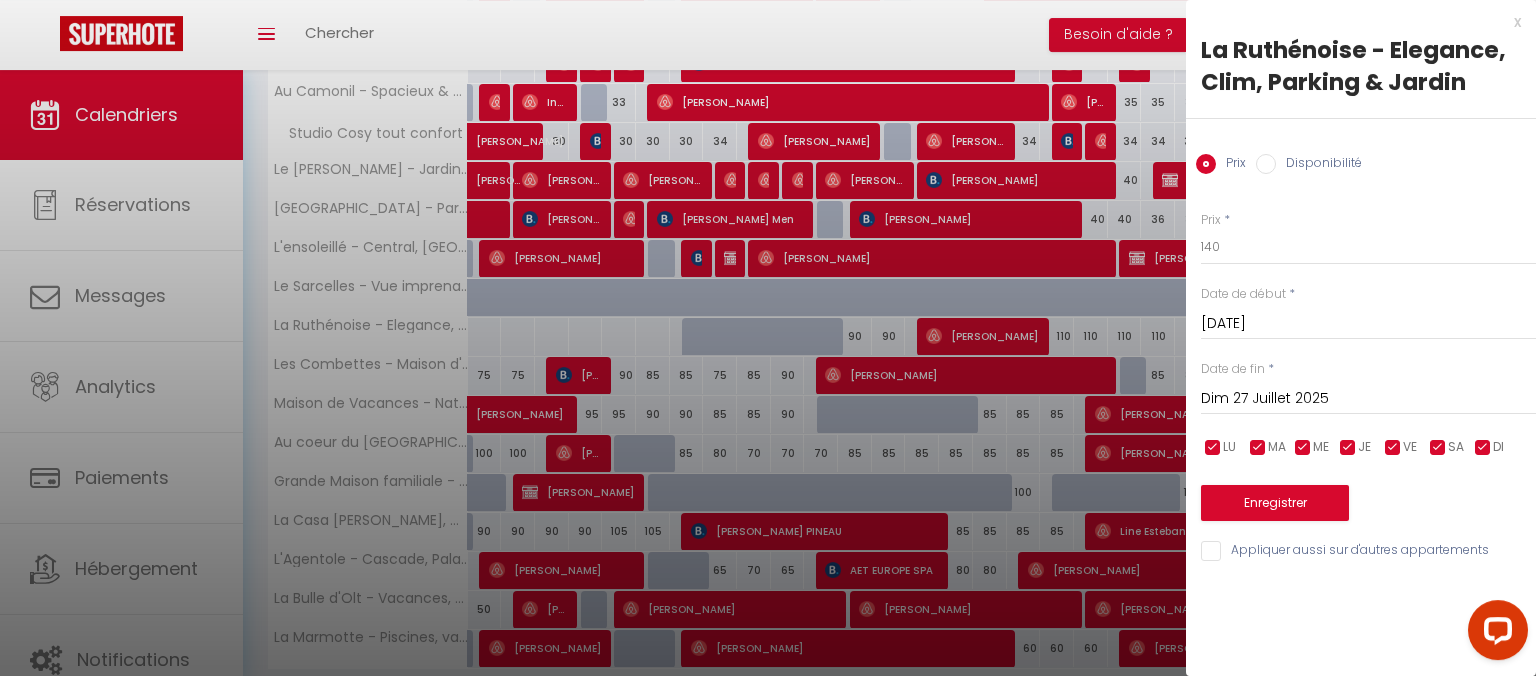 click on "Dim 27 Juillet 2025" at bounding box center [1368, 399] 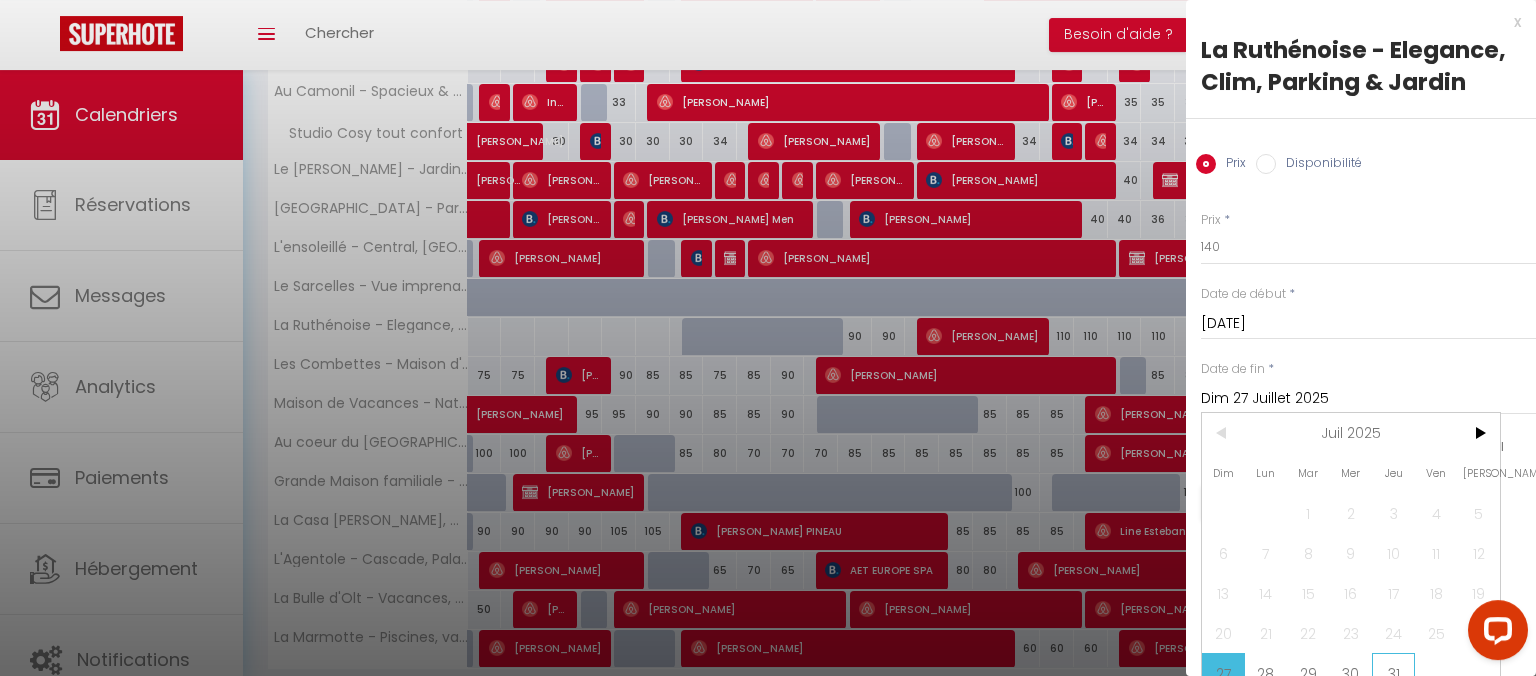 click on "31" at bounding box center [1393, 673] 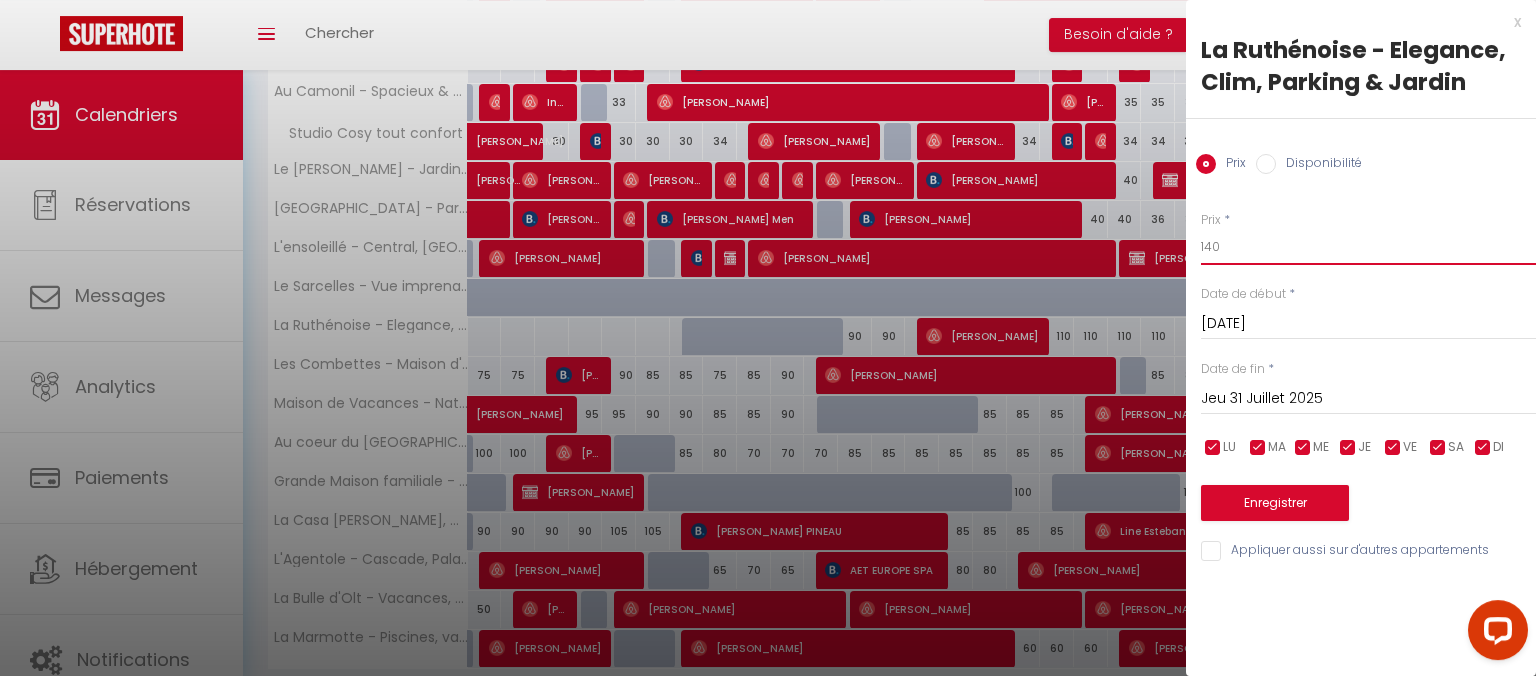 drag, startPoint x: 1238, startPoint y: 255, endPoint x: 1156, endPoint y: 270, distance: 83.360664 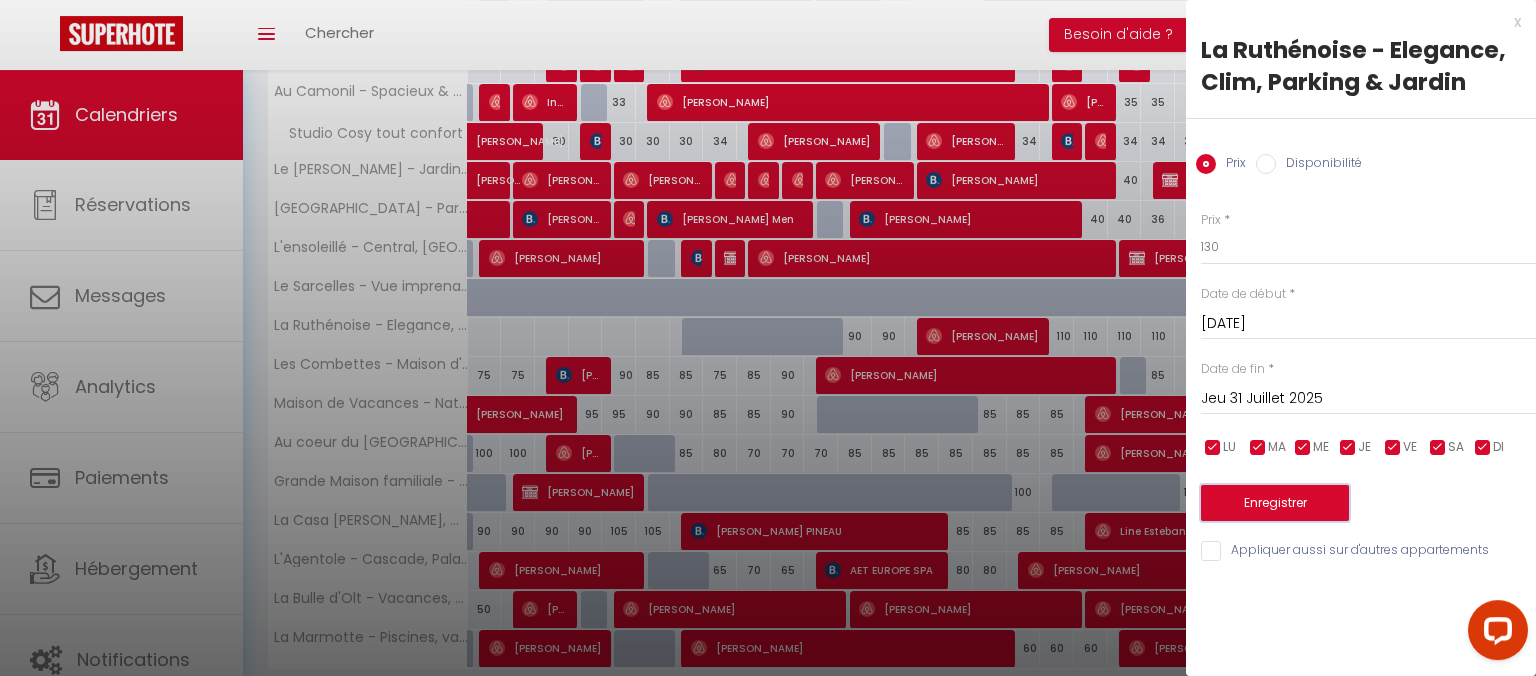 click on "Enregistrer" at bounding box center (1275, 503) 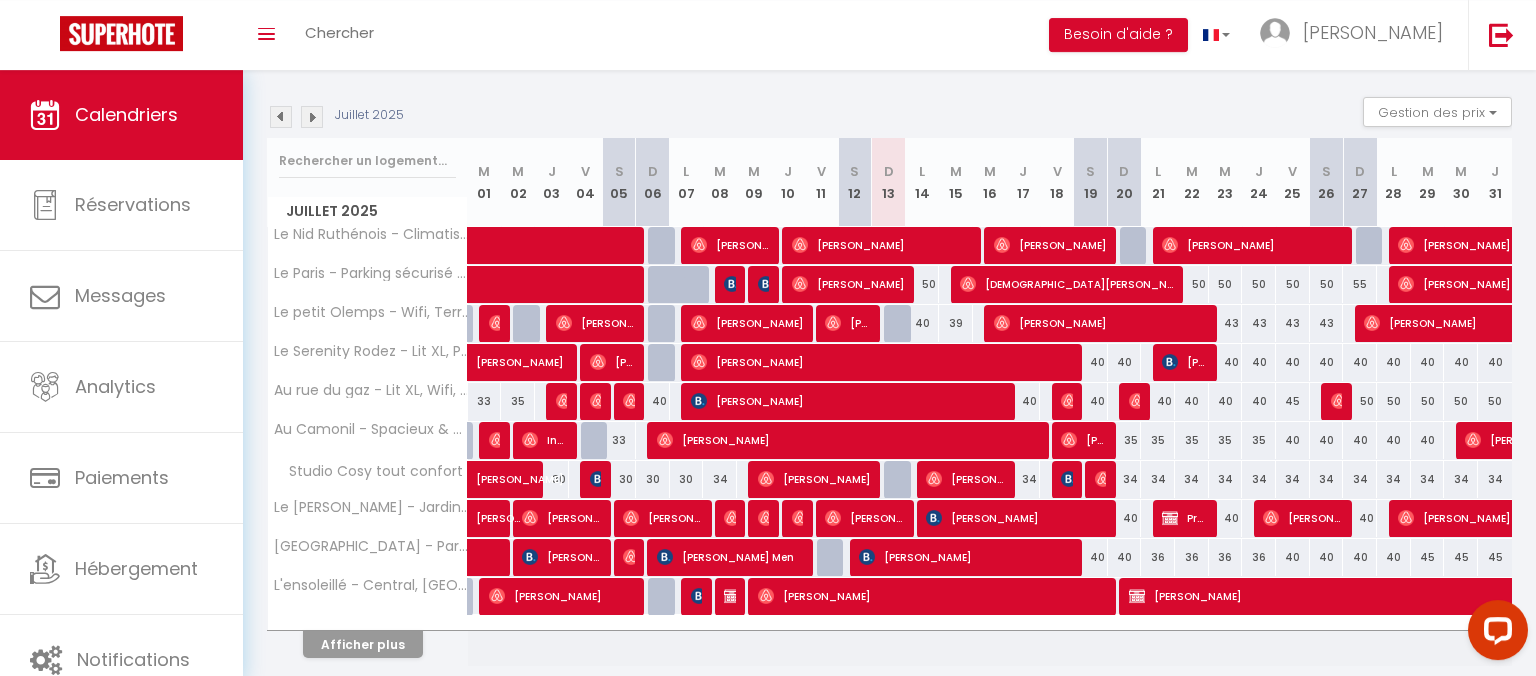 scroll, scrollTop: 258, scrollLeft: 0, axis: vertical 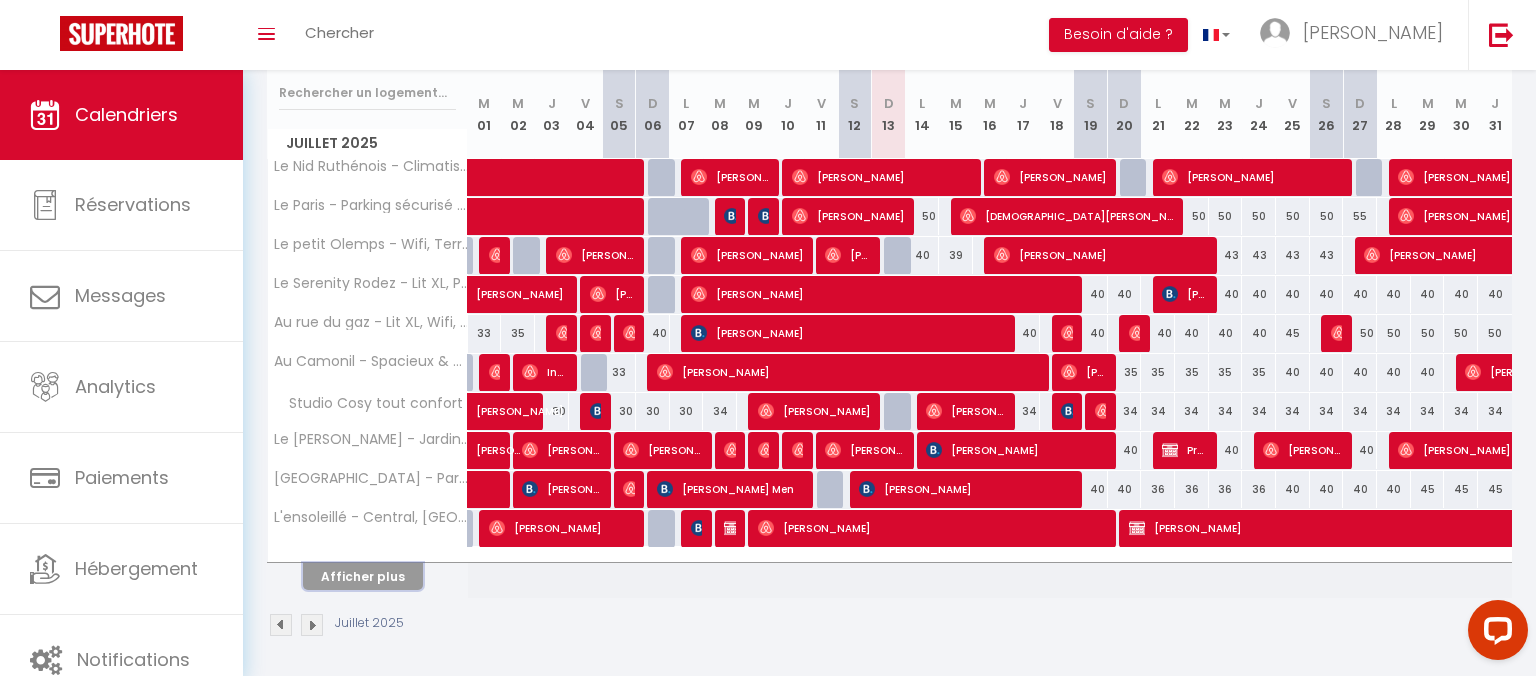 click on "Afficher plus" at bounding box center (363, 576) 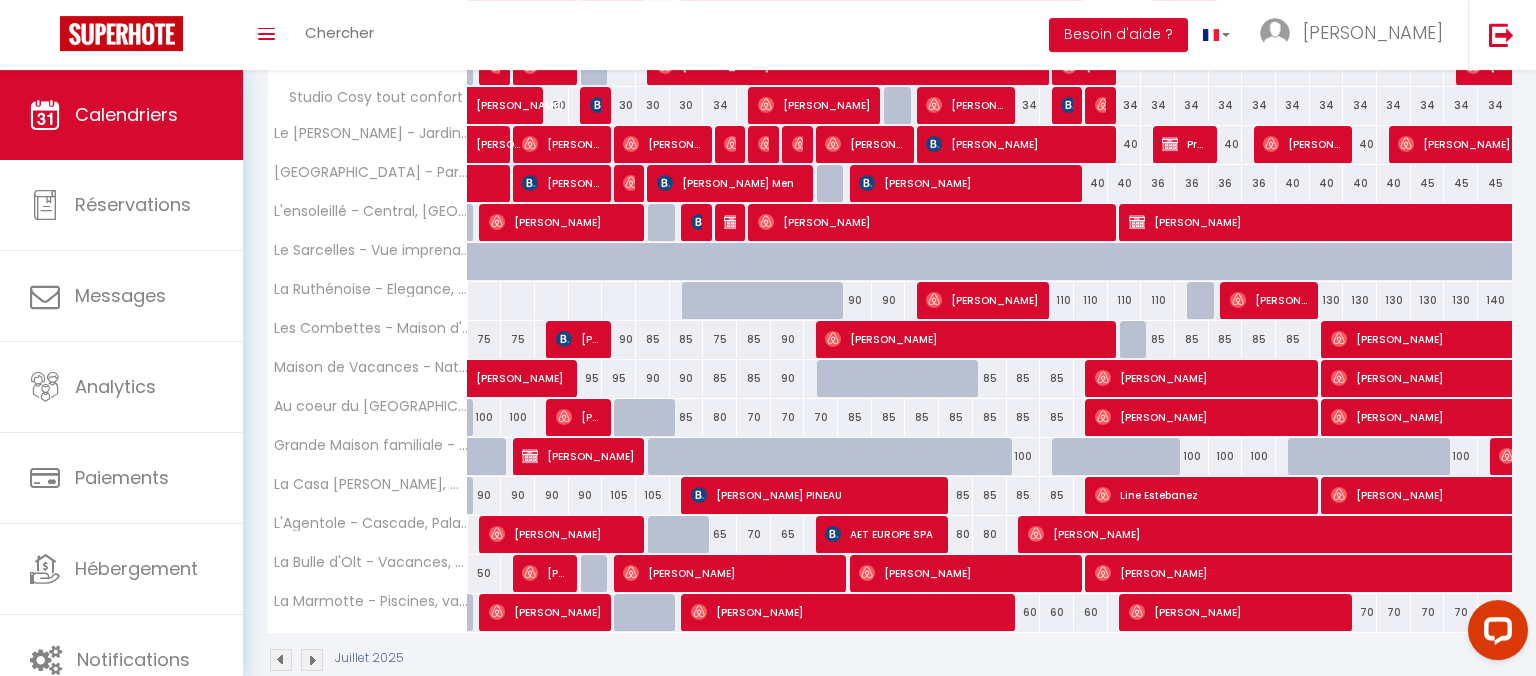 scroll, scrollTop: 571, scrollLeft: 0, axis: vertical 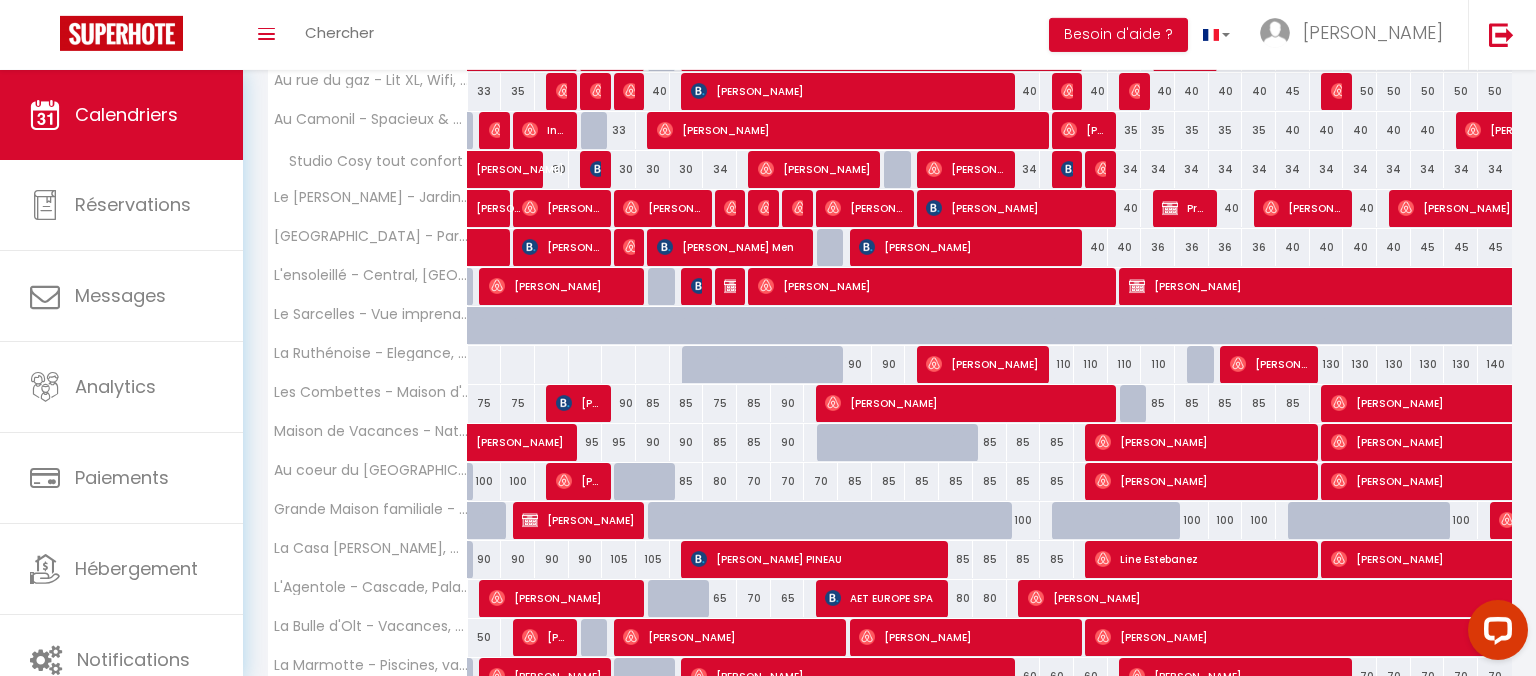 click on "85" at bounding box center [922, 481] 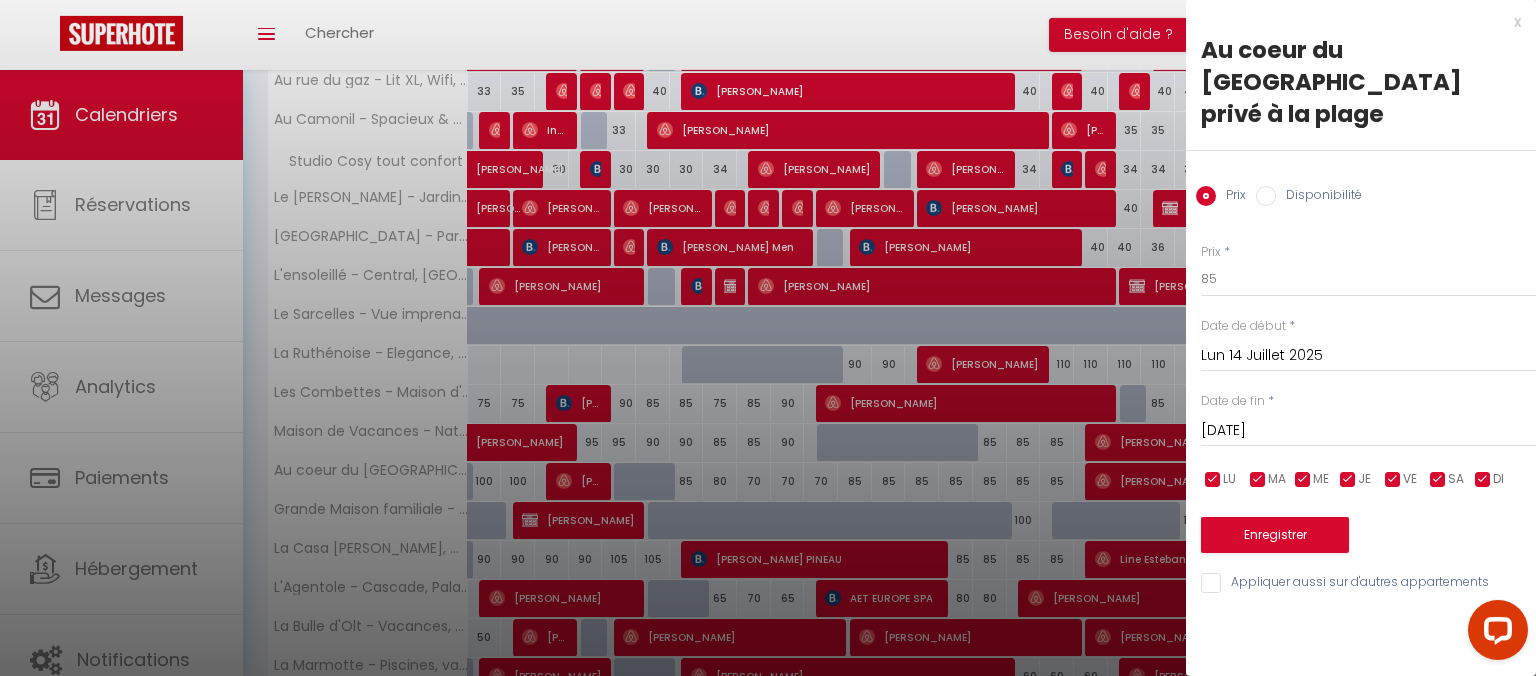 click on "[DATE]" at bounding box center [1368, 431] 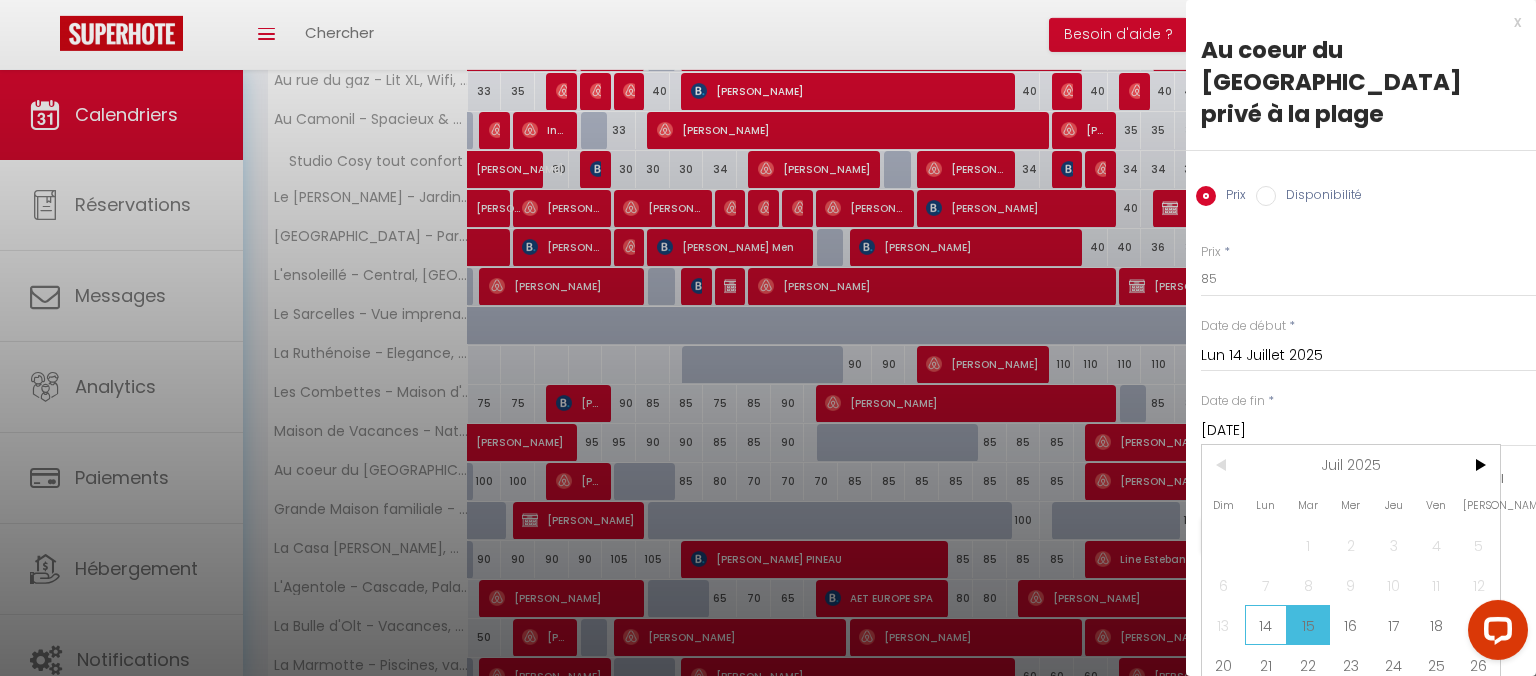 click on "14" at bounding box center [1266, 625] 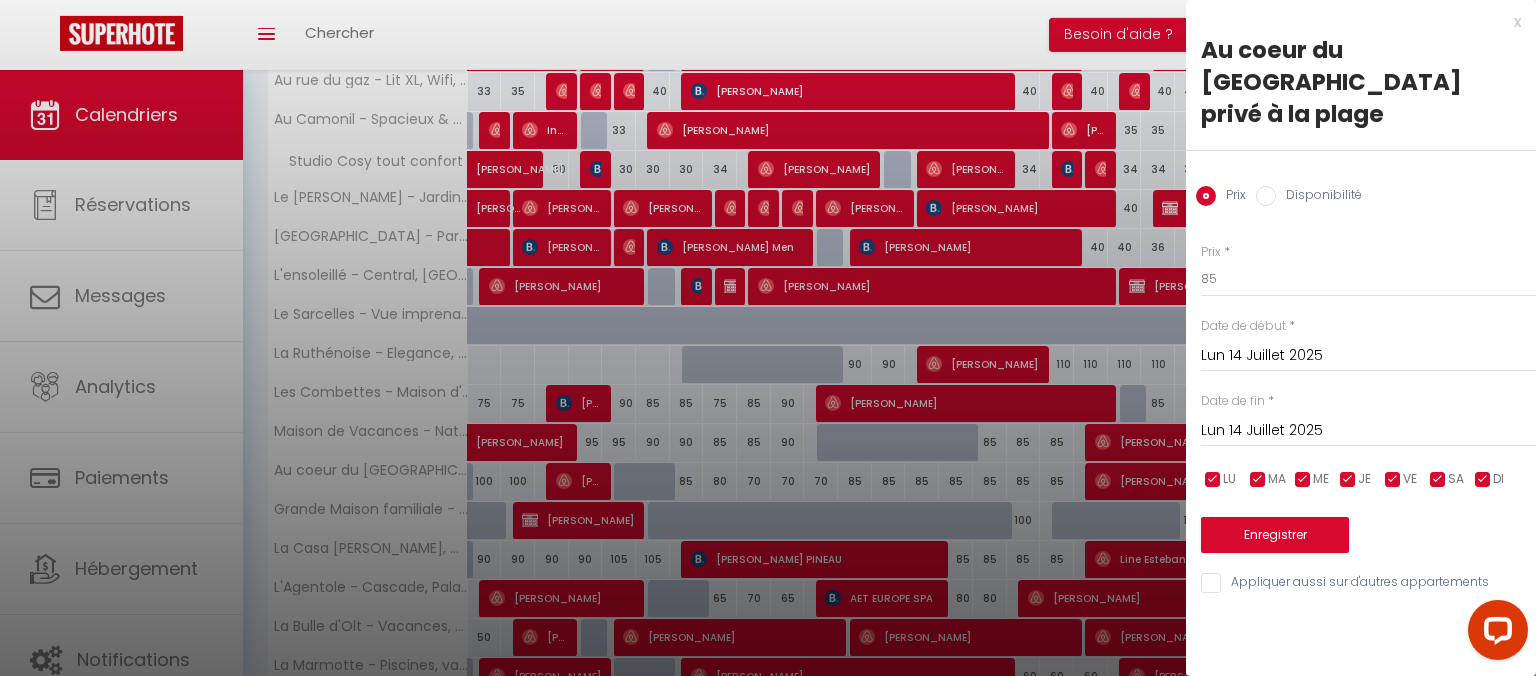 click on "Lun 14 Juillet 2025" at bounding box center [1368, 356] 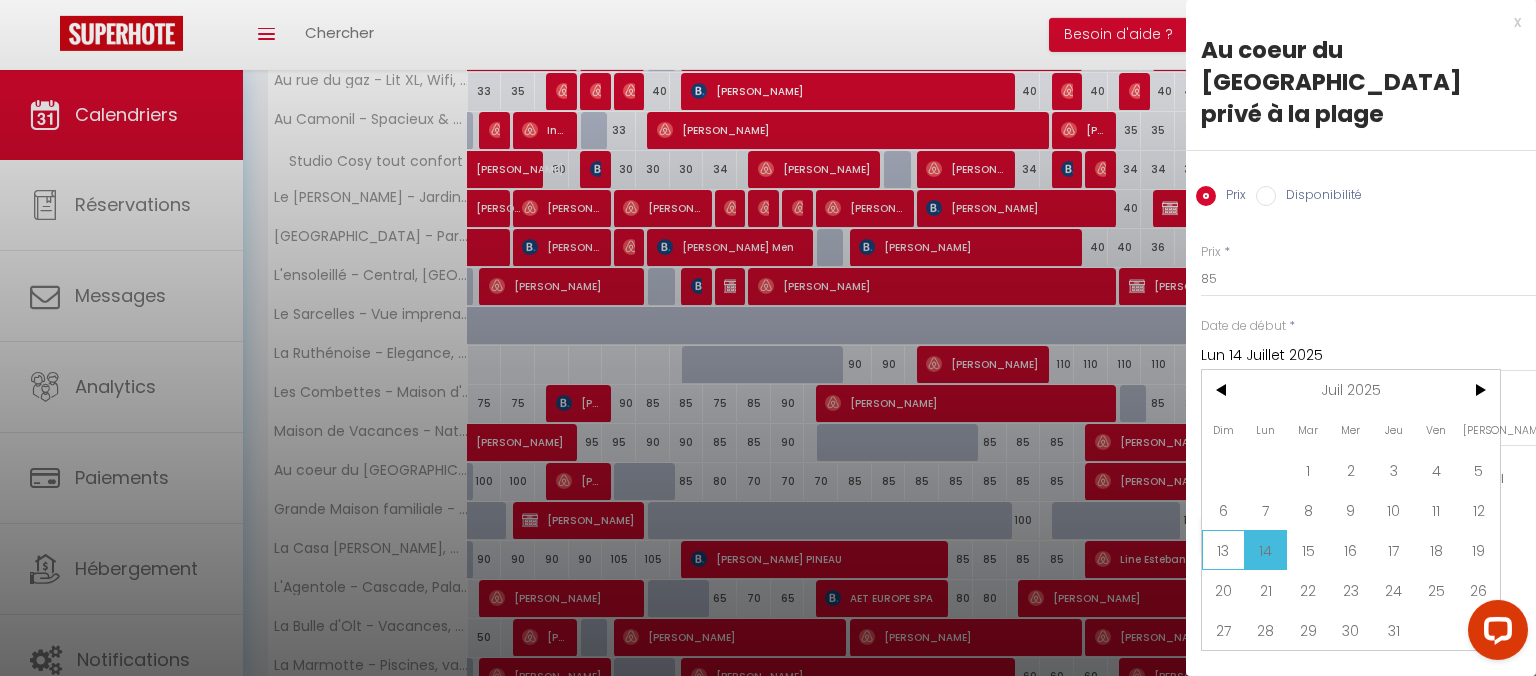 click on "13" at bounding box center (1223, 550) 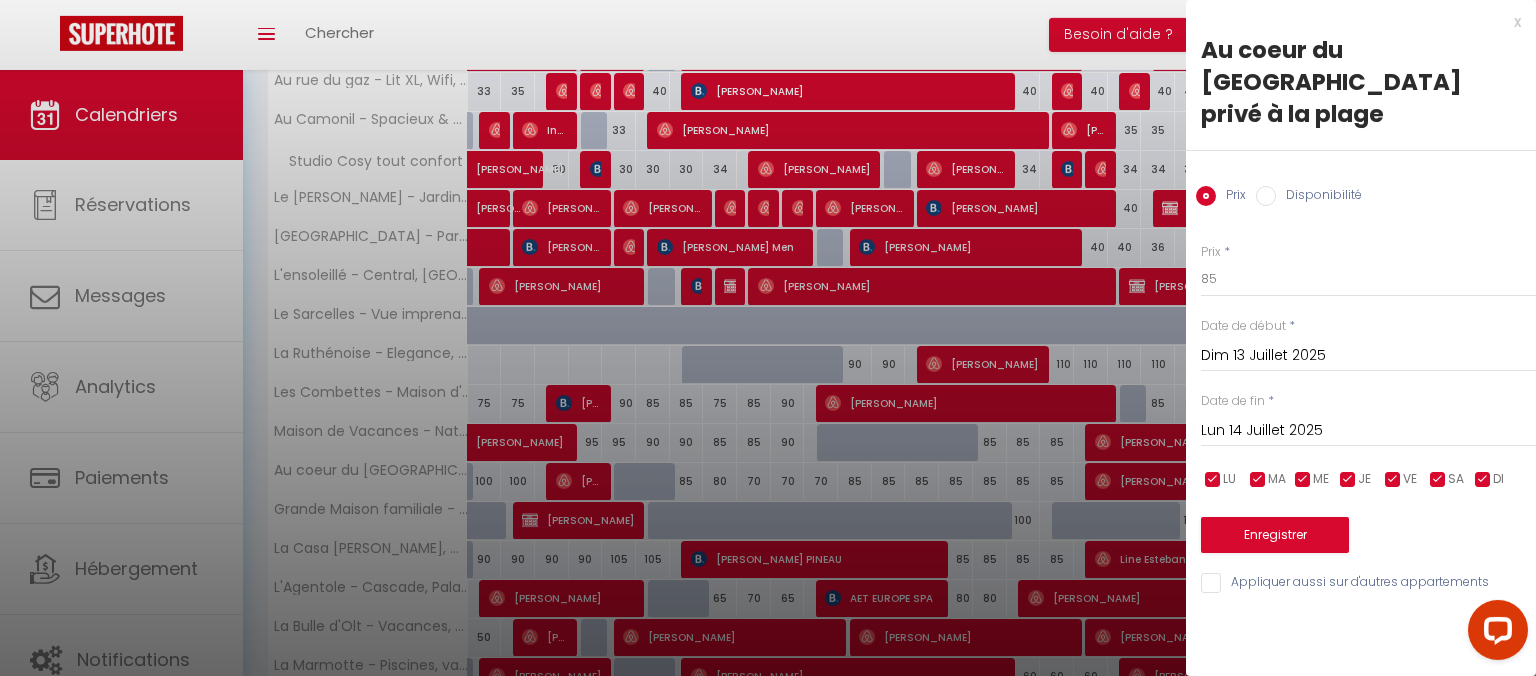 click on "Lun 14 Juillet 2025" at bounding box center (1368, 431) 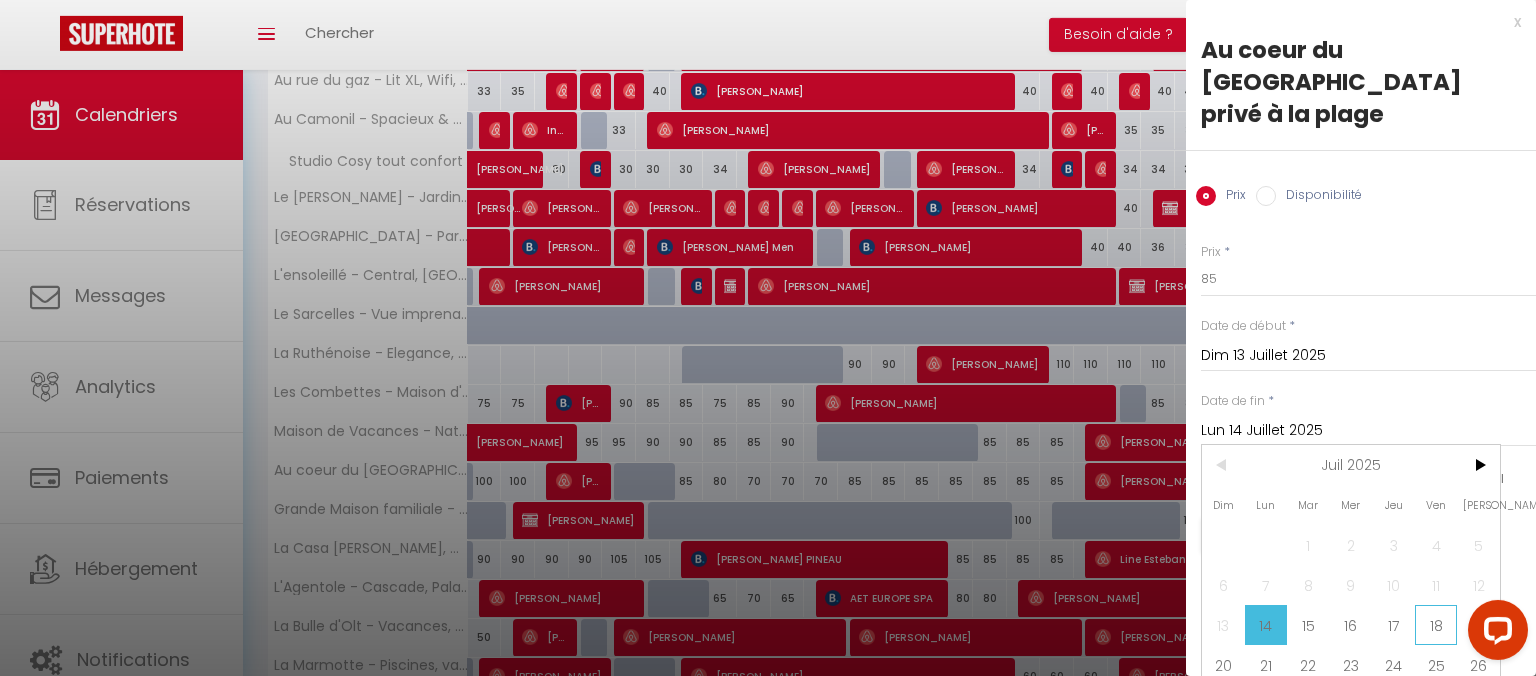 click on "18" at bounding box center [1436, 625] 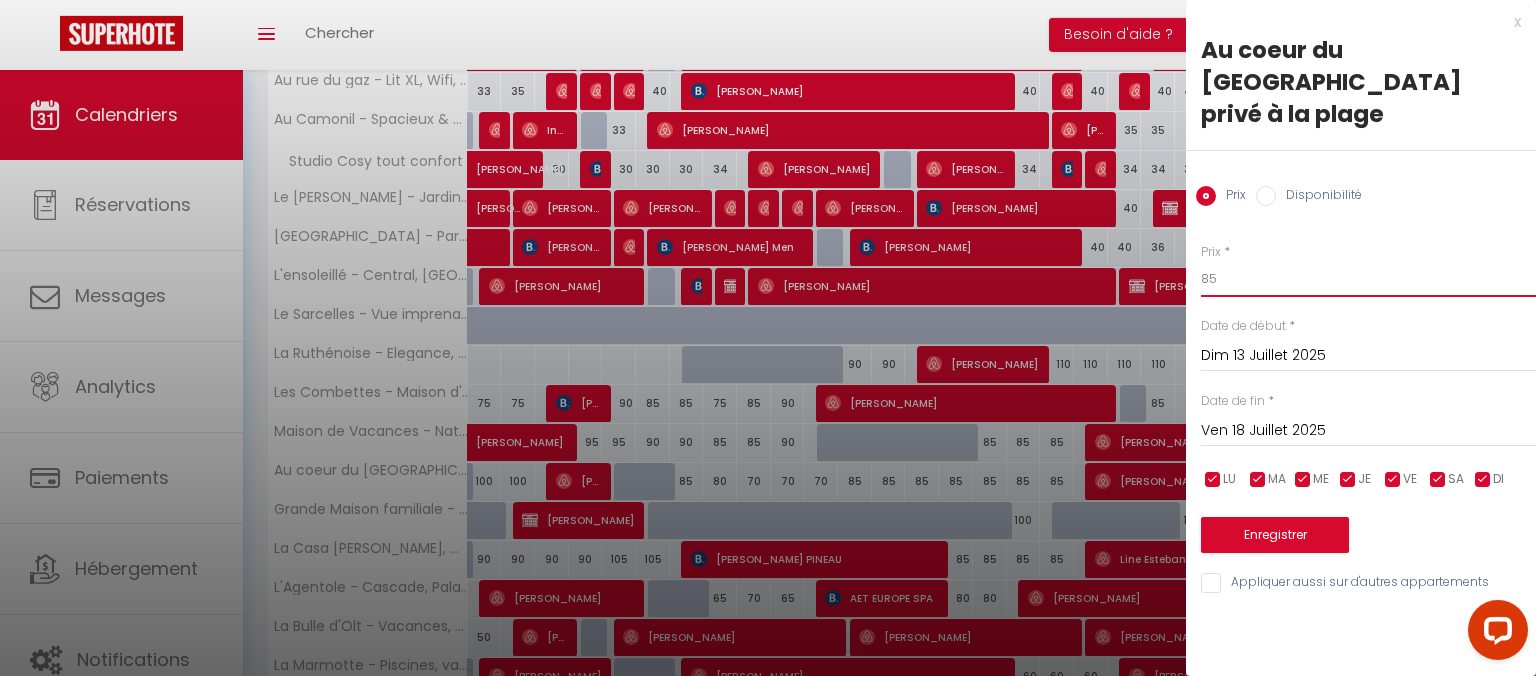 click on "85" at bounding box center [1368, 279] 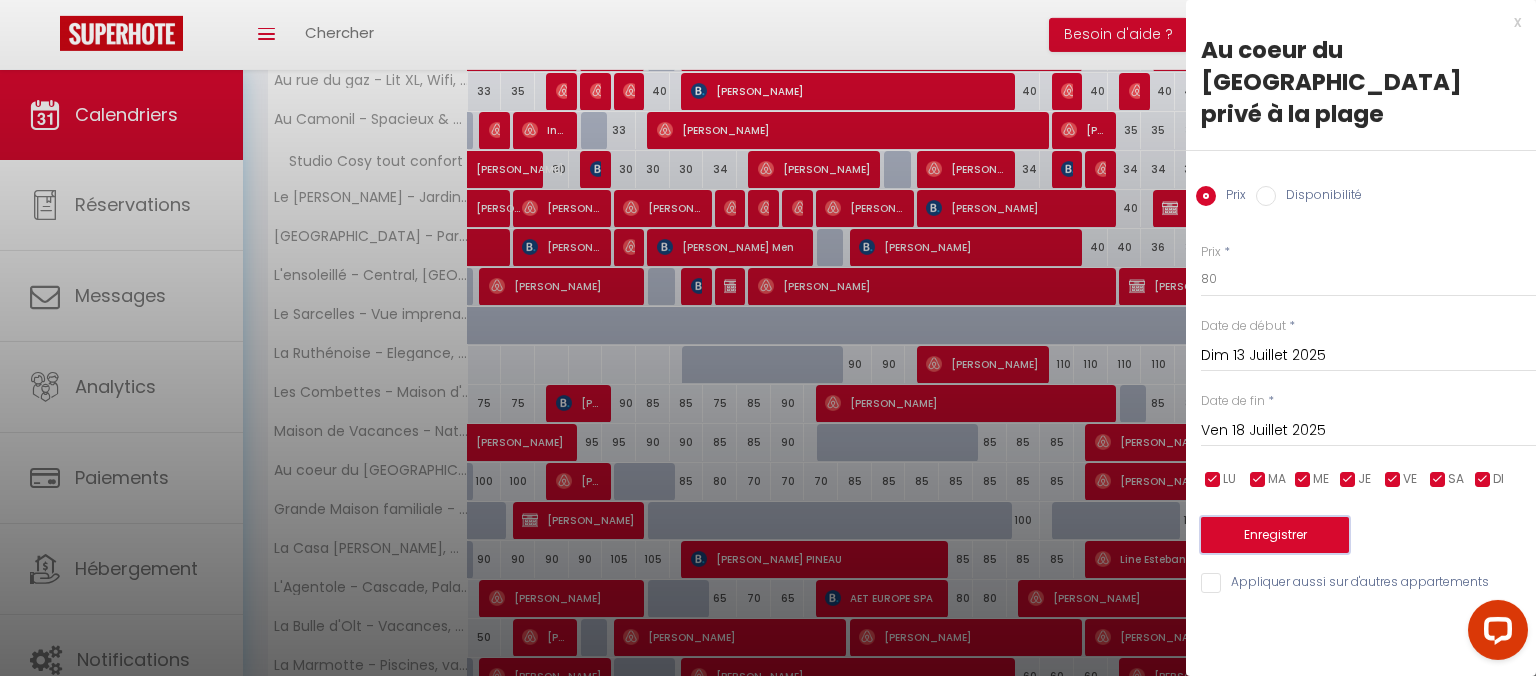click on "Enregistrer" at bounding box center (1275, 535) 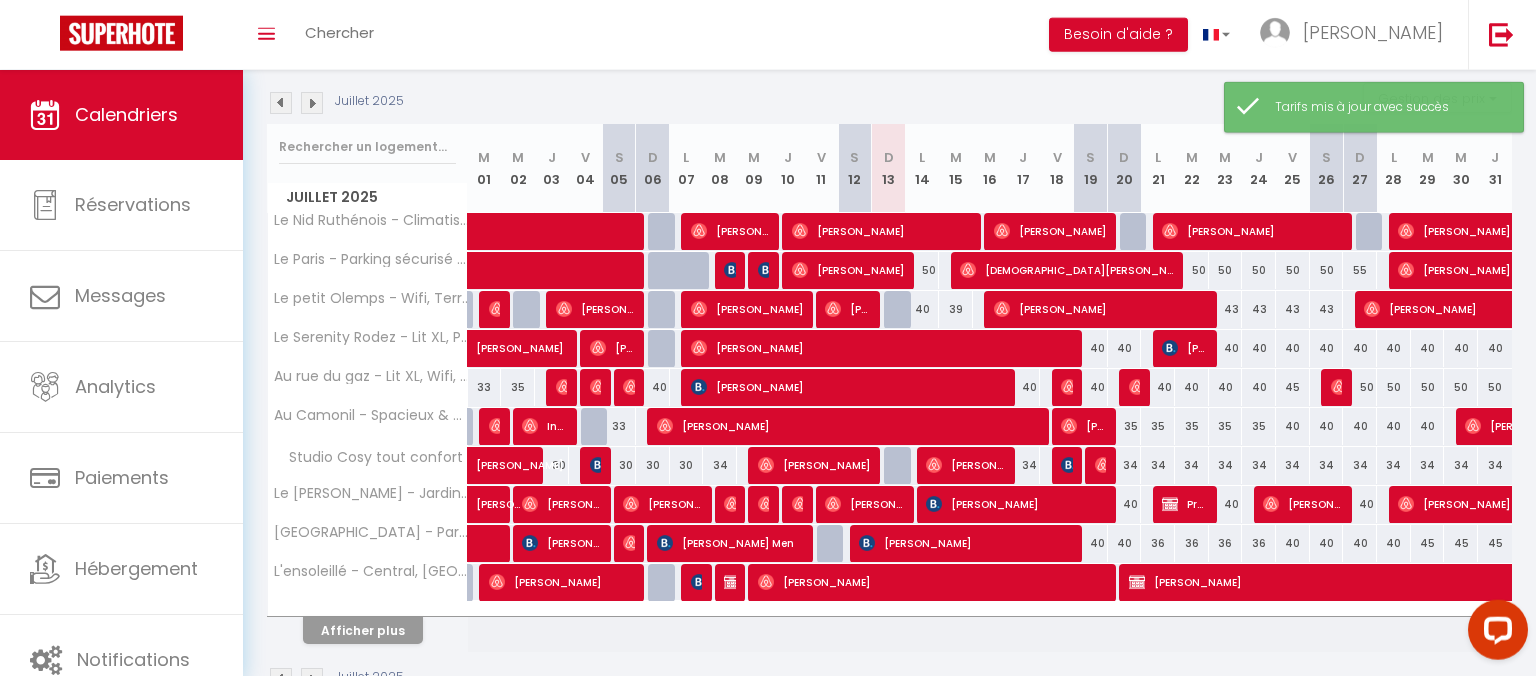scroll, scrollTop: 212, scrollLeft: 0, axis: vertical 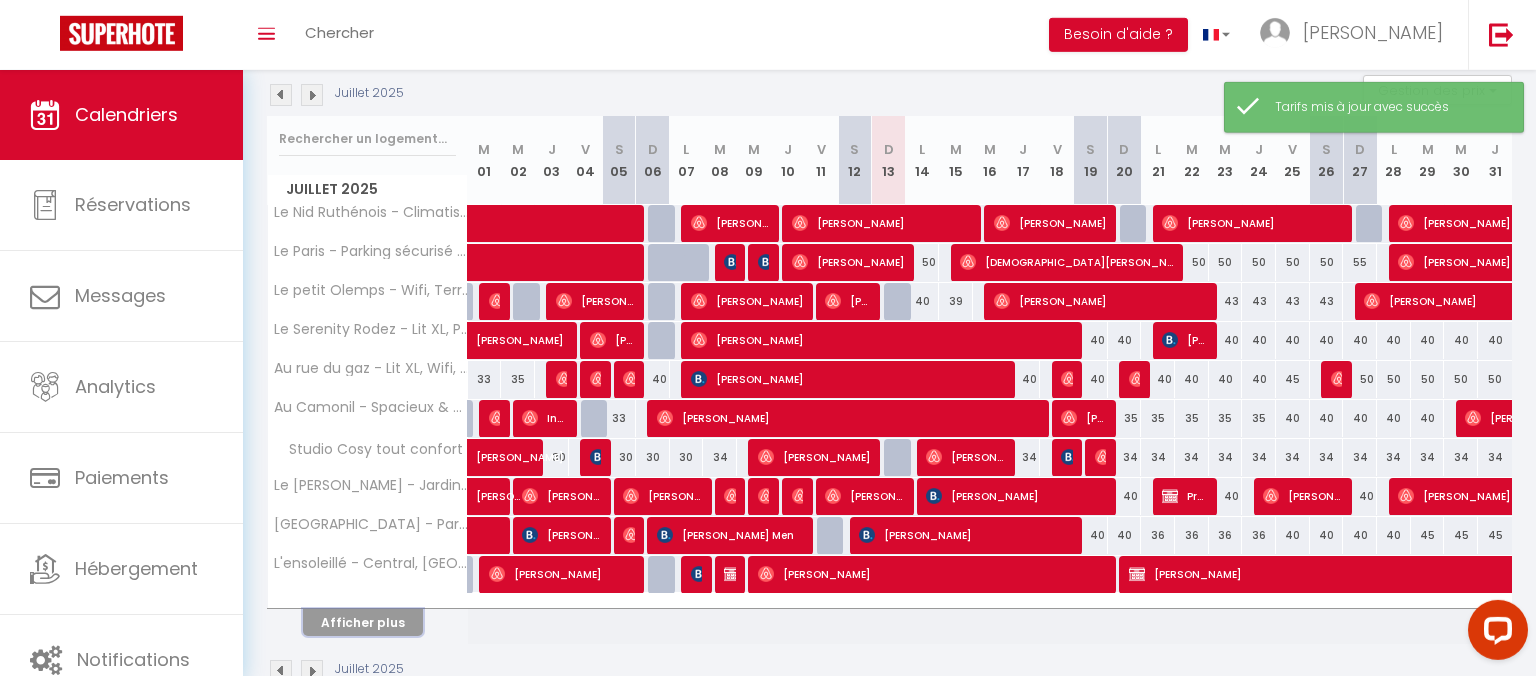 click on "Afficher plus" at bounding box center [363, 622] 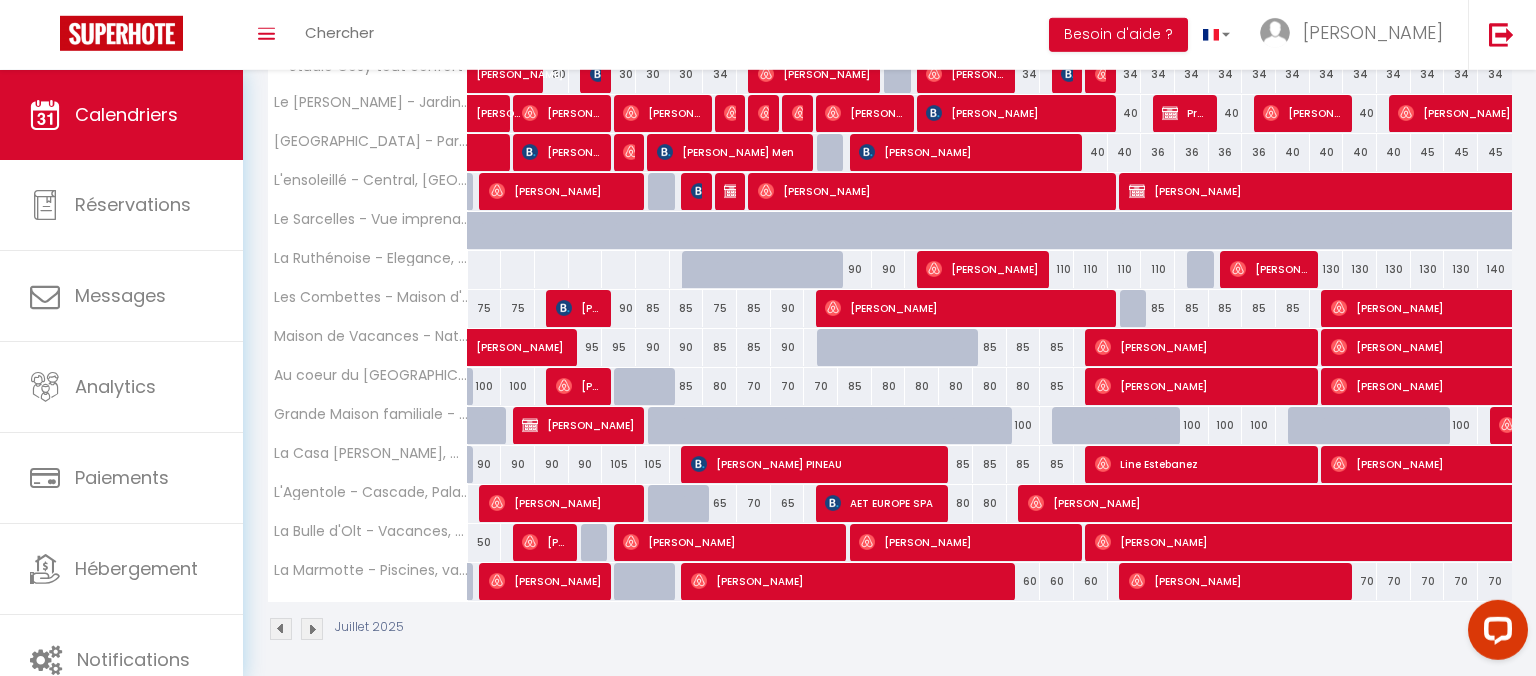scroll, scrollTop: 598, scrollLeft: 0, axis: vertical 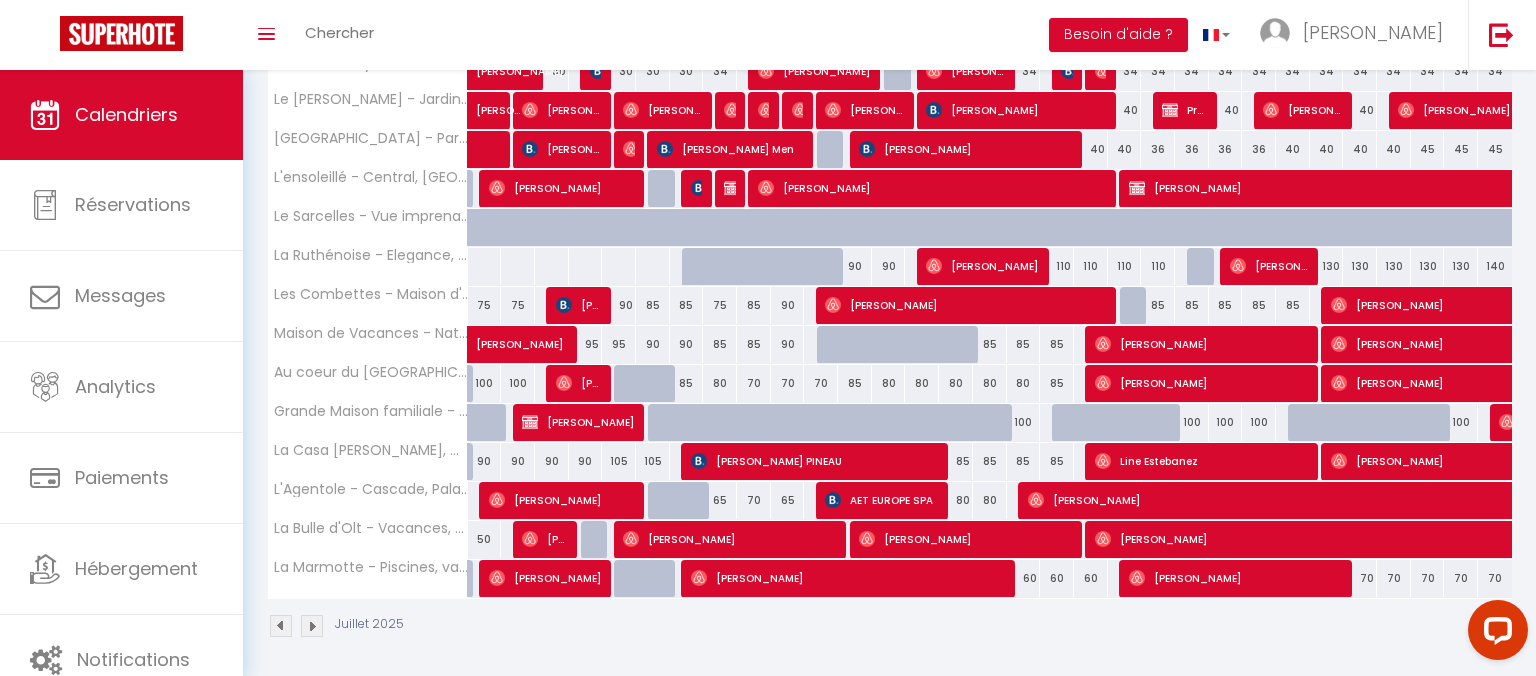 click on "85" at bounding box center [956, 461] 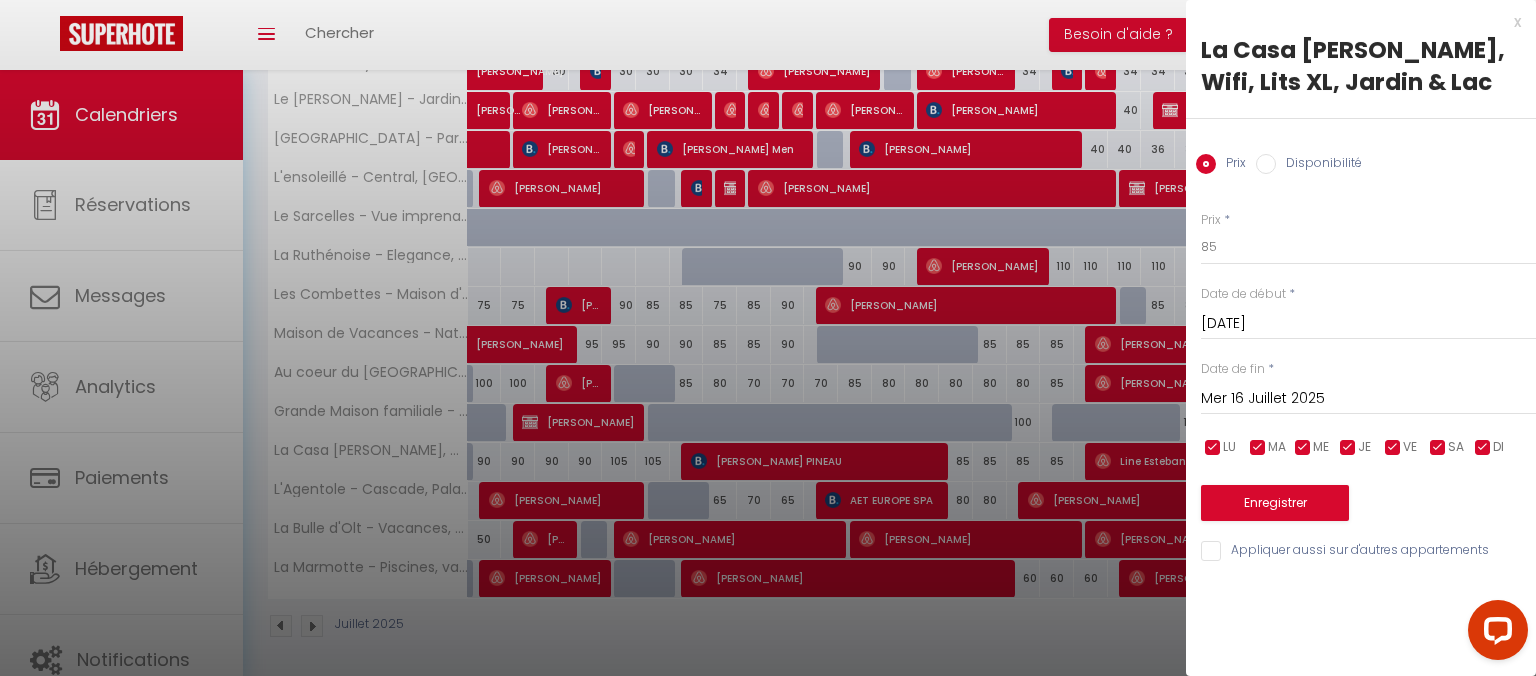 click on "Mer 16 Juillet 2025" at bounding box center (1368, 399) 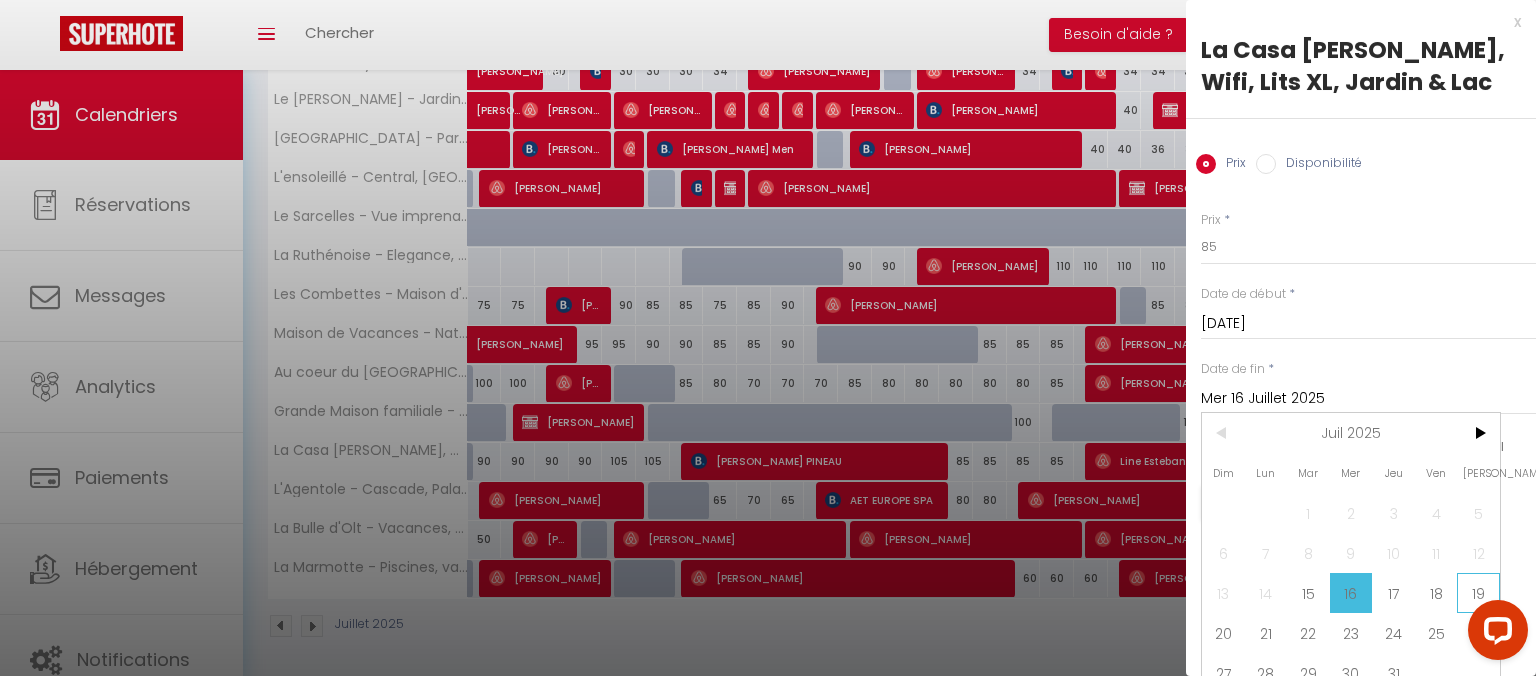 click on "19" at bounding box center [1478, 593] 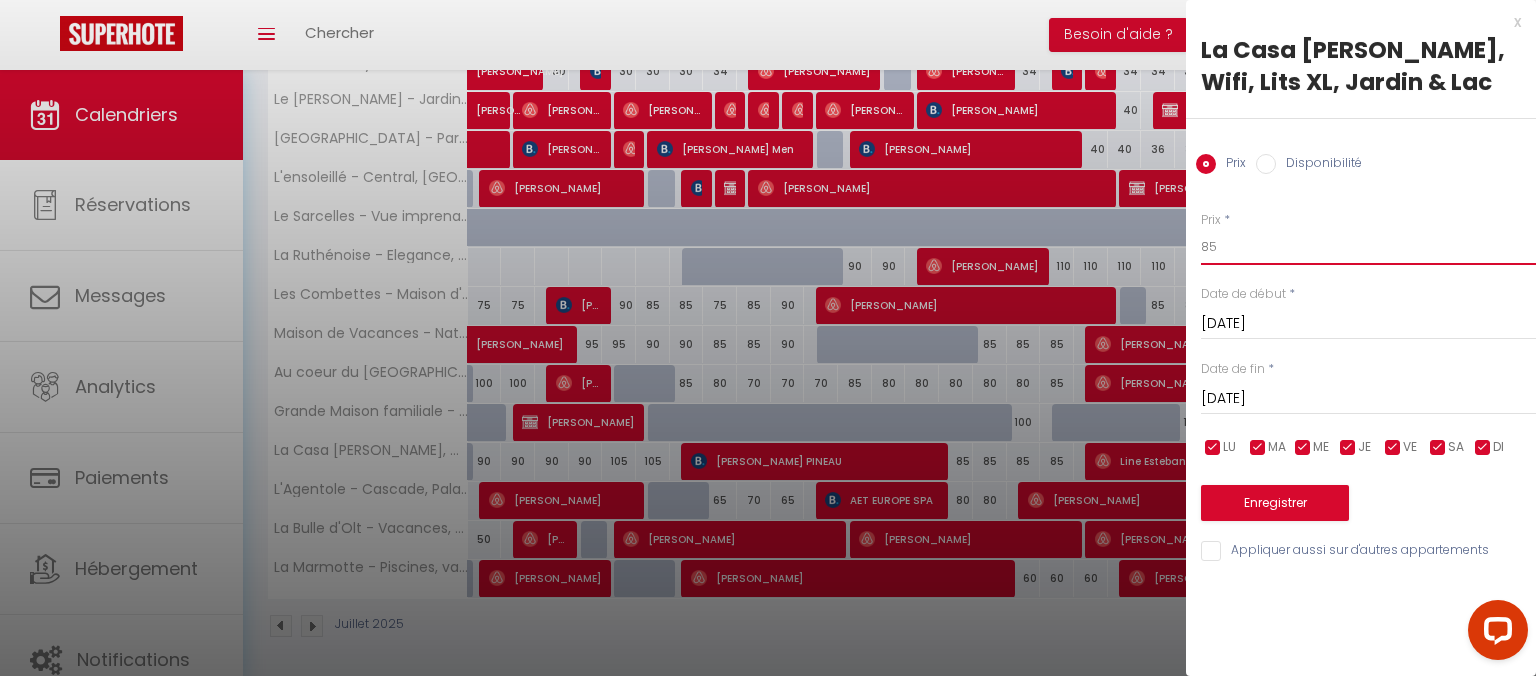 drag, startPoint x: 1267, startPoint y: 259, endPoint x: 1175, endPoint y: 261, distance: 92.021736 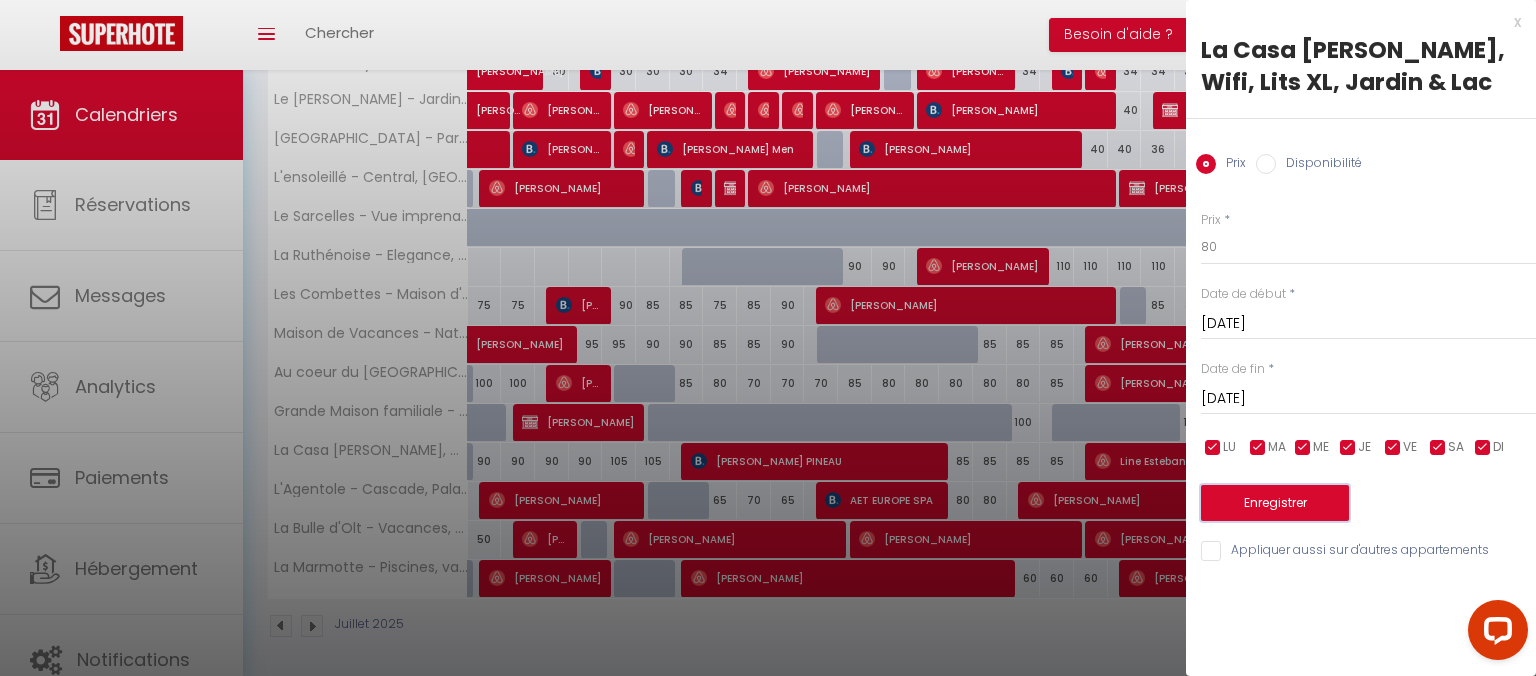 click on "Enregistrer" at bounding box center (1275, 503) 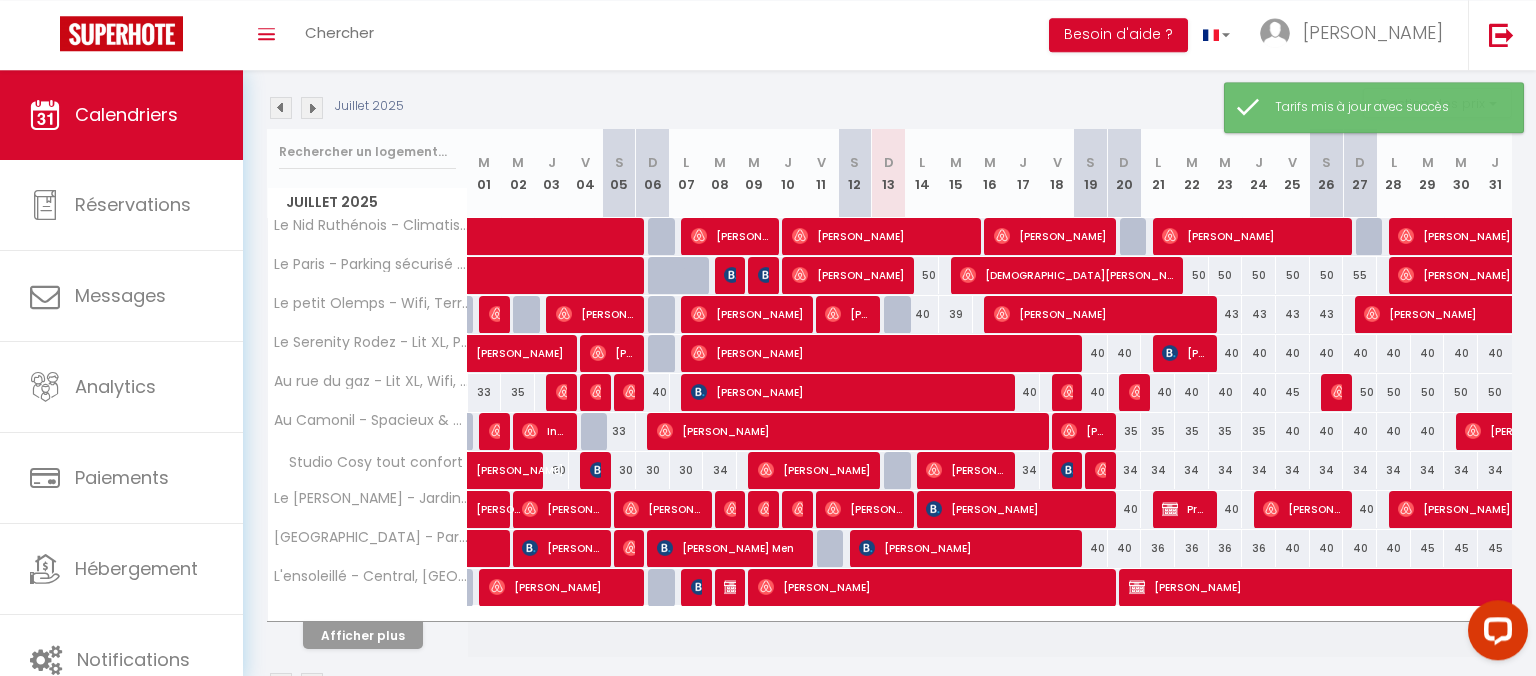 scroll, scrollTop: 257, scrollLeft: 0, axis: vertical 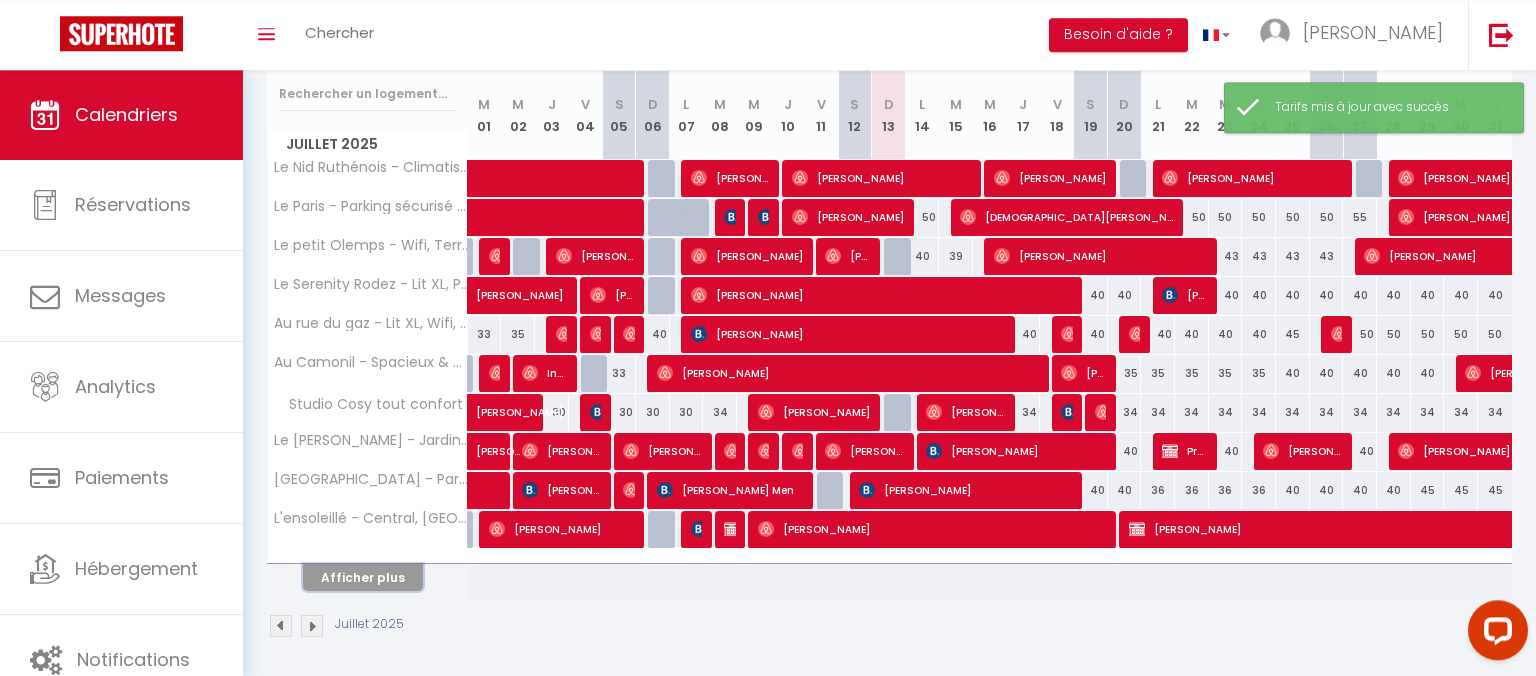 click on "Afficher plus" at bounding box center (363, 577) 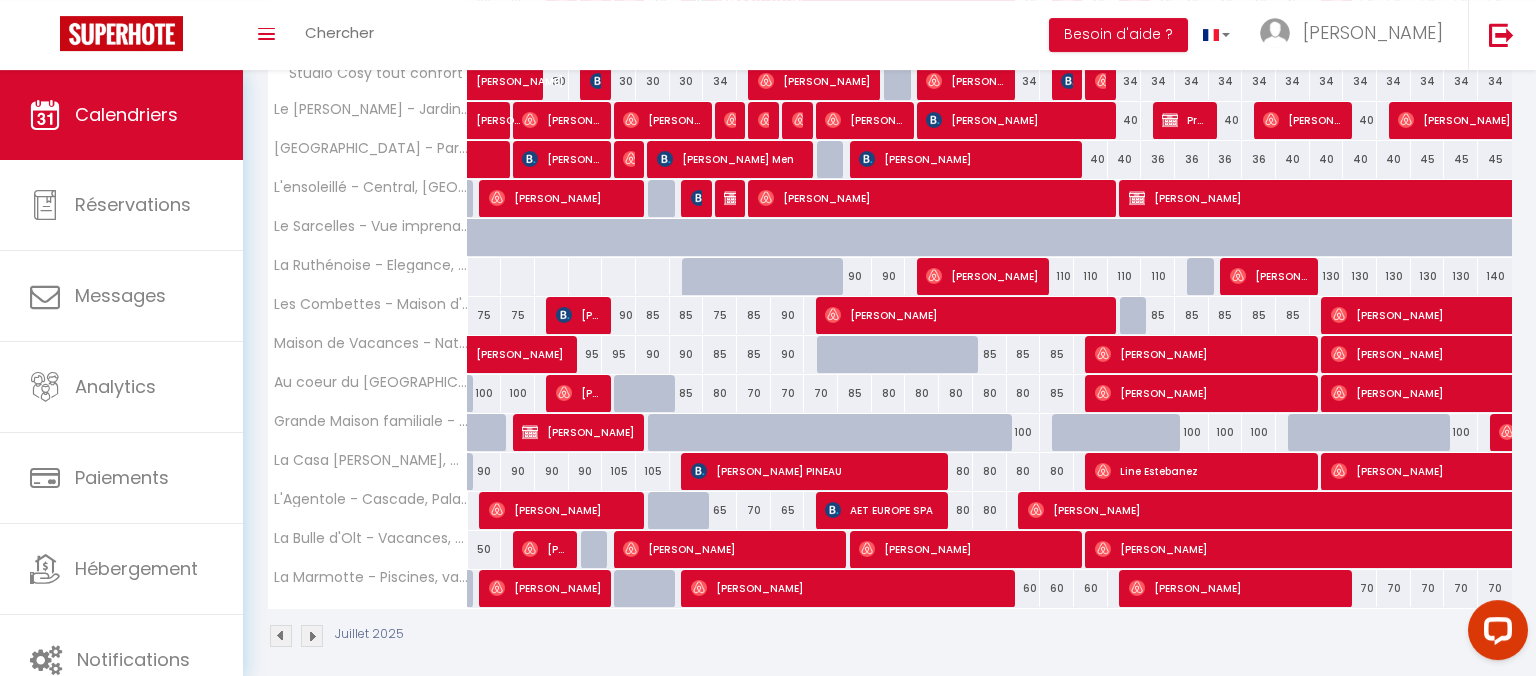 scroll, scrollTop: 598, scrollLeft: 0, axis: vertical 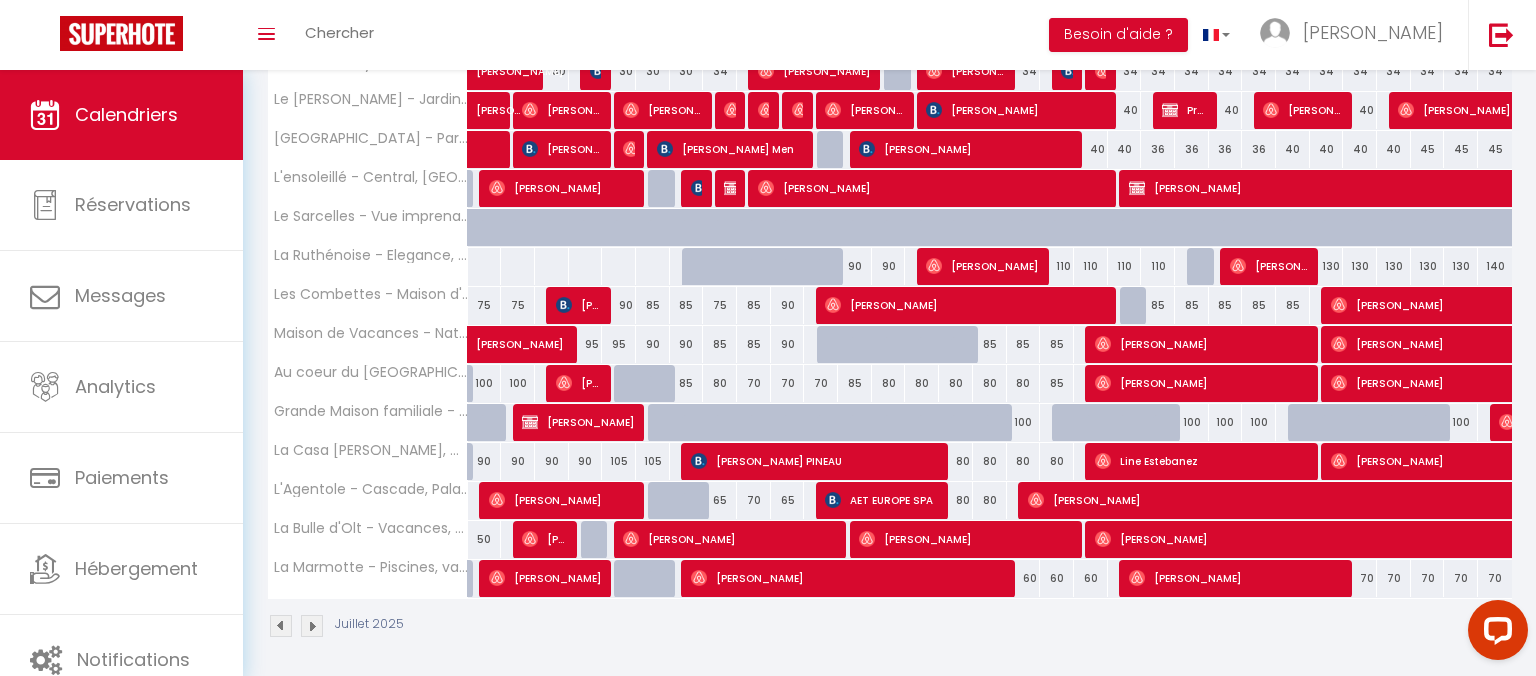 click on "80" at bounding box center [956, 500] 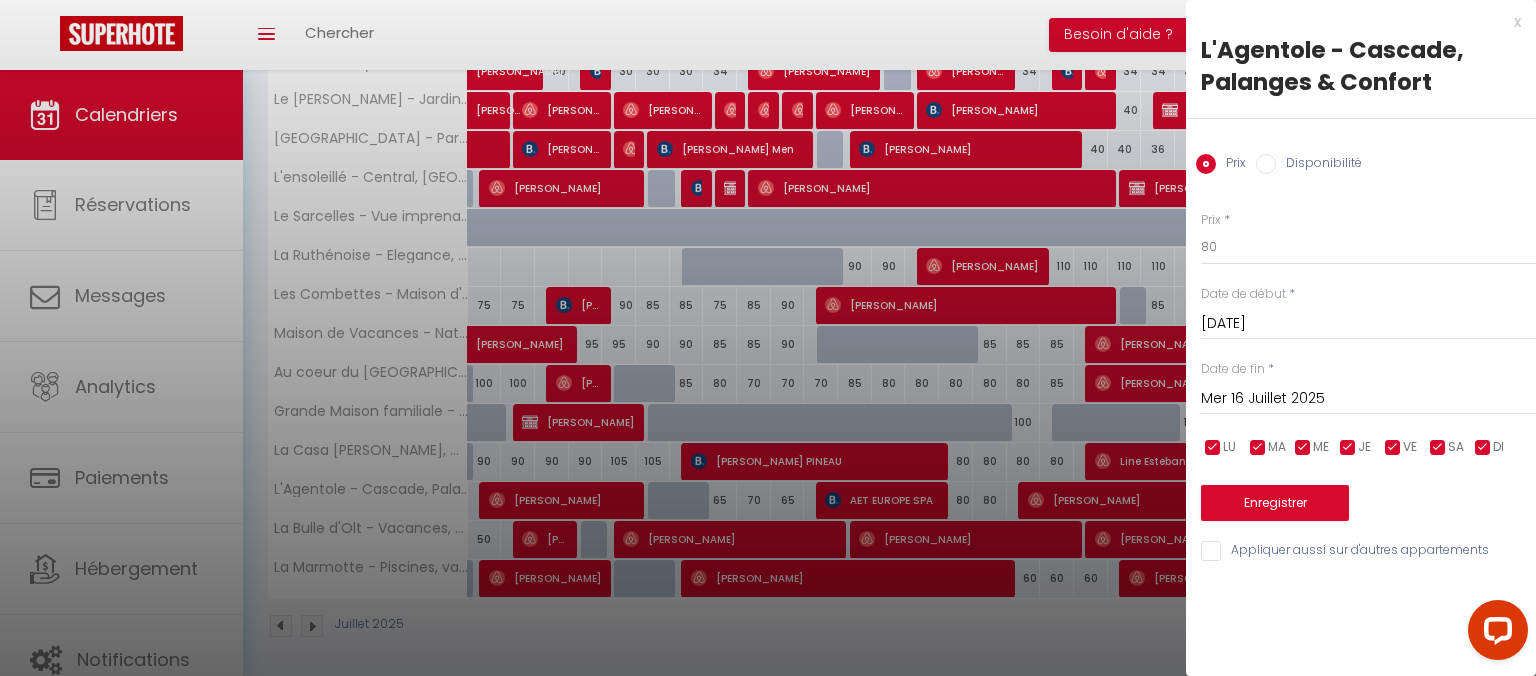 click on "Mer 16 Juillet 2025" at bounding box center (1368, 399) 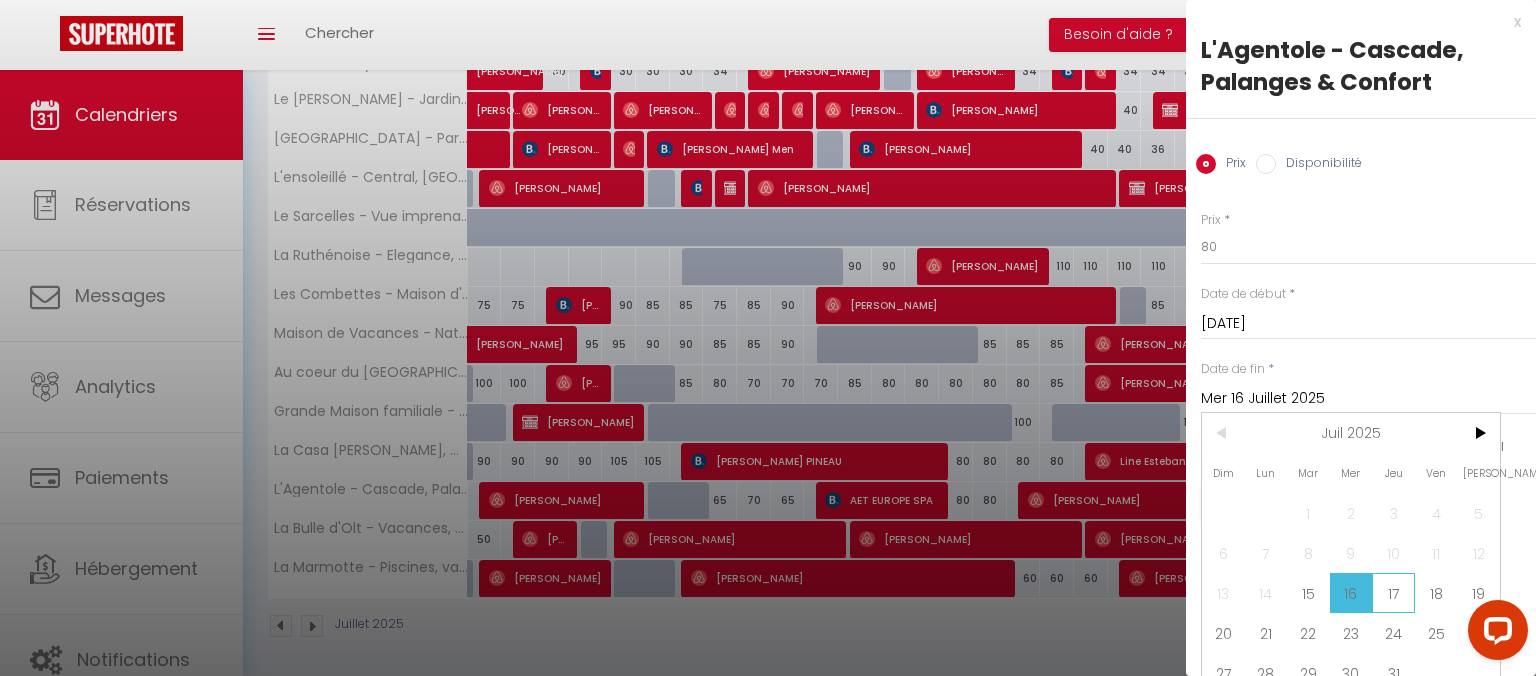 click on "17" at bounding box center [1393, 593] 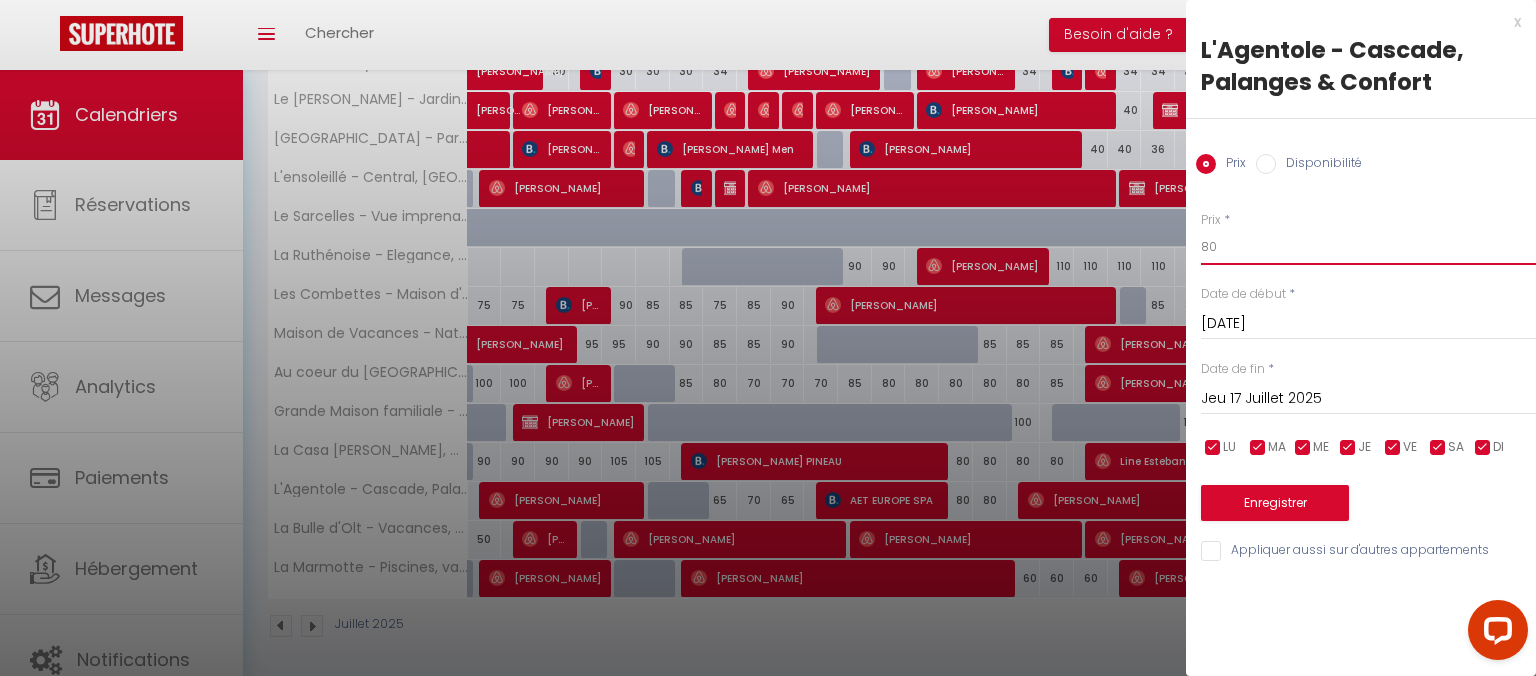 drag, startPoint x: 1250, startPoint y: 242, endPoint x: 1148, endPoint y: 276, distance: 107.51744 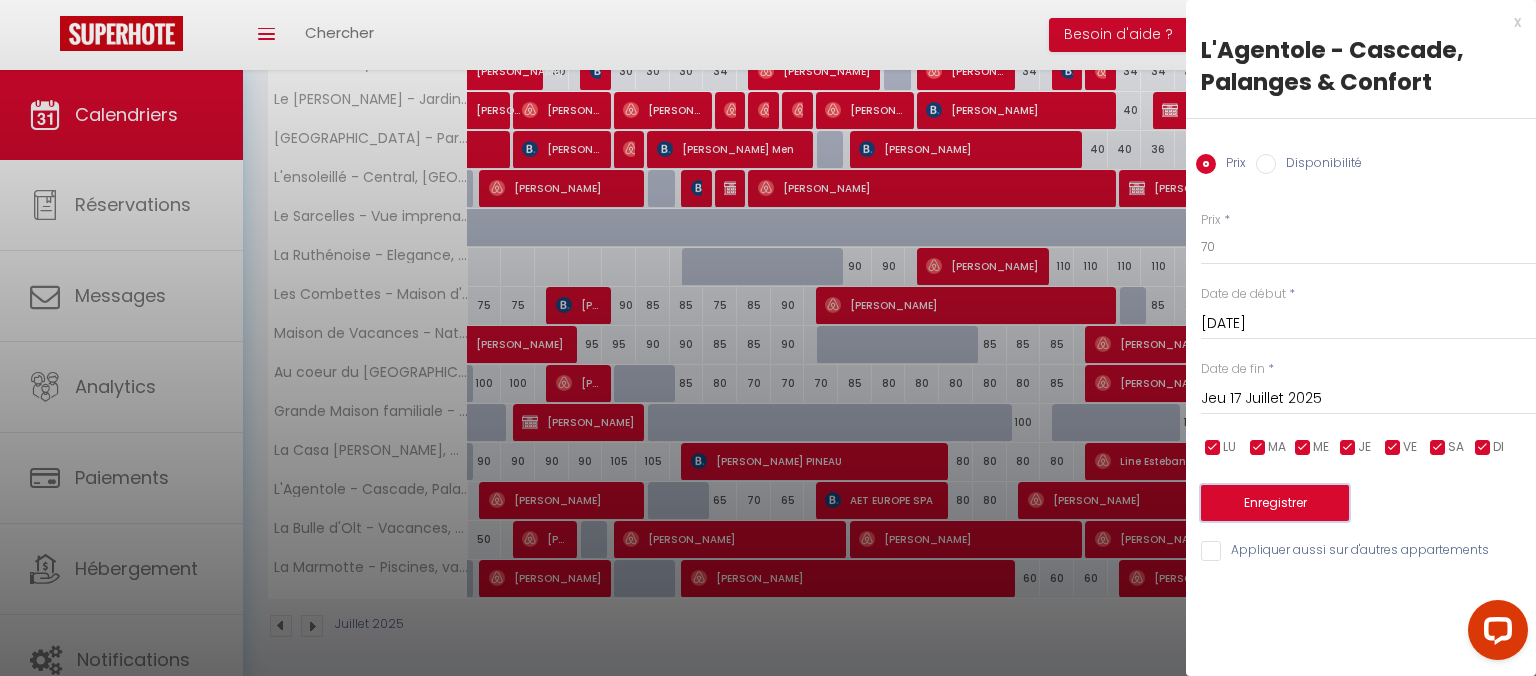 click on "Enregistrer" at bounding box center (1275, 503) 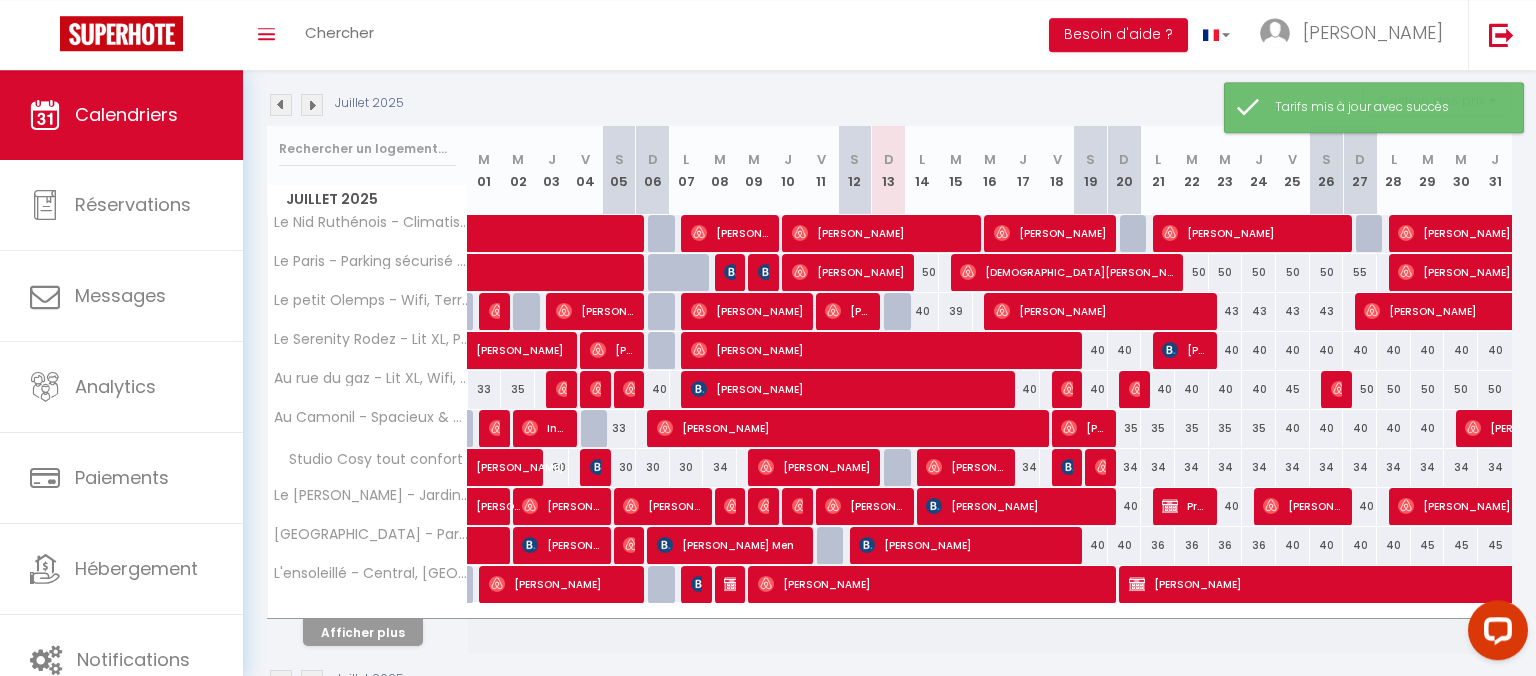 scroll, scrollTop: 255, scrollLeft: 0, axis: vertical 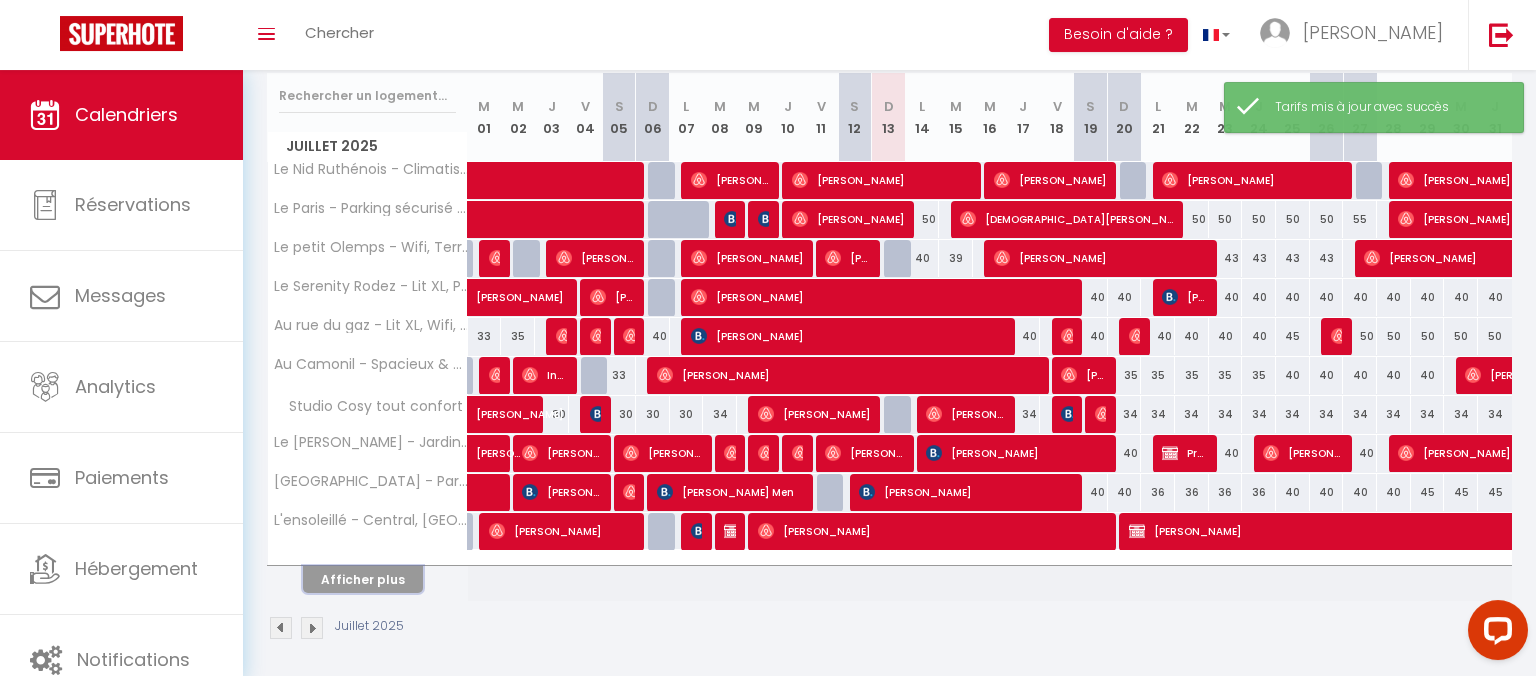 click on "Afficher plus" at bounding box center [363, 579] 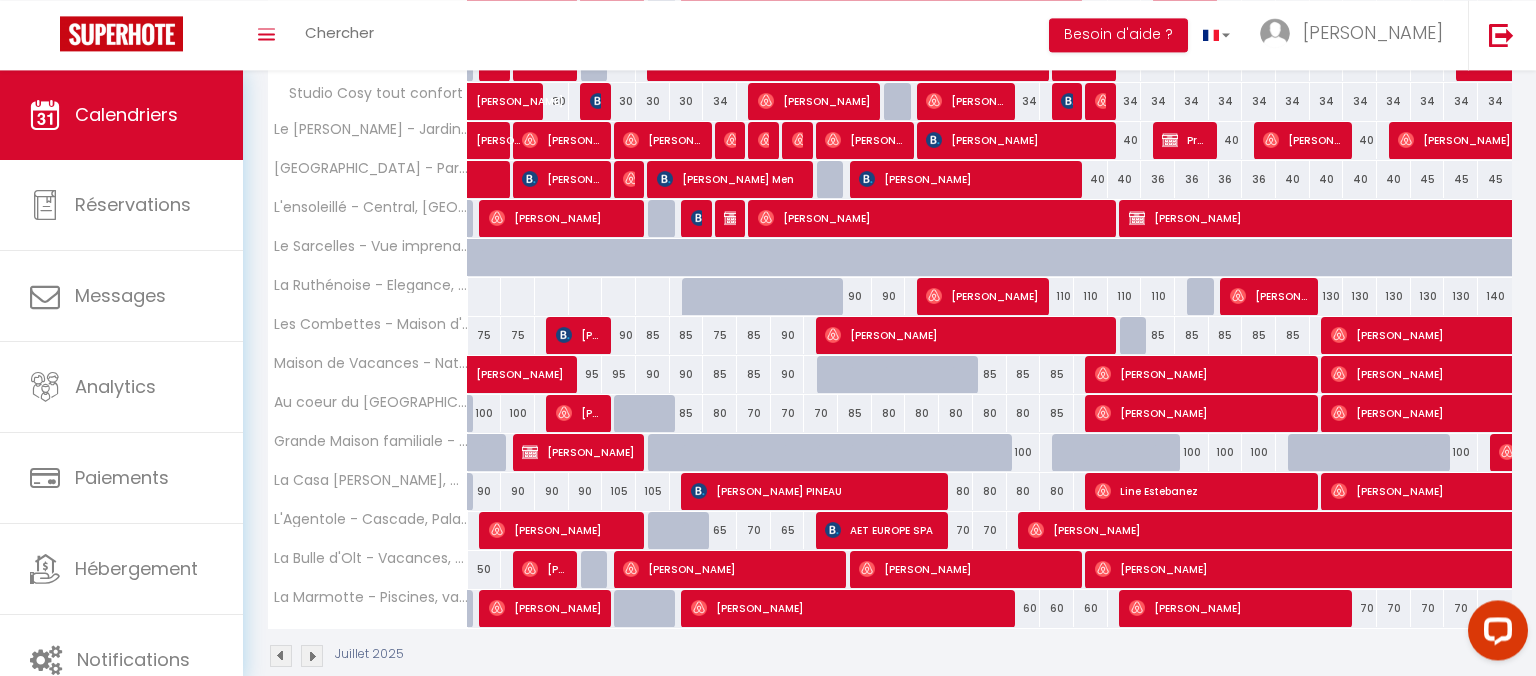scroll, scrollTop: 569, scrollLeft: 0, axis: vertical 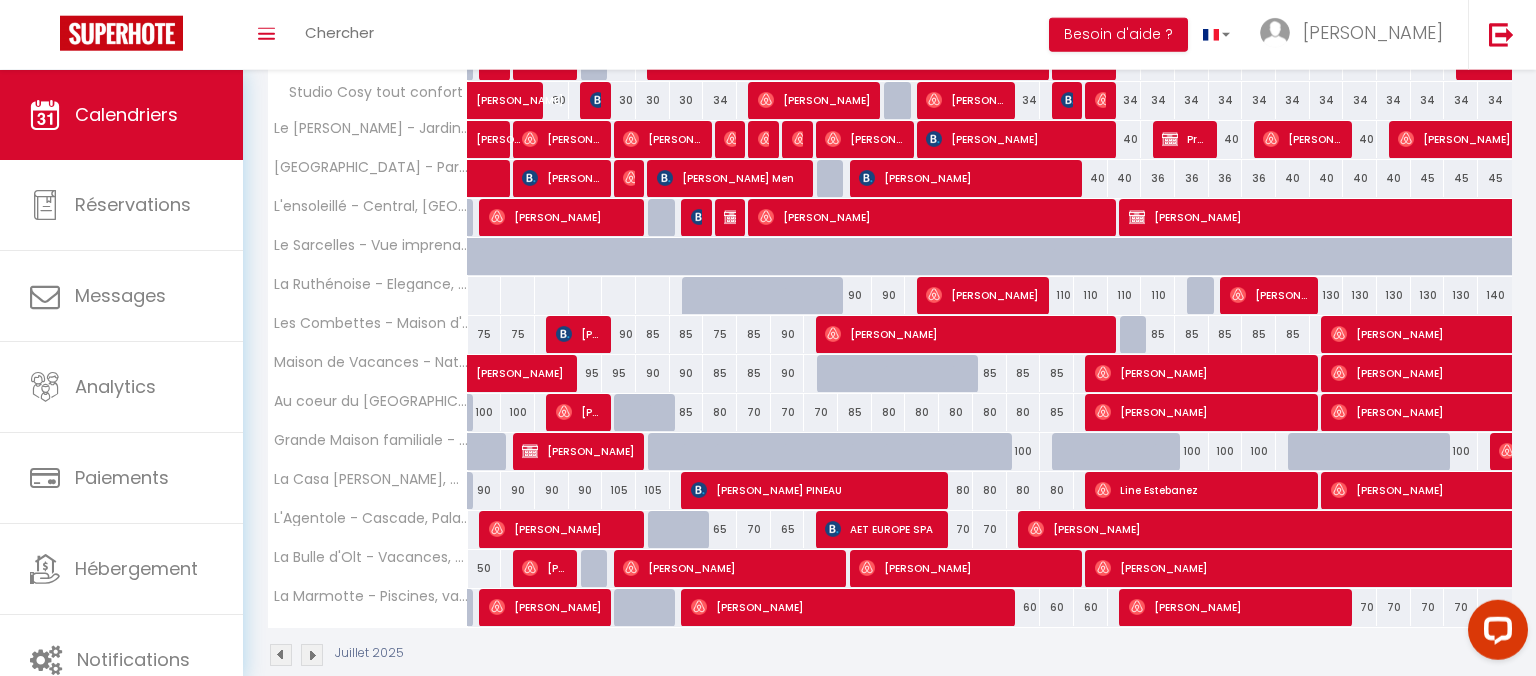 click on "60" at bounding box center (1024, 607) 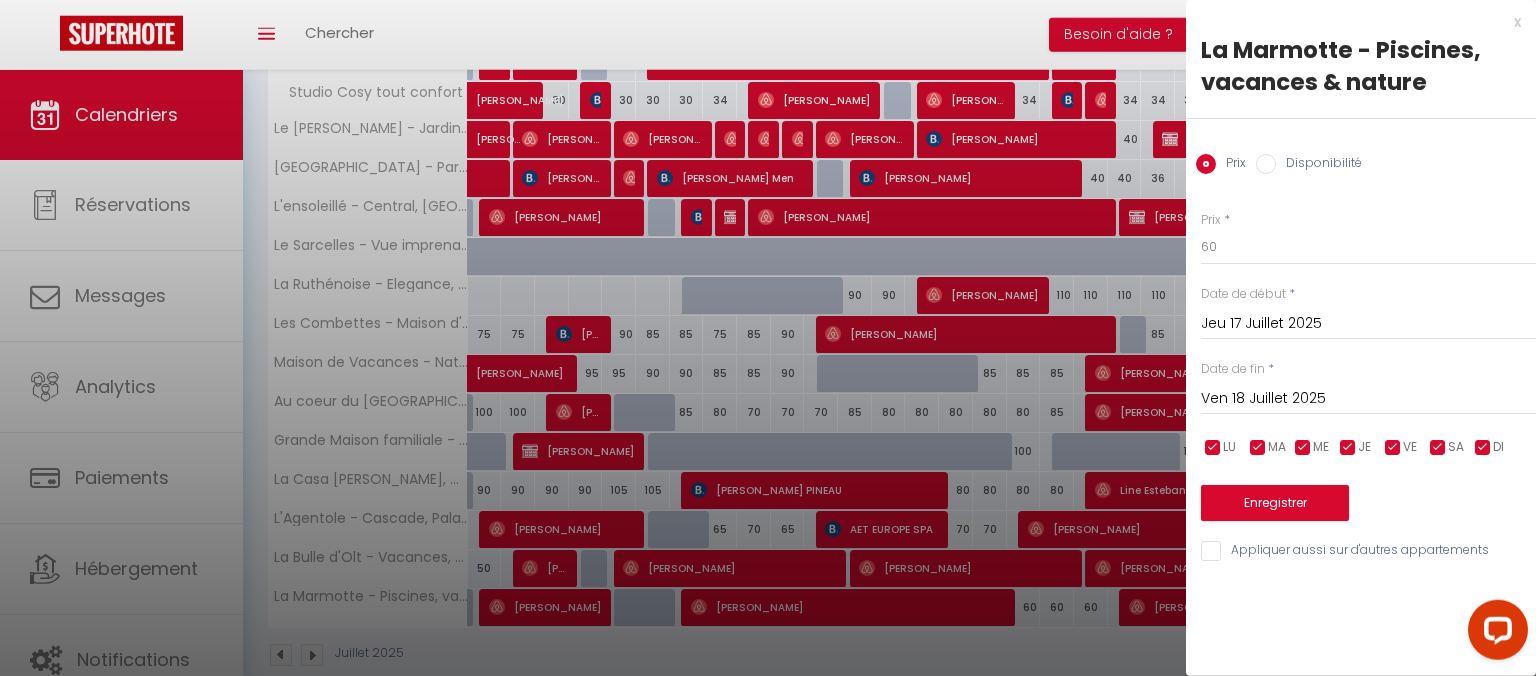 click on "Ven 18 Juillet 2025" at bounding box center [1368, 399] 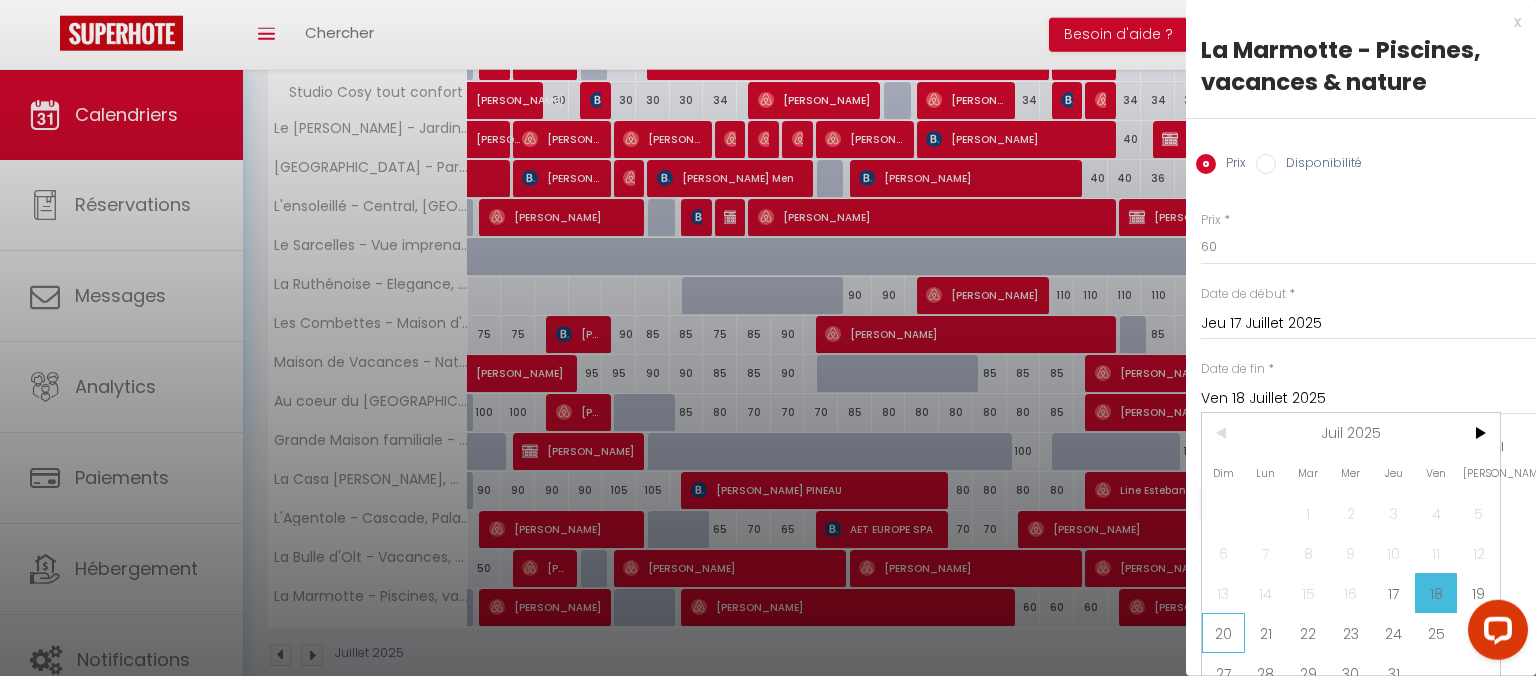 click on "20" at bounding box center (1223, 633) 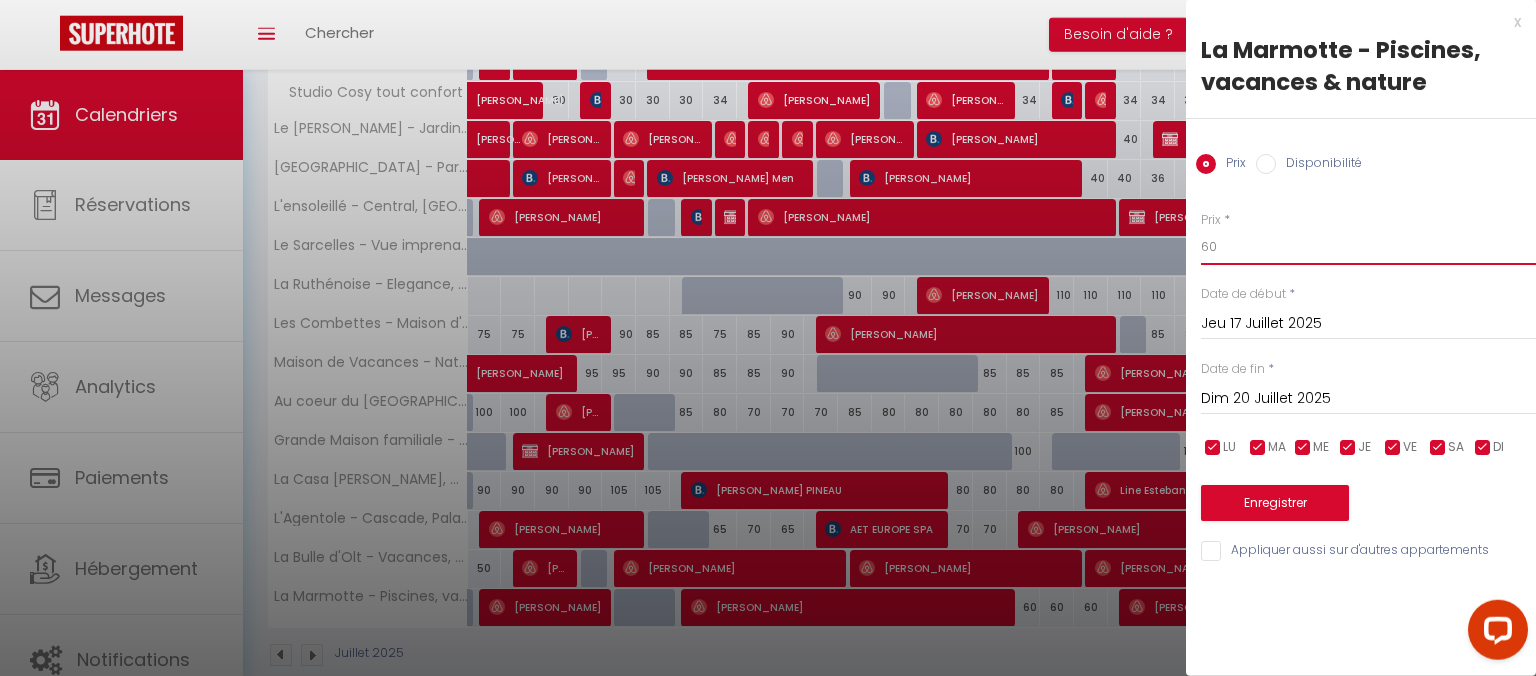 drag, startPoint x: 1248, startPoint y: 258, endPoint x: 1077, endPoint y: 320, distance: 181.89282 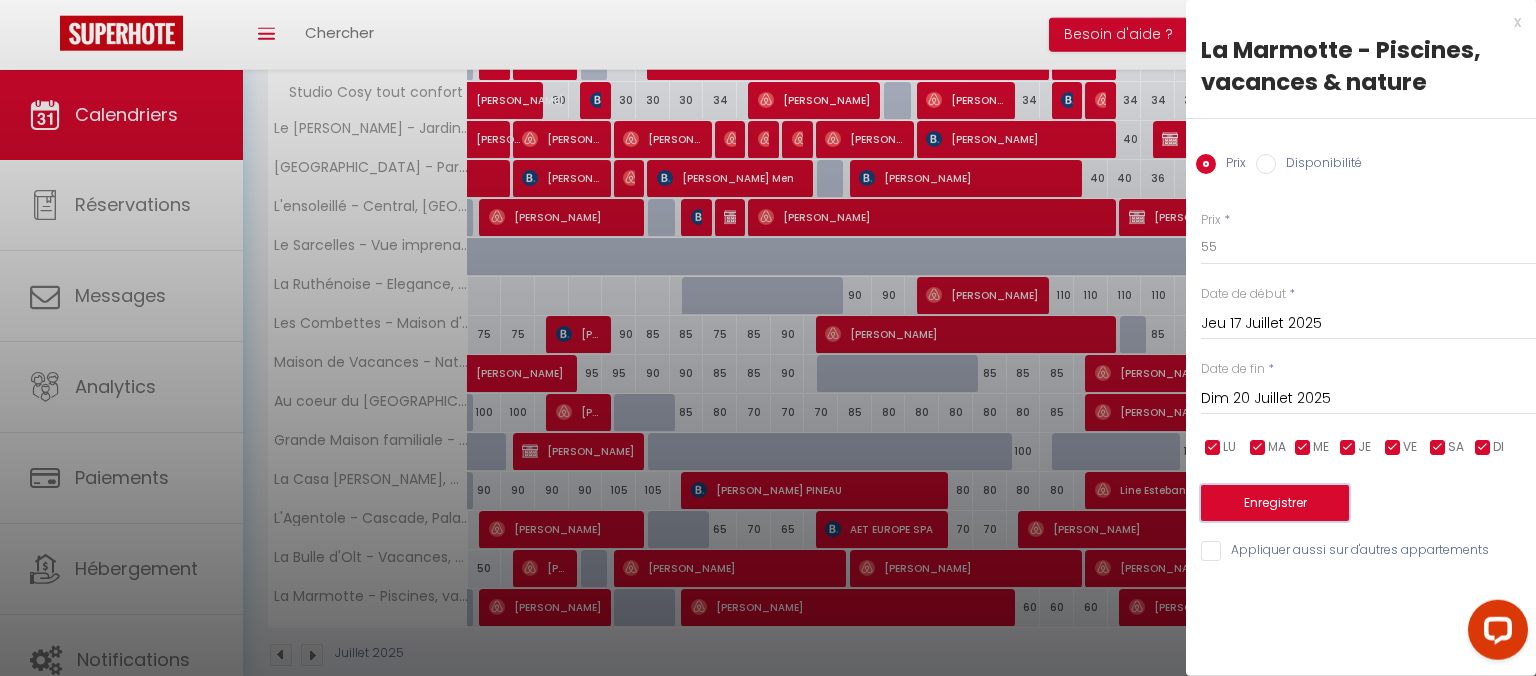 click on "Enregistrer" at bounding box center (1275, 503) 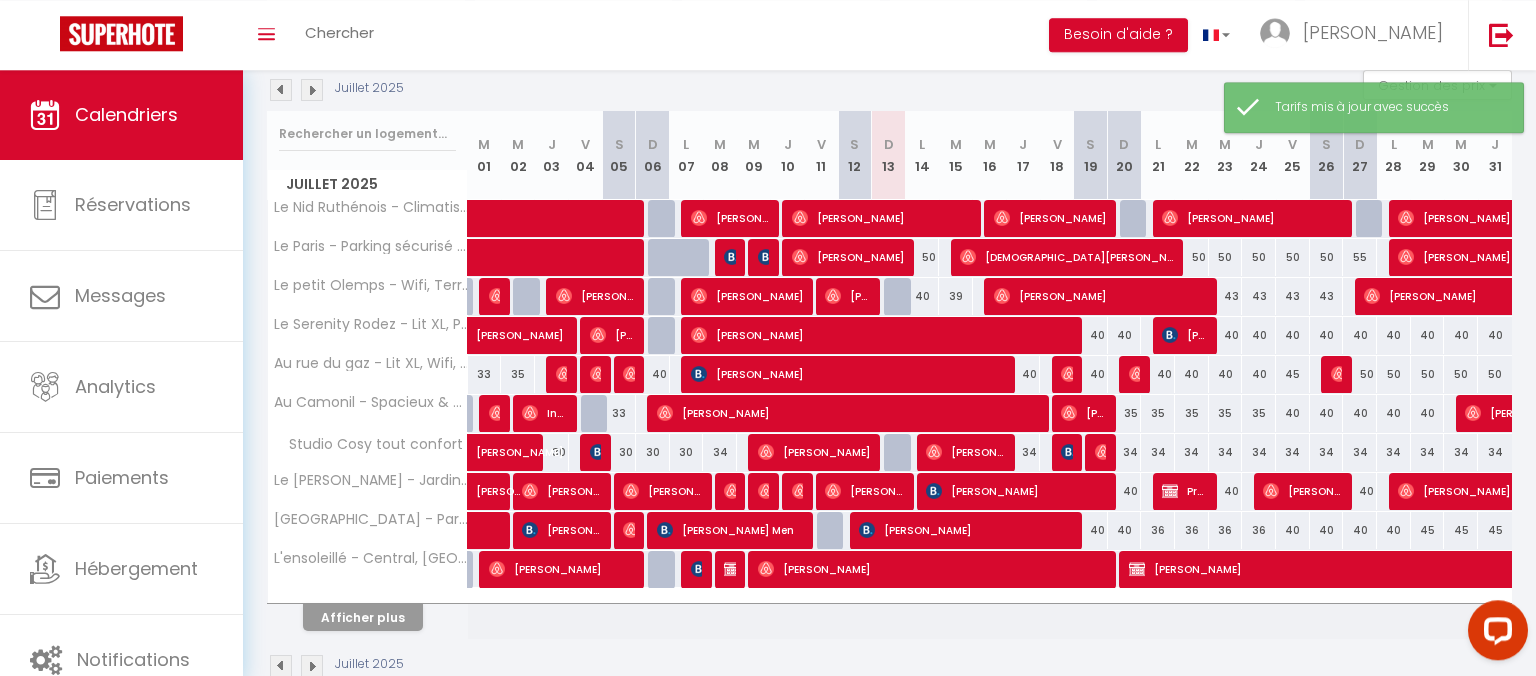 scroll, scrollTop: 220, scrollLeft: 0, axis: vertical 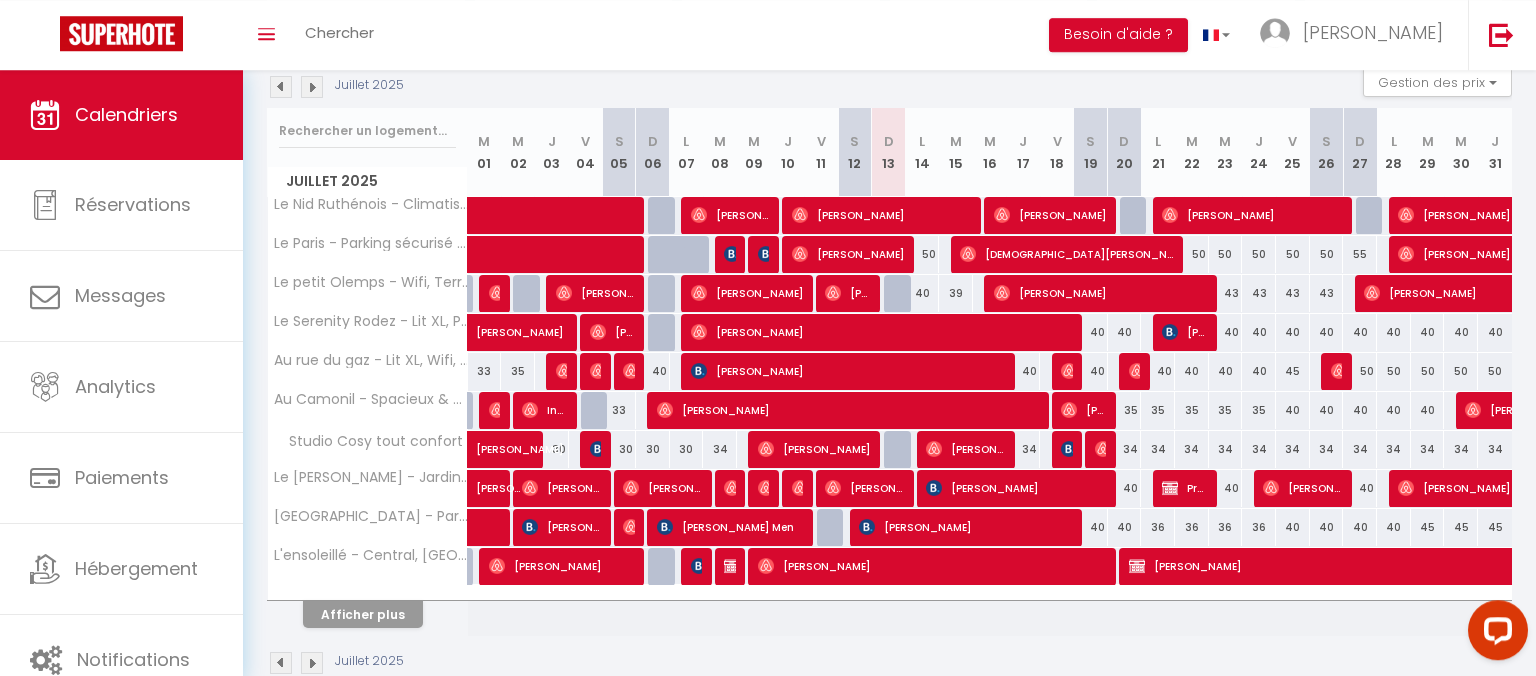 click on "40" at bounding box center [1293, 410] 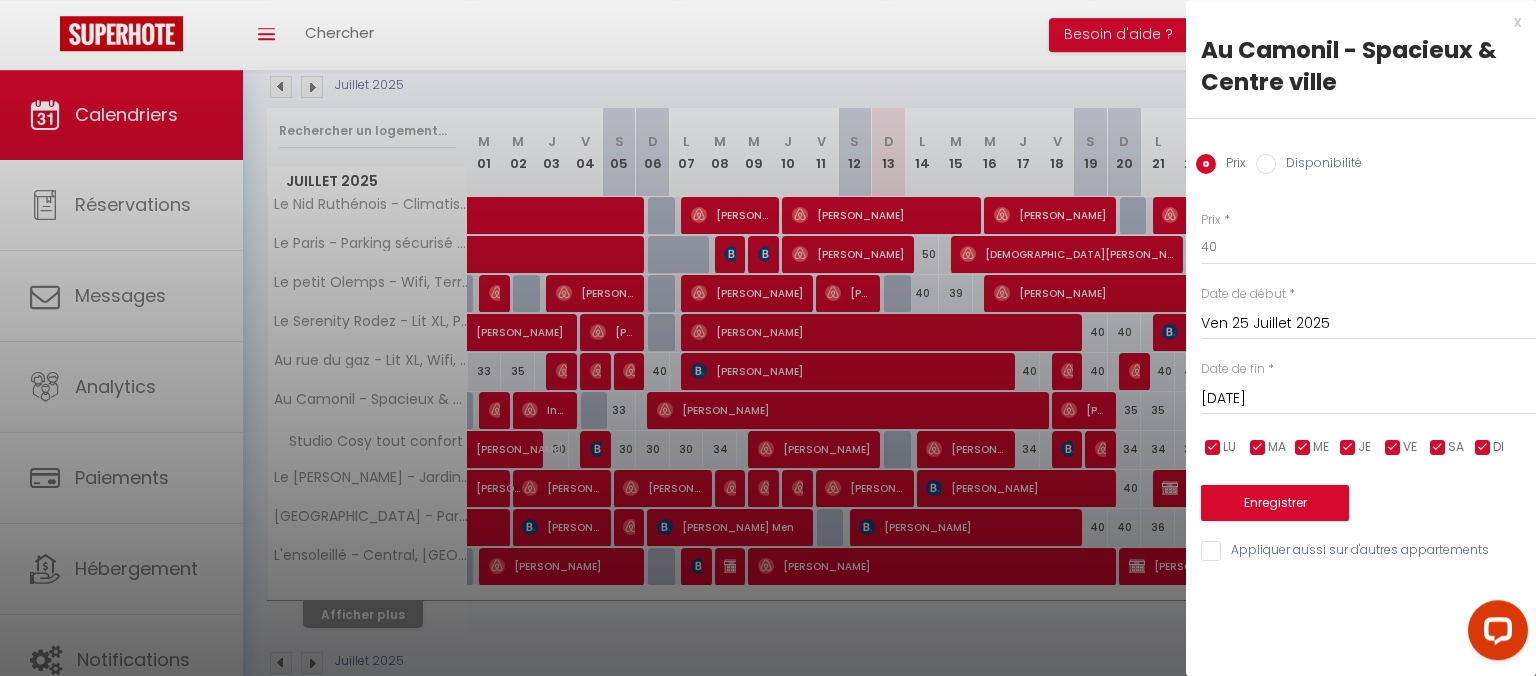 click on "[DATE]" at bounding box center (1368, 399) 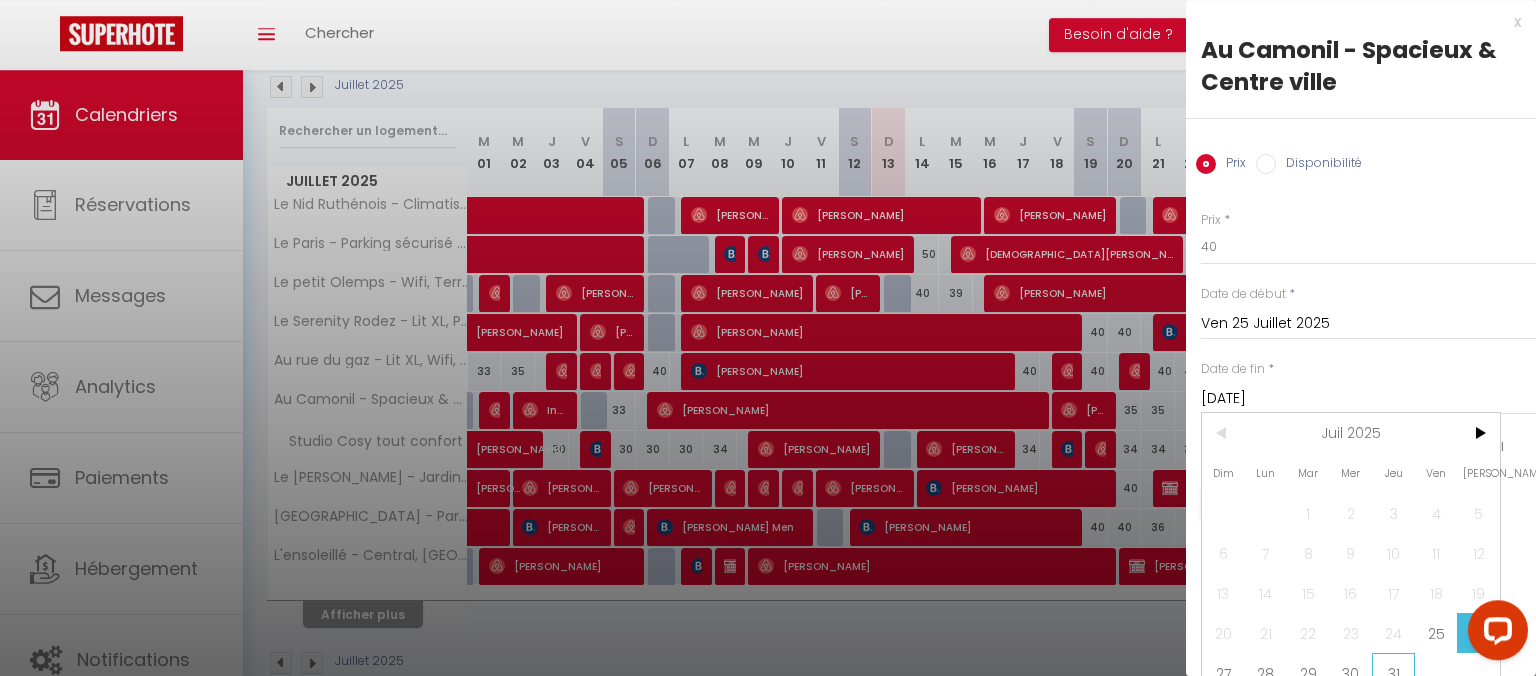 click on "31" at bounding box center [1393, 673] 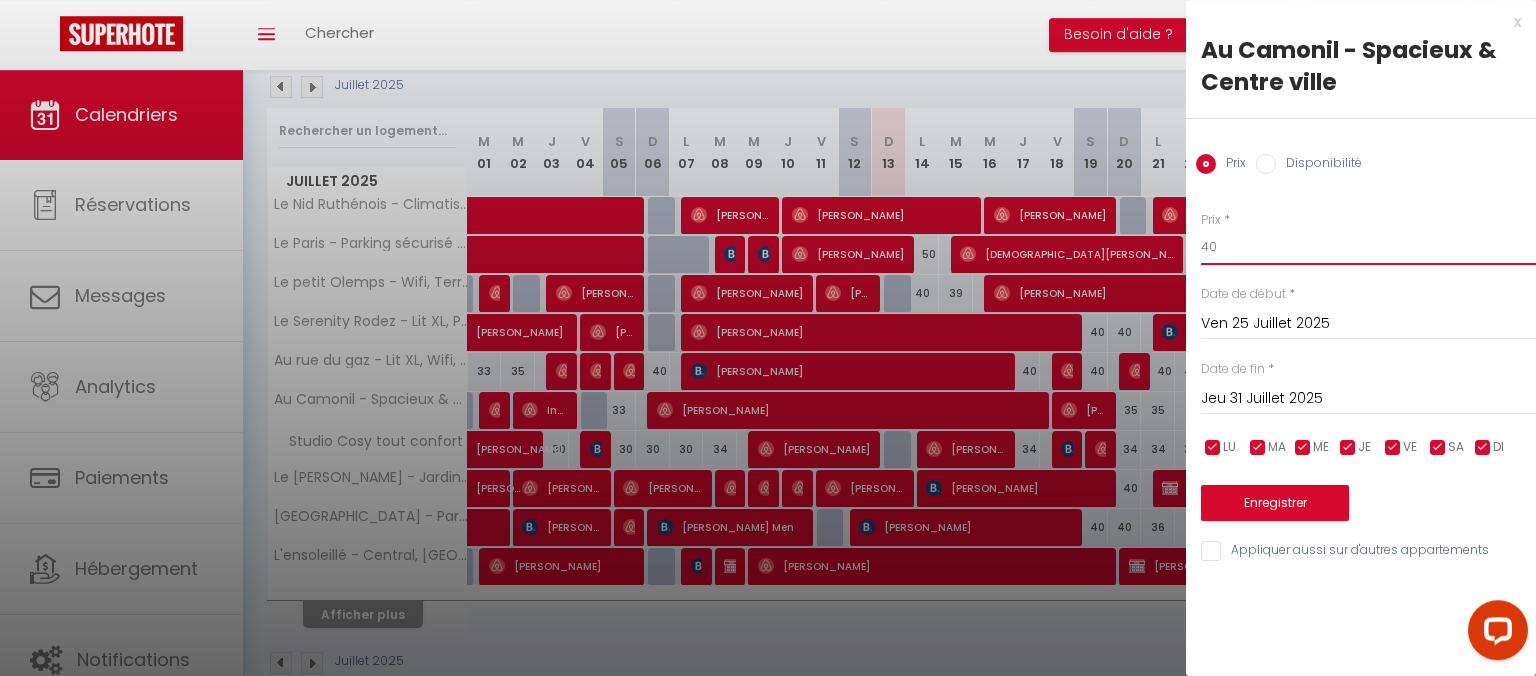 drag, startPoint x: 1246, startPoint y: 253, endPoint x: 1173, endPoint y: 267, distance: 74.330345 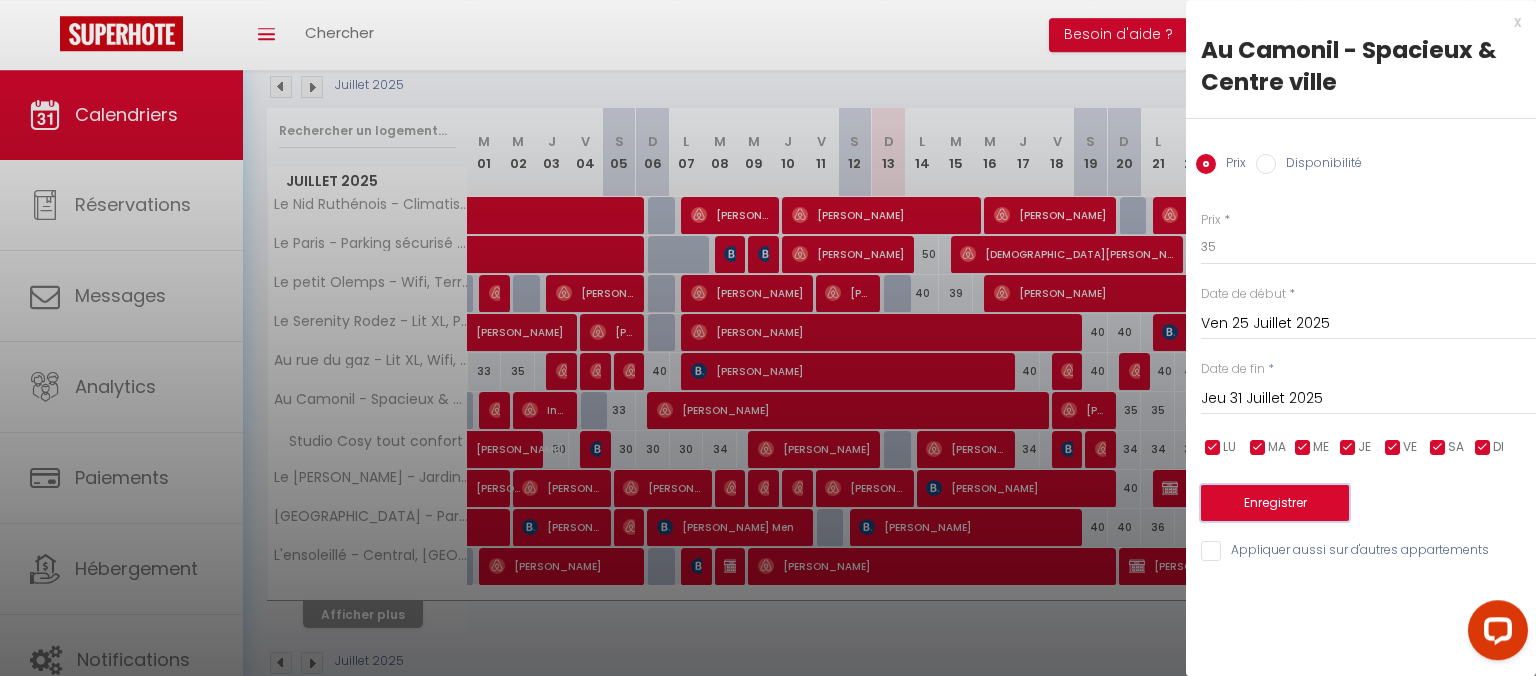 click on "Enregistrer" at bounding box center (1275, 503) 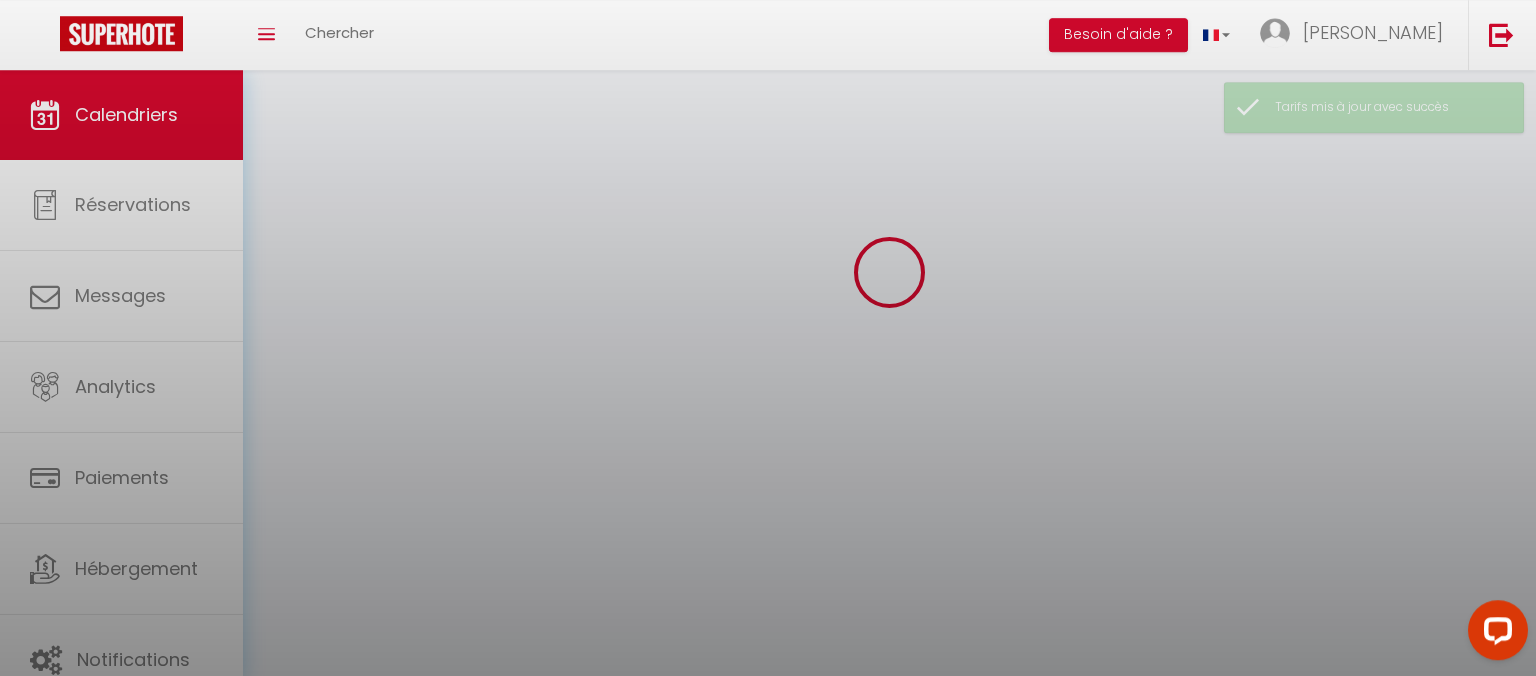 scroll, scrollTop: 70, scrollLeft: 0, axis: vertical 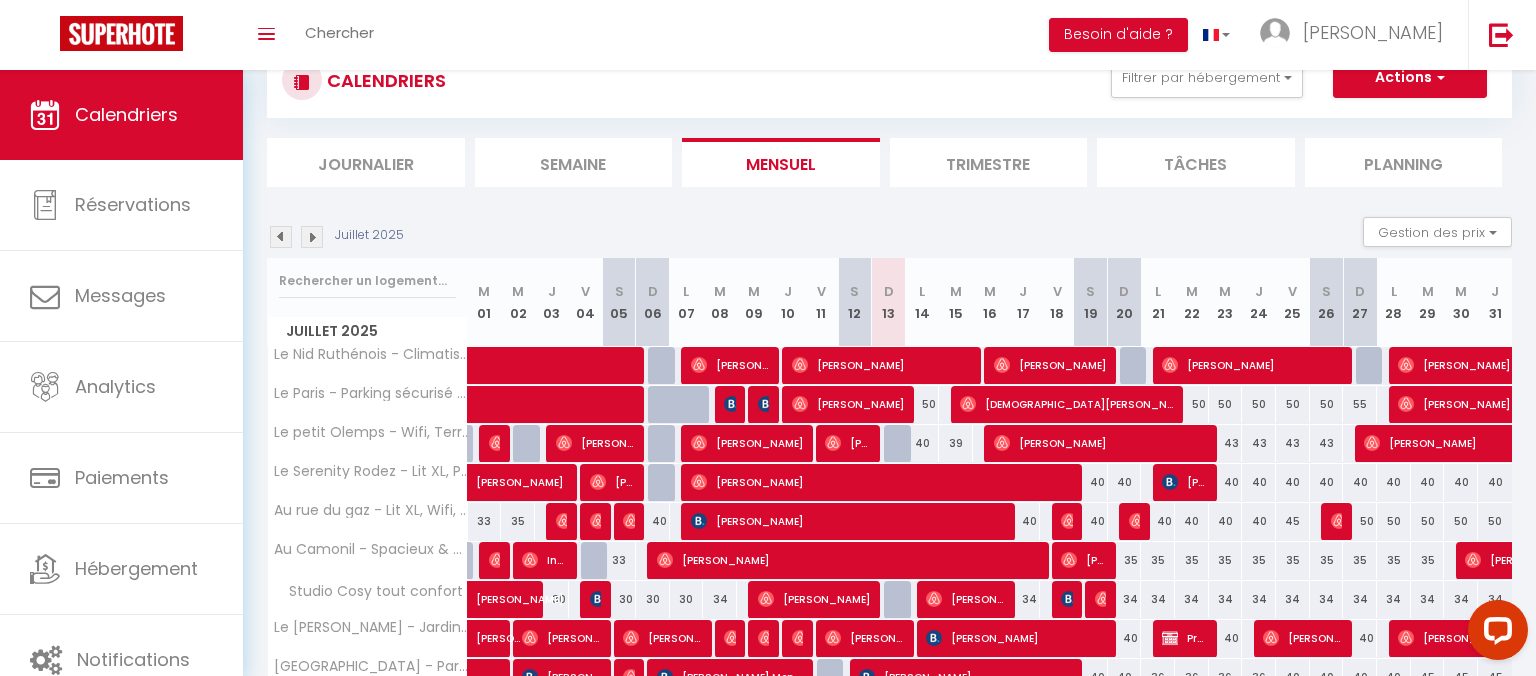 drag, startPoint x: 1527, startPoint y: 464, endPoint x: 1522, endPoint y: 531, distance: 67.18631 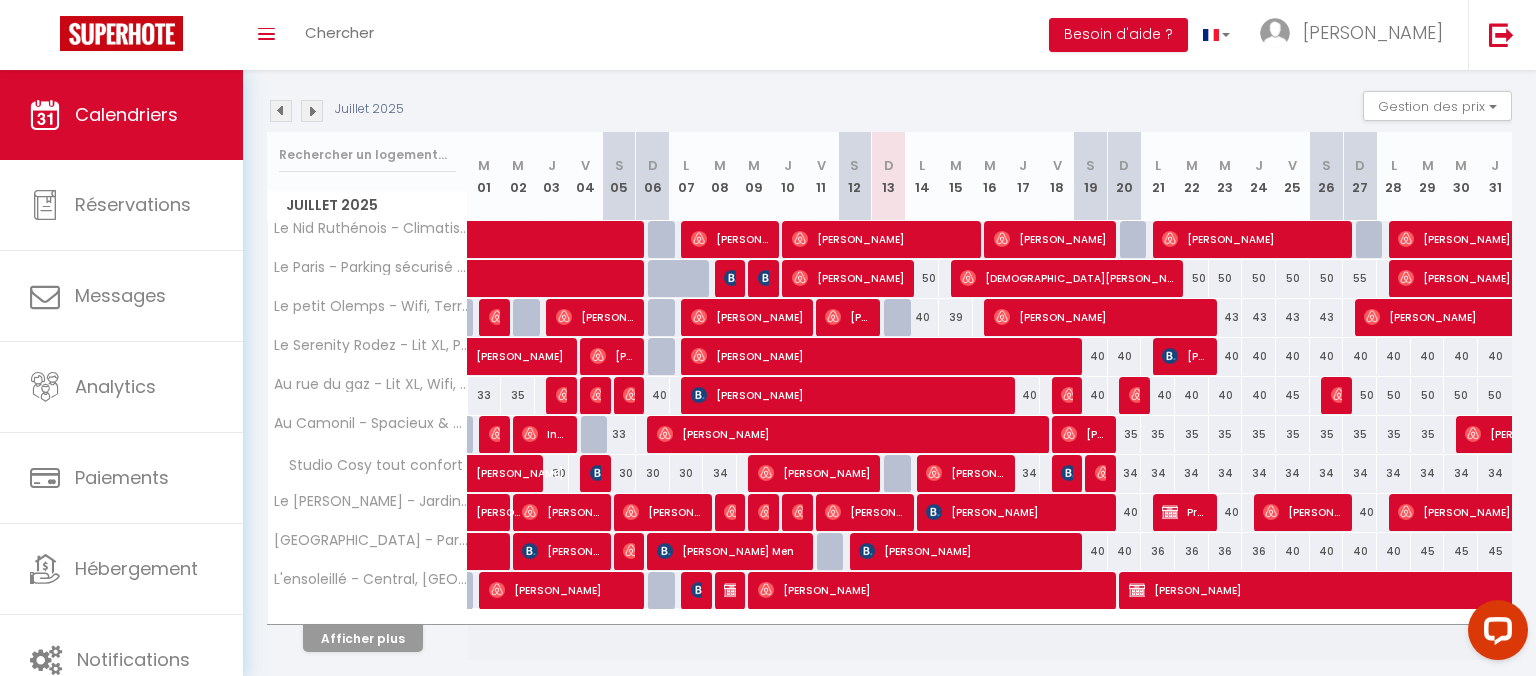 scroll, scrollTop: 209, scrollLeft: 0, axis: vertical 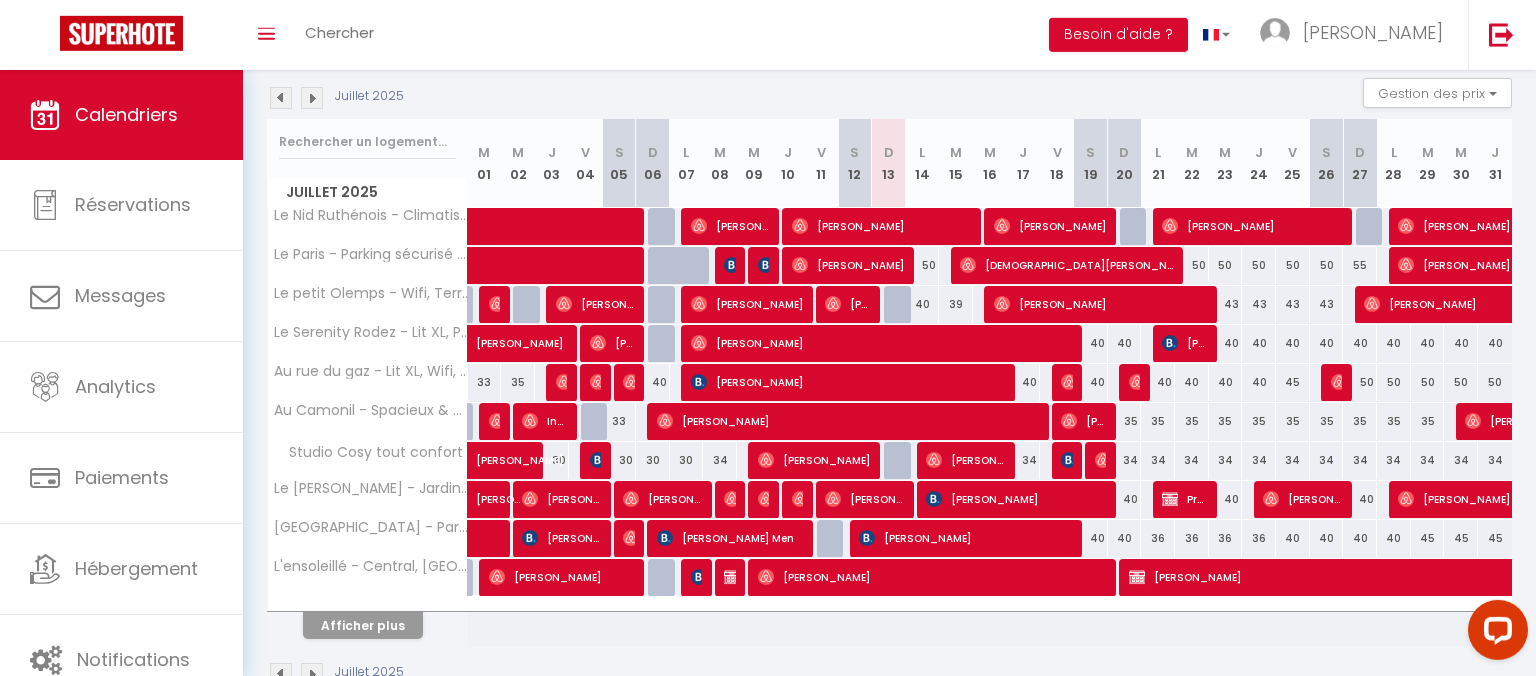 click on "[PERSON_NAME]" at bounding box center [1750, 577] 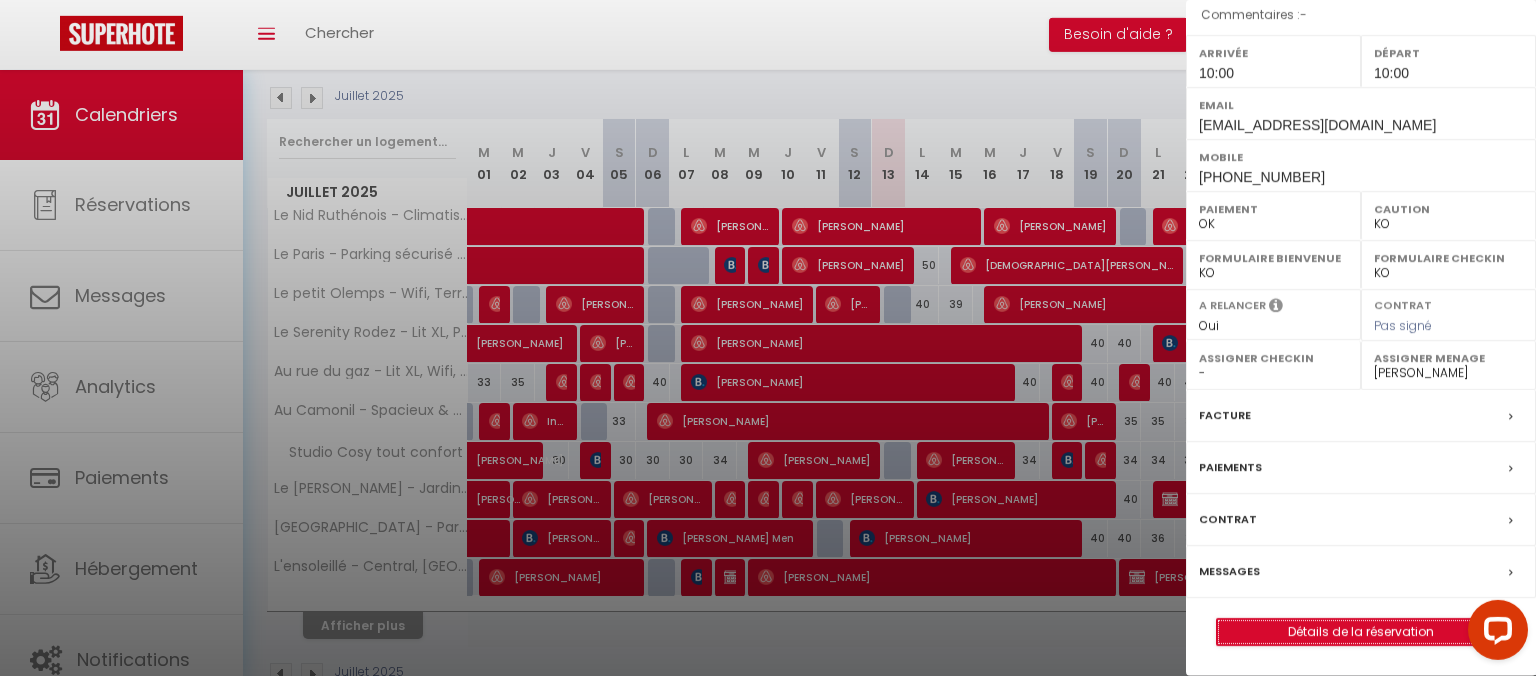 click on "Détails de la réservation" at bounding box center (1361, 632) 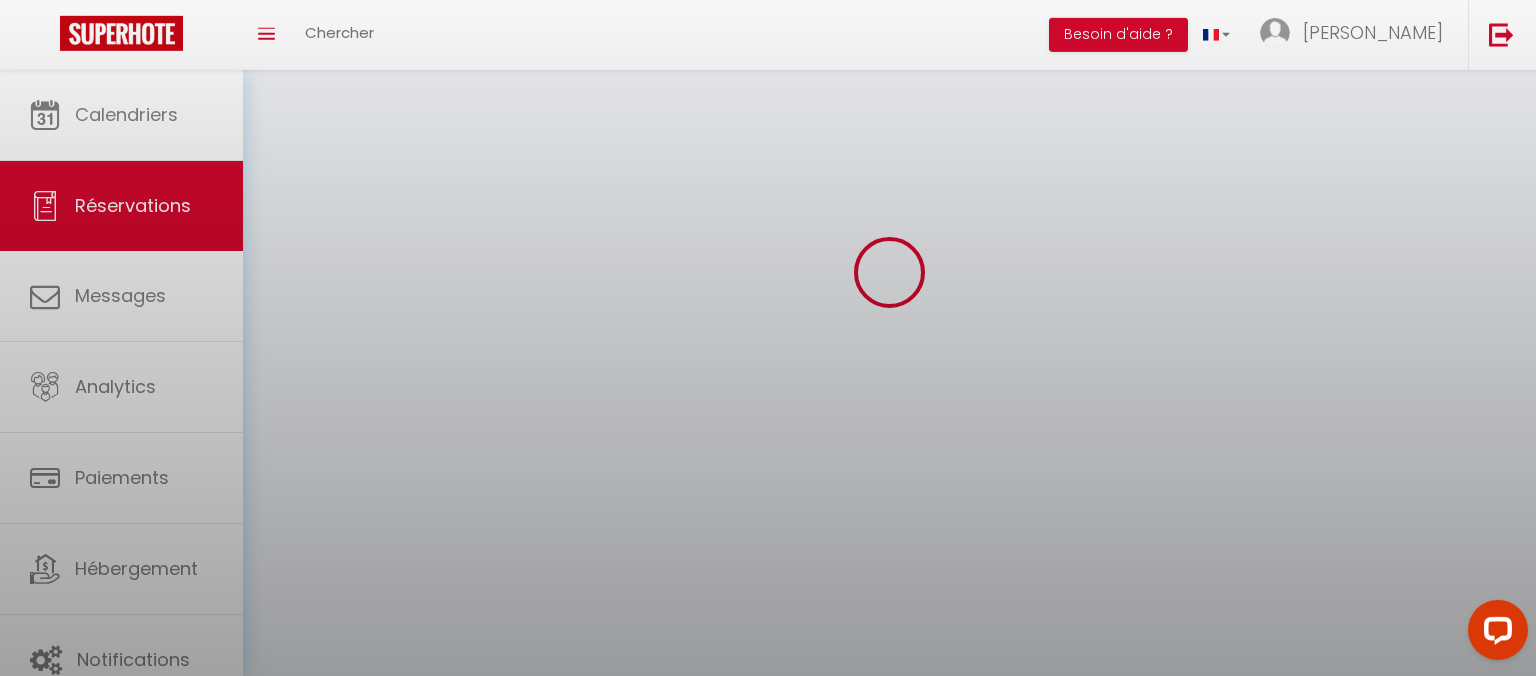 scroll, scrollTop: 0, scrollLeft: 0, axis: both 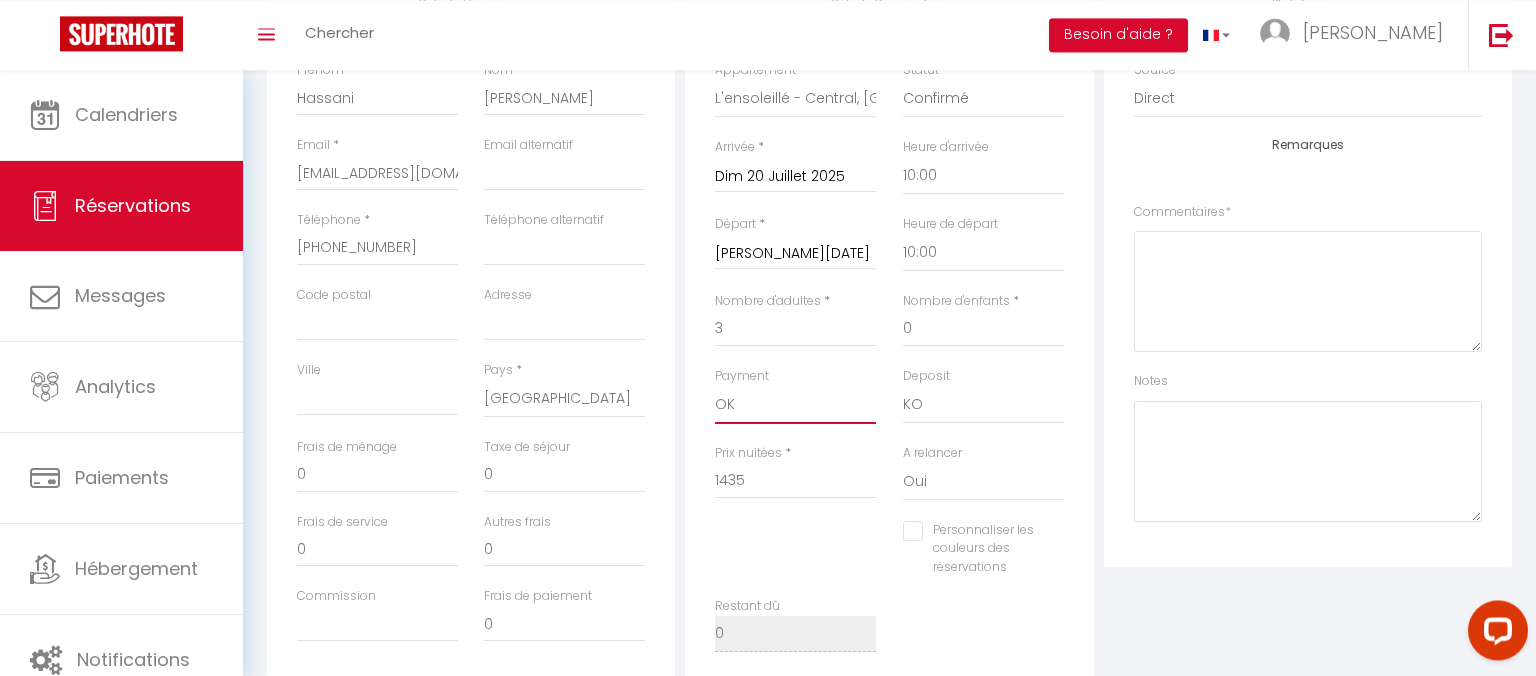 click on "OK   KO" at bounding box center (795, 405) 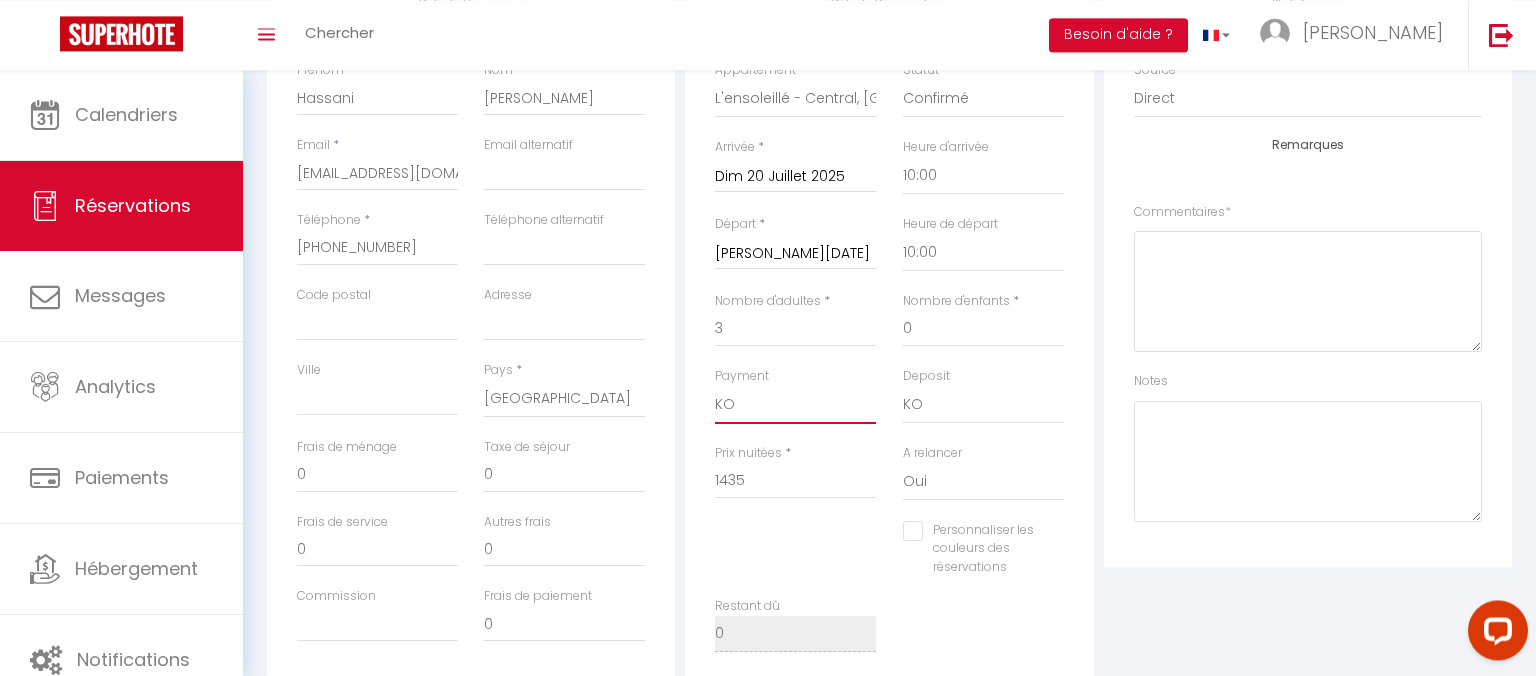 click on "KO" at bounding box center [0, 0] 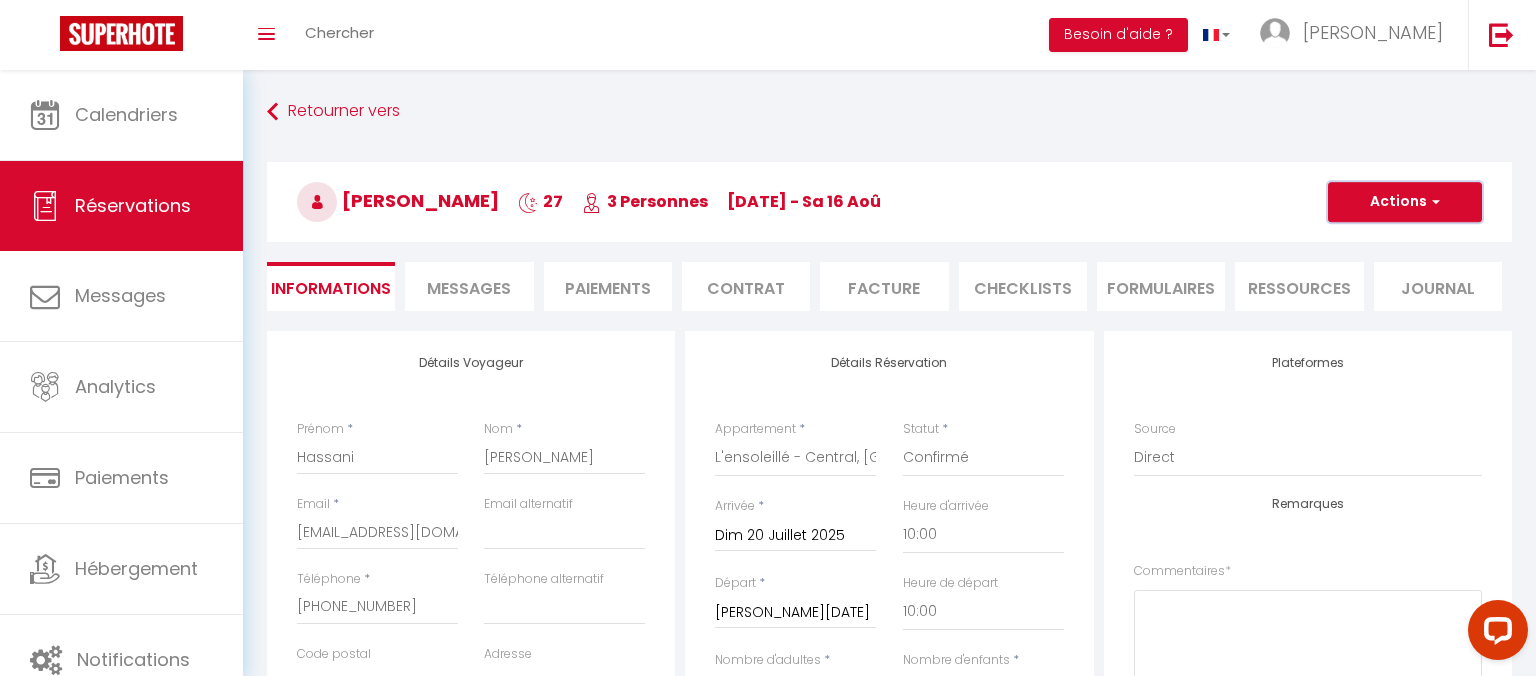 click on "Actions" at bounding box center (1405, 202) 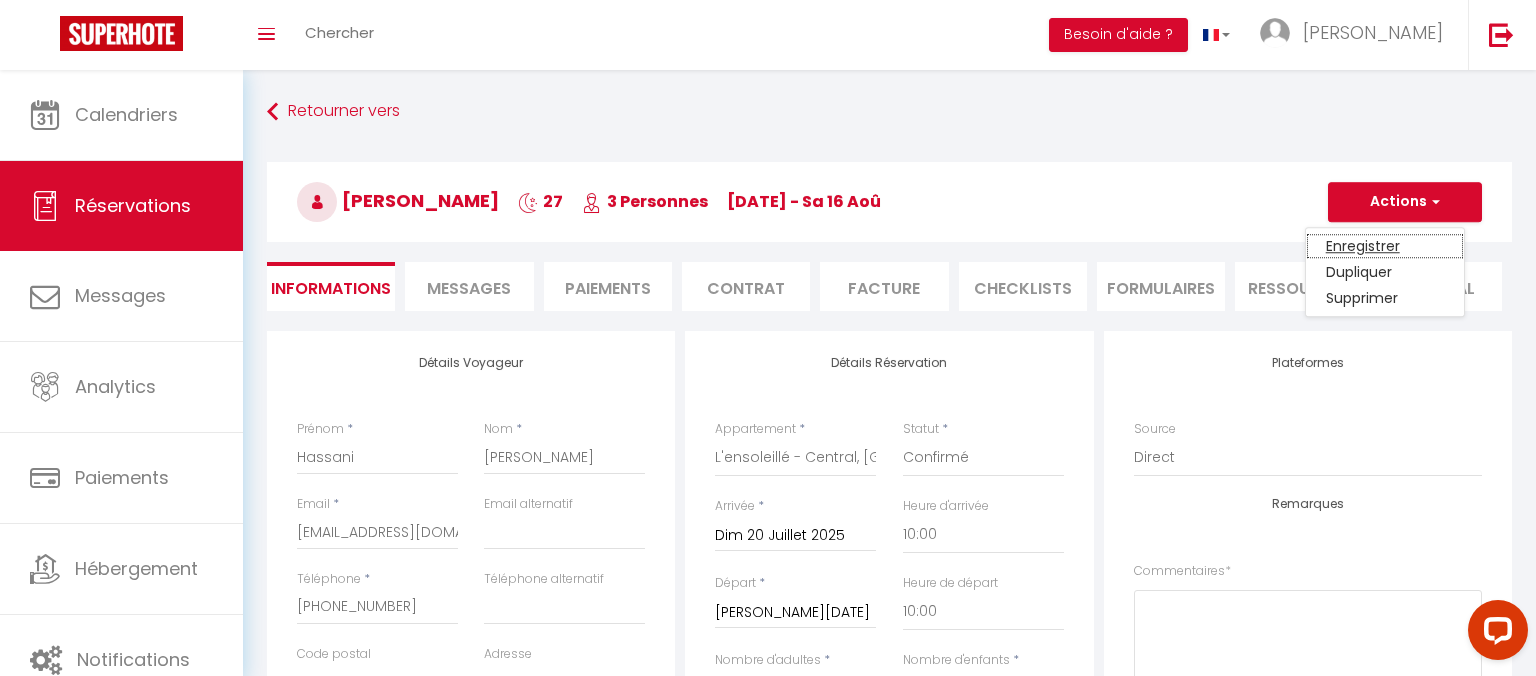 click on "Enregistrer" at bounding box center (1385, 246) 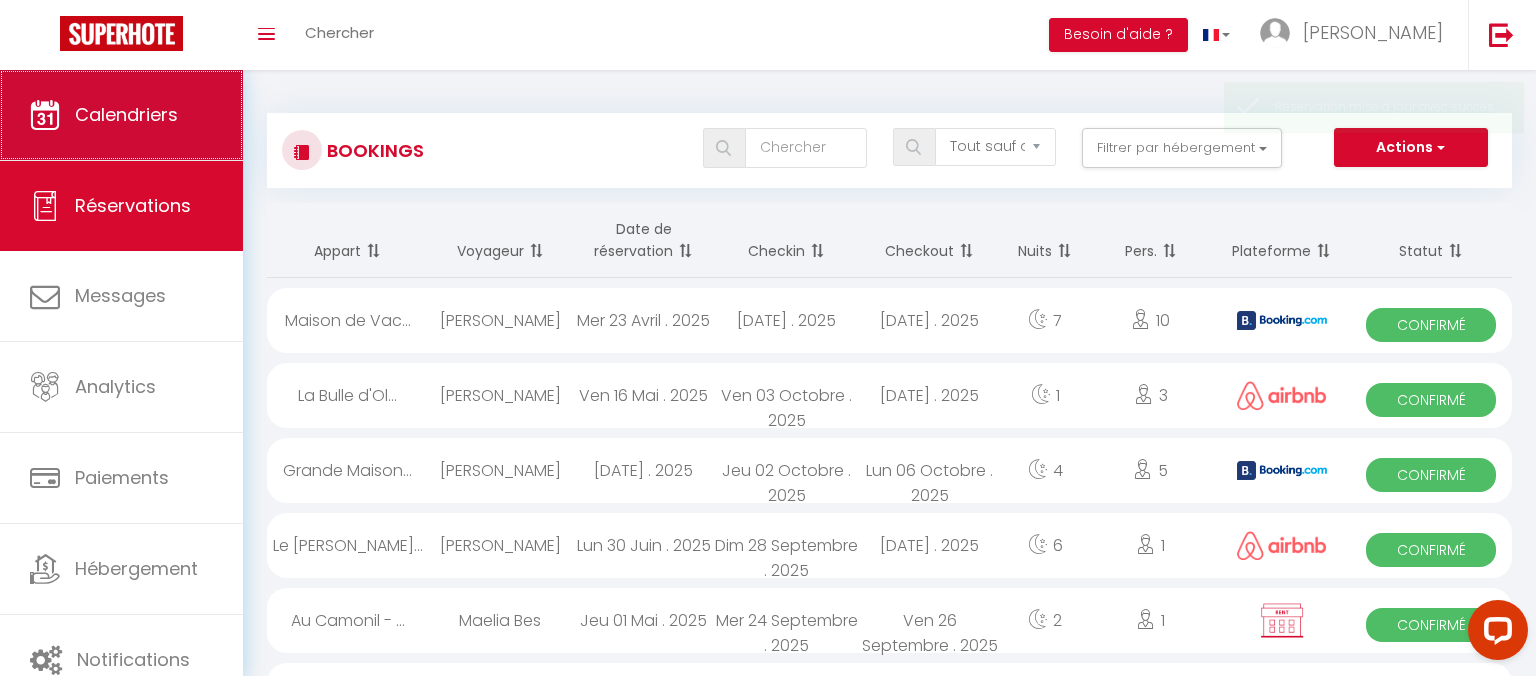 click on "Calendriers" at bounding box center (121, 115) 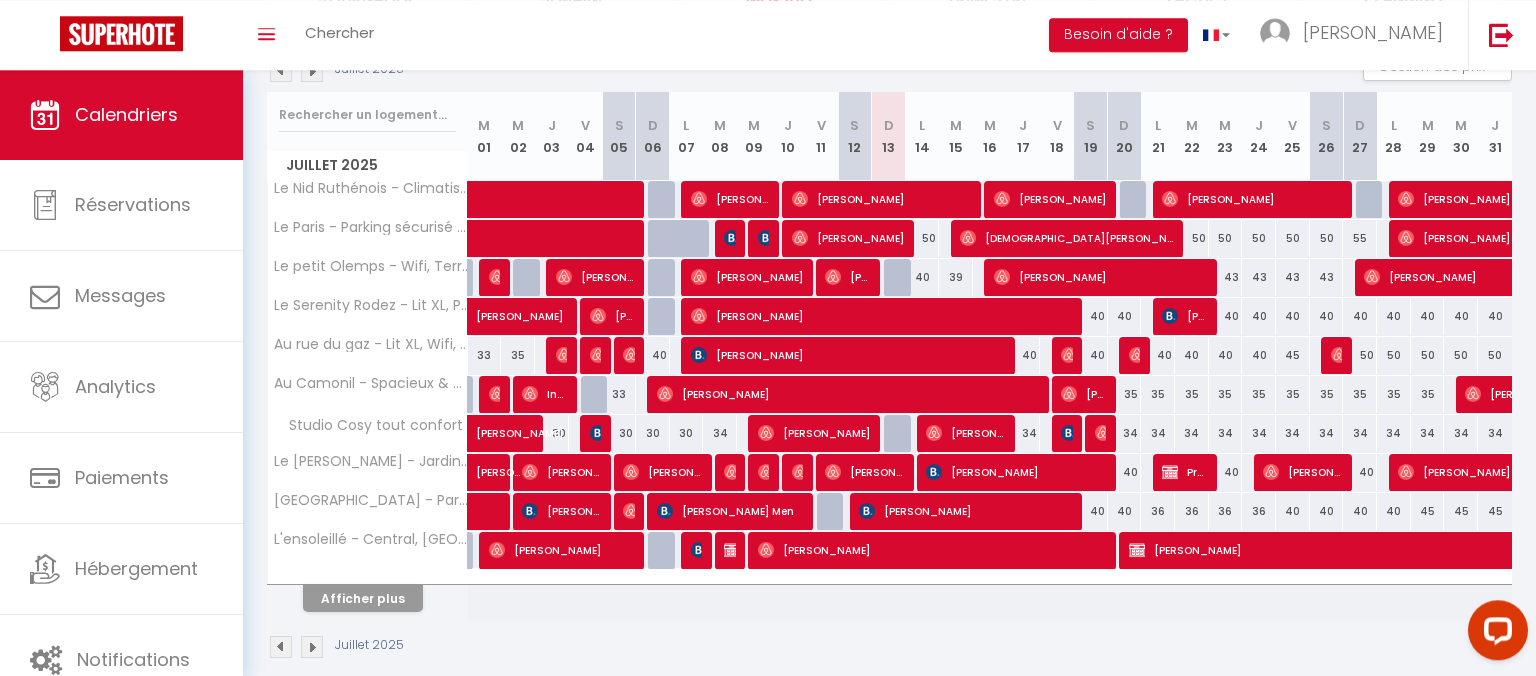 scroll, scrollTop: 251, scrollLeft: 0, axis: vertical 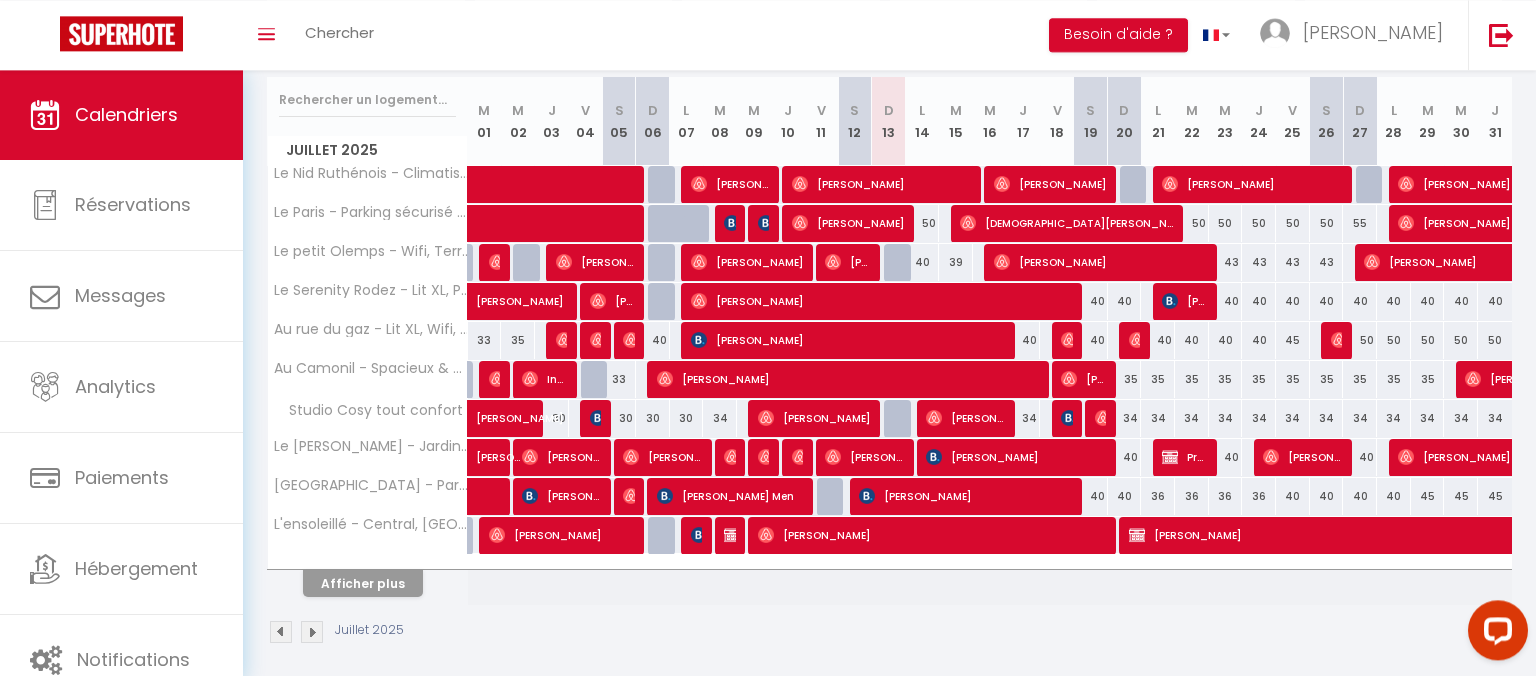 click on "[PERSON_NAME]" at bounding box center [1750, 535] 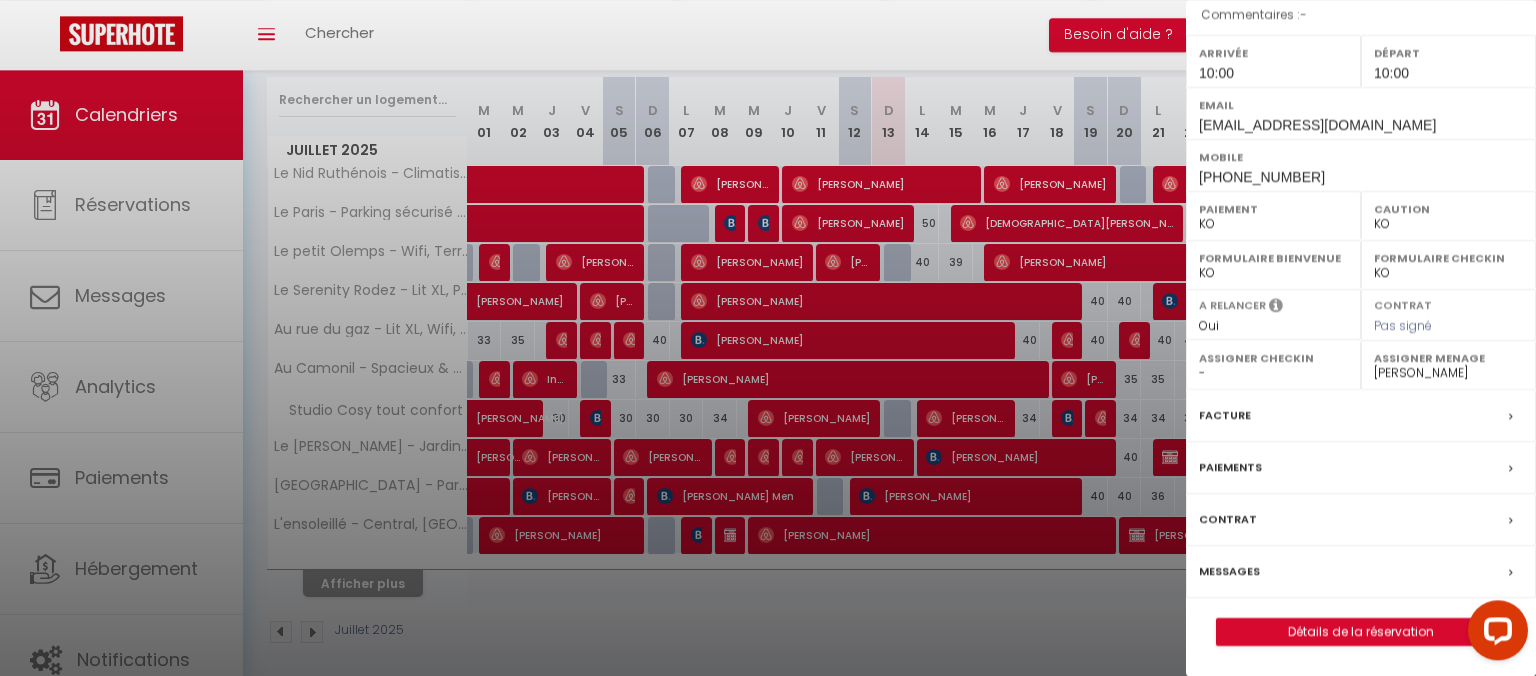 click on "Messages" at bounding box center [1229, 571] 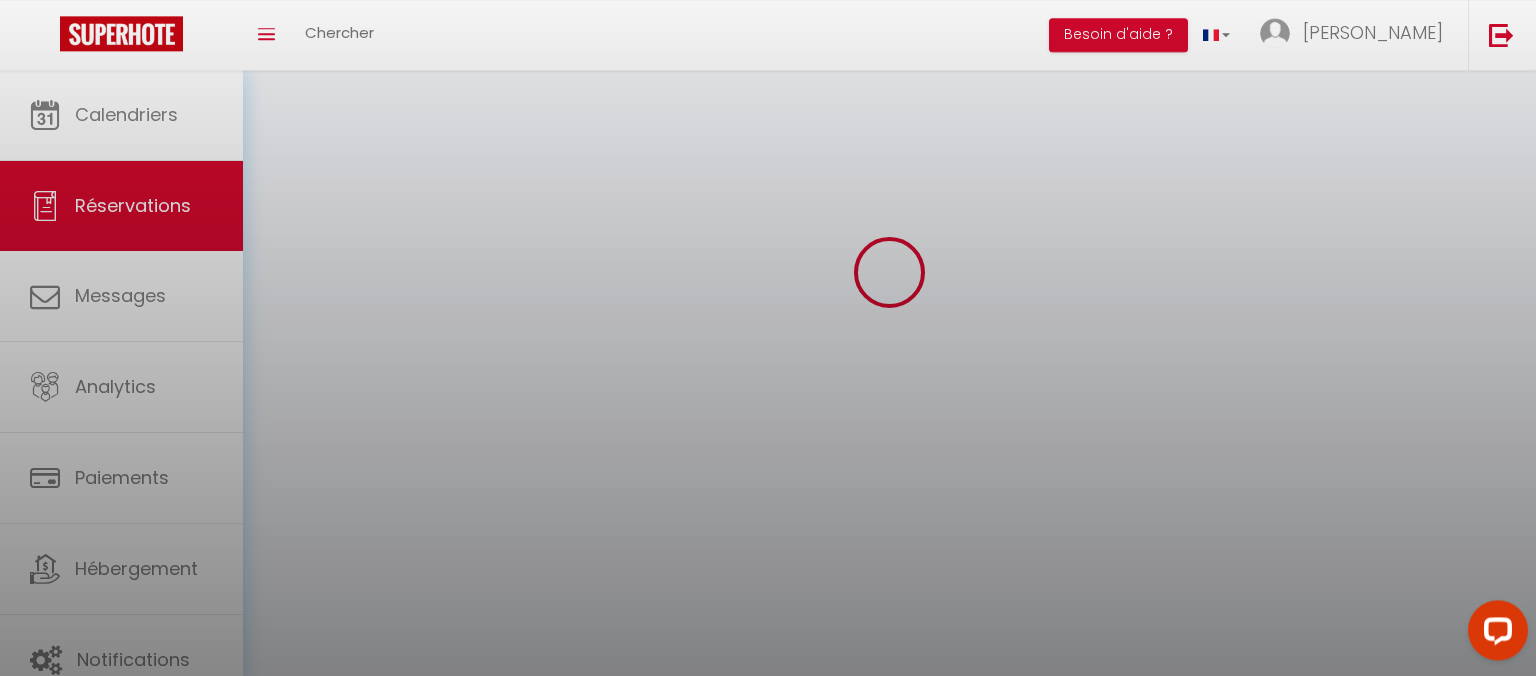 scroll, scrollTop: 0, scrollLeft: 0, axis: both 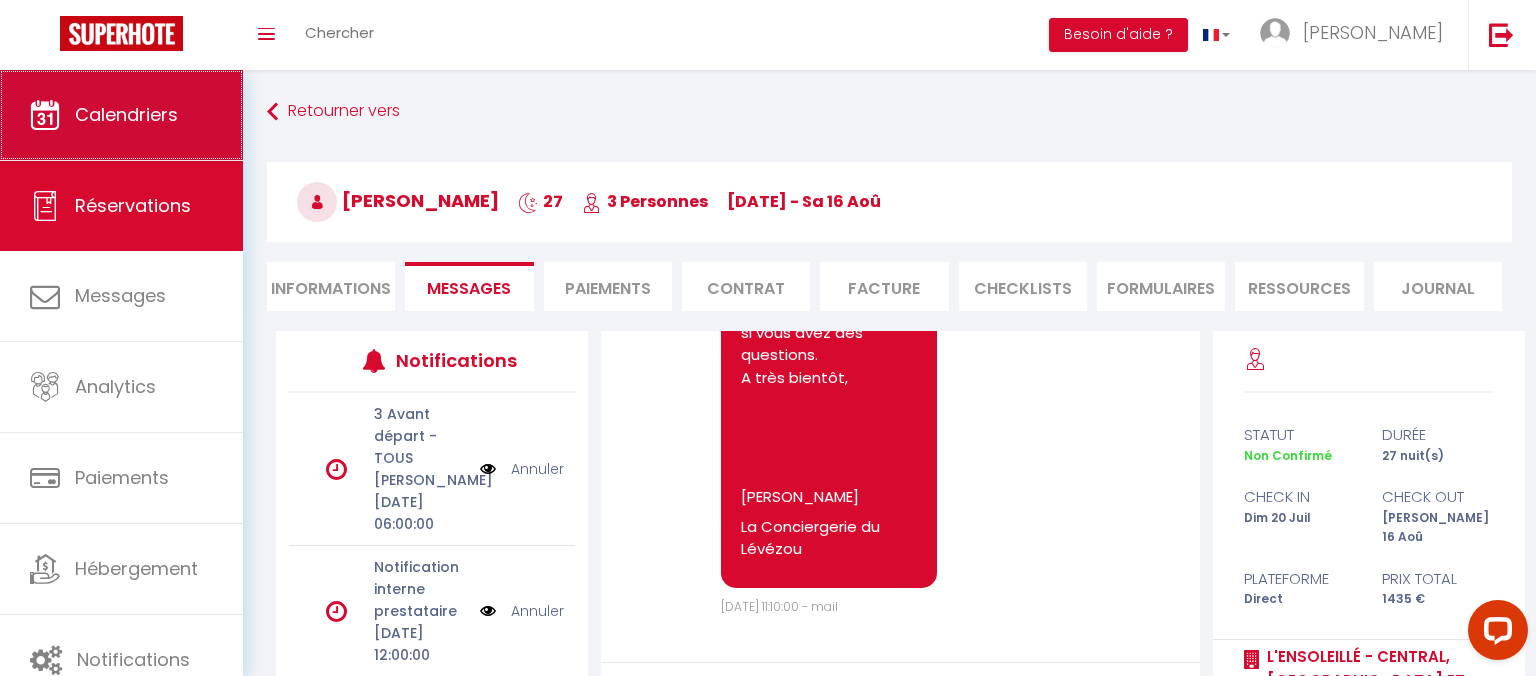 click on "Calendriers" at bounding box center [121, 115] 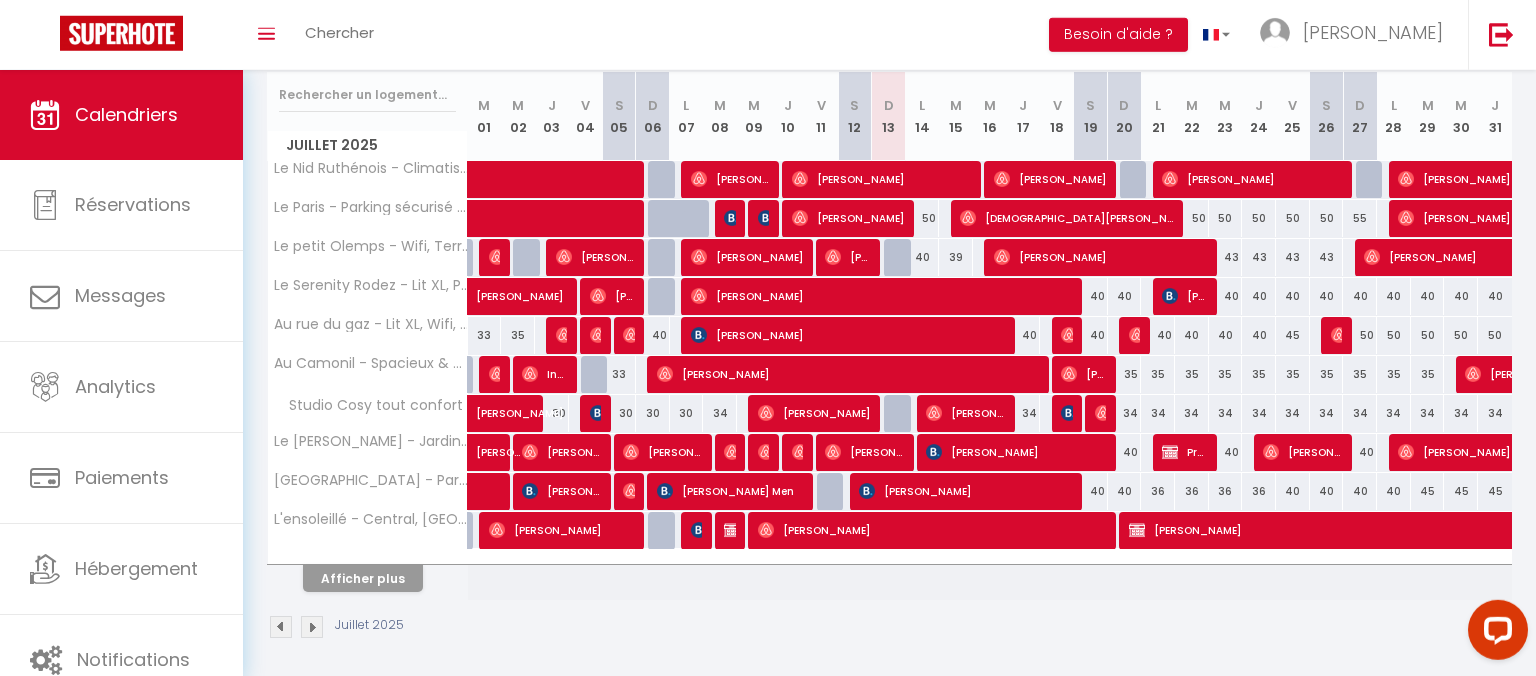 scroll, scrollTop: 258, scrollLeft: 0, axis: vertical 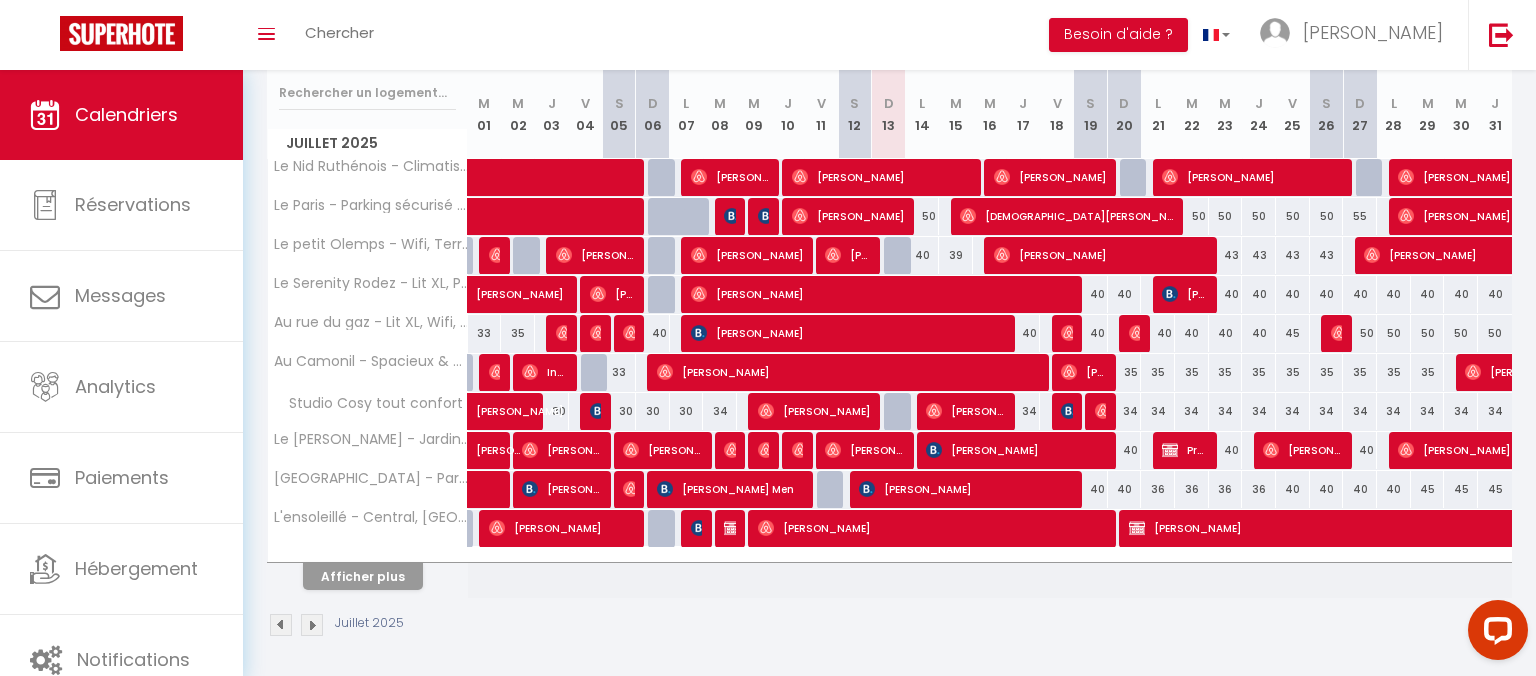 click on "40" at bounding box center (1091, 489) 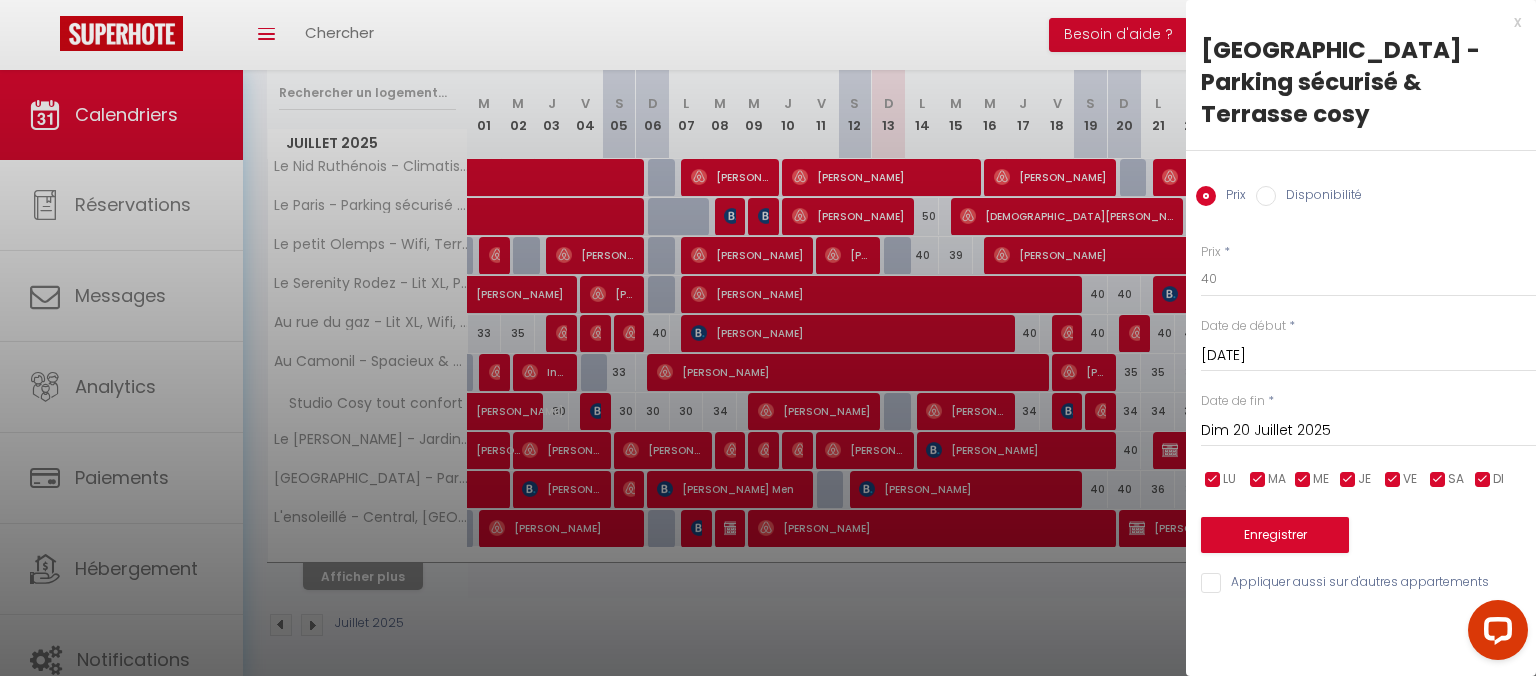 click on "Dim 20 Juillet 2025" at bounding box center (1368, 431) 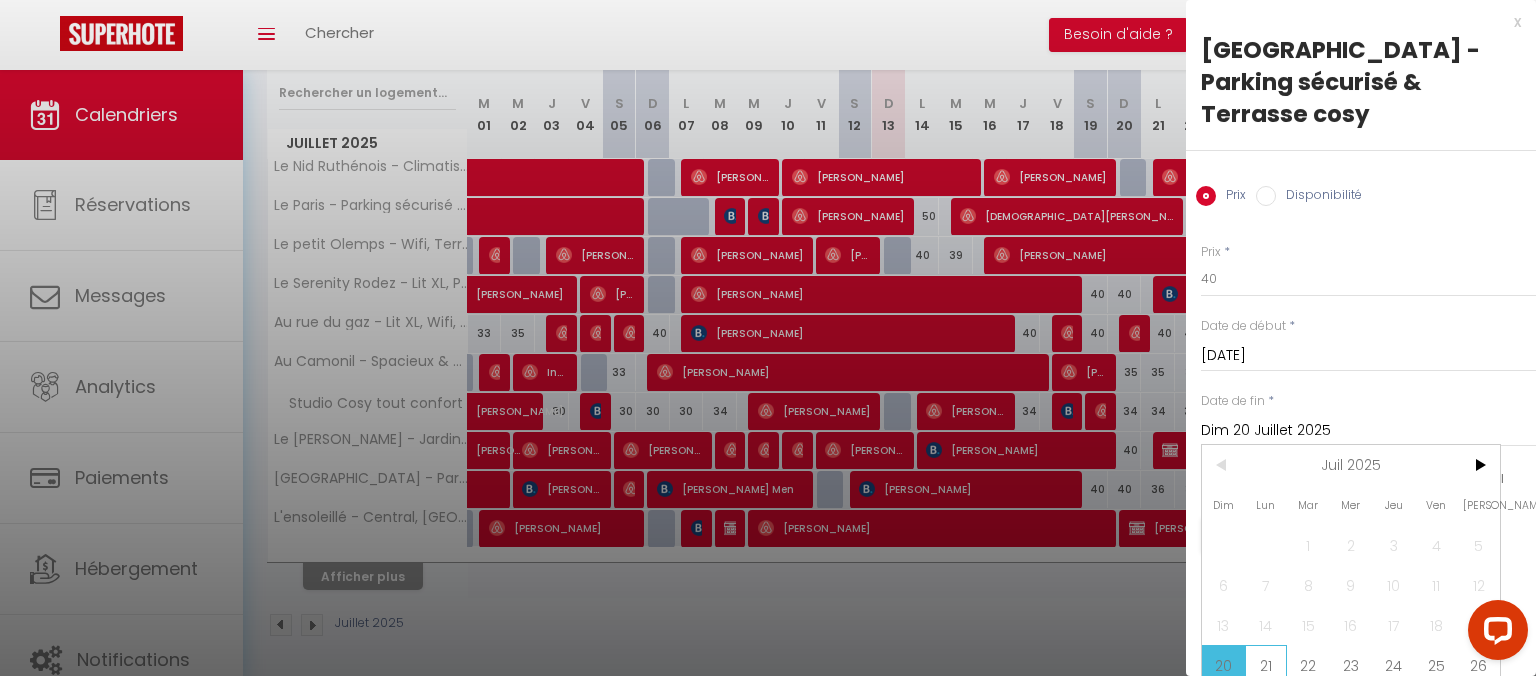 click on "21" at bounding box center (1266, 665) 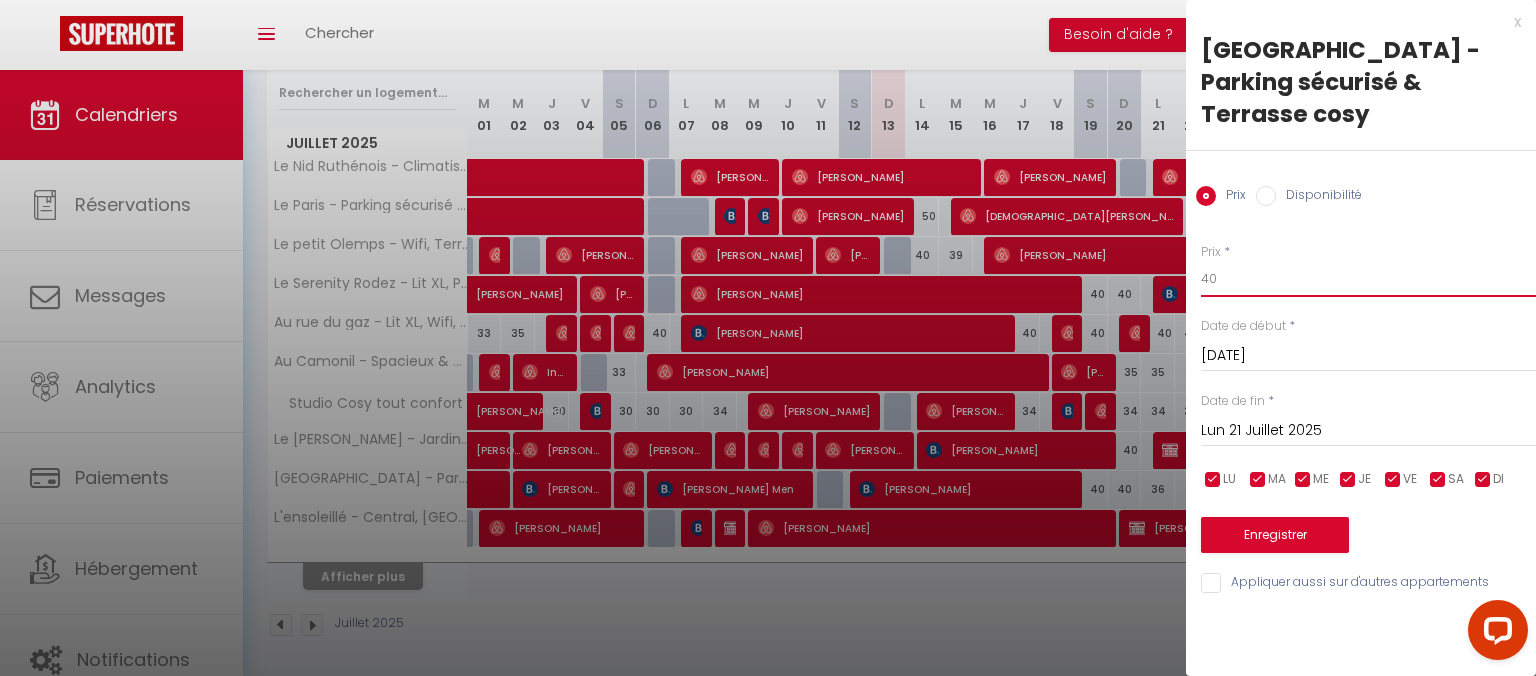 drag, startPoint x: 1249, startPoint y: 259, endPoint x: 1141, endPoint y: 285, distance: 111.085556 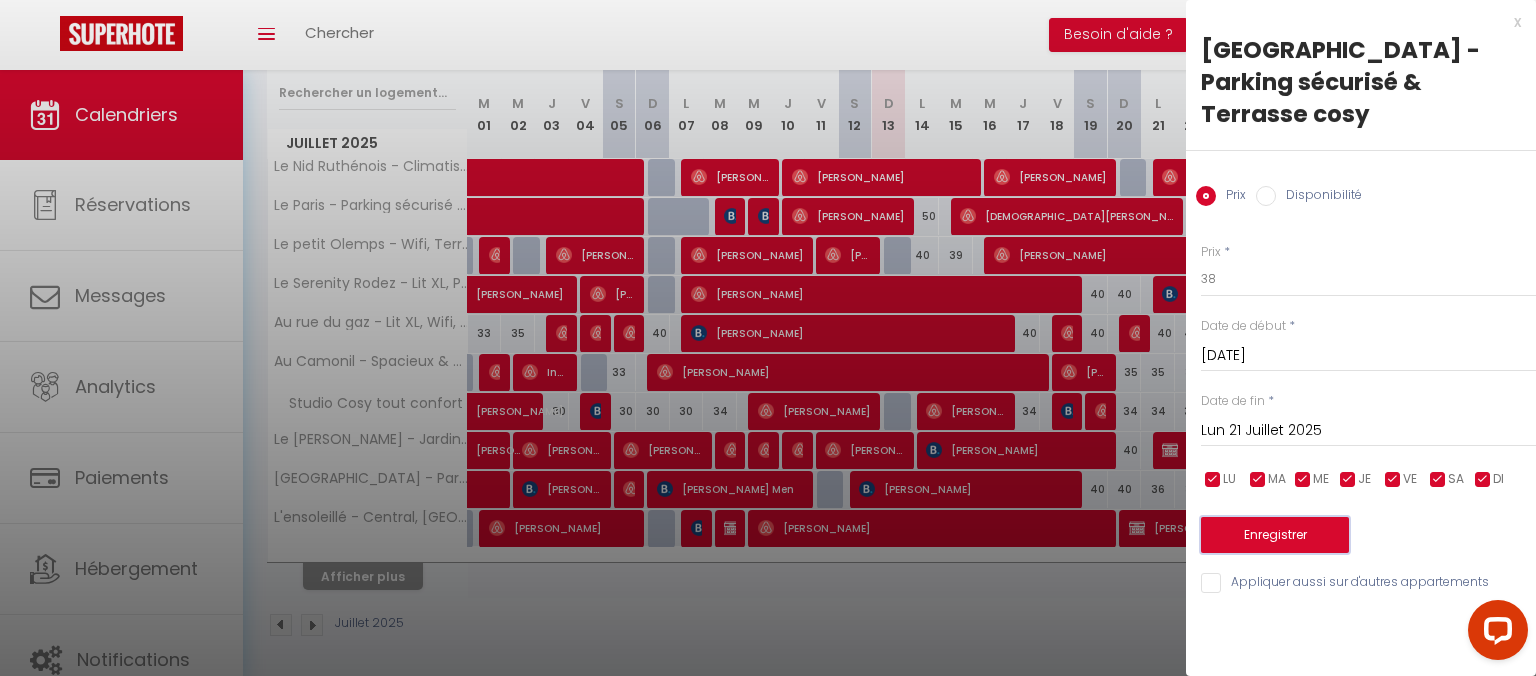 click on "Enregistrer" at bounding box center [1275, 535] 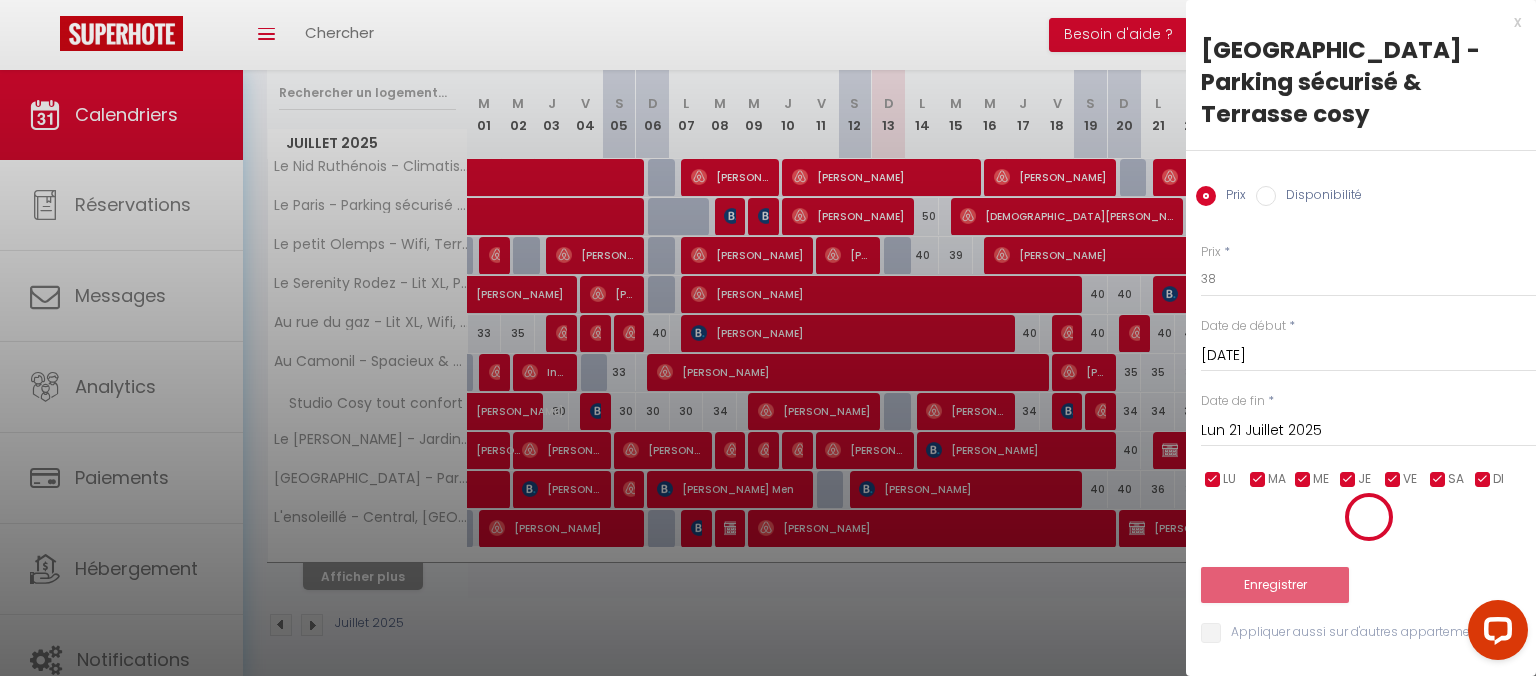 scroll, scrollTop: 70, scrollLeft: 0, axis: vertical 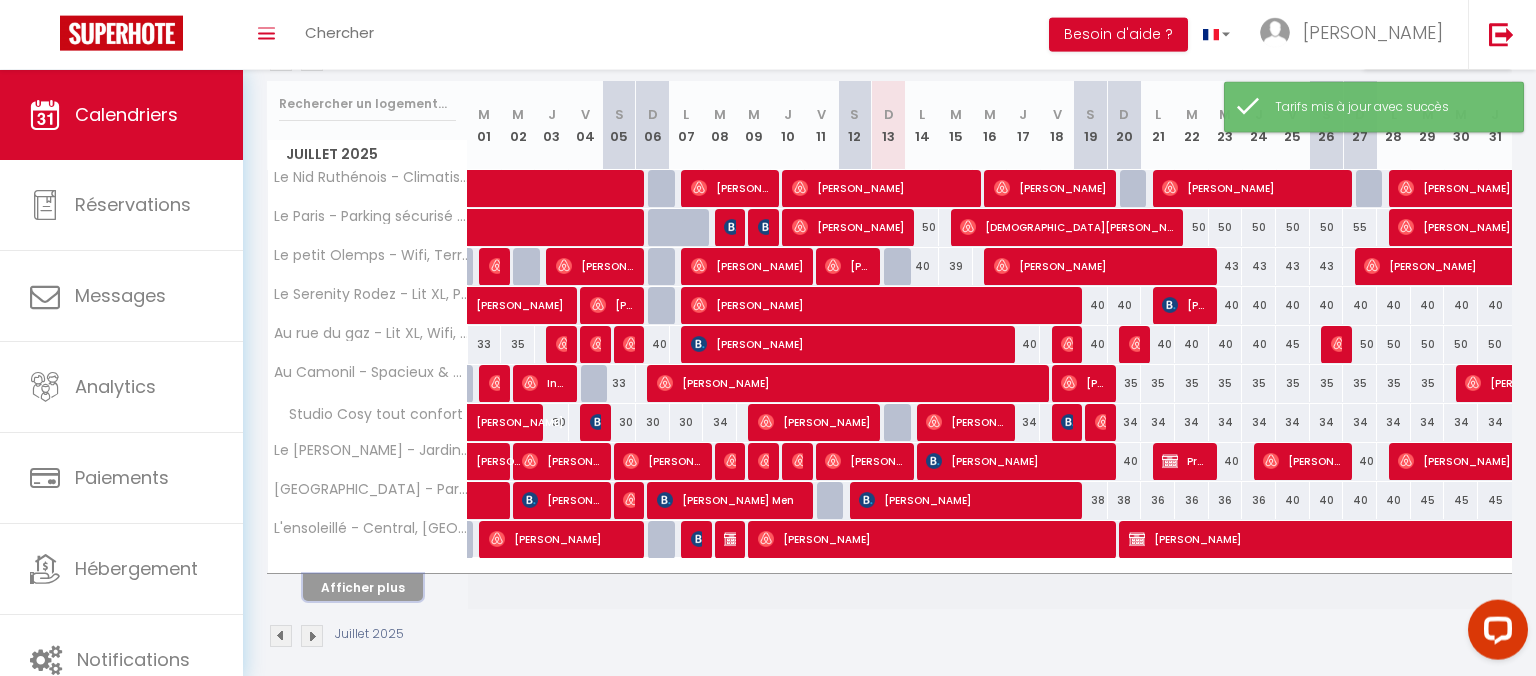 click on "Afficher plus" at bounding box center (363, 587) 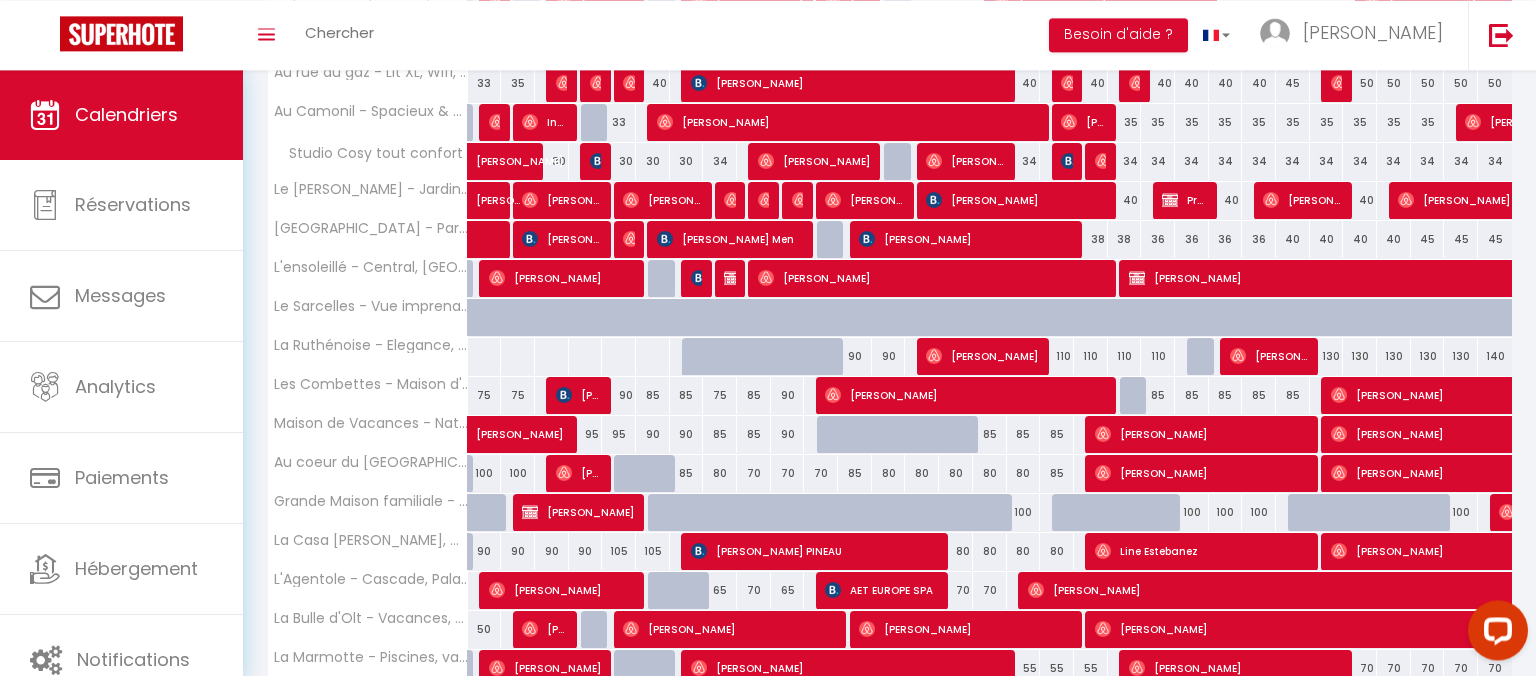 scroll, scrollTop: 598, scrollLeft: 0, axis: vertical 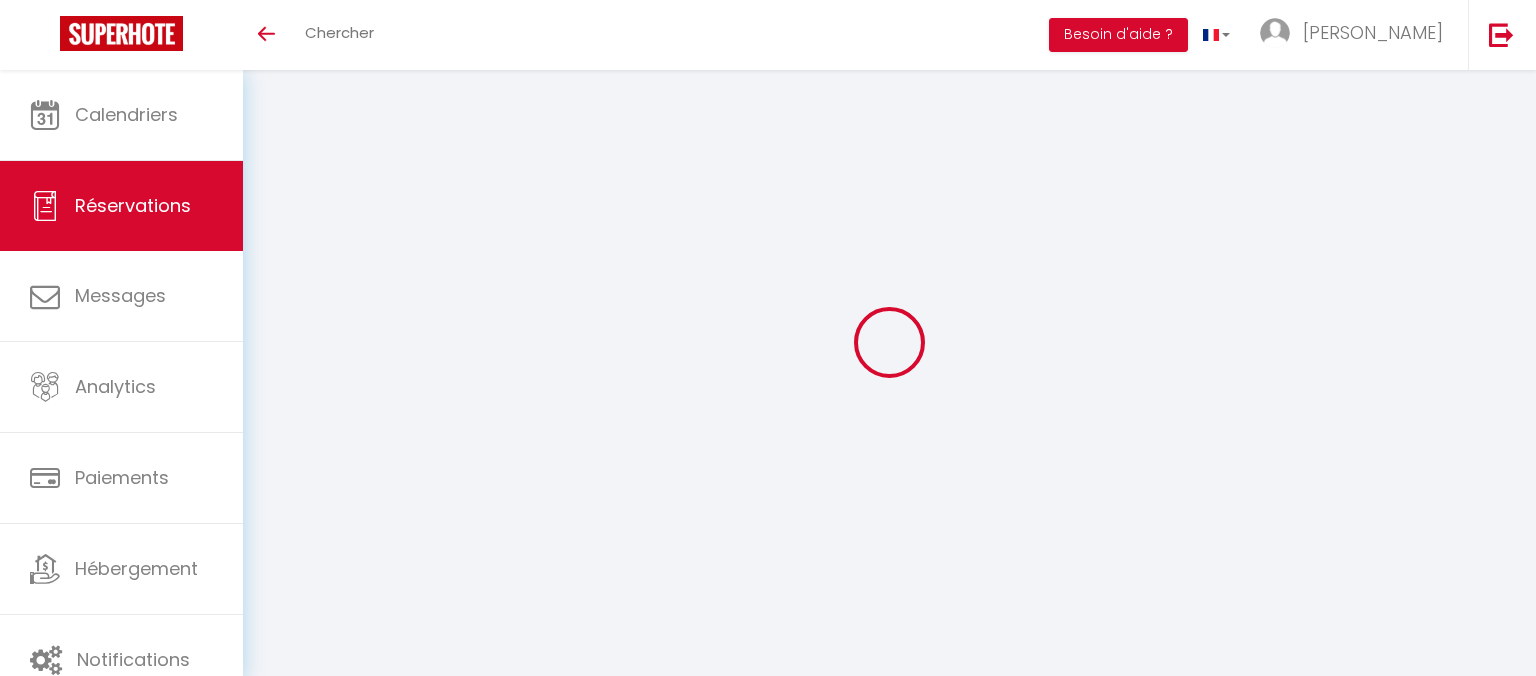 select 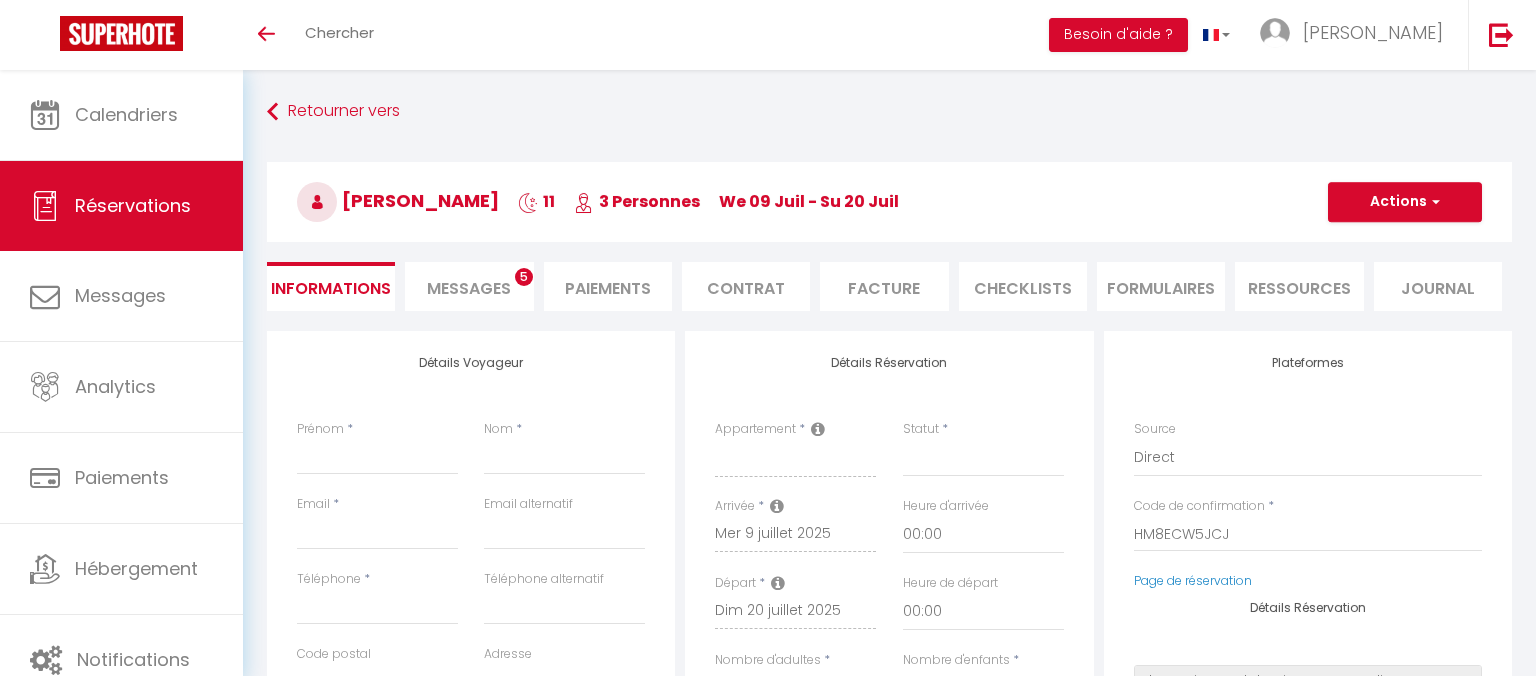 type on "Hassani" 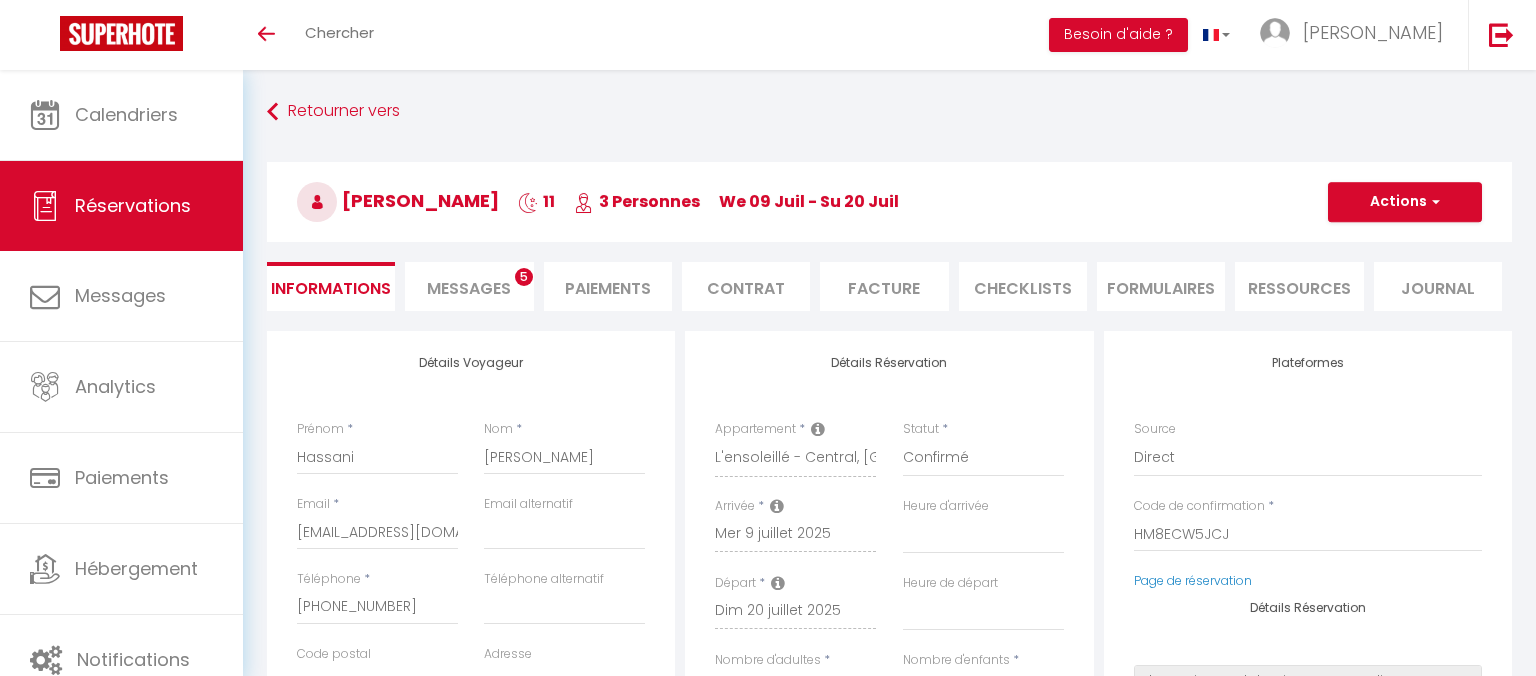 select on "1" 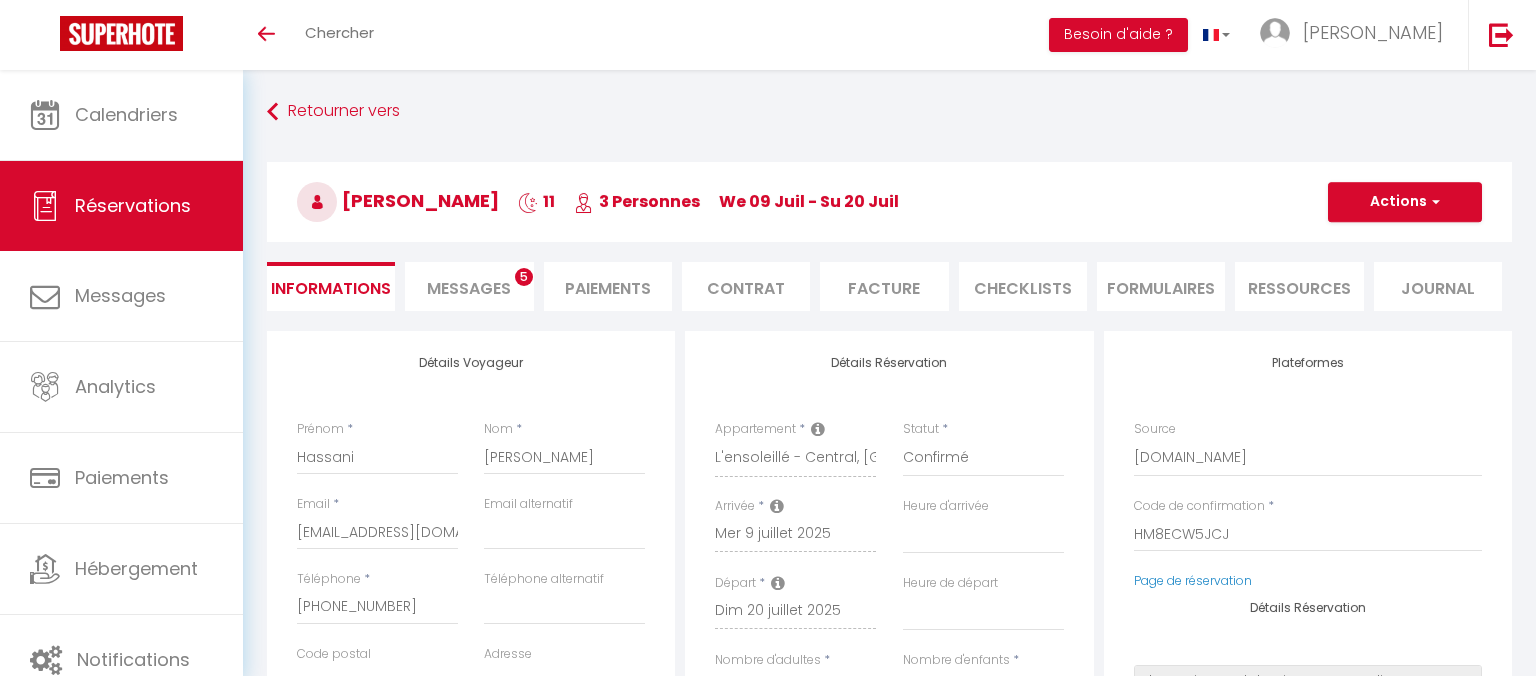 scroll, scrollTop: 0, scrollLeft: 0, axis: both 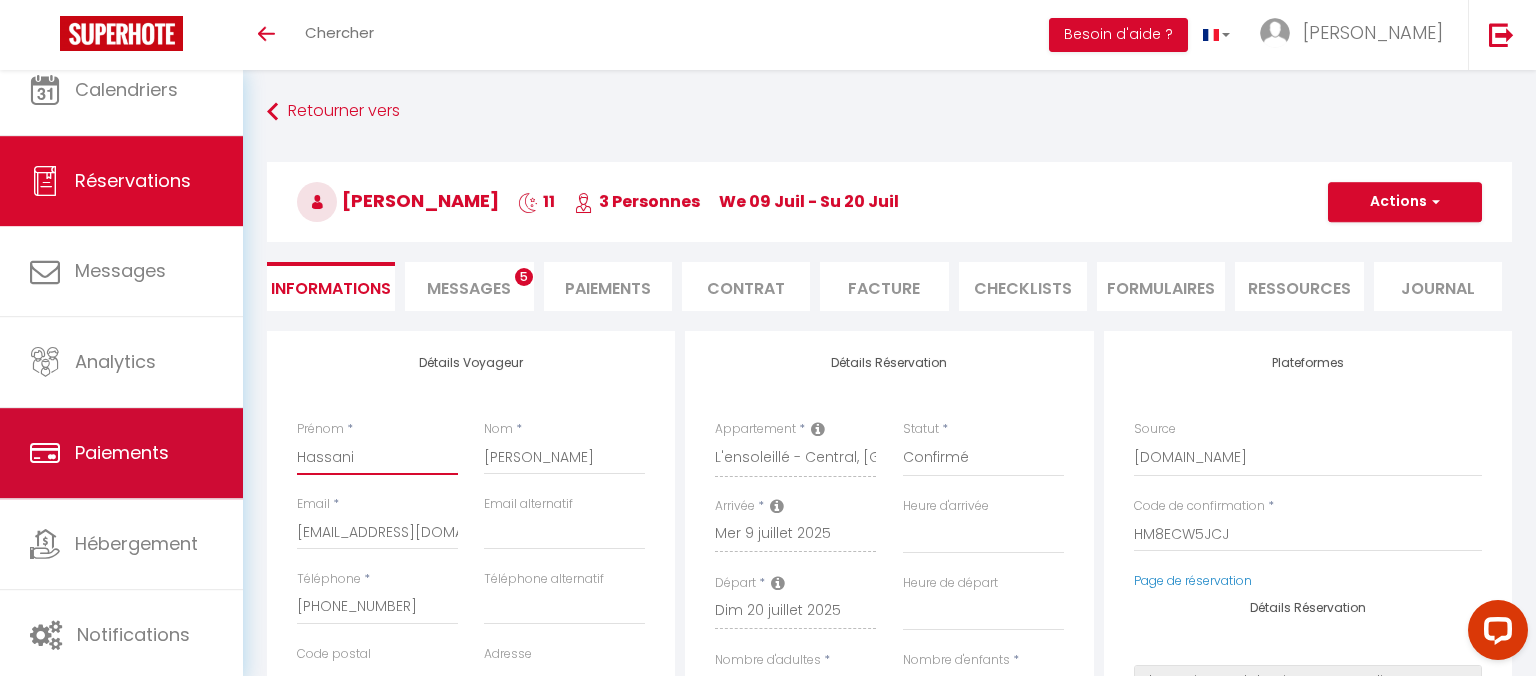 drag, startPoint x: 365, startPoint y: 461, endPoint x: 168, endPoint y: 450, distance: 197.30687 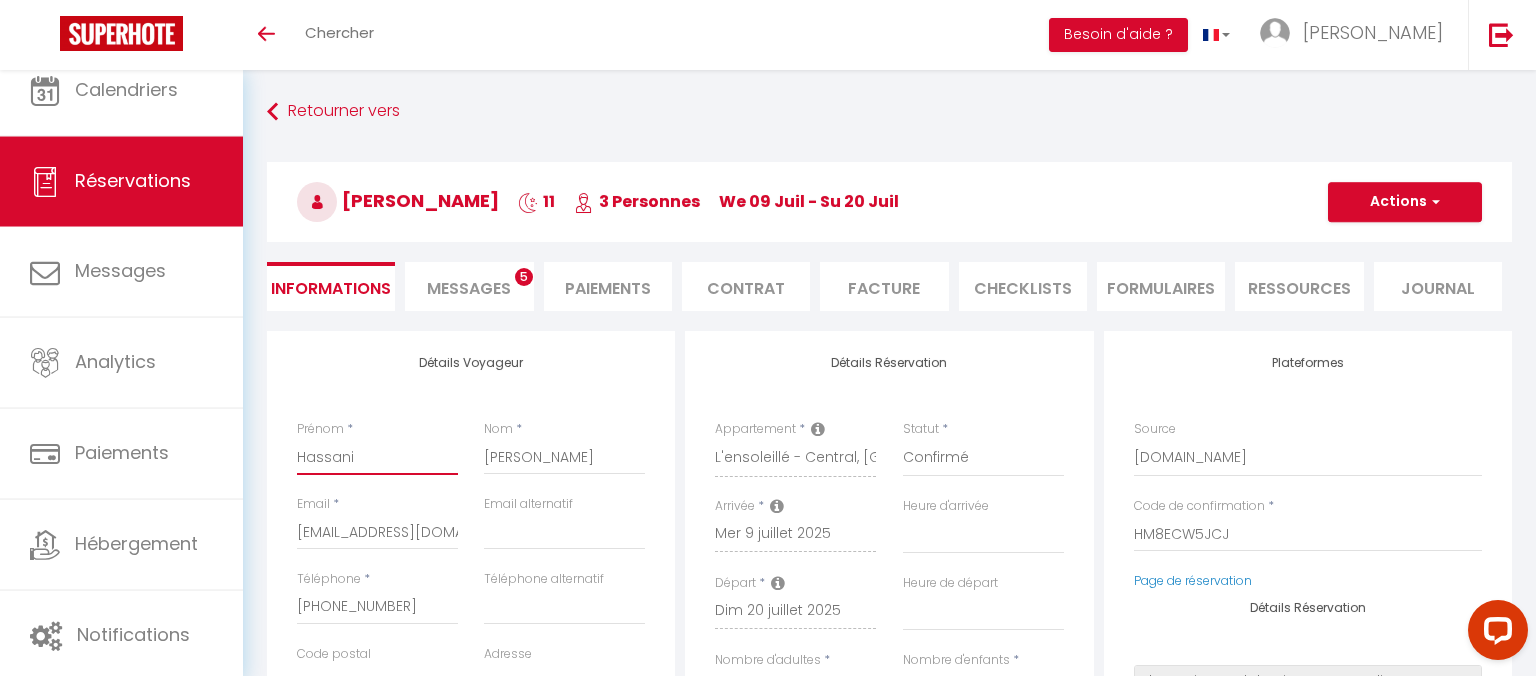 drag, startPoint x: 378, startPoint y: 458, endPoint x: 284, endPoint y: 458, distance: 94 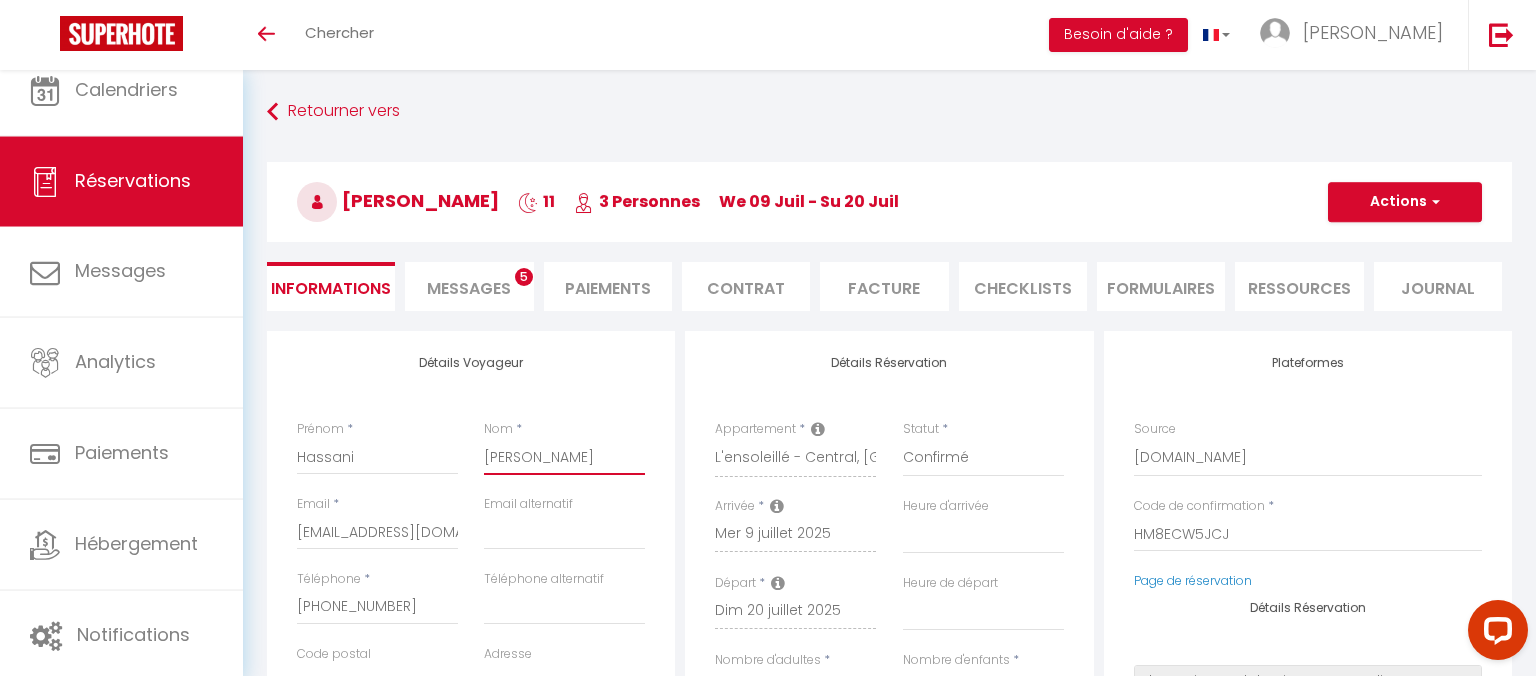 drag, startPoint x: 574, startPoint y: 458, endPoint x: 449, endPoint y: 464, distance: 125.14392 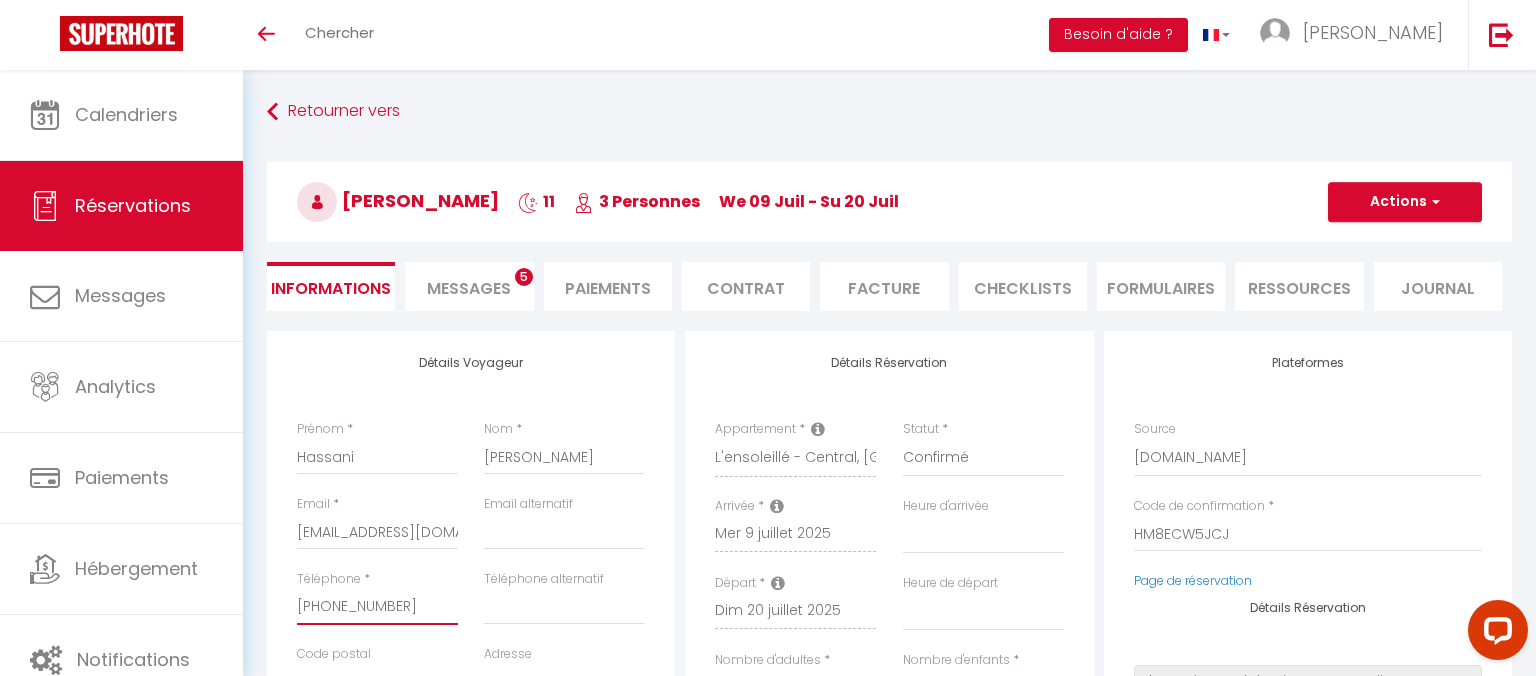 drag, startPoint x: 422, startPoint y: 600, endPoint x: 186, endPoint y: 618, distance: 236.68544 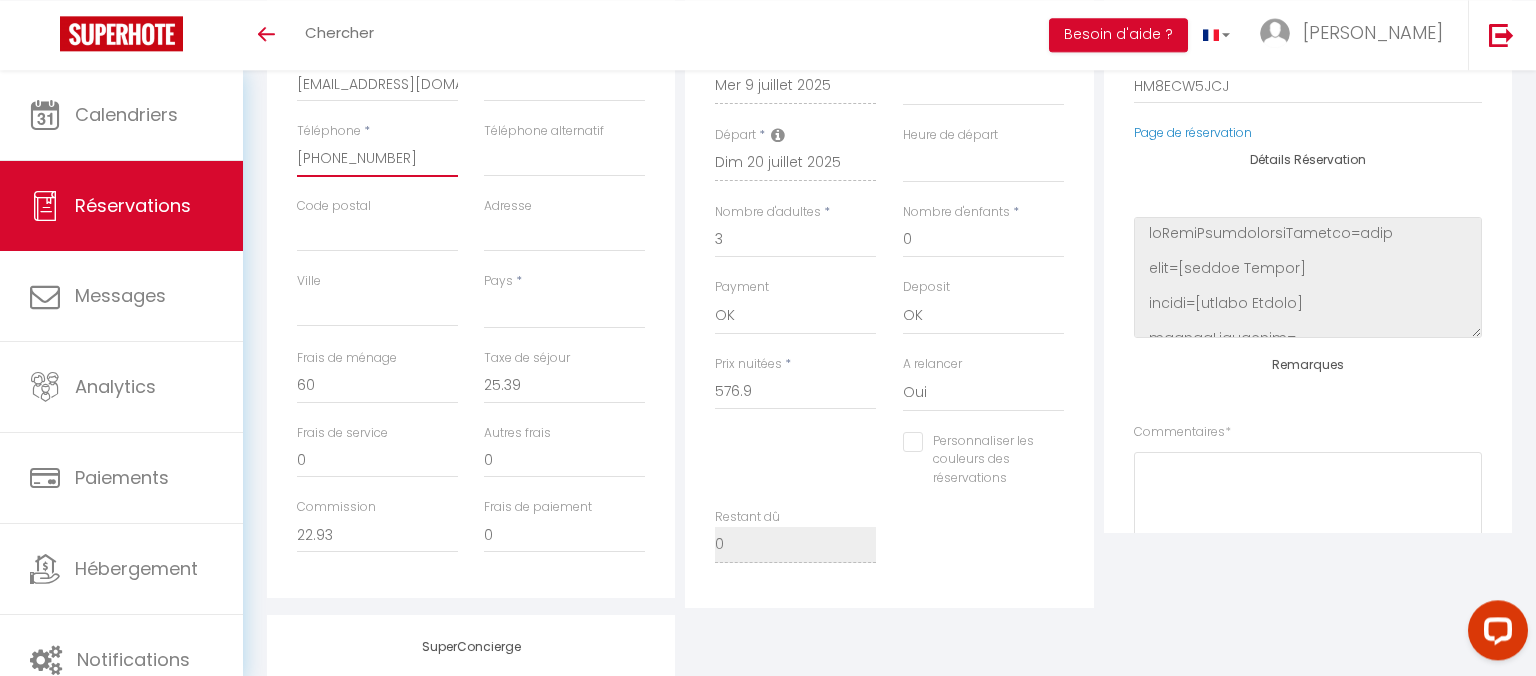 scroll, scrollTop: 451, scrollLeft: 0, axis: vertical 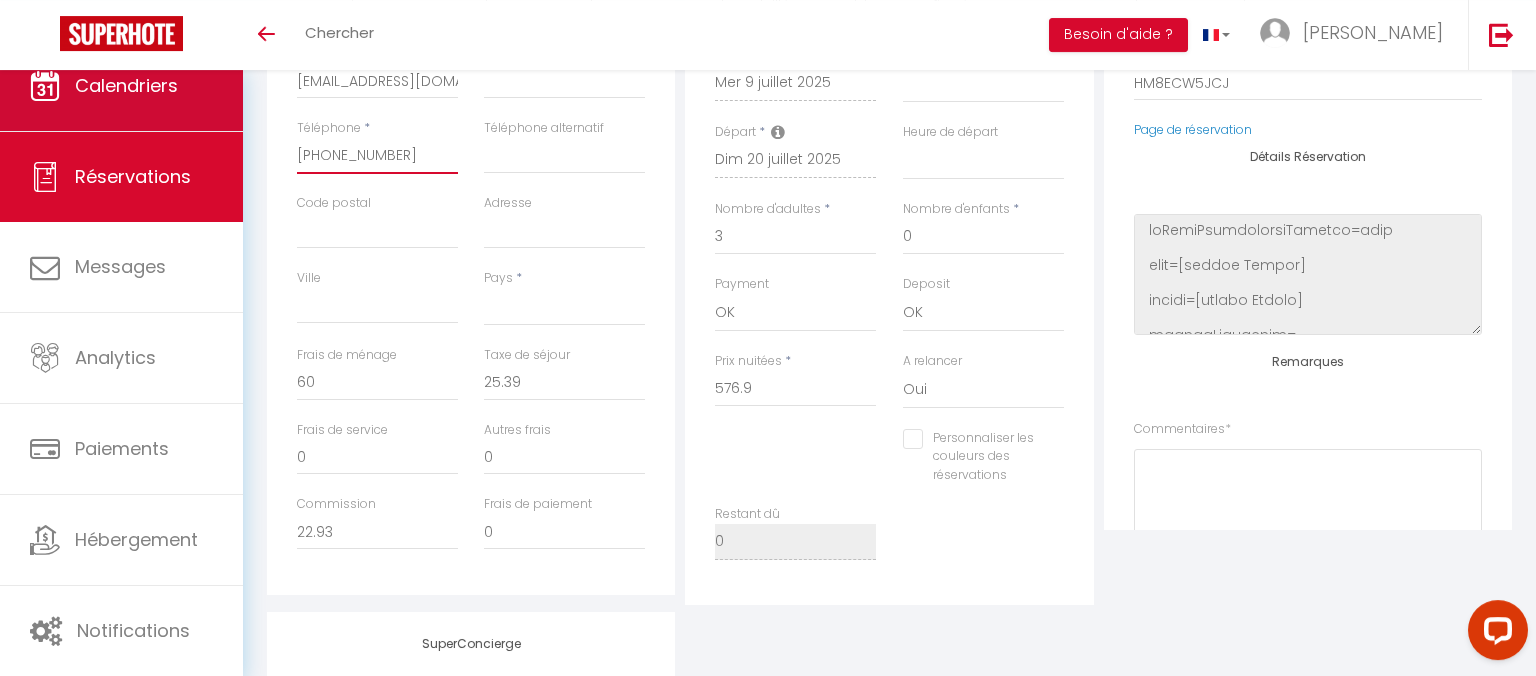click on "Calendriers" at bounding box center (126, 85) 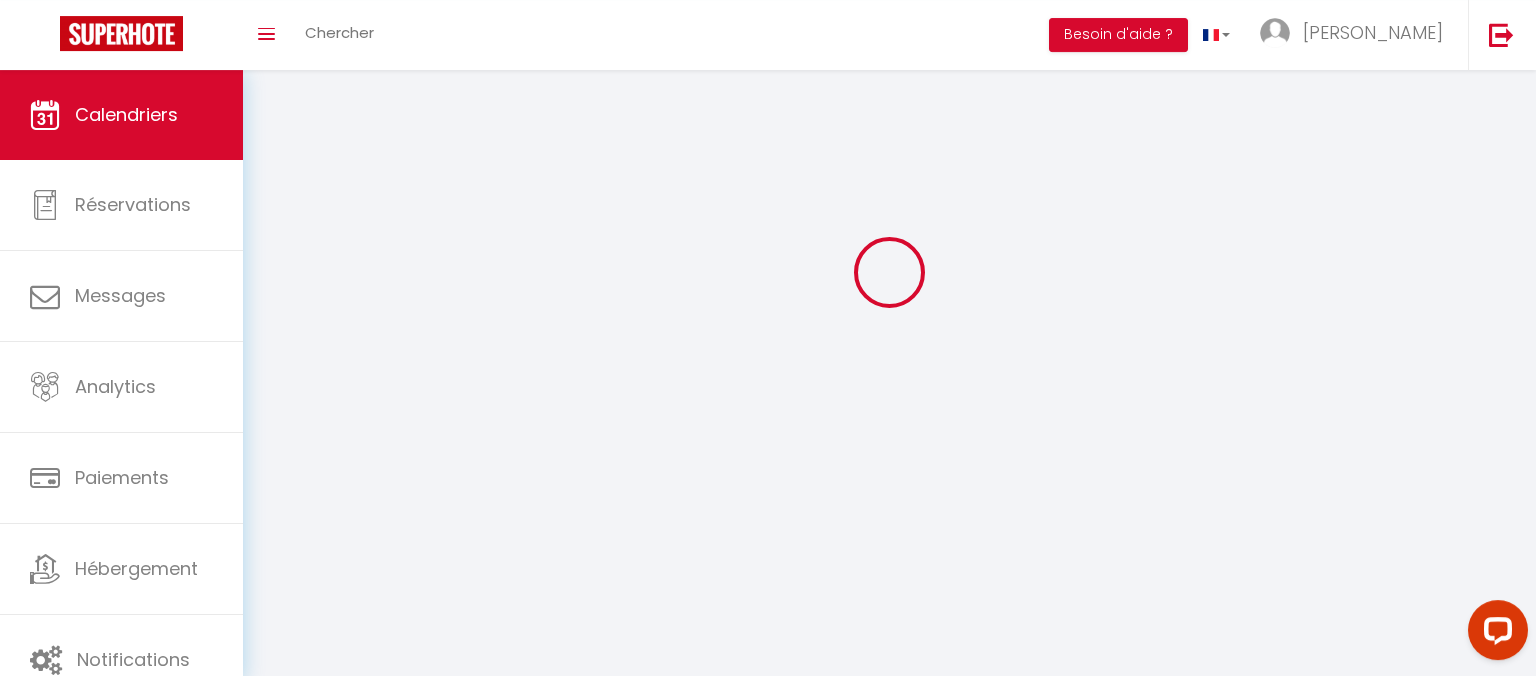 scroll, scrollTop: 0, scrollLeft: 0, axis: both 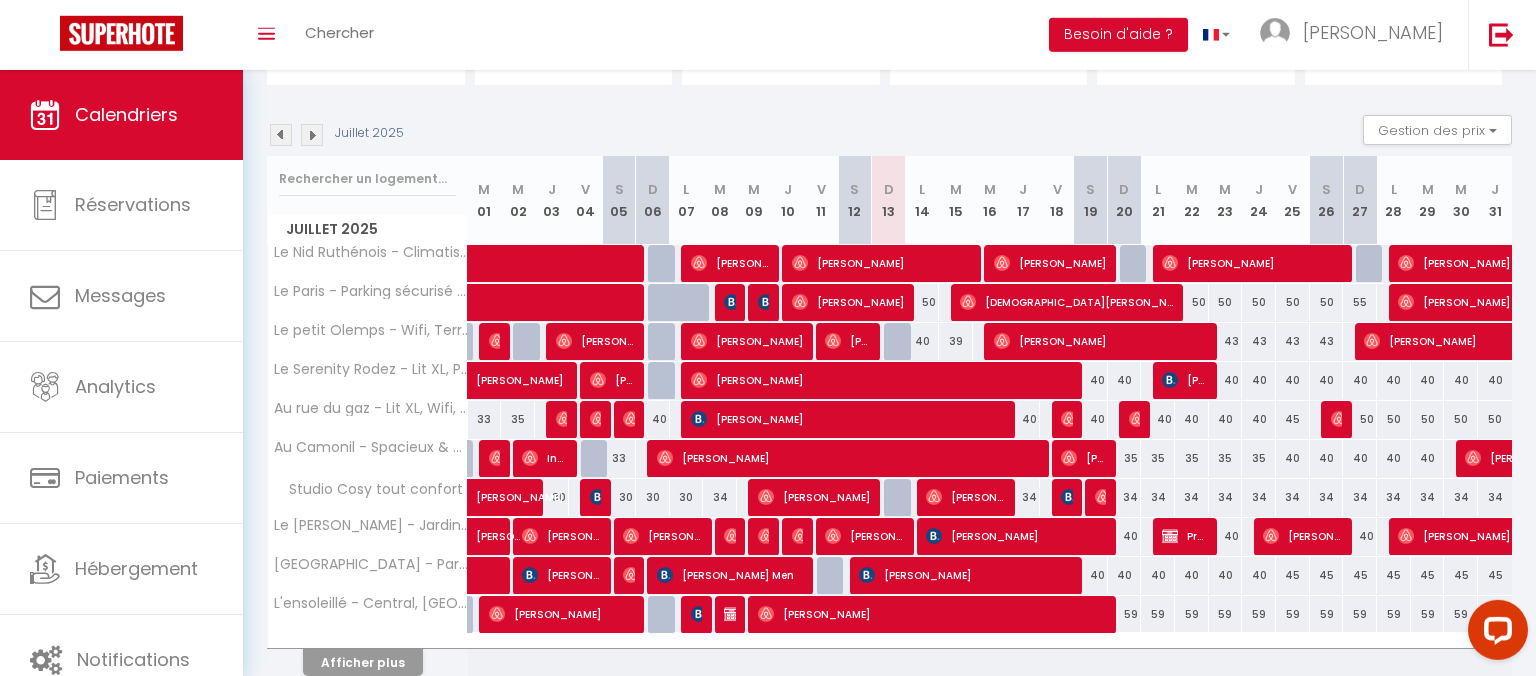 click on "[PERSON_NAME]" at bounding box center (933, 614) 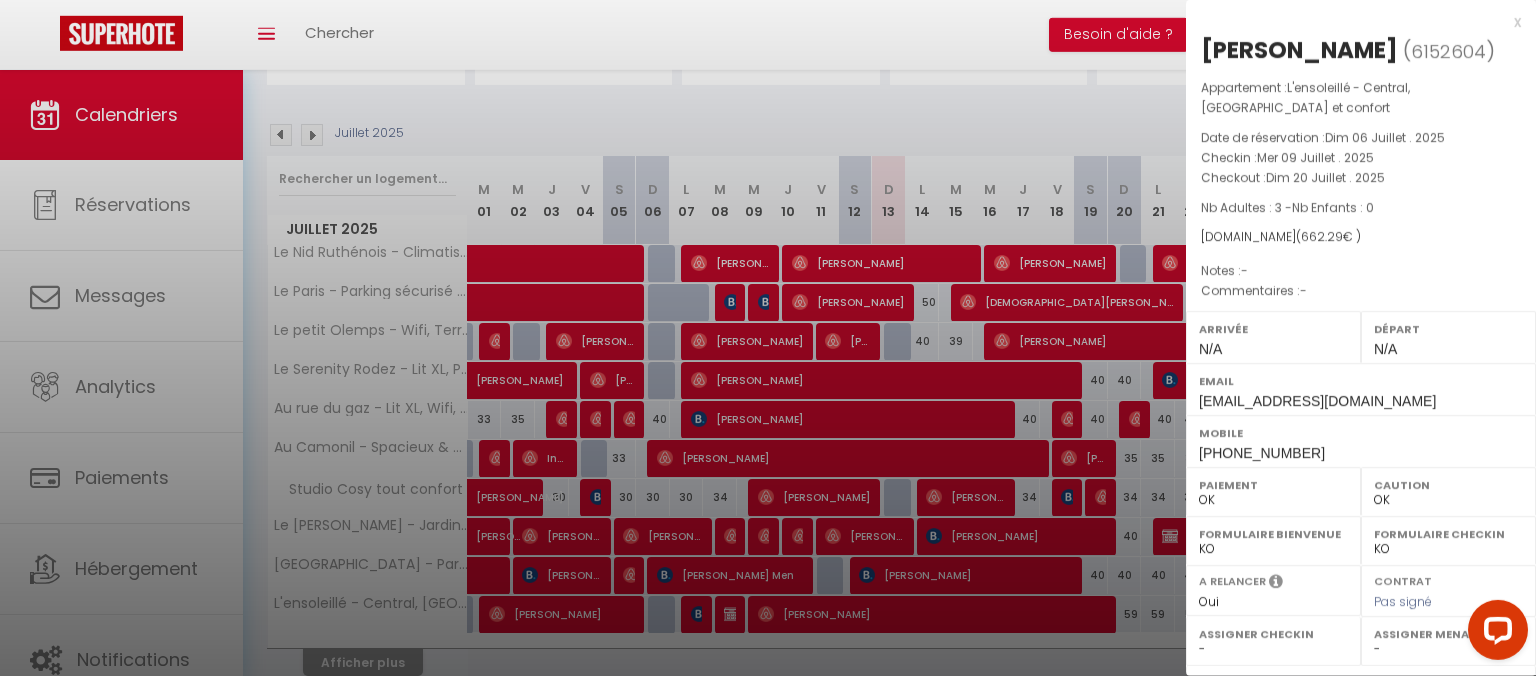 select on "35117" 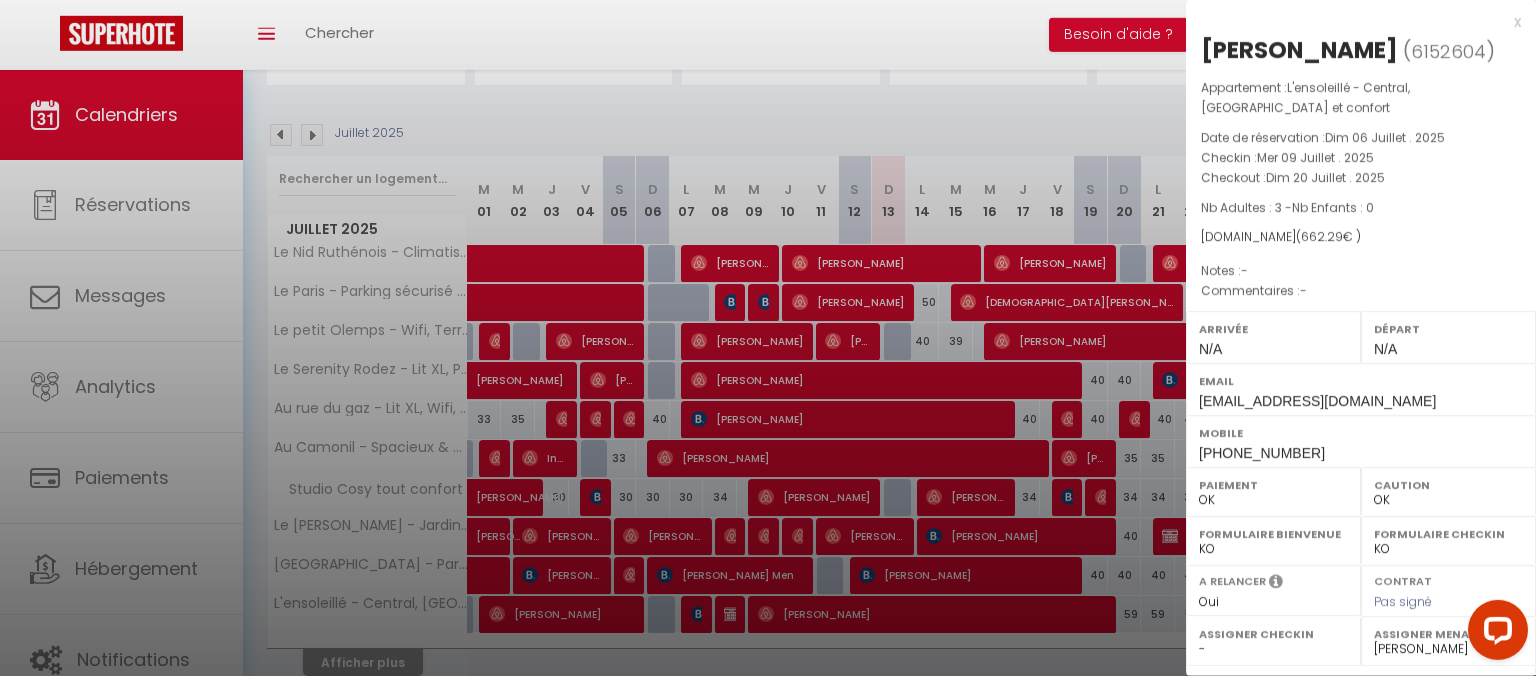 click on "x" at bounding box center [1353, 22] 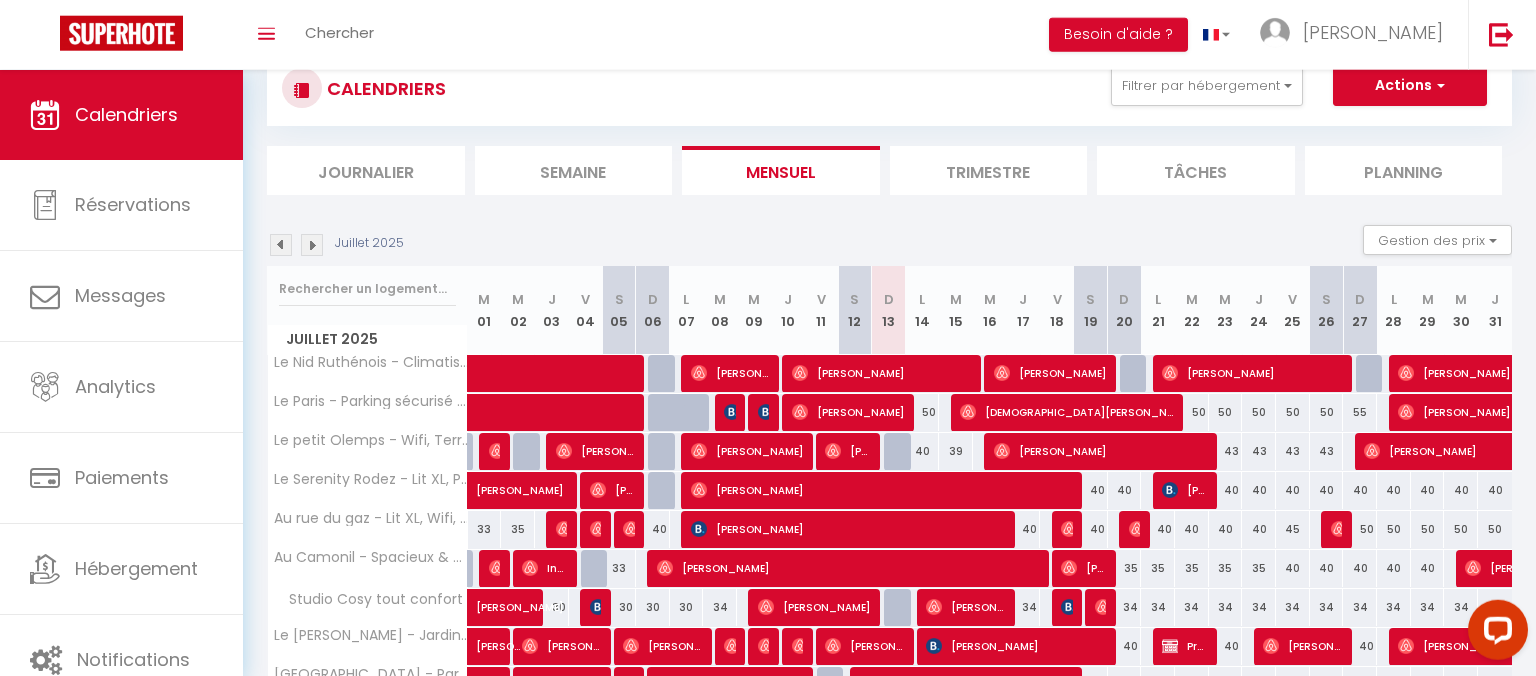 scroll, scrollTop: 56, scrollLeft: 0, axis: vertical 